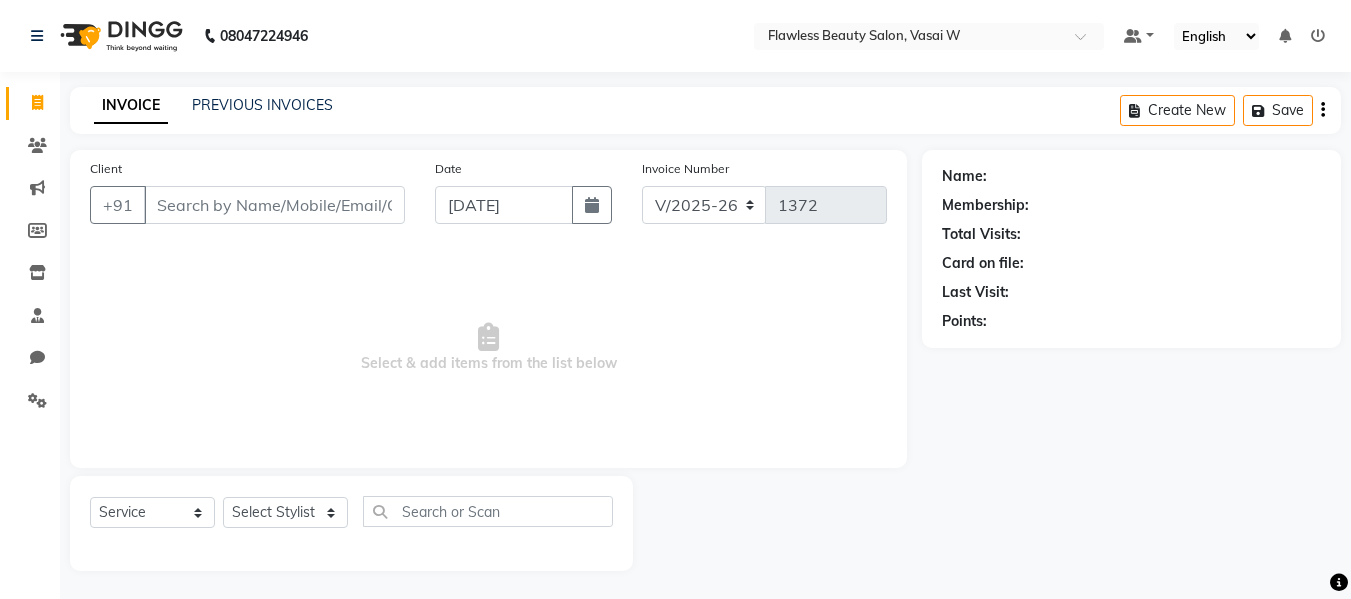 select on "8090" 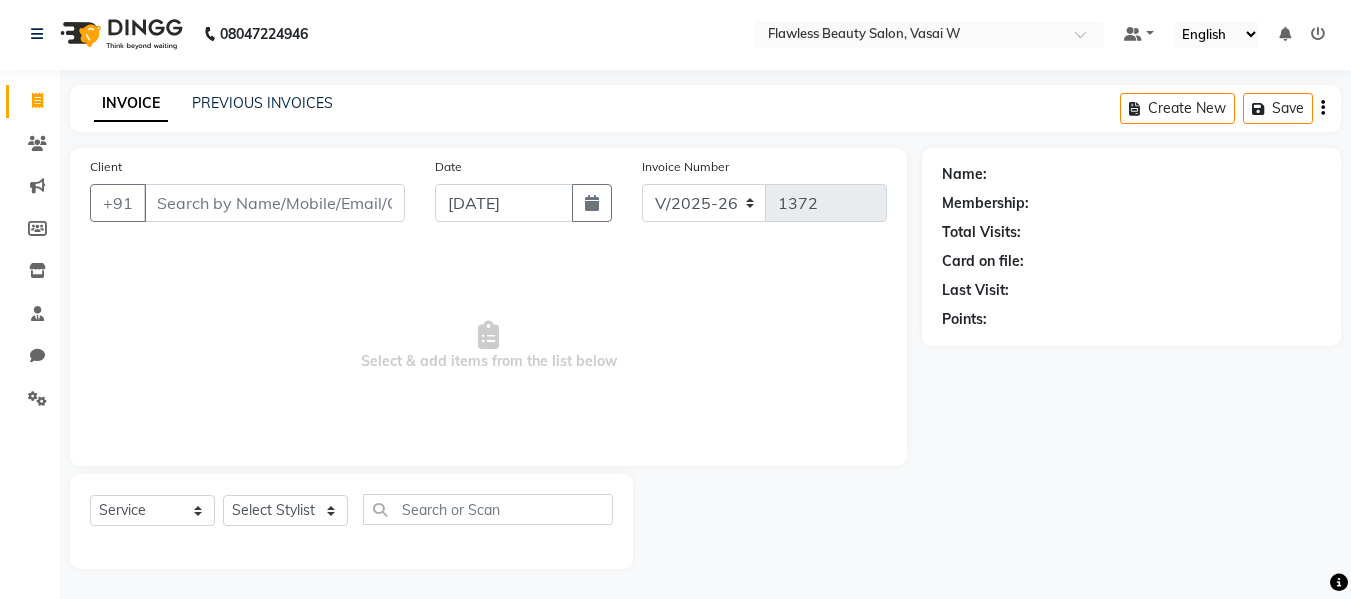 scroll, scrollTop: 0, scrollLeft: 0, axis: both 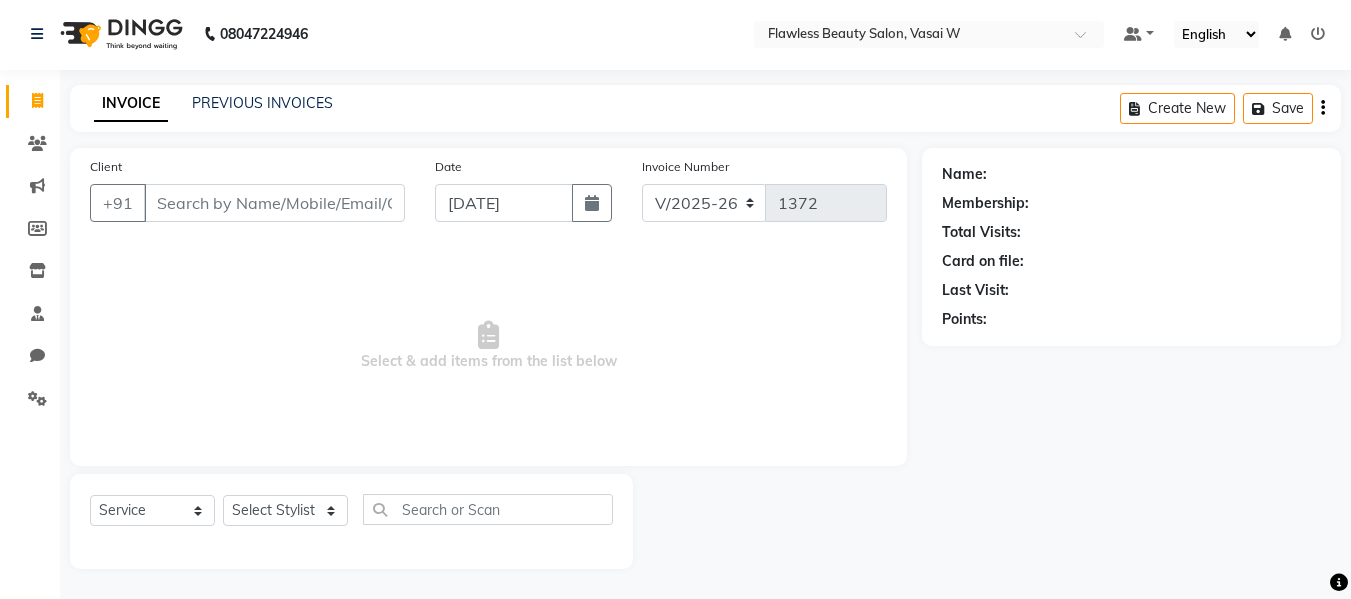 drag, startPoint x: 0, startPoint y: 0, endPoint x: 279, endPoint y: 194, distance: 339.81906 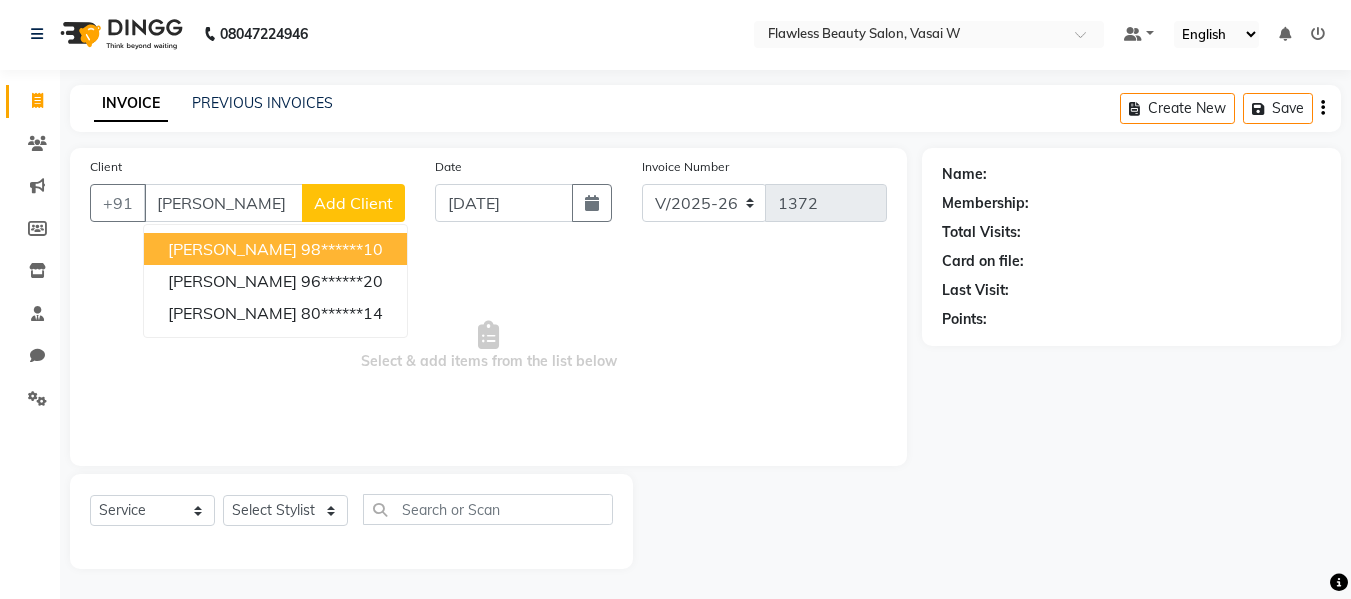 click on "[PERSON_NAME]" at bounding box center (232, 249) 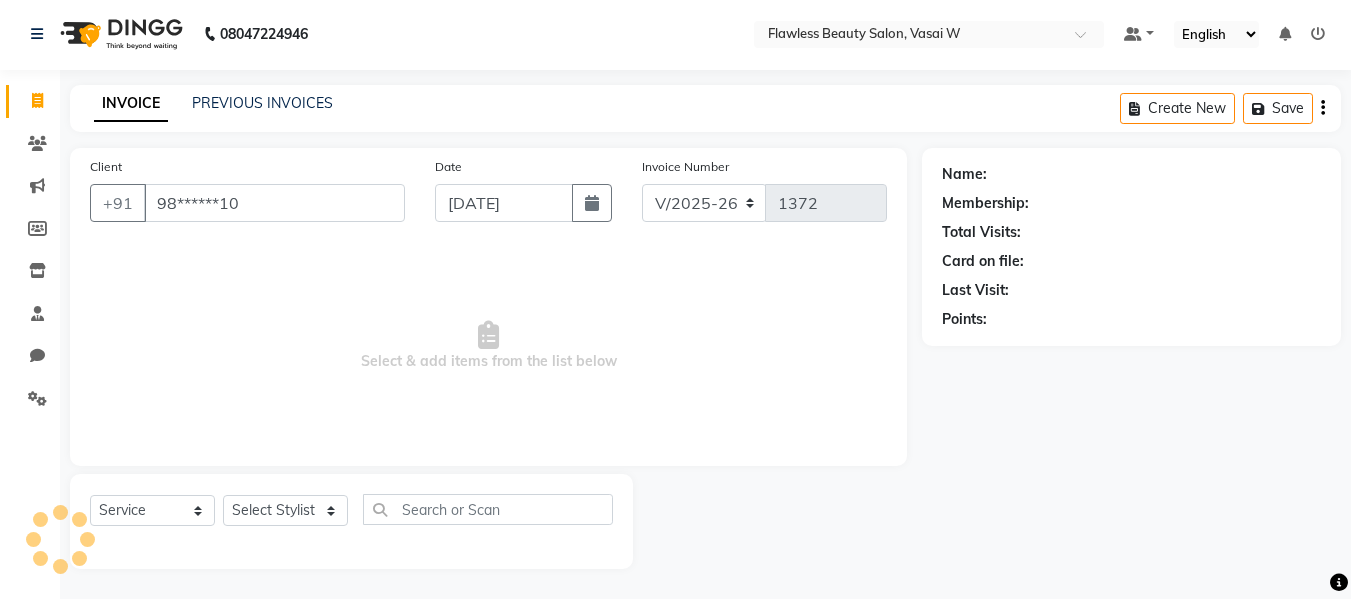 type on "98******10" 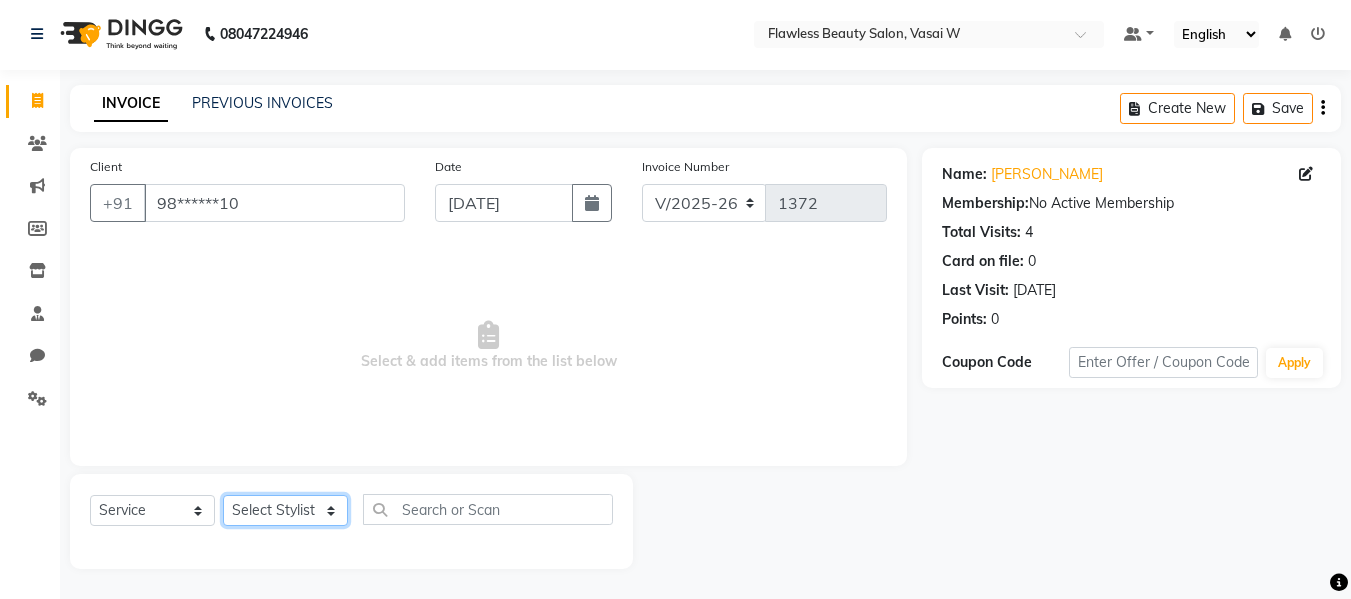click on "Select Stylist Afsana [PERSON_NAME]  [PERSON_NAME] Maam Nisha  Pari [PERSON_NAME] [PERSON_NAME]" 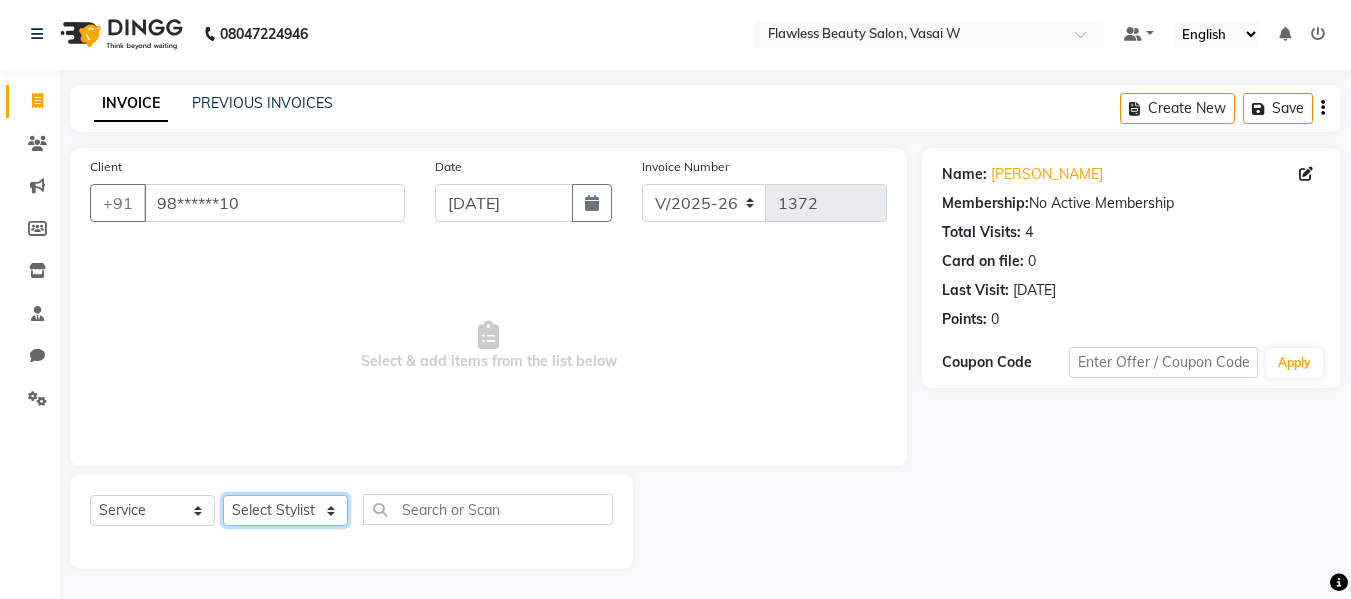 select on "76406" 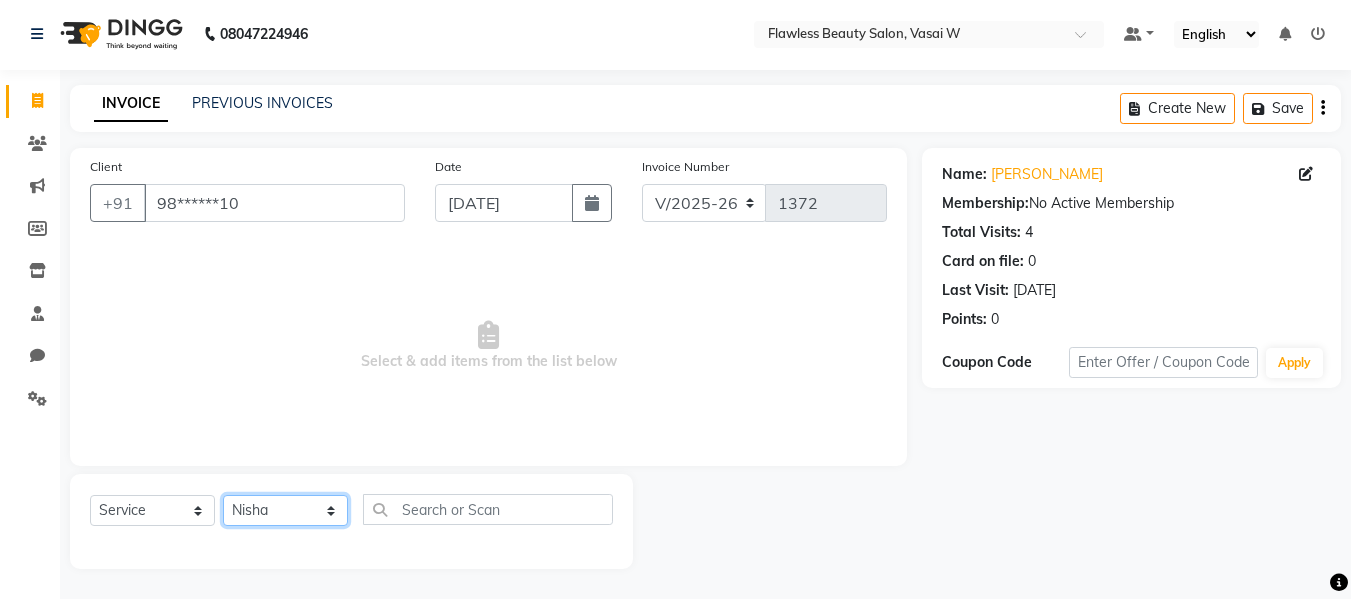 click on "Select Stylist Afsana [PERSON_NAME]  [PERSON_NAME] Maam Nisha  Pari [PERSON_NAME] [PERSON_NAME]" 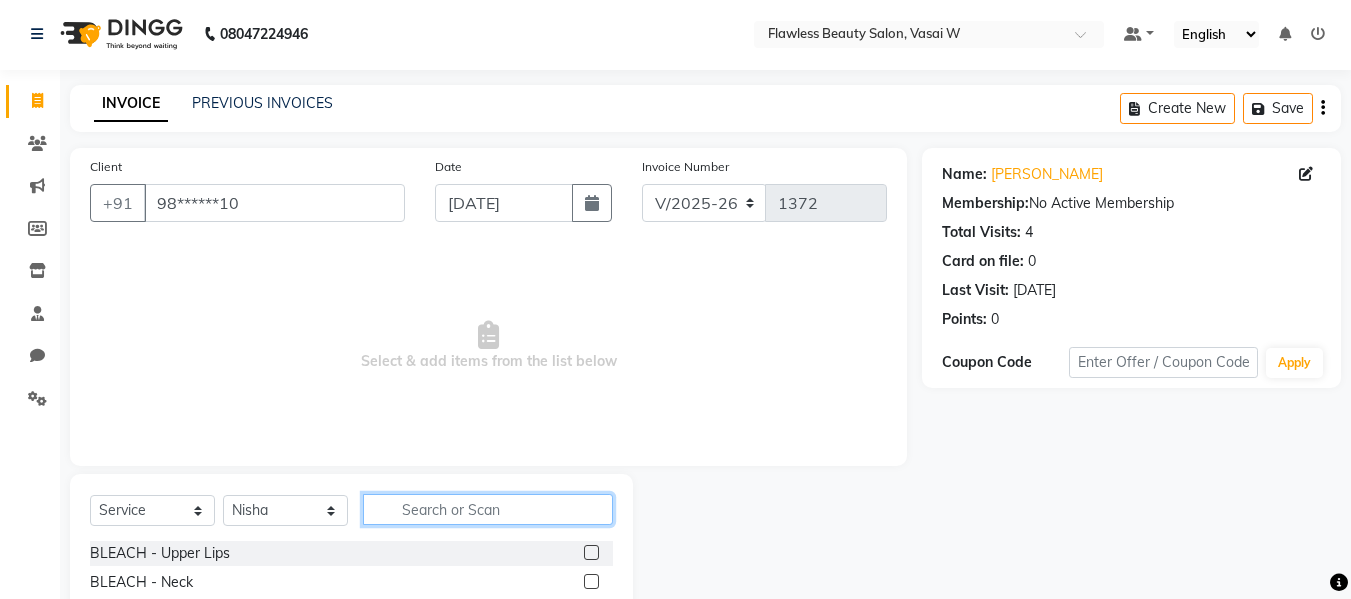 click 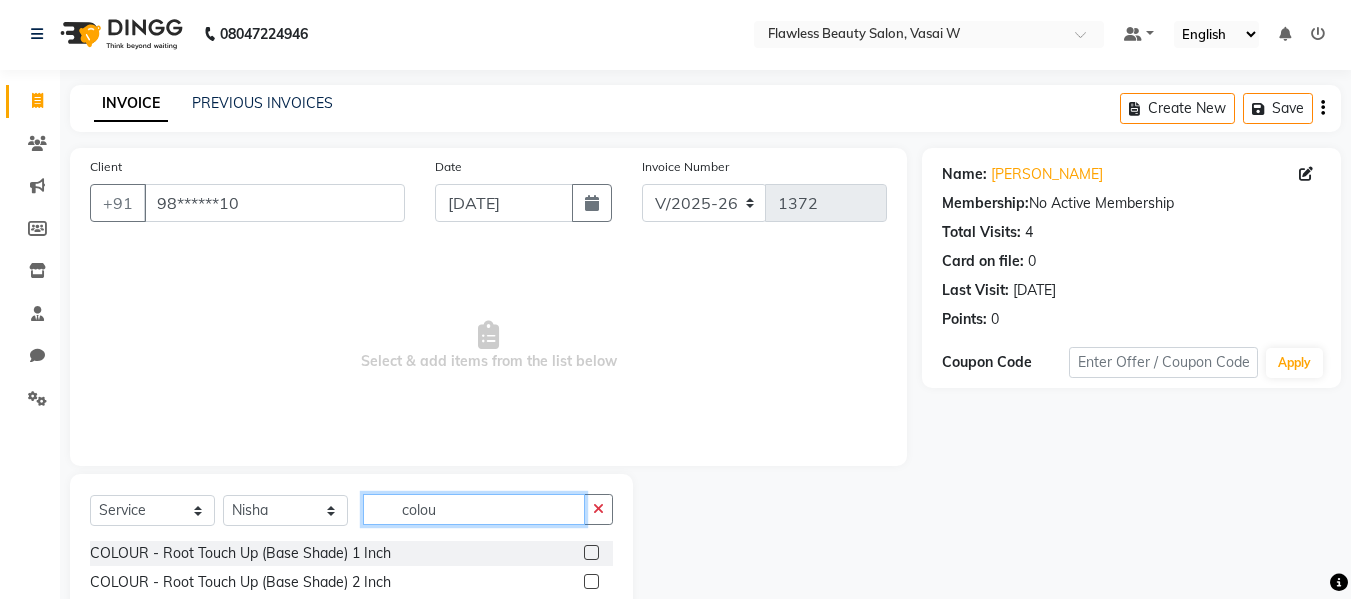 type on "colou" 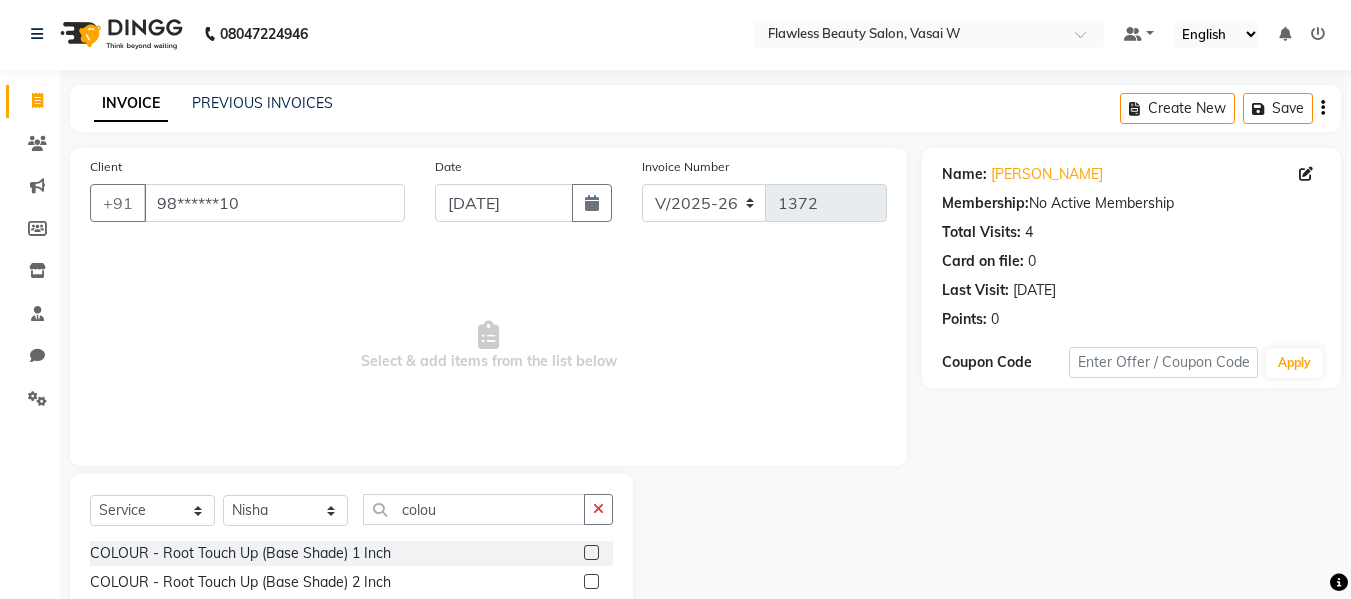 click 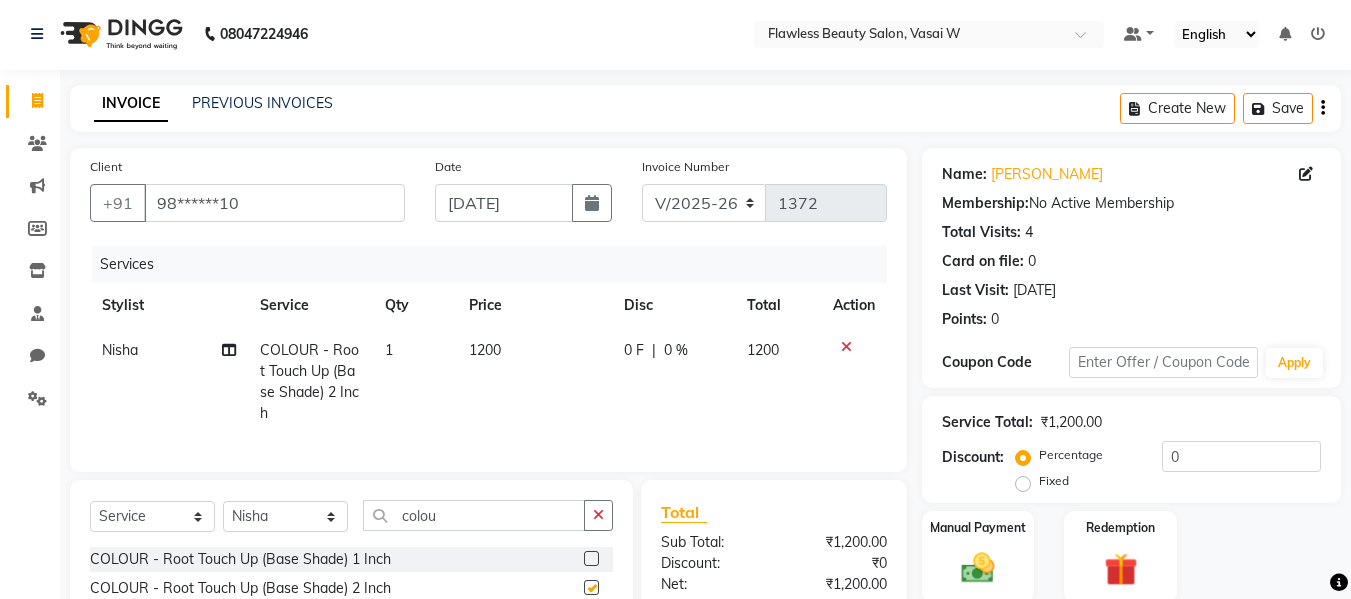 checkbox on "false" 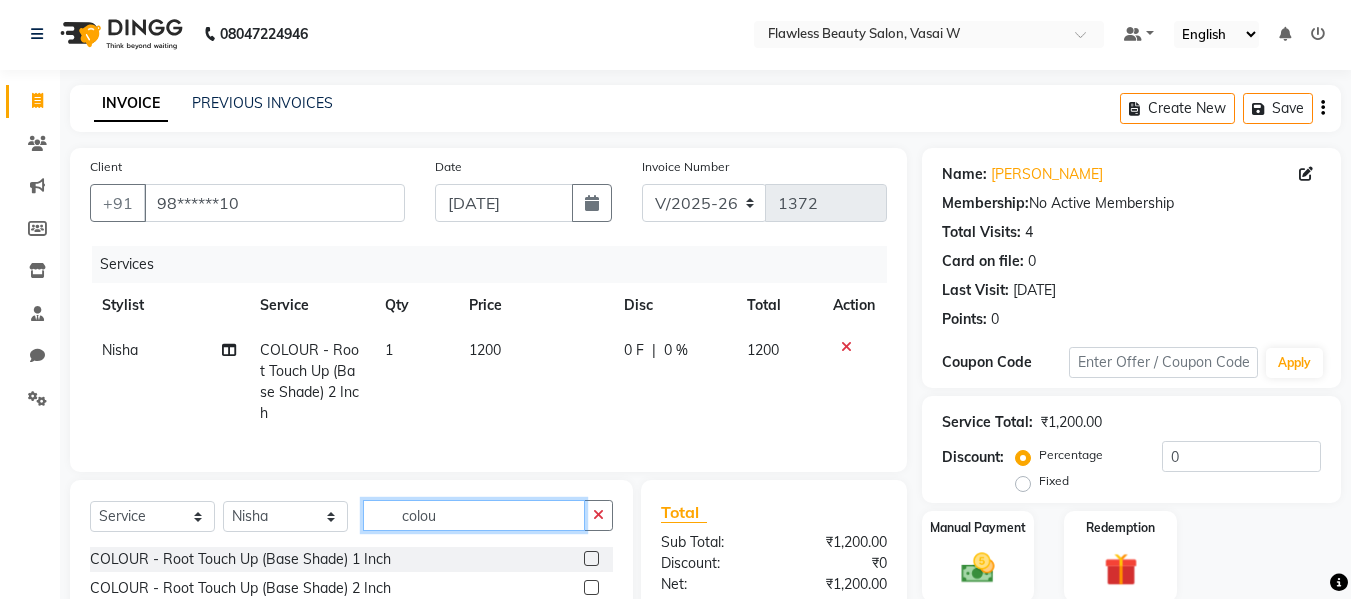click on "colou" 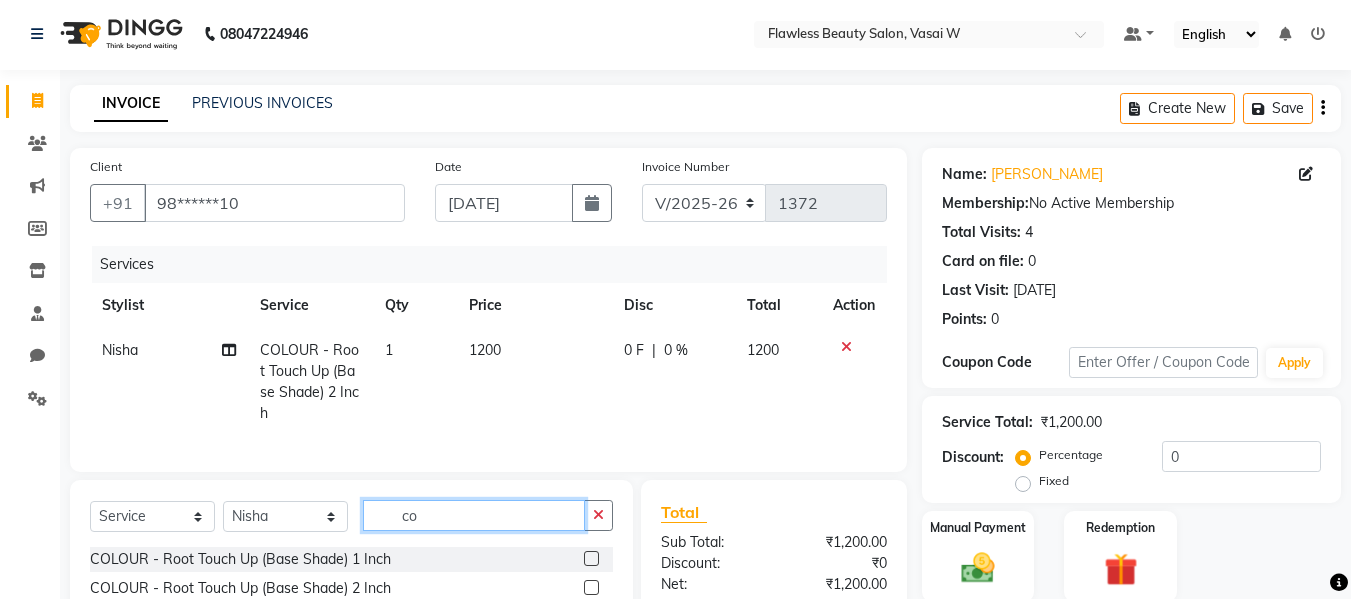 type on "c" 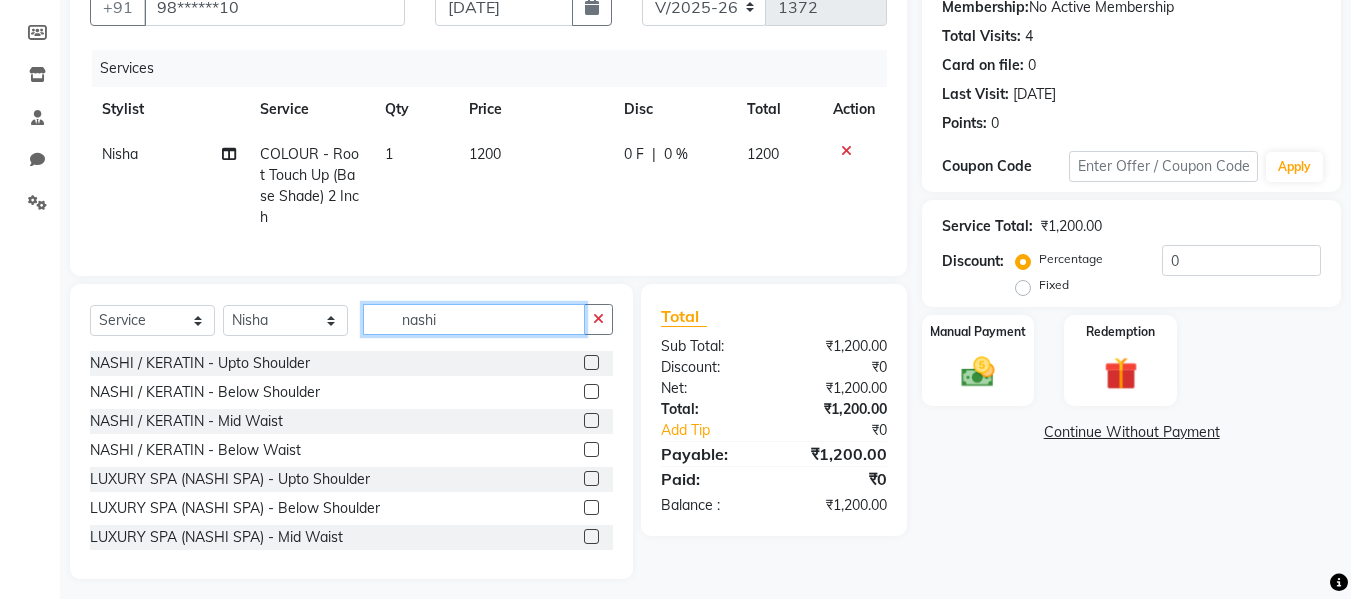 scroll, scrollTop: 223, scrollLeft: 0, axis: vertical 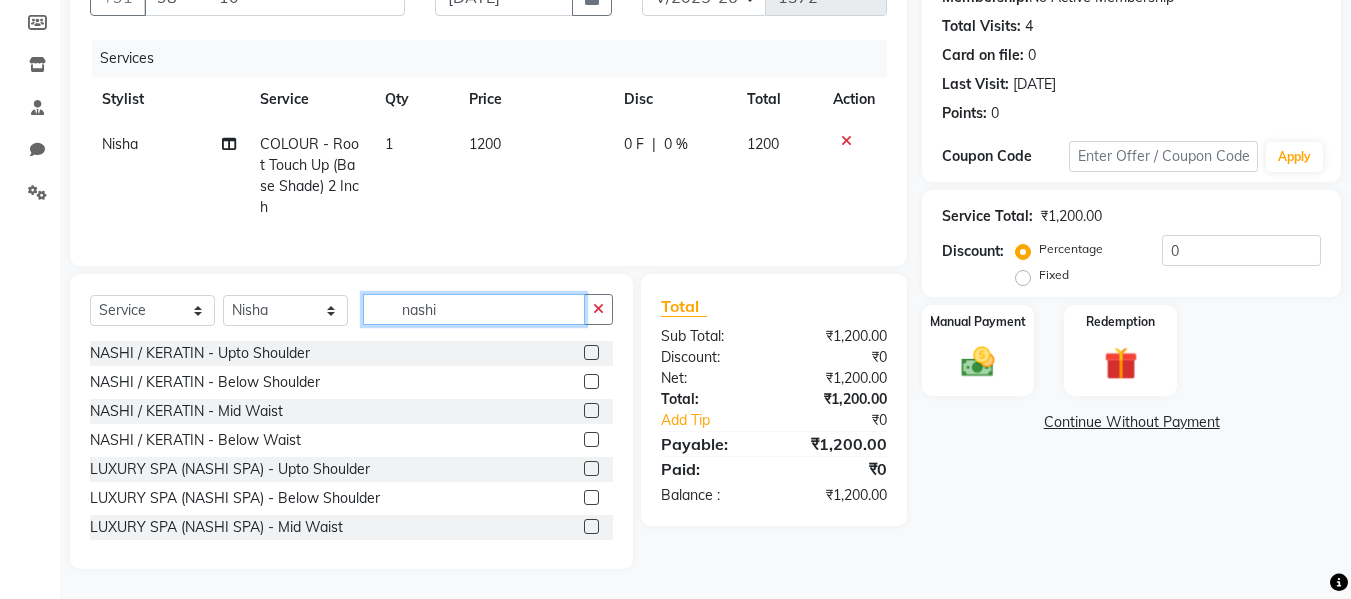 type on "nashi" 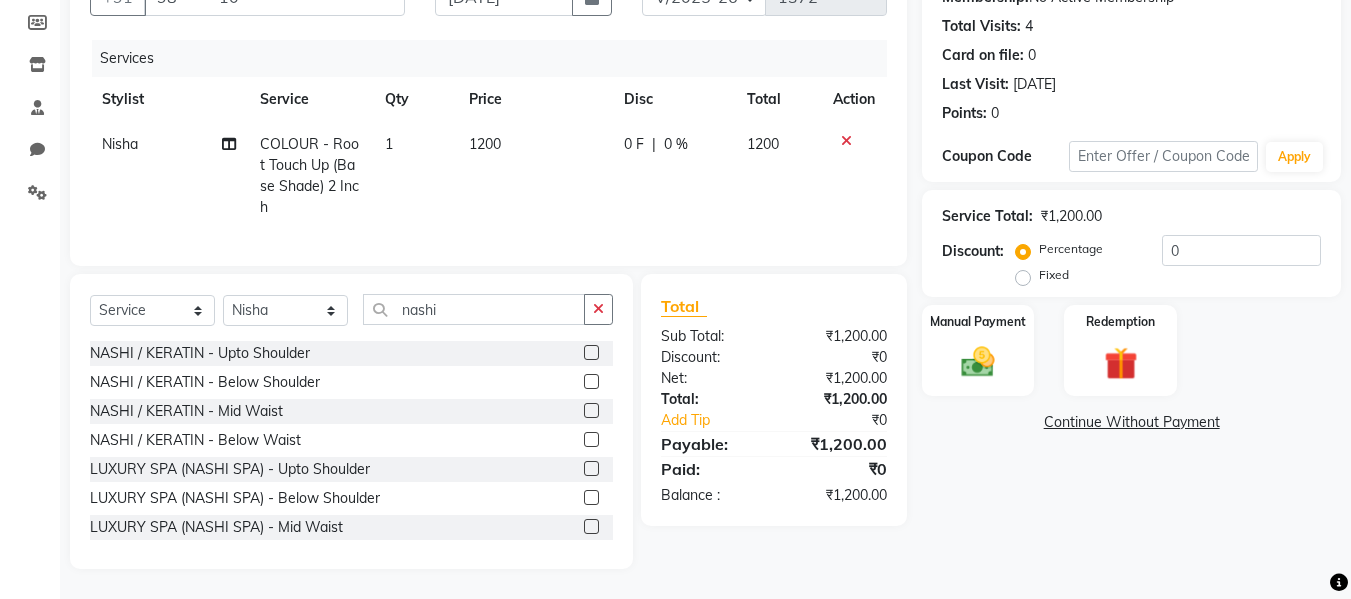 click 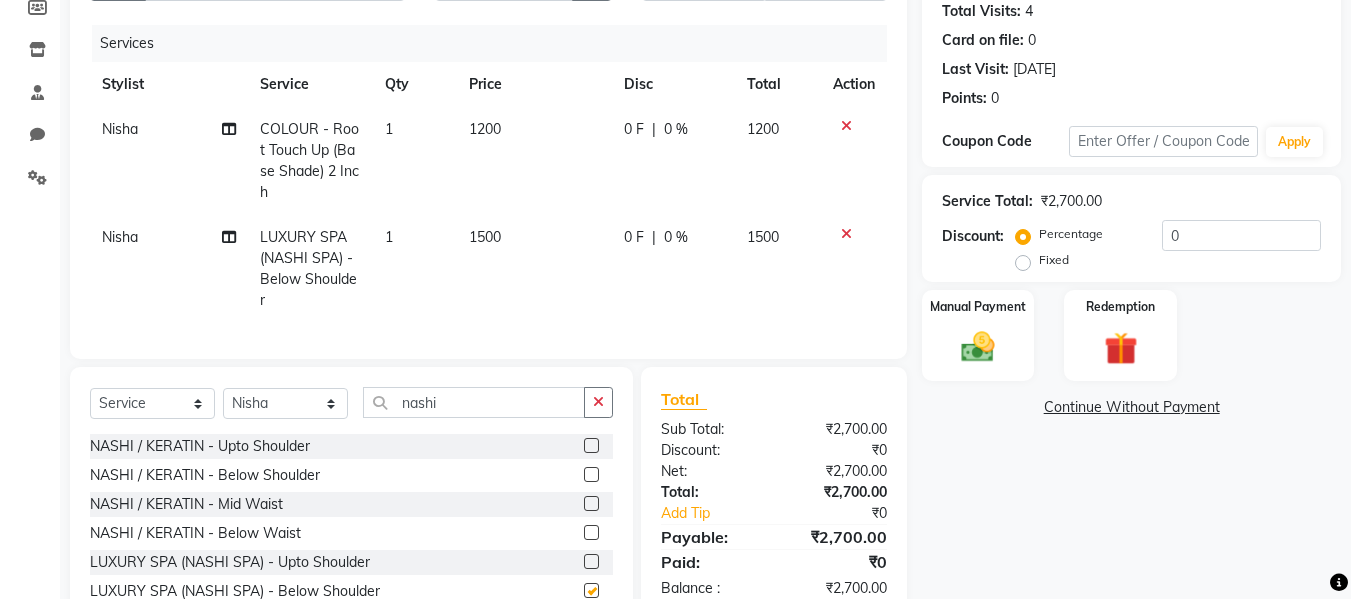 checkbox on "false" 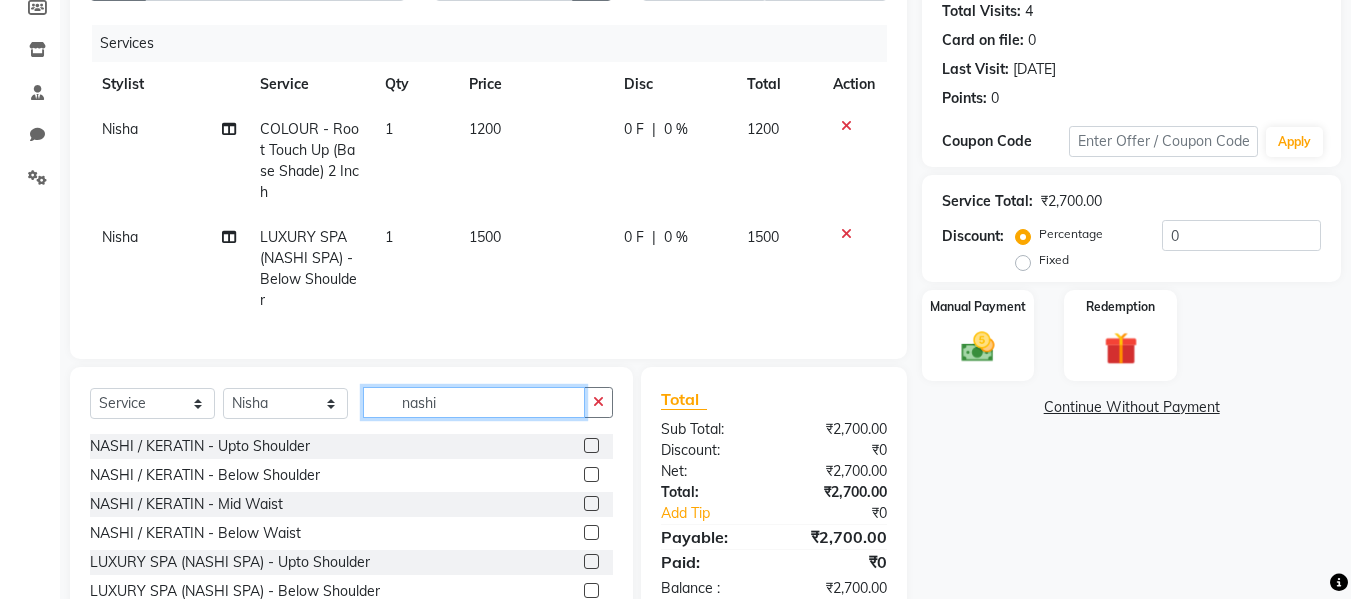 click on "nashi" 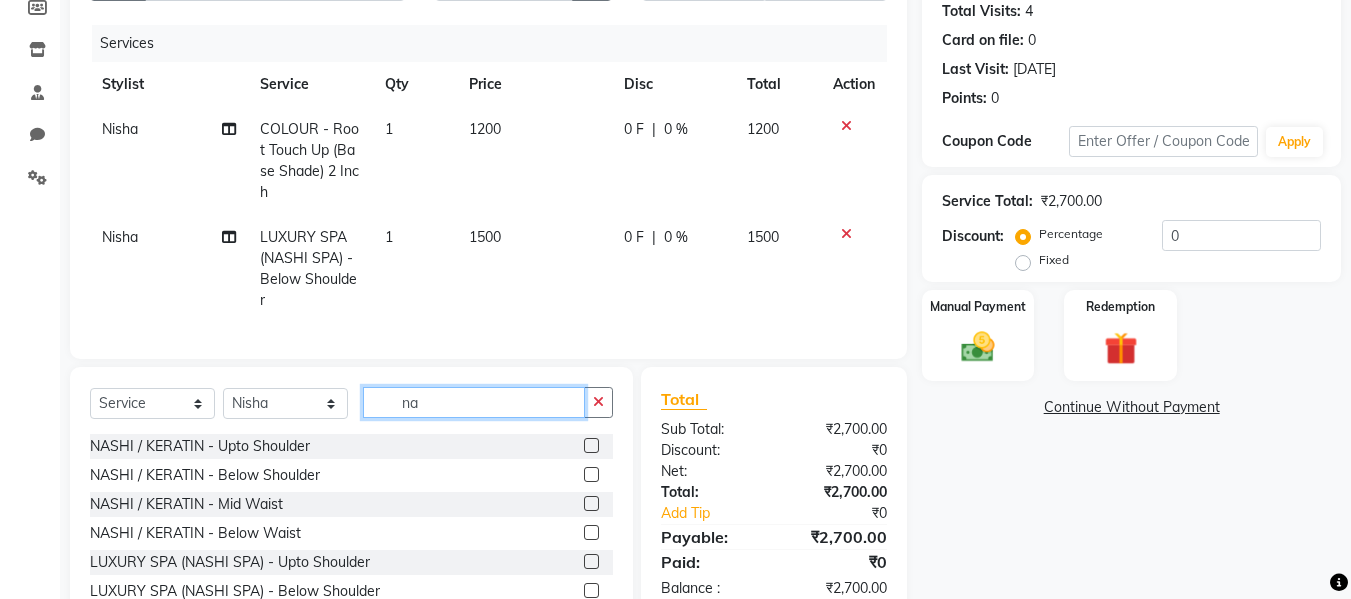 type on "n" 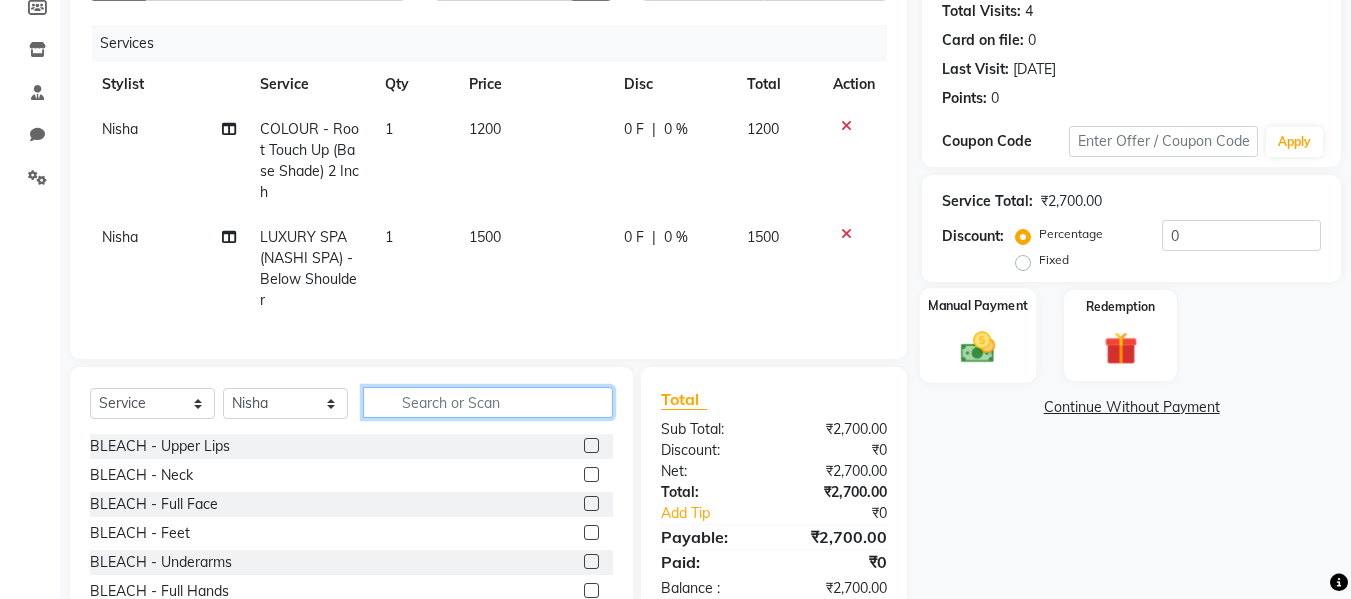 type 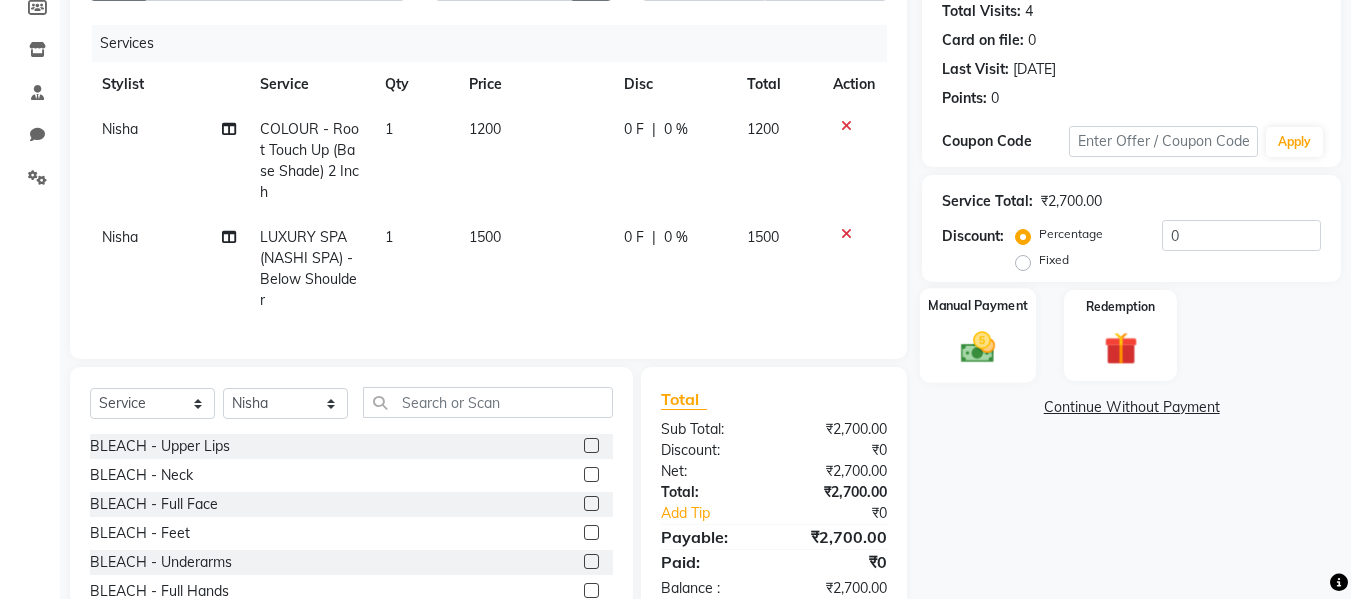 click 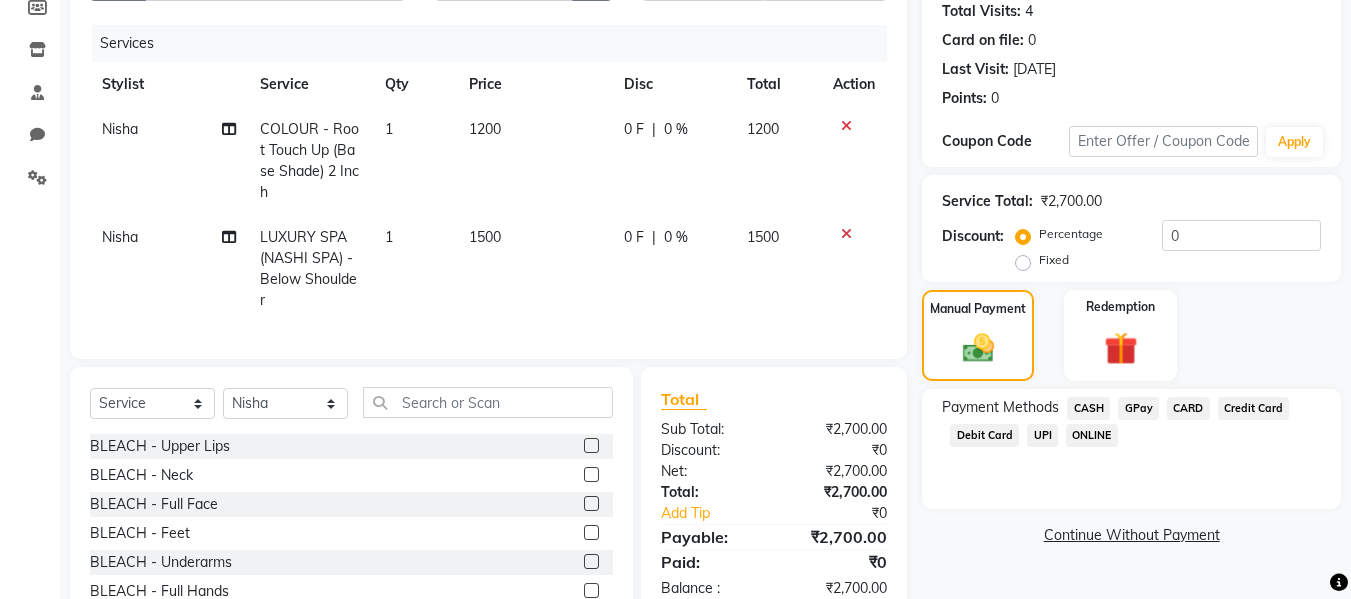 click on "GPay" 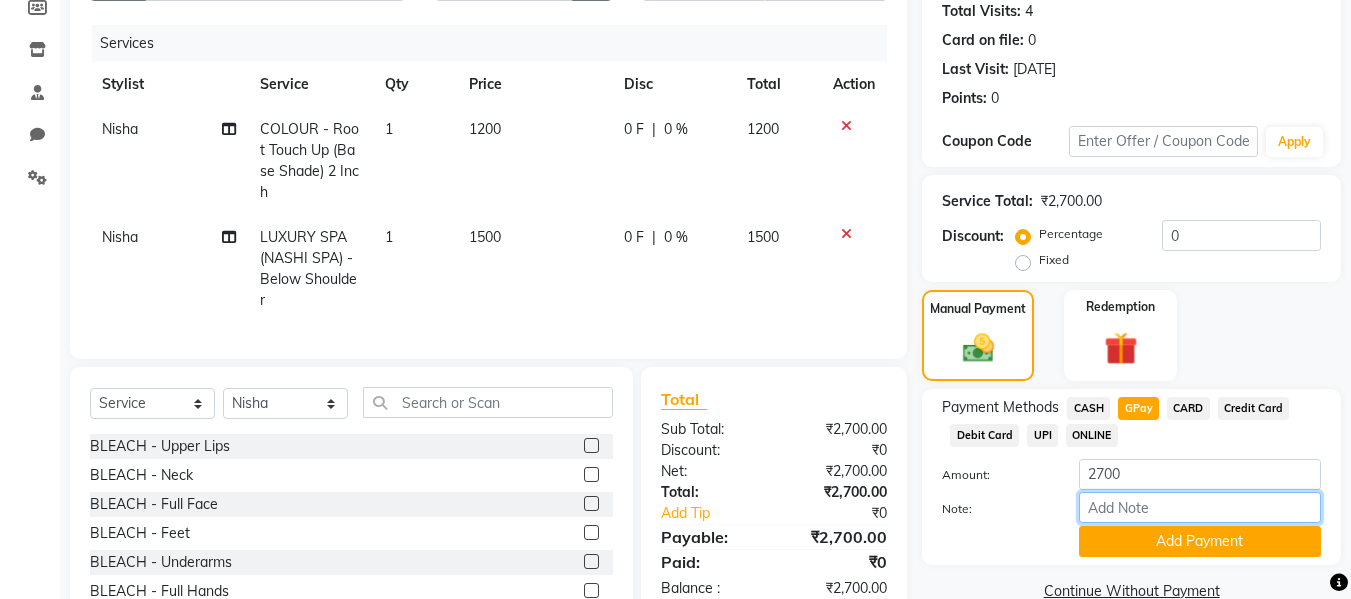 click on "Note:" at bounding box center (1200, 507) 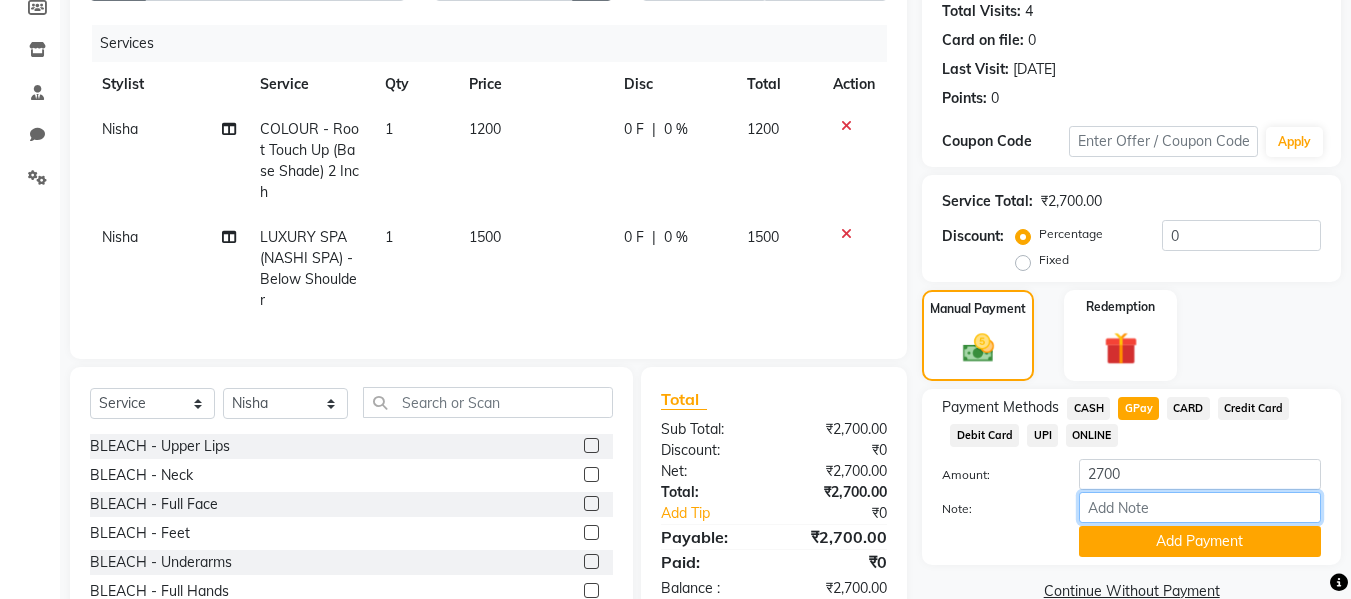 type on "fless" 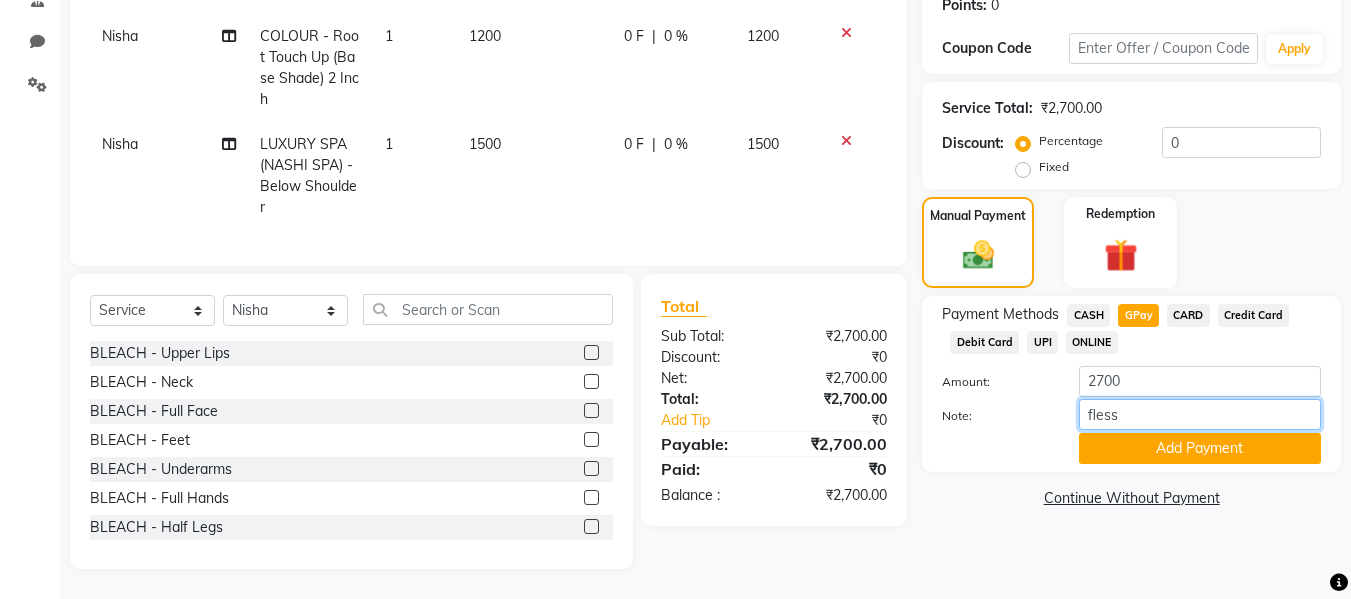 scroll, scrollTop: 331, scrollLeft: 0, axis: vertical 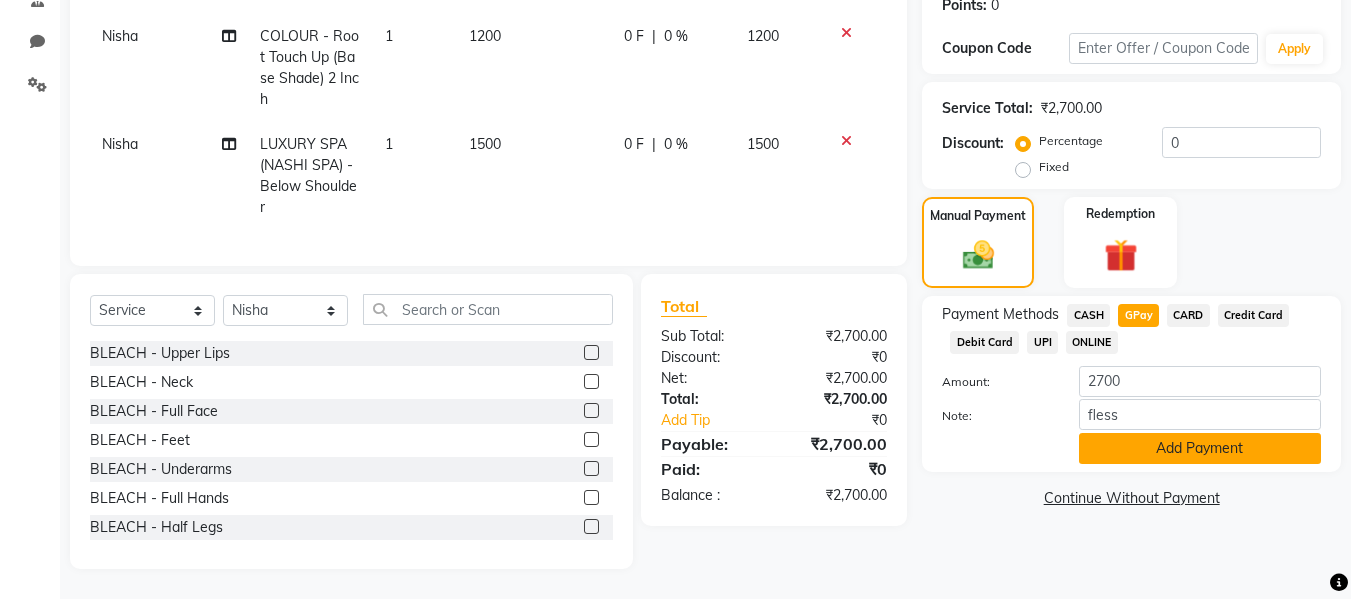 click on "Add Payment" 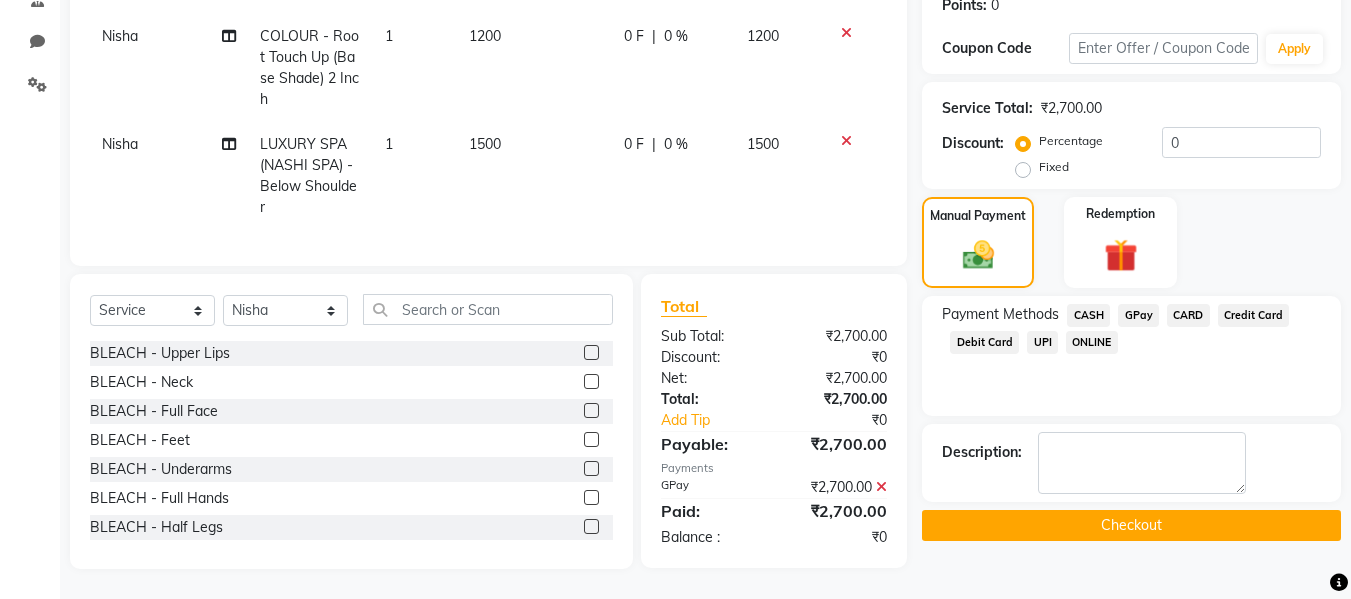 click on "Checkout" 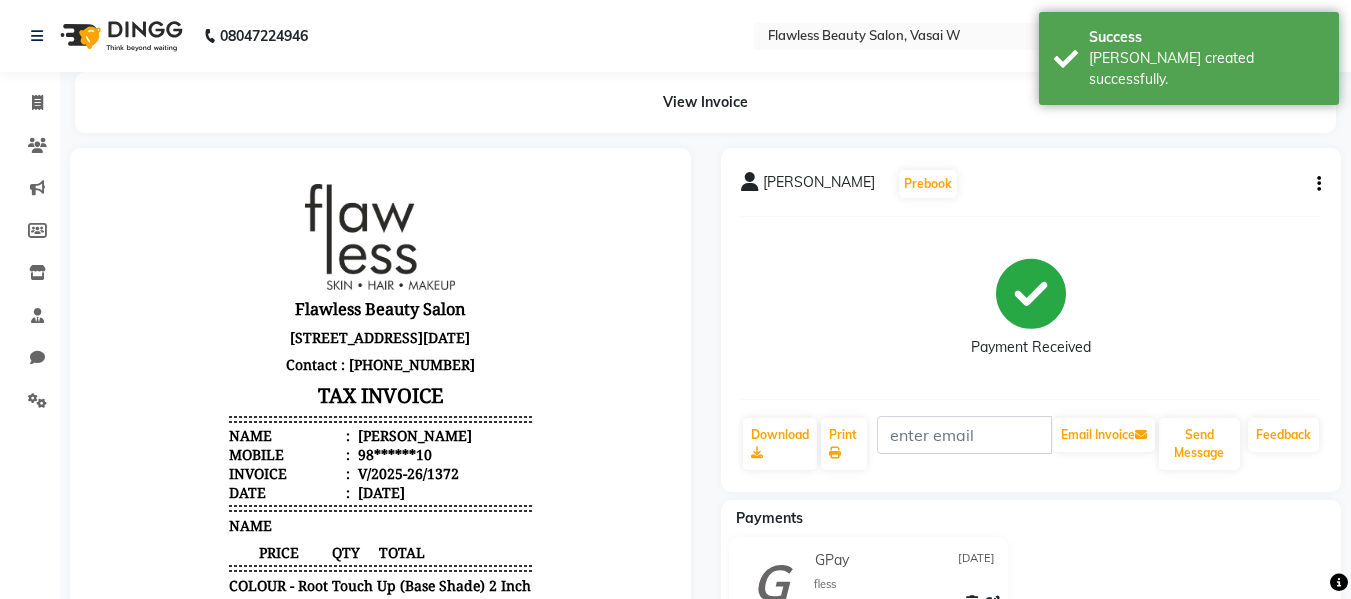 scroll, scrollTop: 0, scrollLeft: 0, axis: both 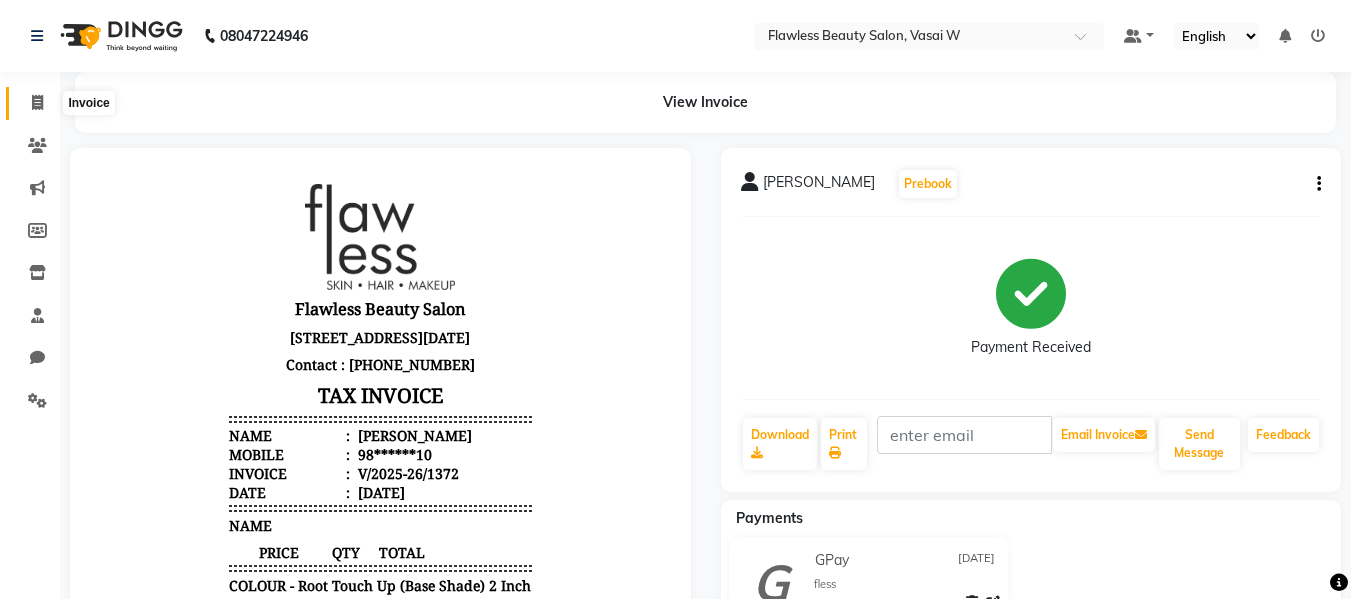 click 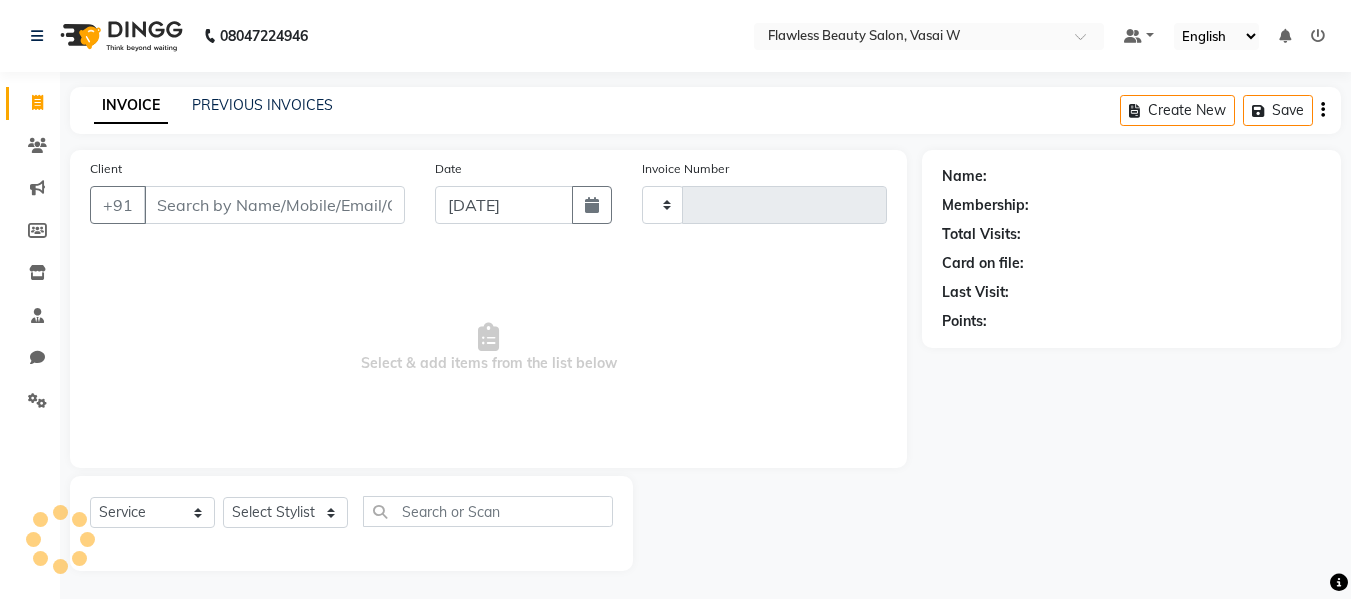 scroll, scrollTop: 2, scrollLeft: 0, axis: vertical 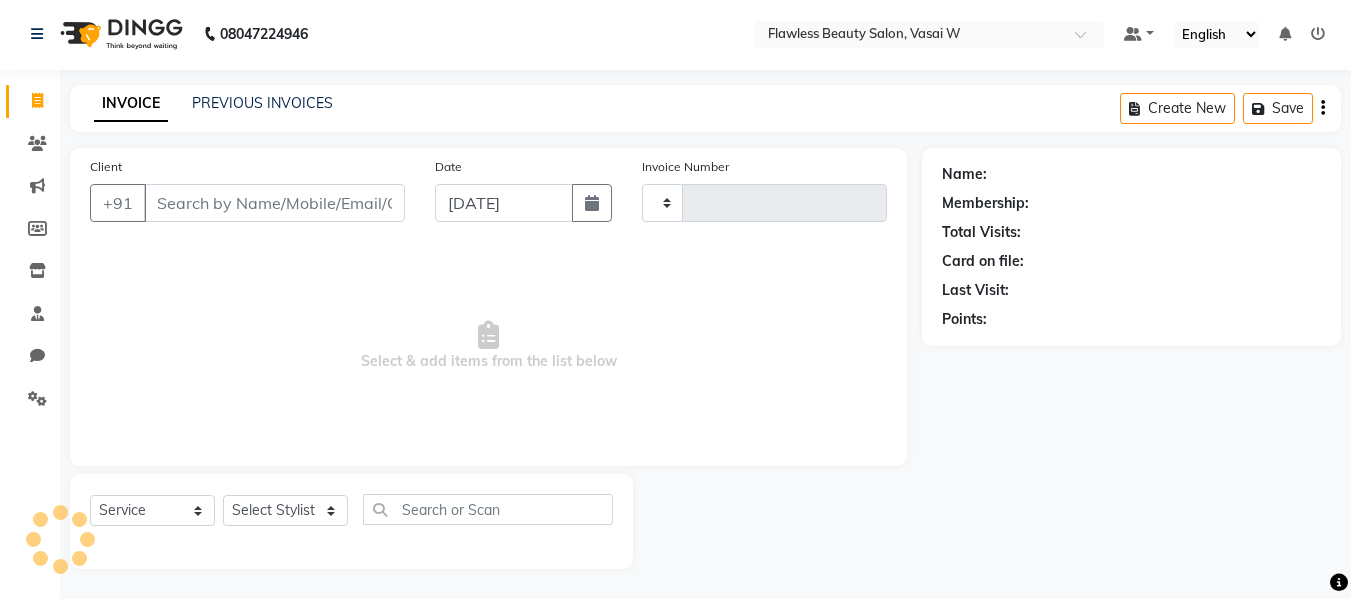 type on "1373" 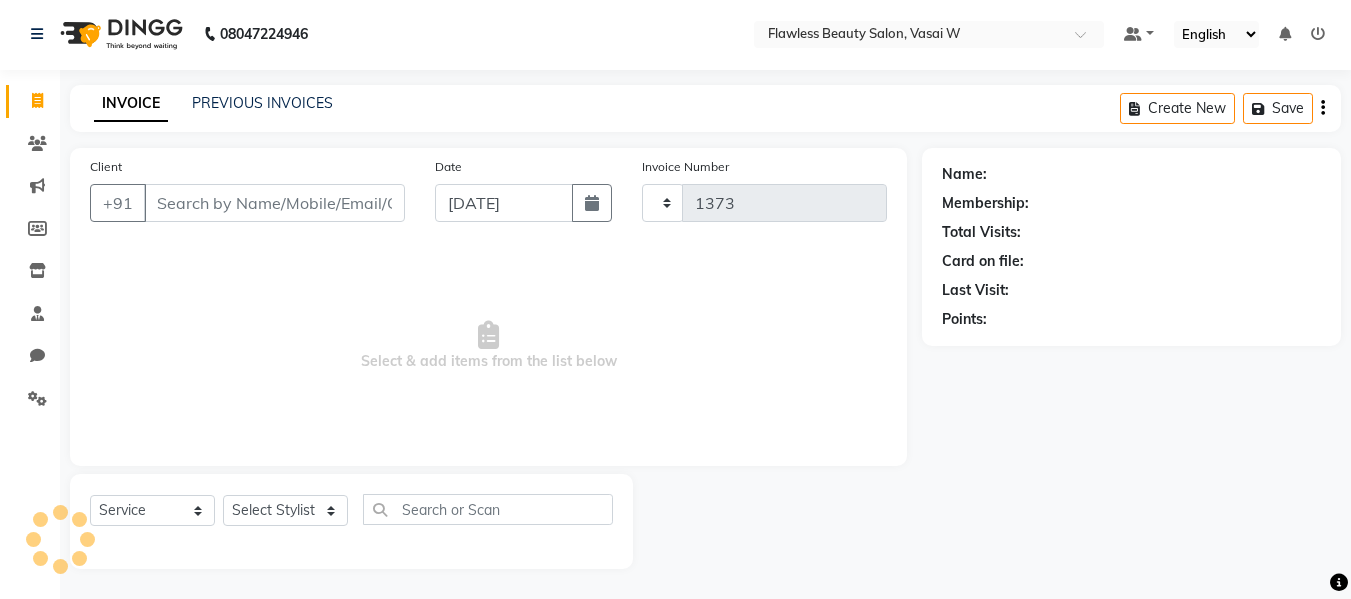 select on "8090" 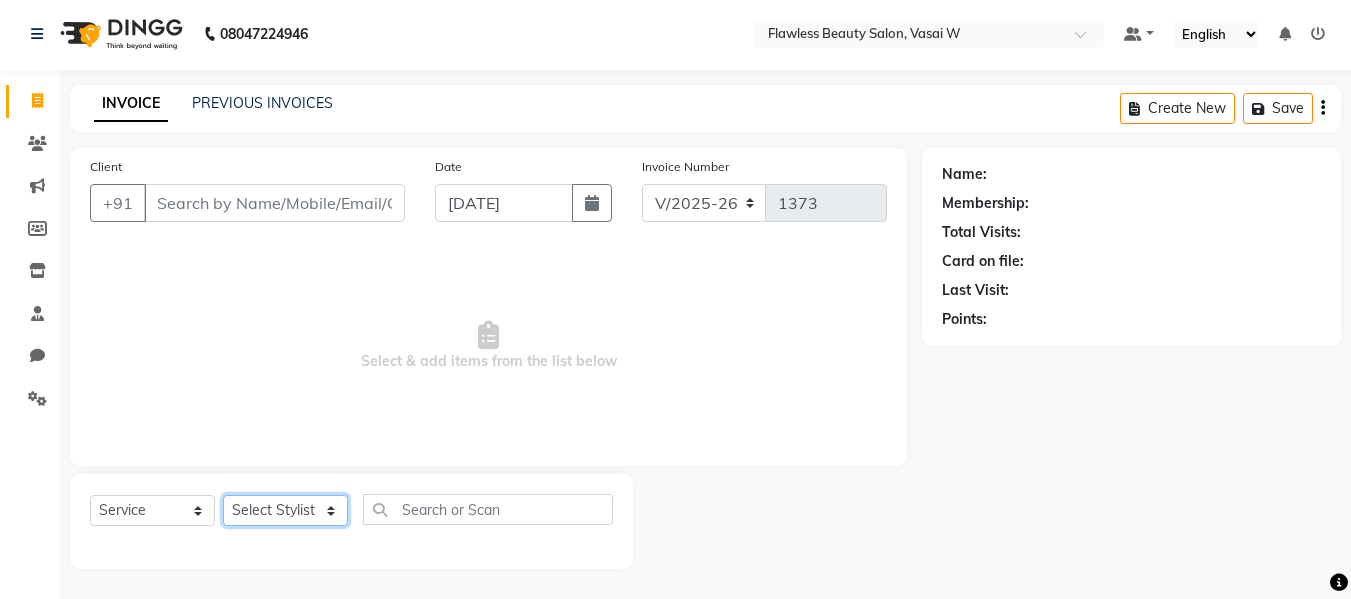 click on "Select Stylist Afsana [PERSON_NAME]  [PERSON_NAME] Maam Nisha  Pari [PERSON_NAME] [PERSON_NAME]" 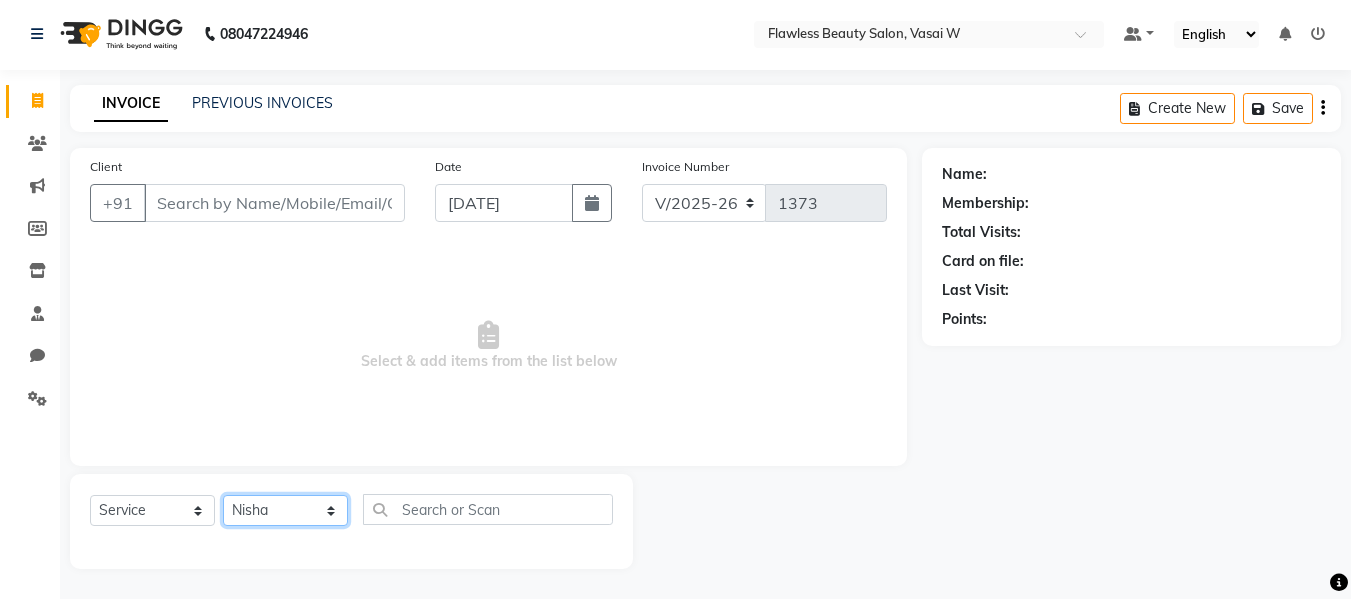 click on "Select Stylist Afsana [PERSON_NAME]  [PERSON_NAME] Maam Nisha  Pari [PERSON_NAME] [PERSON_NAME]" 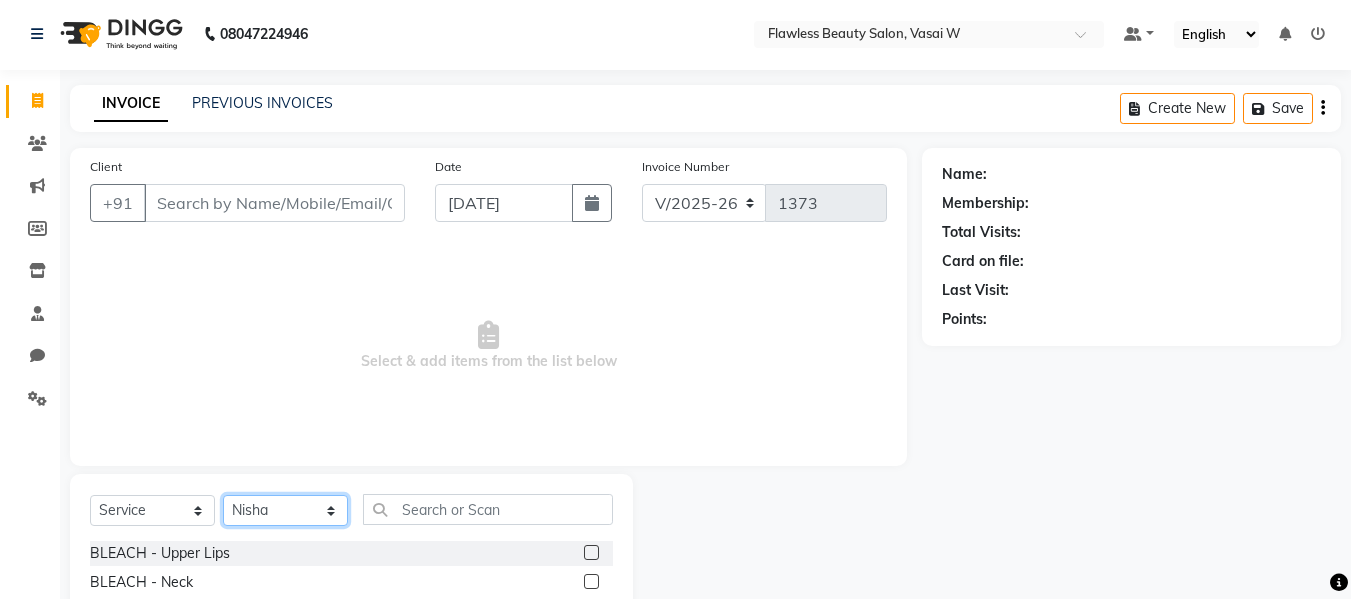 click on "Select Stylist Afsana [PERSON_NAME]  [PERSON_NAME] Maam Nisha  Pari [PERSON_NAME] [PERSON_NAME]" 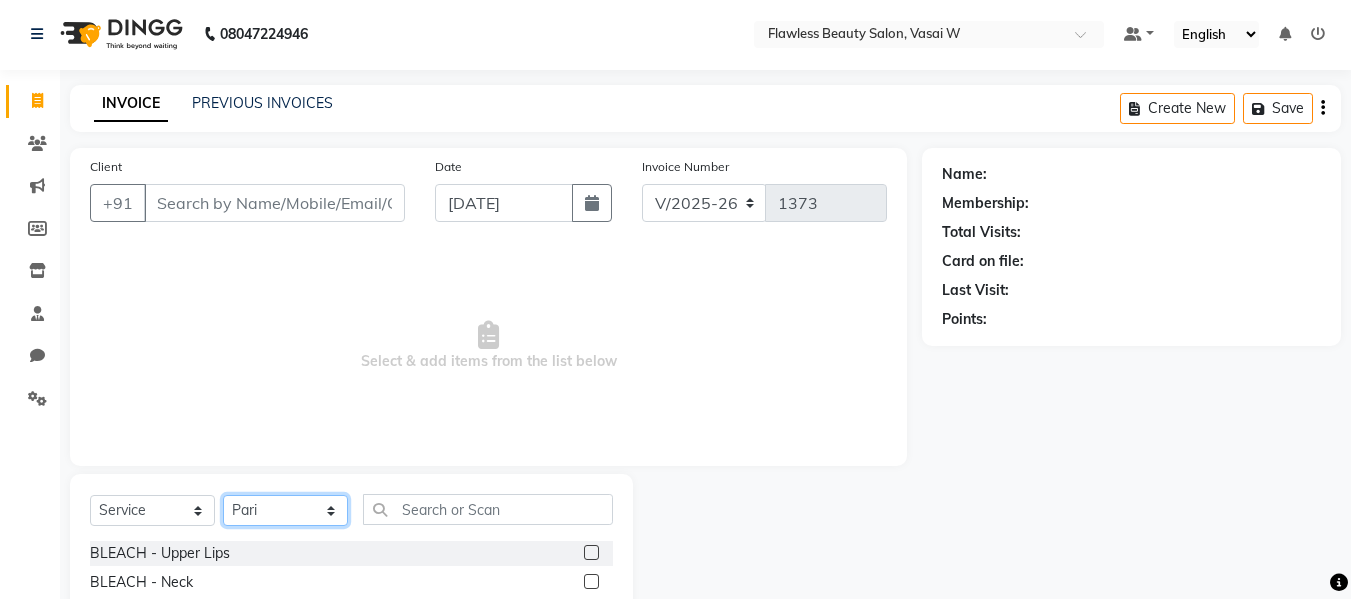 click on "Select Stylist Afsana [PERSON_NAME]  [PERSON_NAME] Maam Nisha  Pari [PERSON_NAME] [PERSON_NAME]" 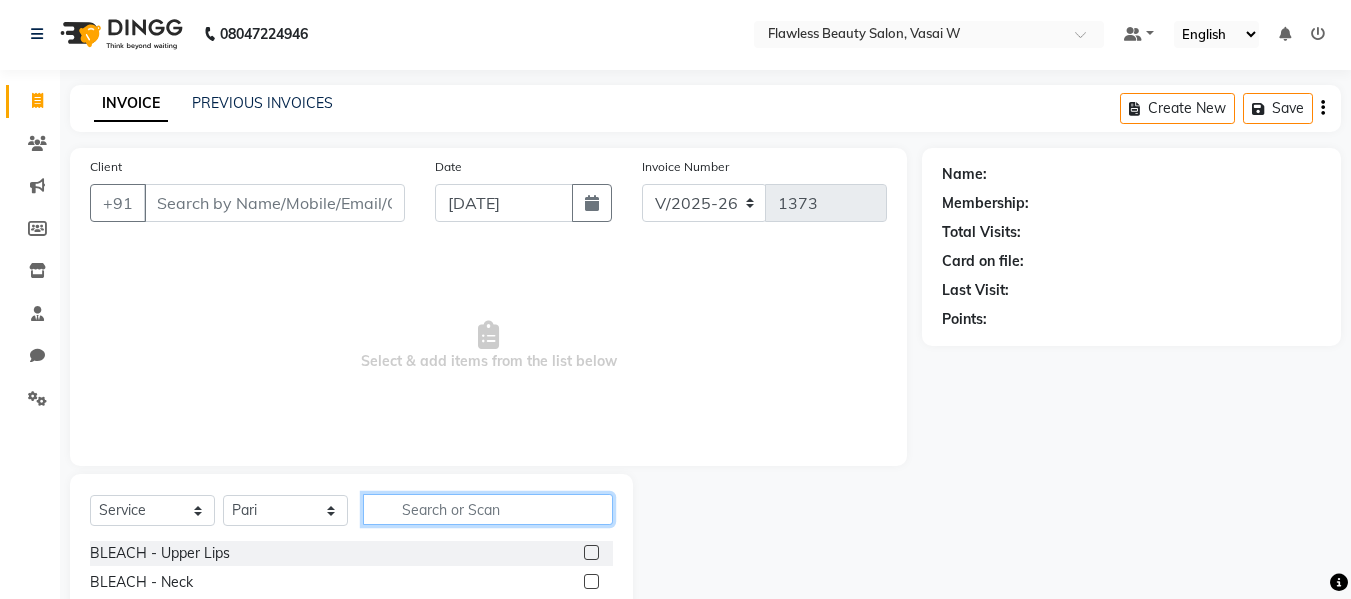 click 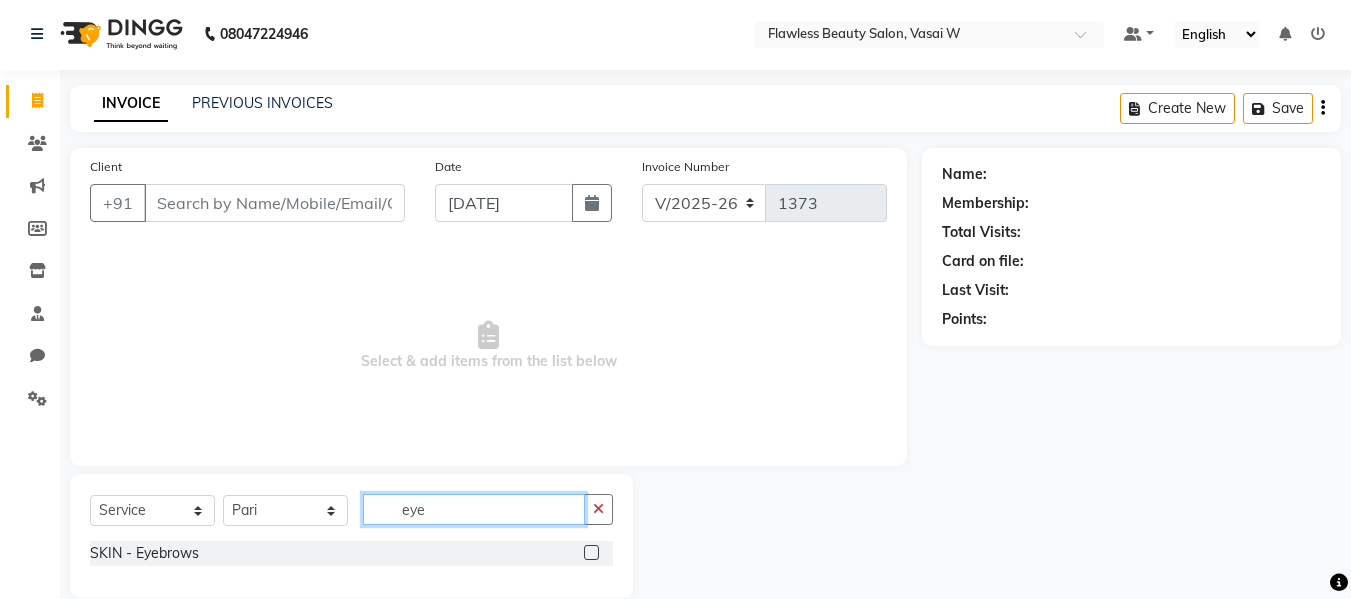 type on "eye" 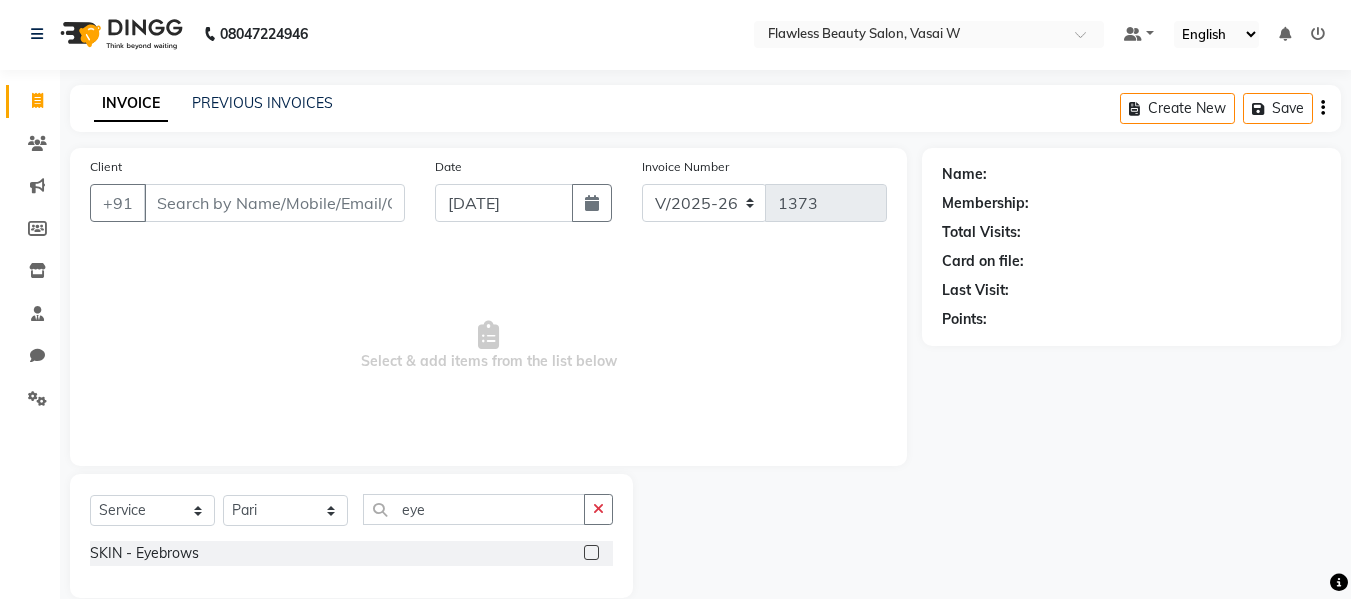 click 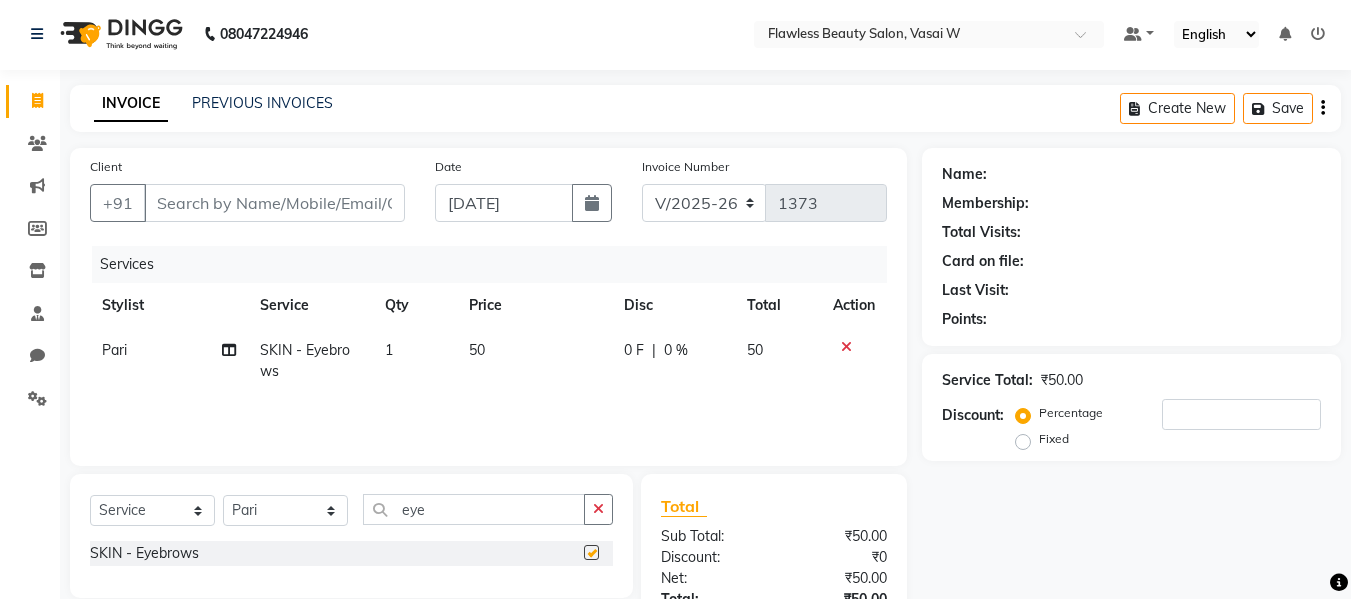 checkbox on "false" 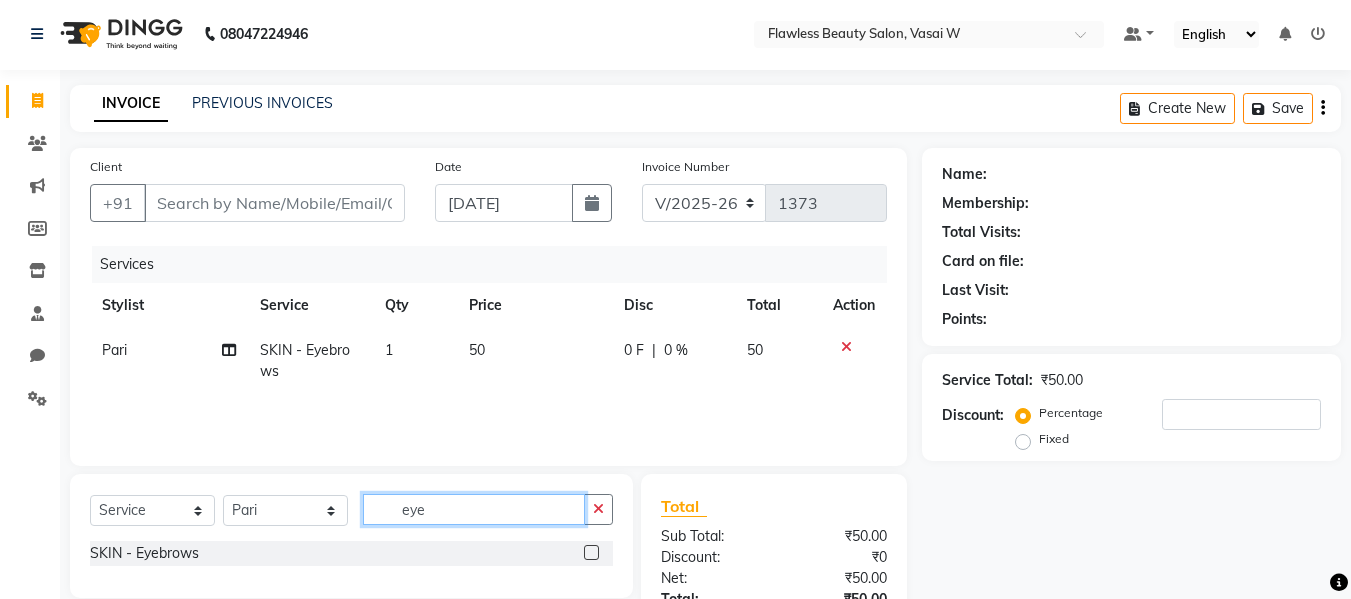 click on "eye" 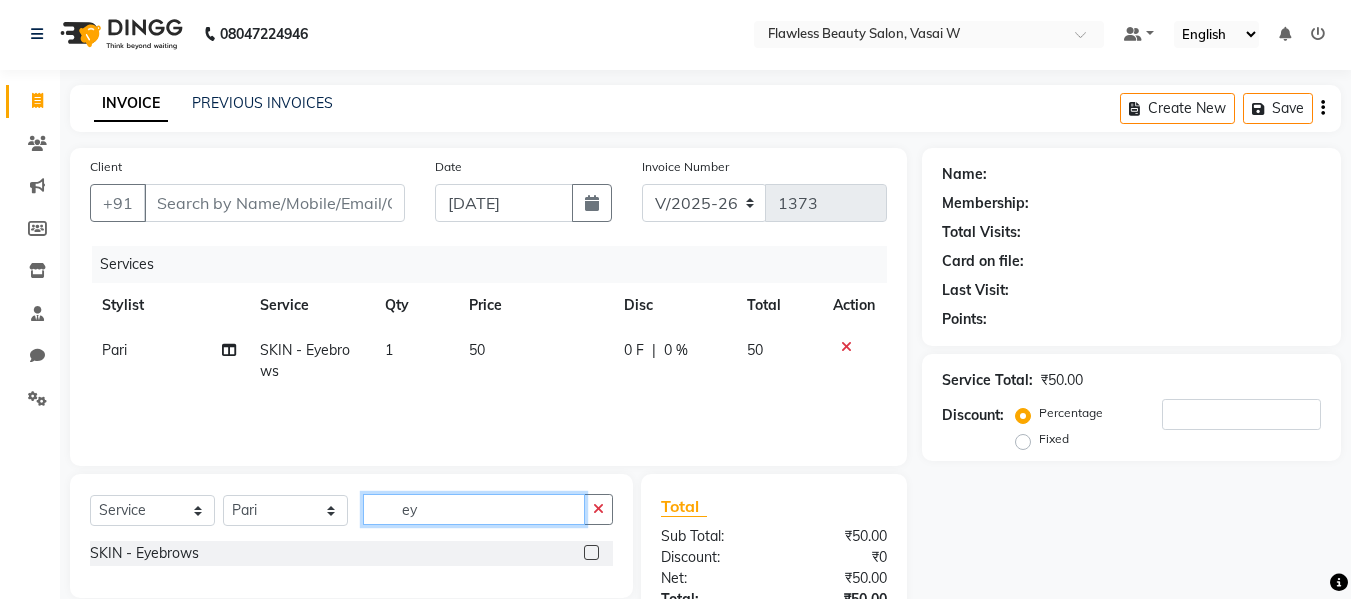 type on "e" 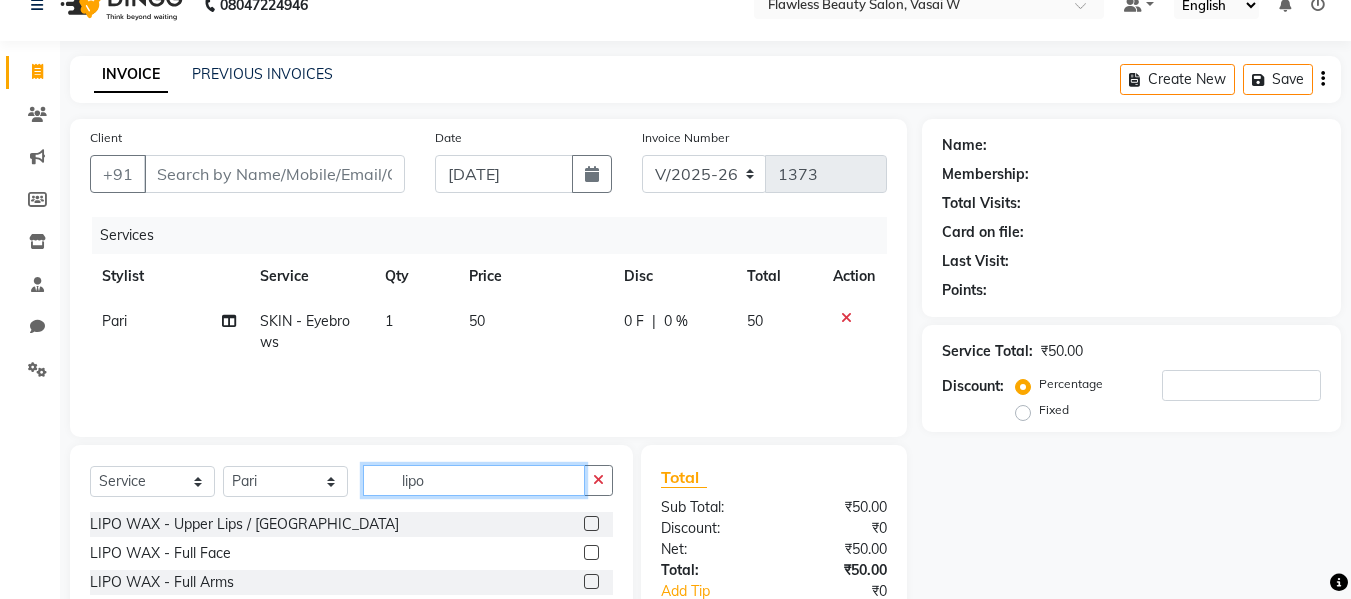 scroll, scrollTop: 35, scrollLeft: 0, axis: vertical 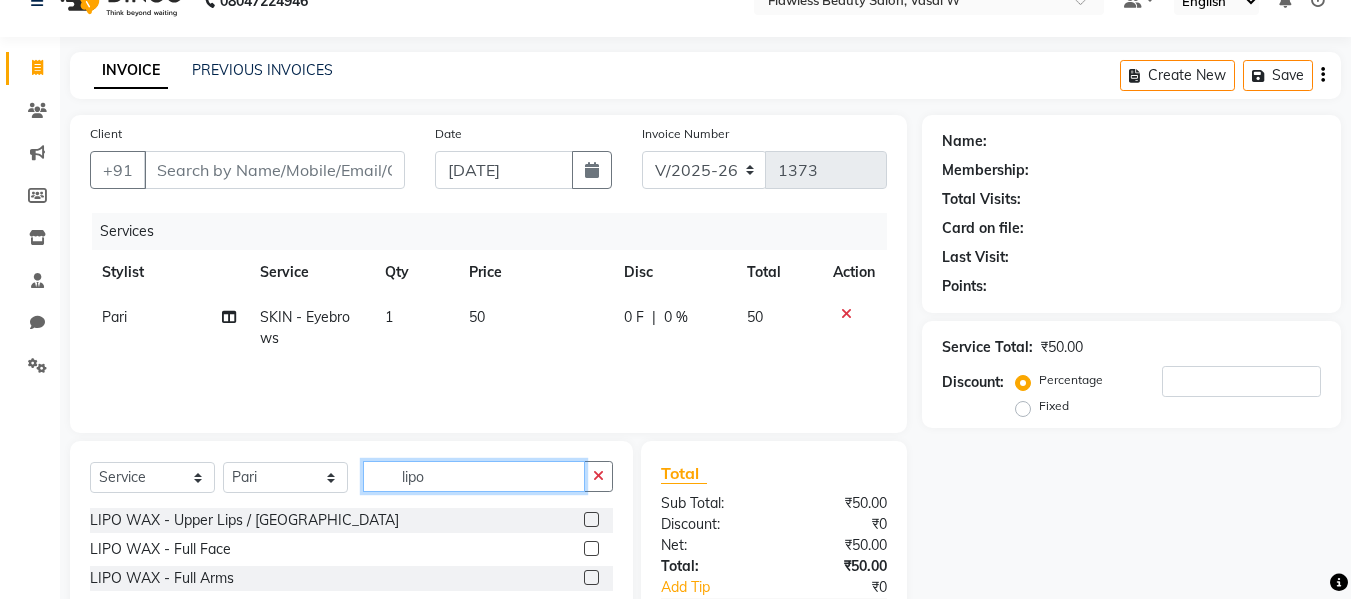 type on "lipo" 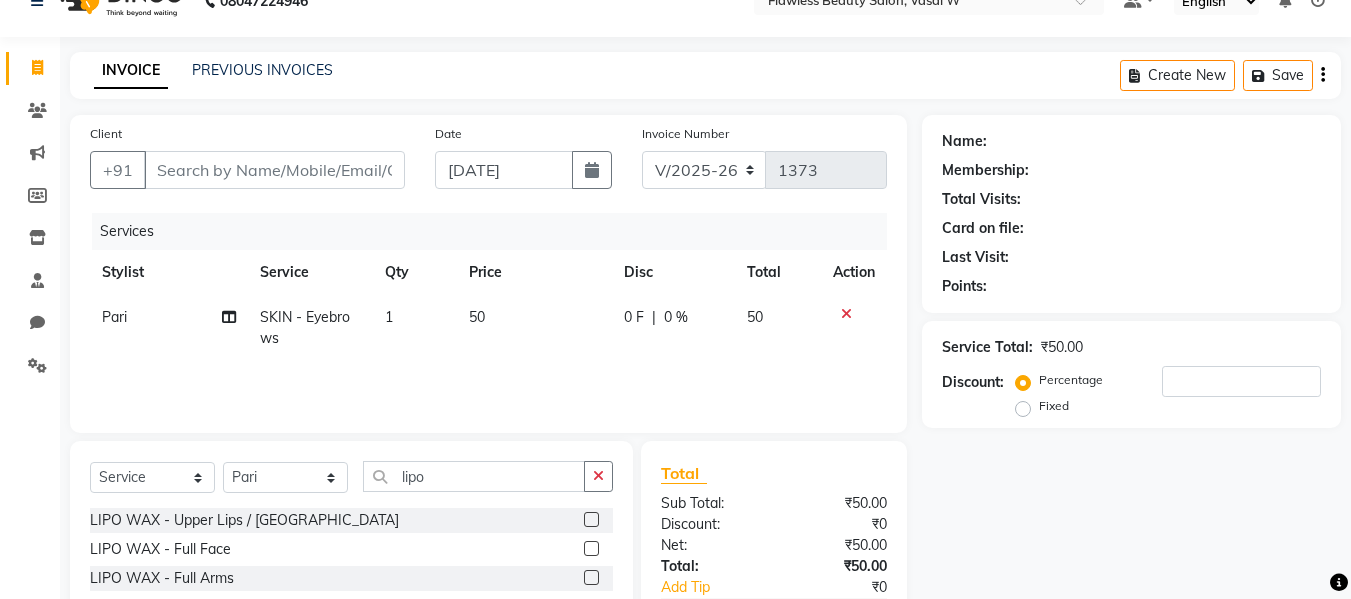 click 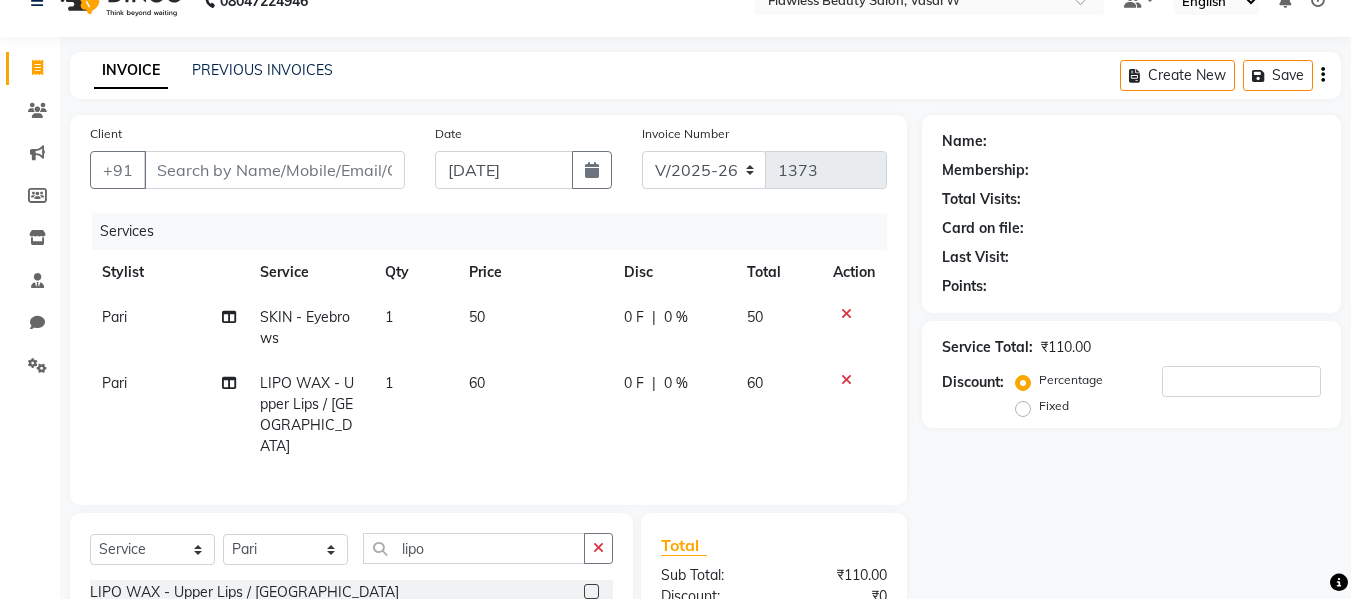 click 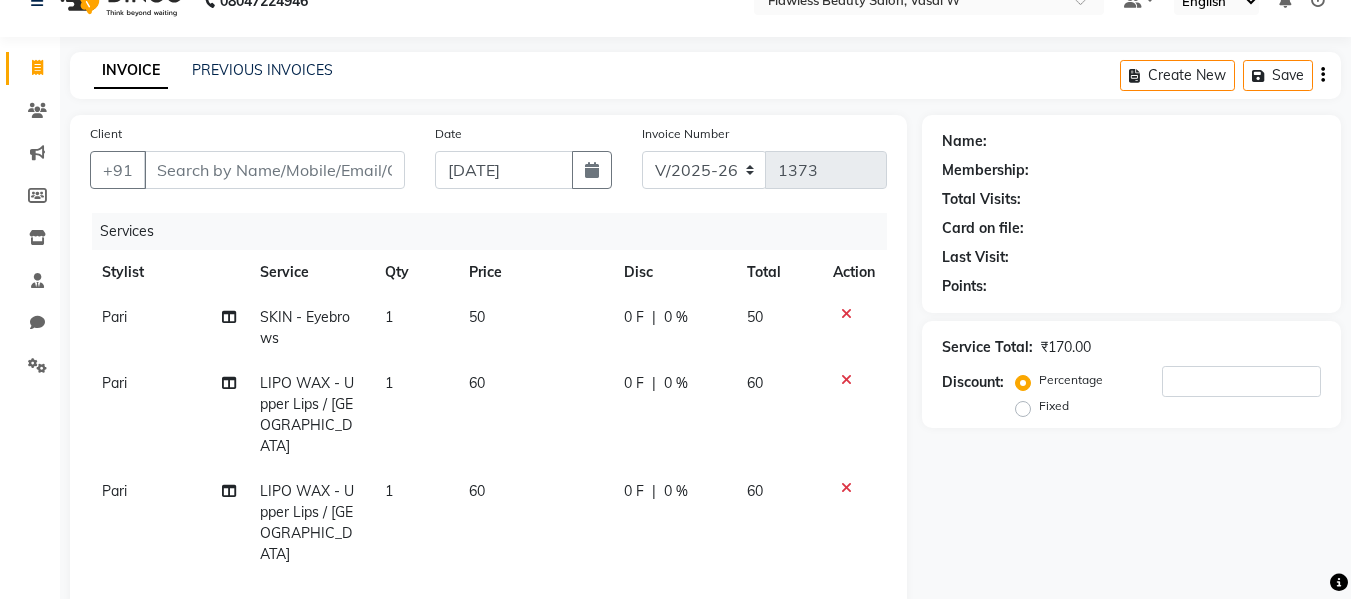 checkbox on "false" 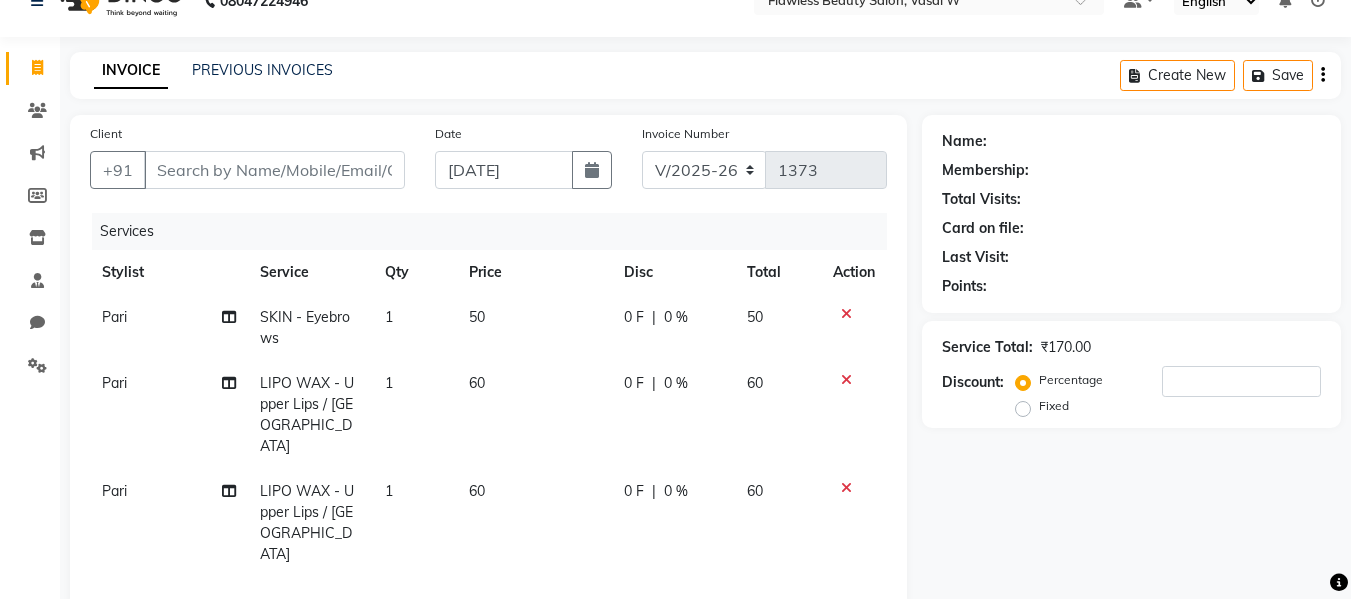 type on "l" 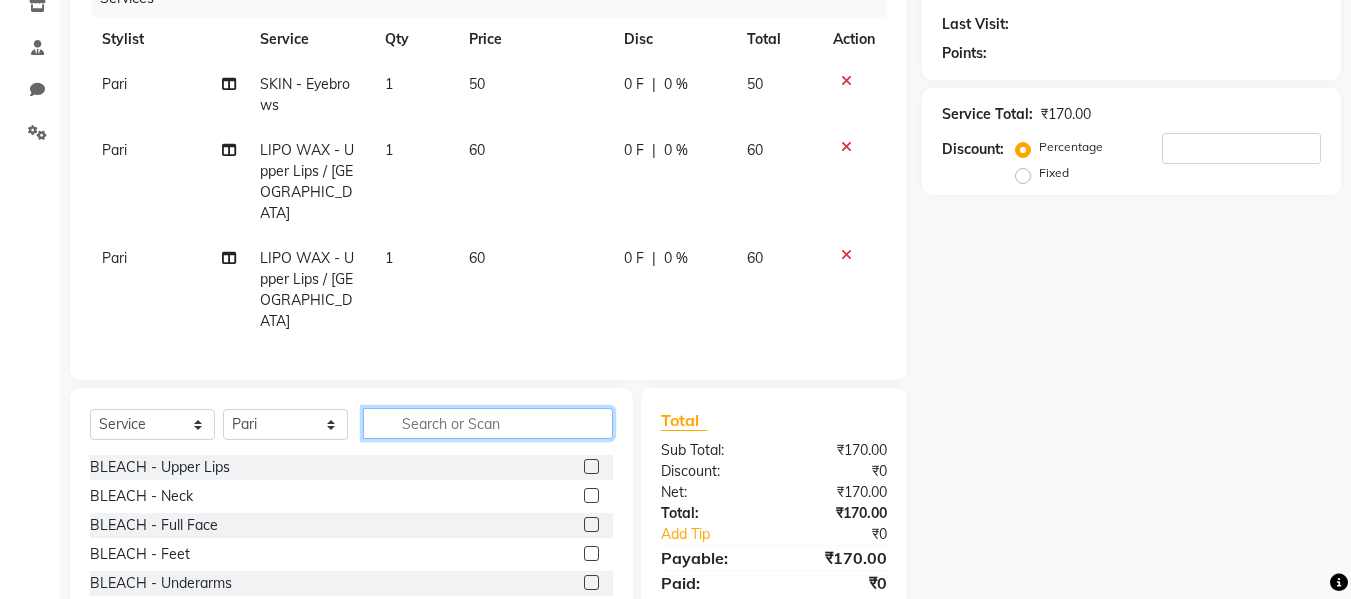 scroll, scrollTop: 313, scrollLeft: 0, axis: vertical 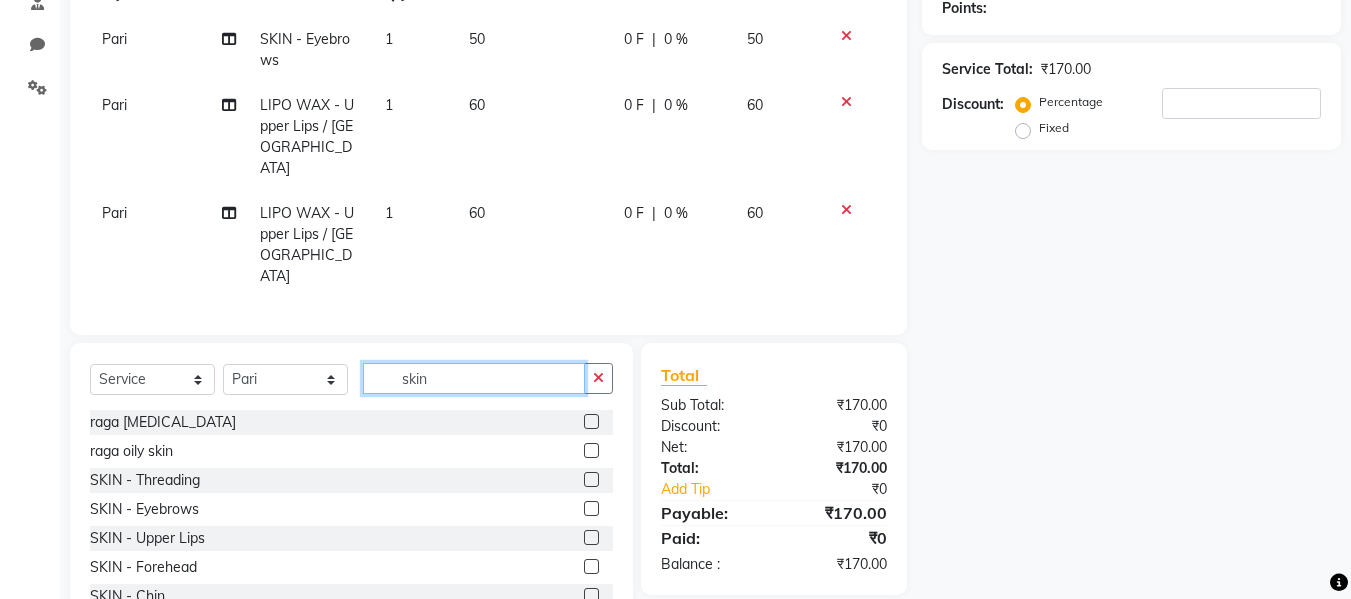 type on "skin" 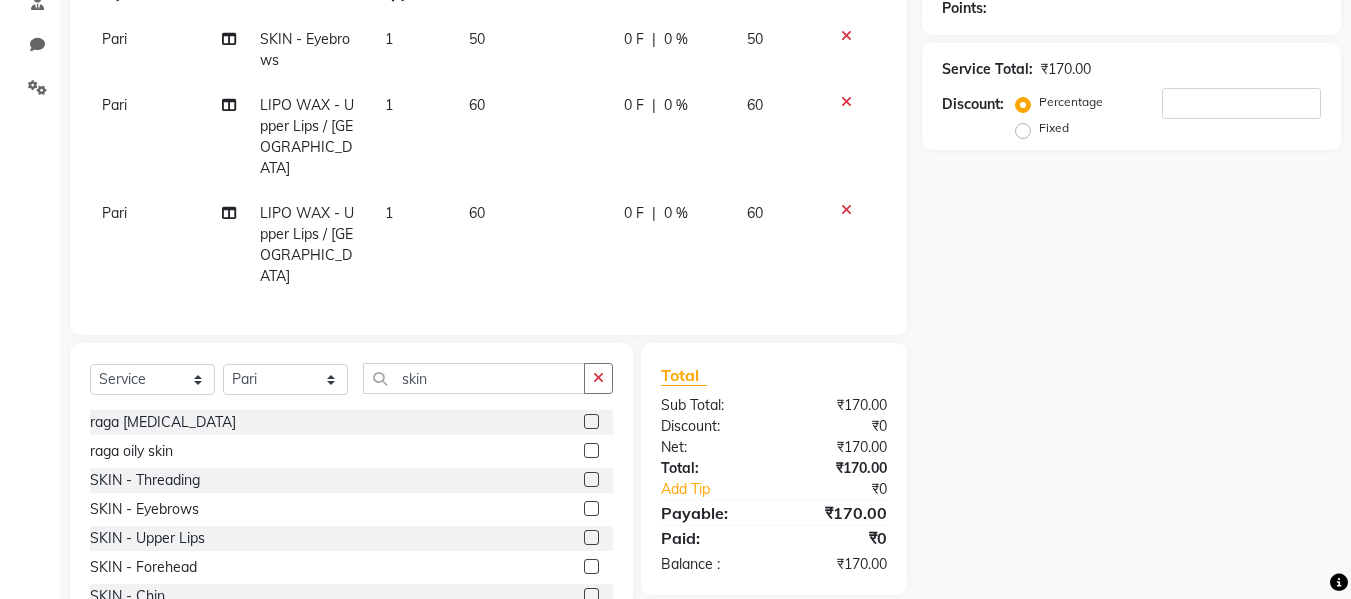 click 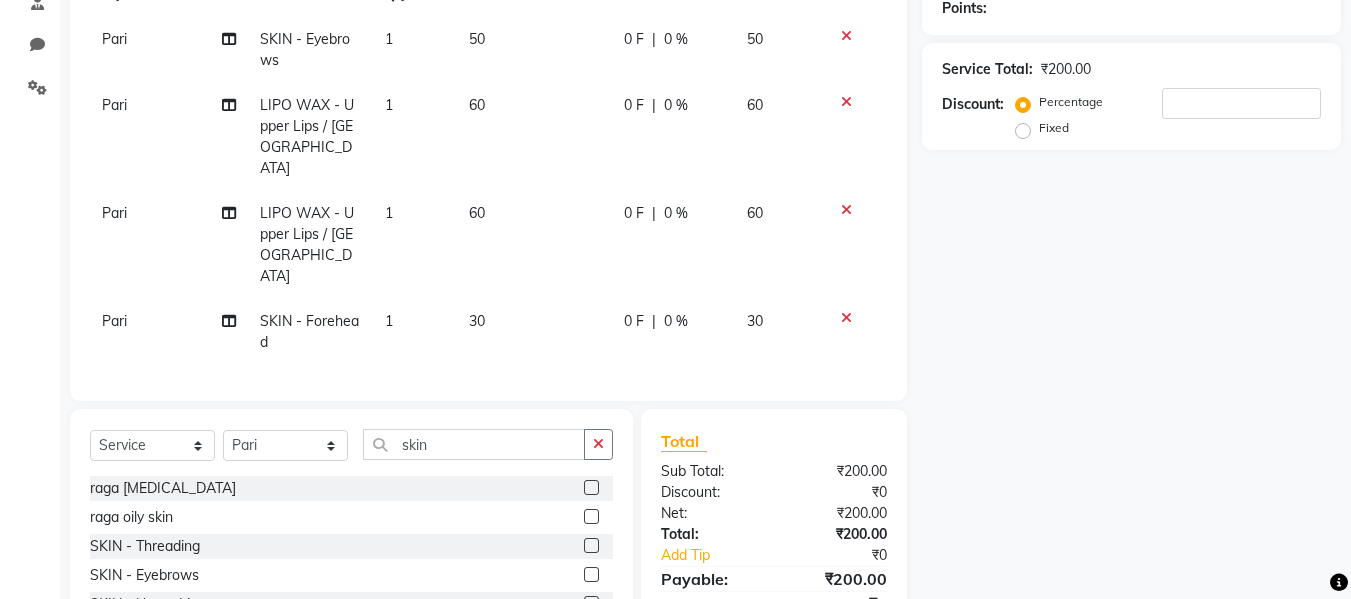 checkbox on "false" 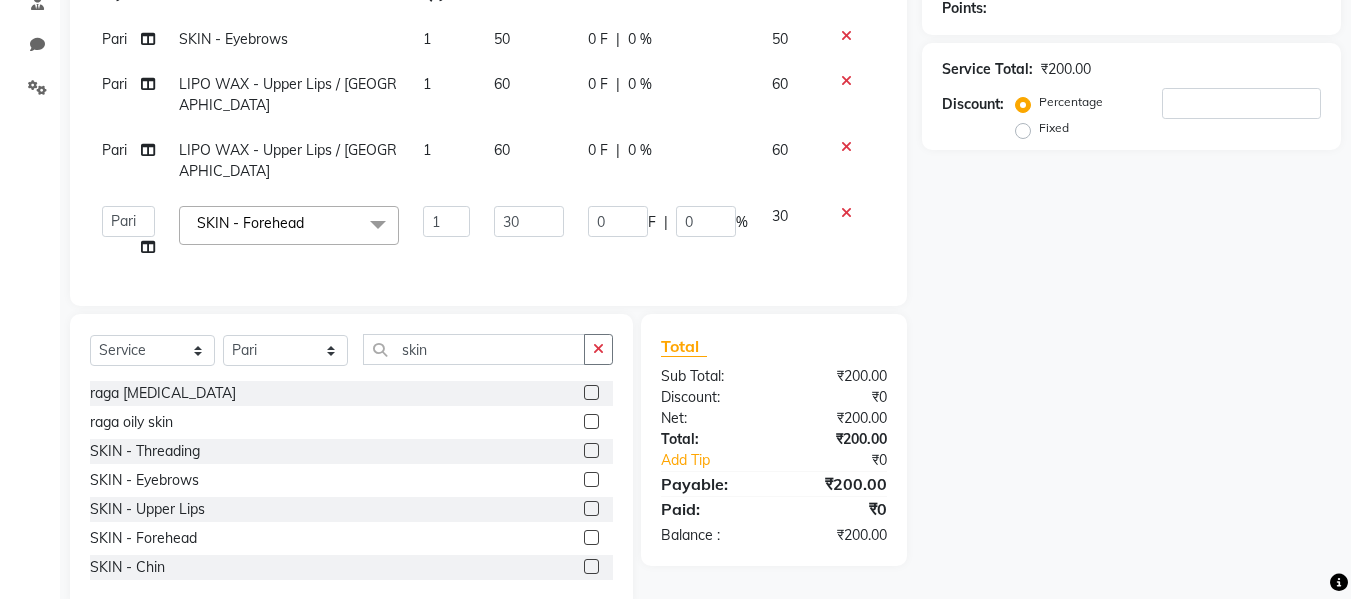 click on "Total Sub Total: ₹200.00 Discount: ₹0 Net: ₹200.00 Total: ₹200.00 Add Tip ₹0 Payable: ₹200.00 Paid: ₹0 Balance   : ₹200.00" 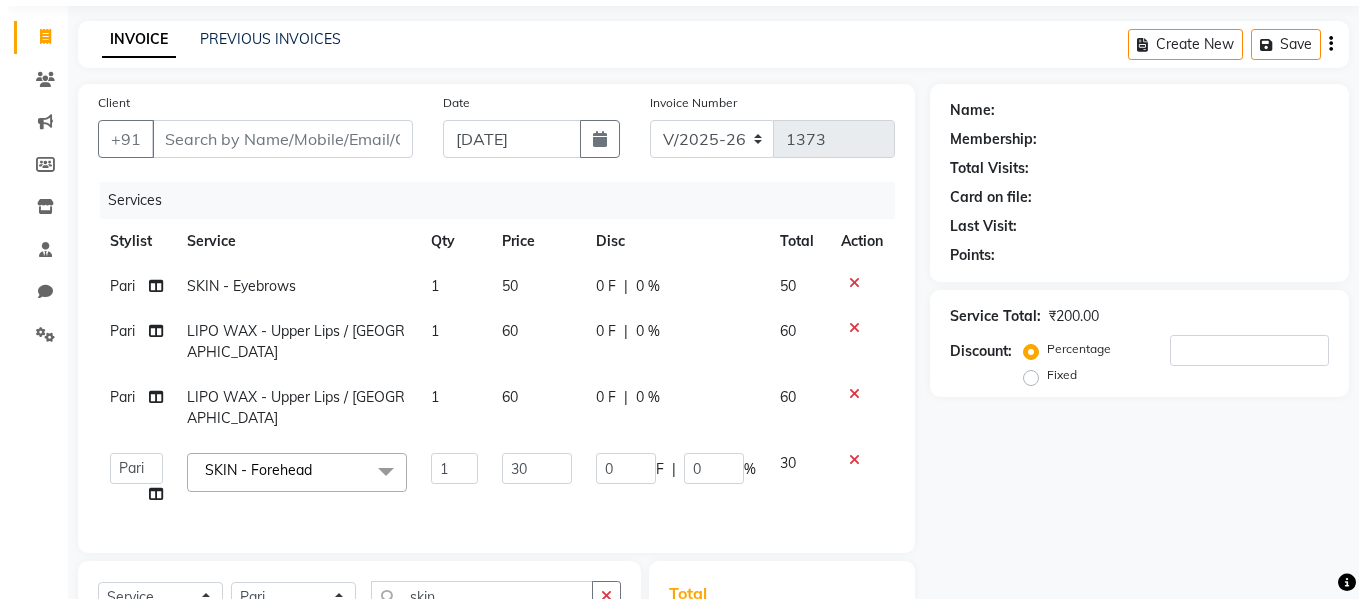 scroll, scrollTop: 0, scrollLeft: 0, axis: both 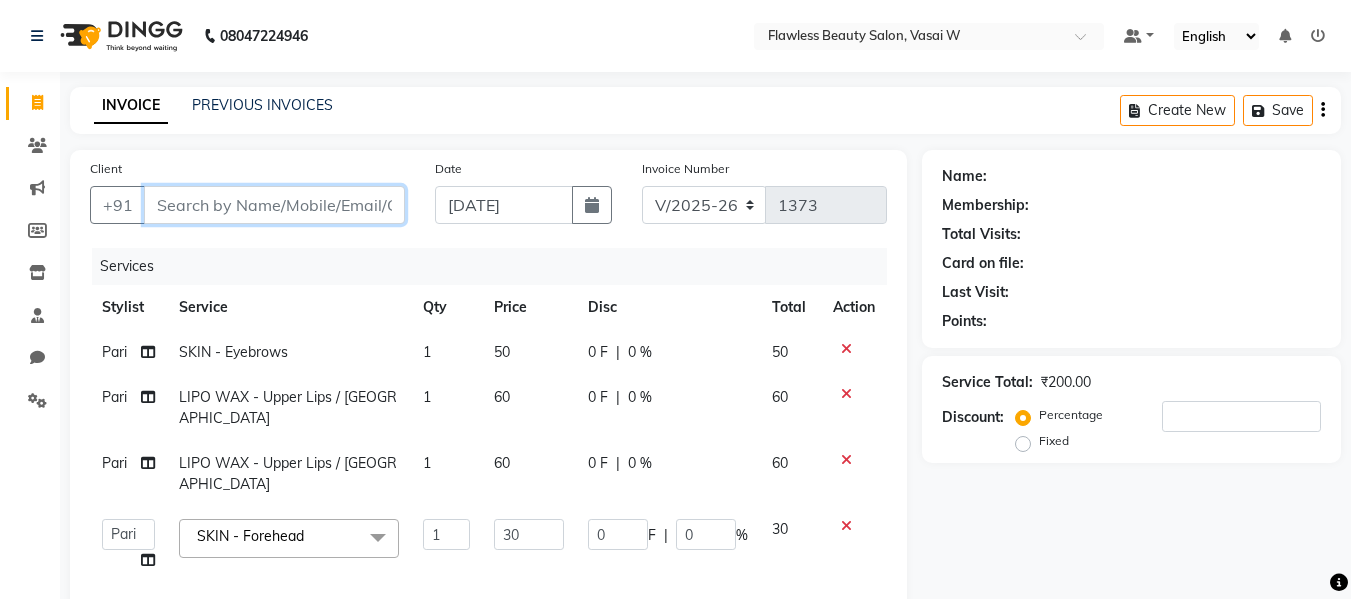 click on "Client" at bounding box center [274, 205] 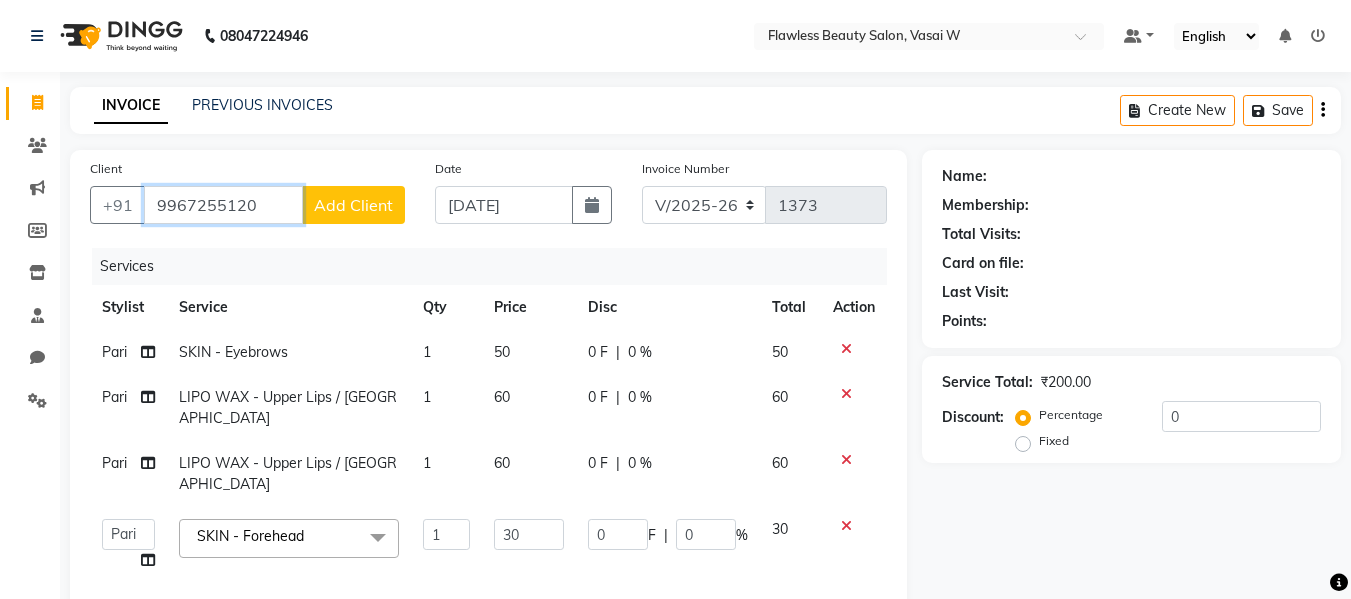 type on "9967255120" 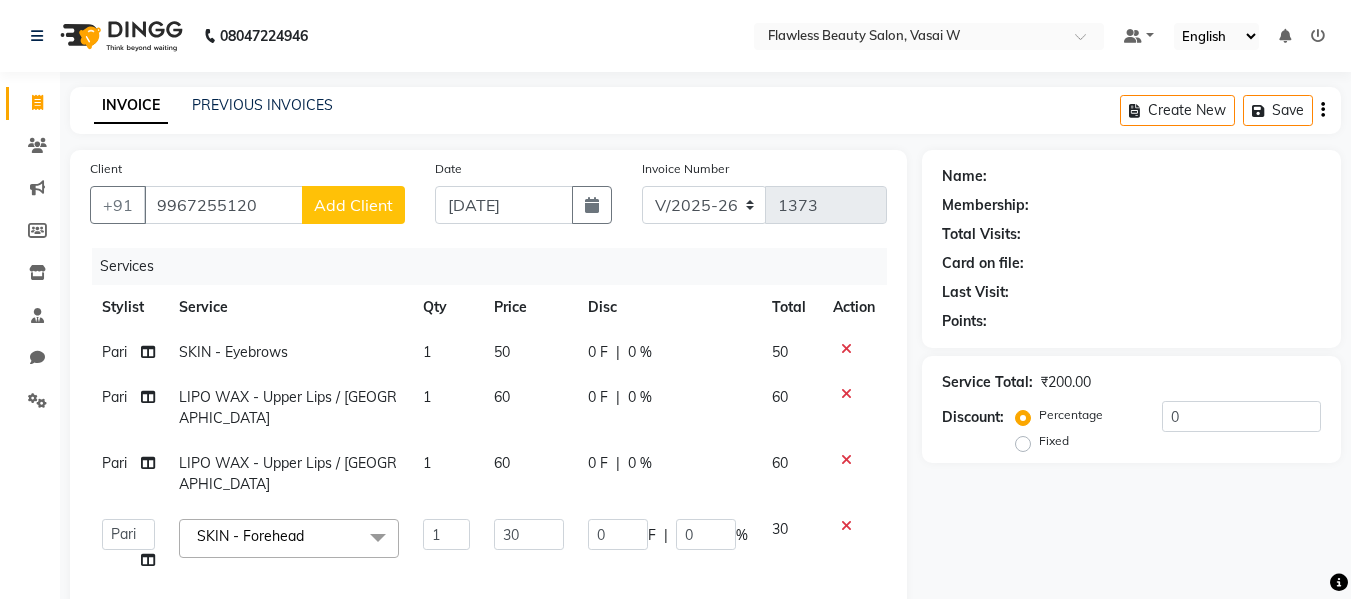 click on "Add Client" 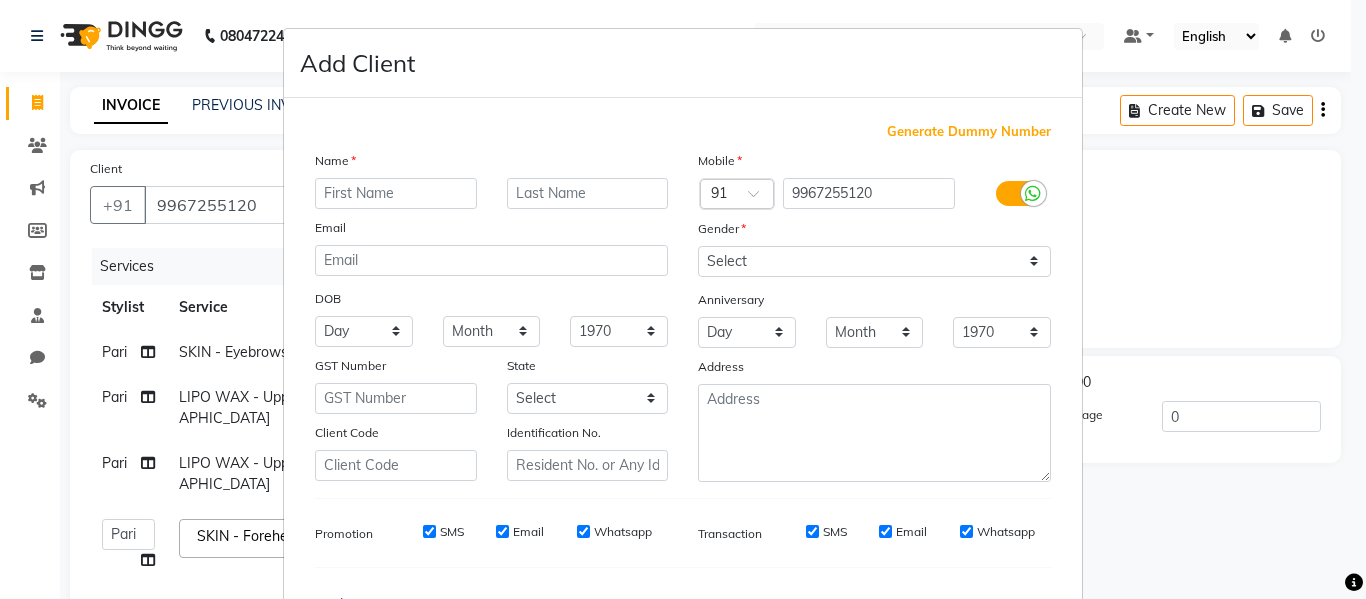 click at bounding box center [396, 193] 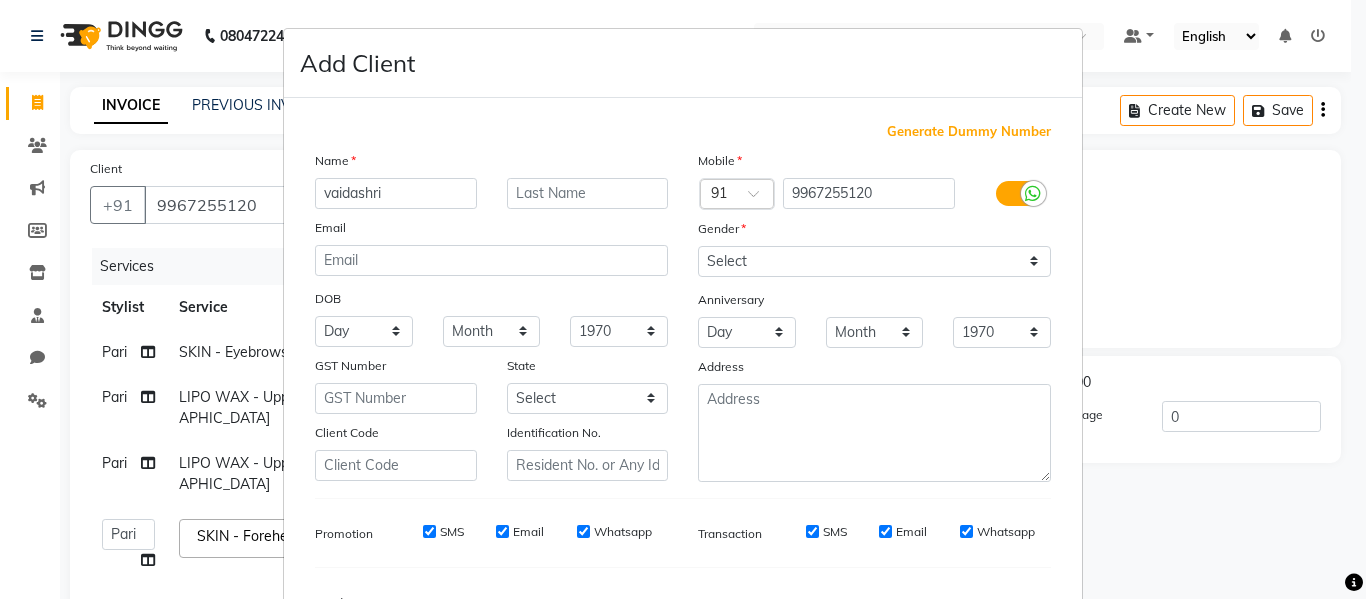 type on "vaidashri" 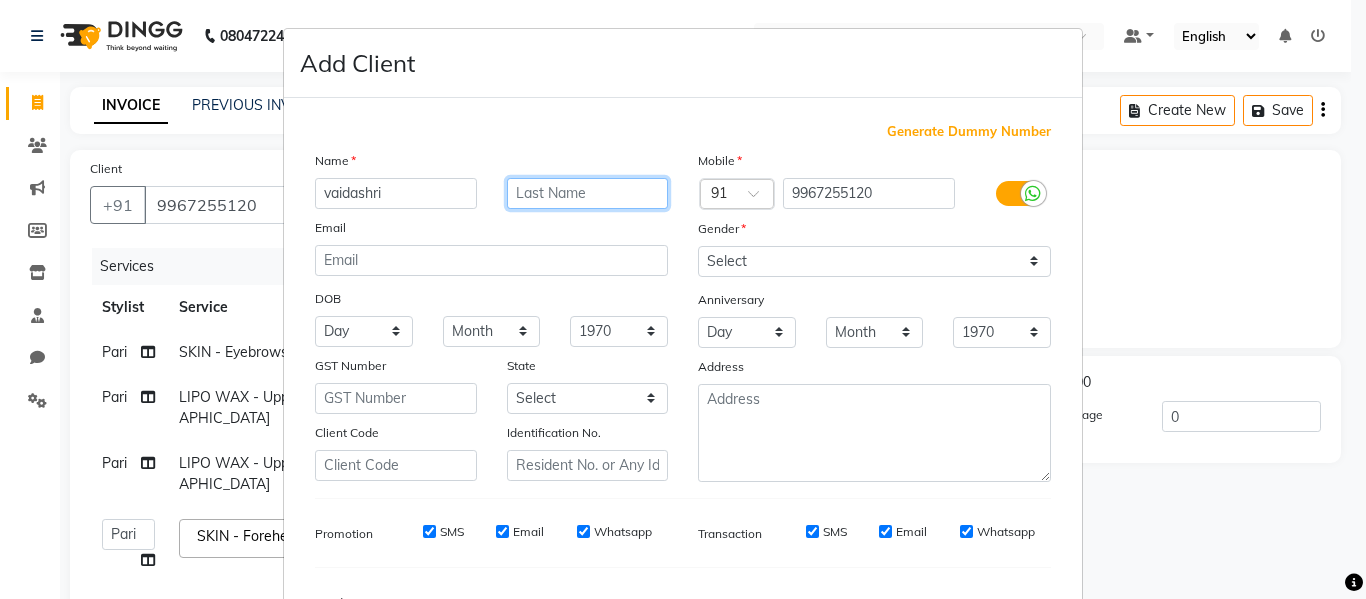 click at bounding box center [588, 193] 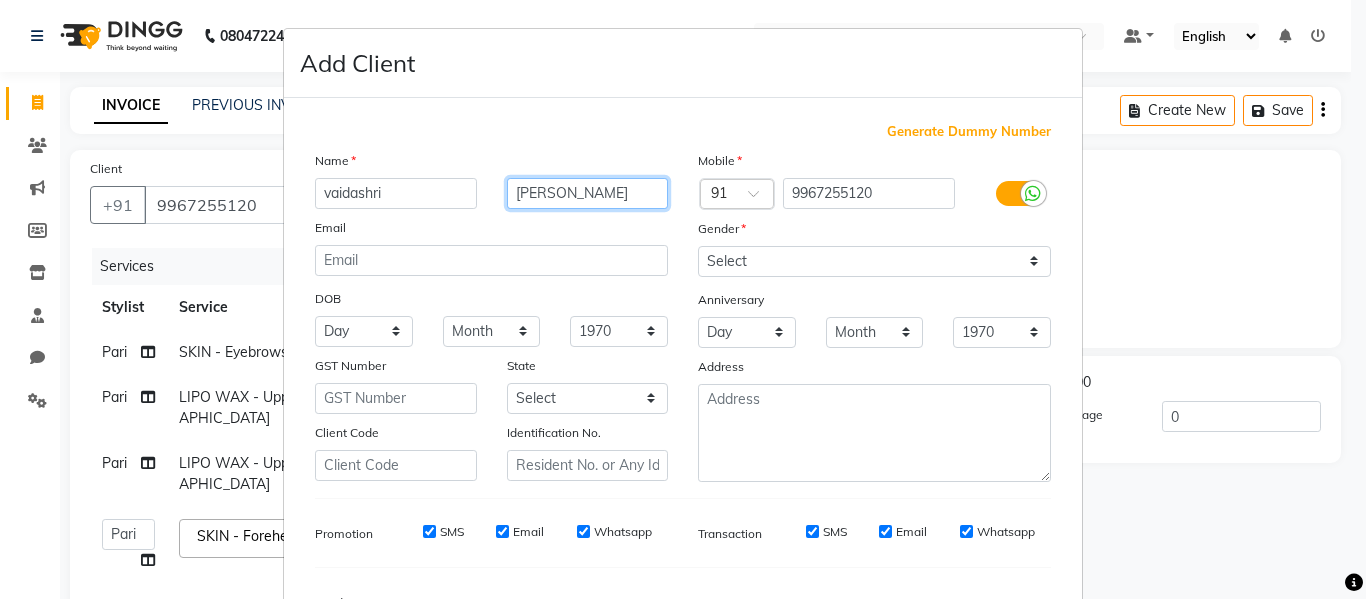 type on "[PERSON_NAME]" 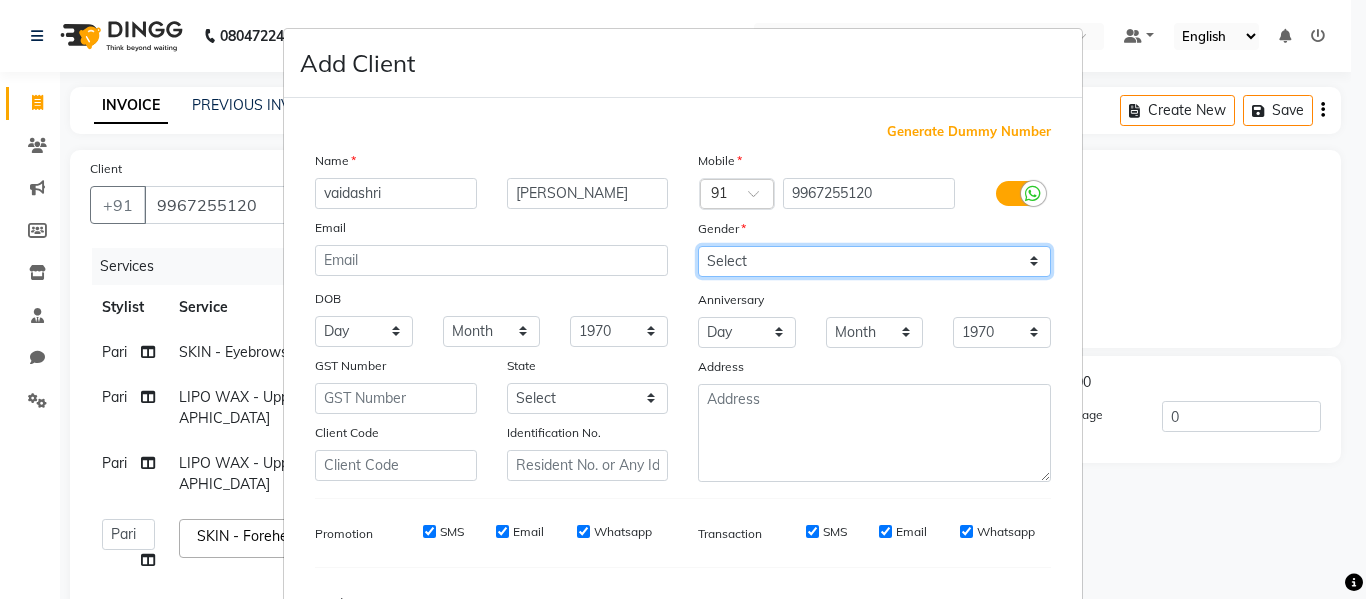 click on "Select [DEMOGRAPHIC_DATA] [DEMOGRAPHIC_DATA] Other Prefer Not To Say" at bounding box center [874, 261] 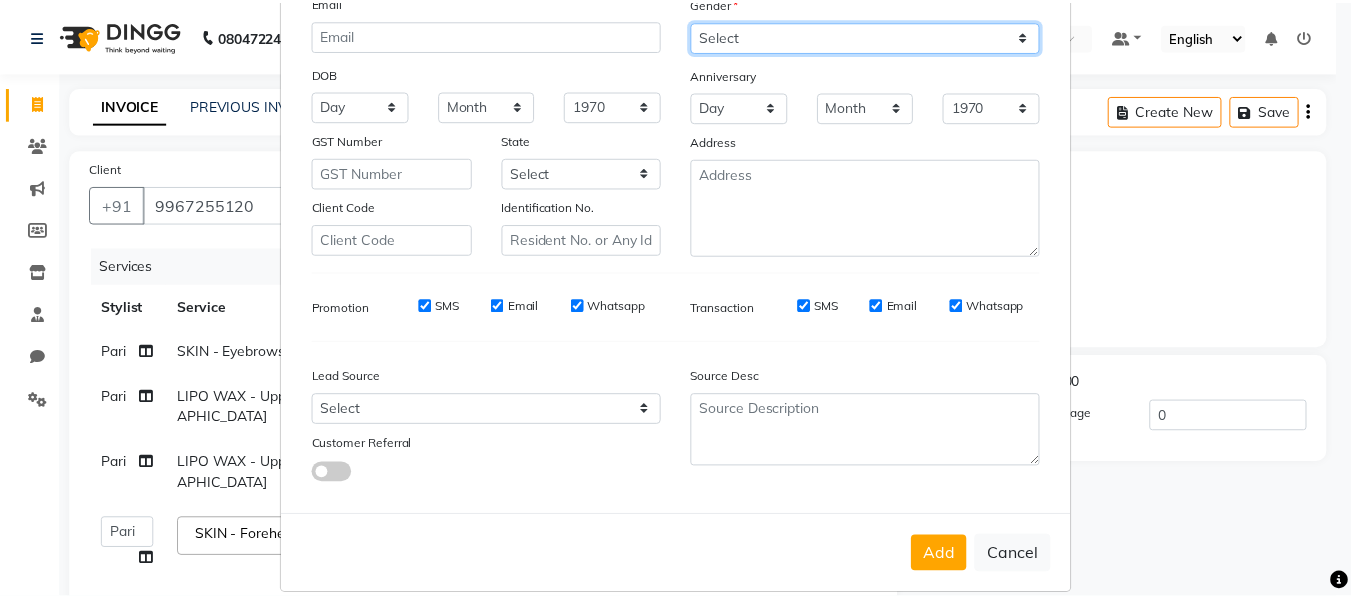 scroll, scrollTop: 250, scrollLeft: 0, axis: vertical 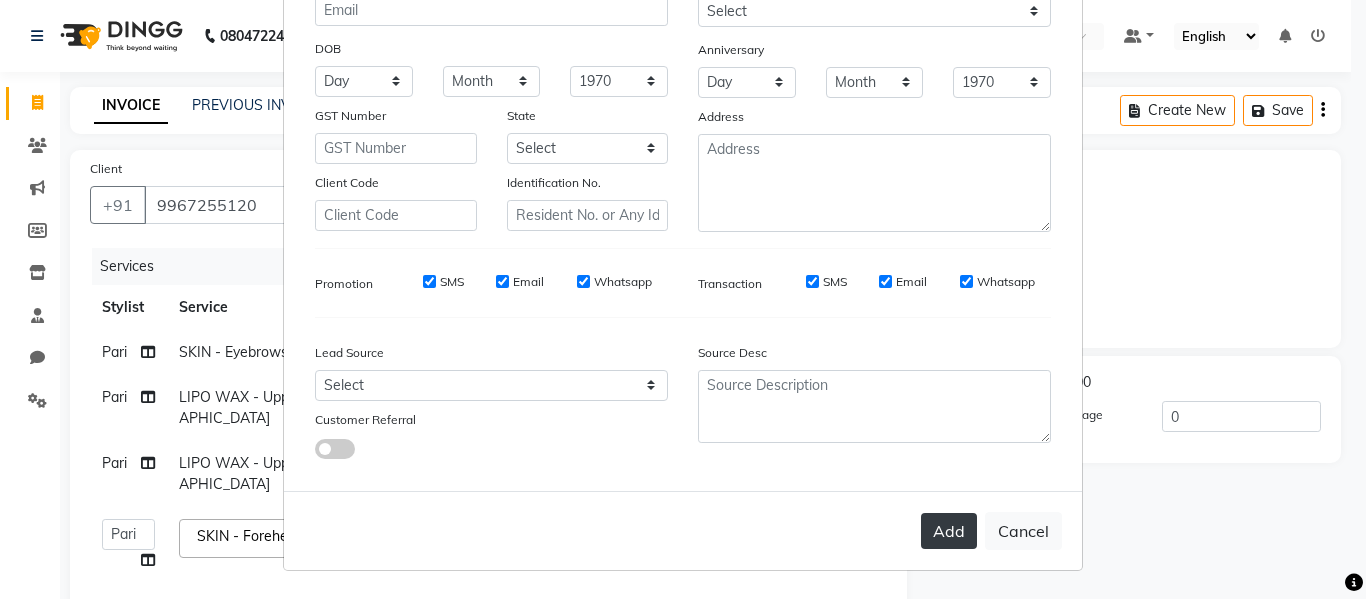 click on "Add" at bounding box center [949, 531] 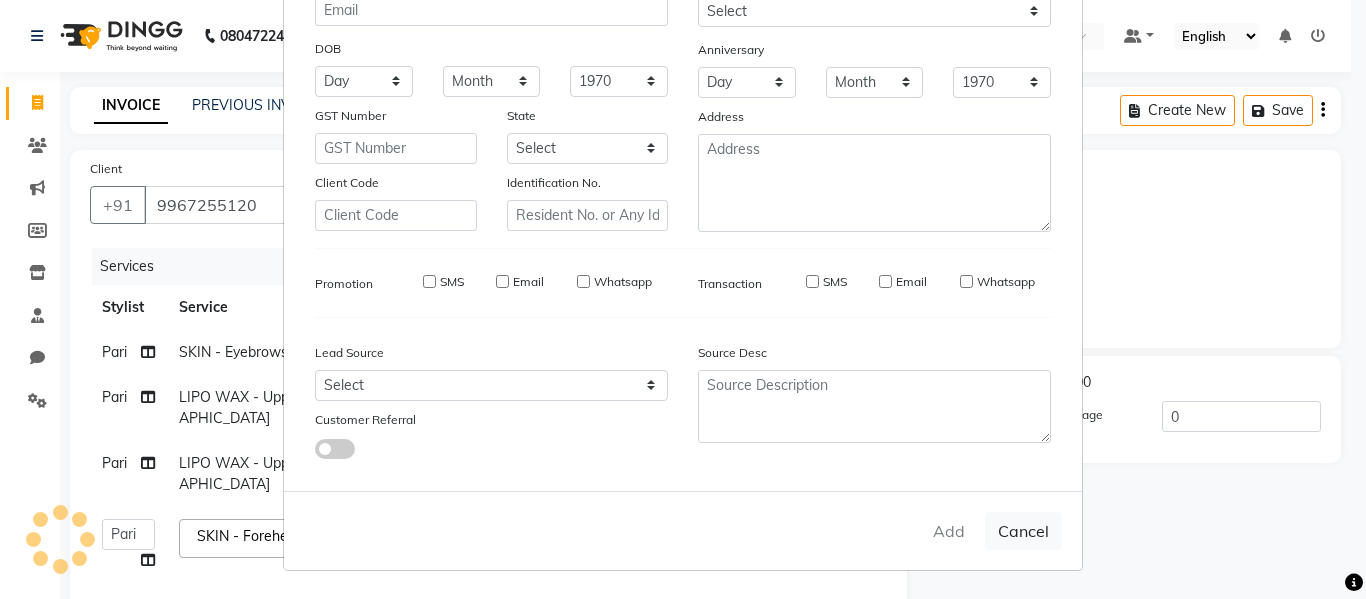 type on "99******20" 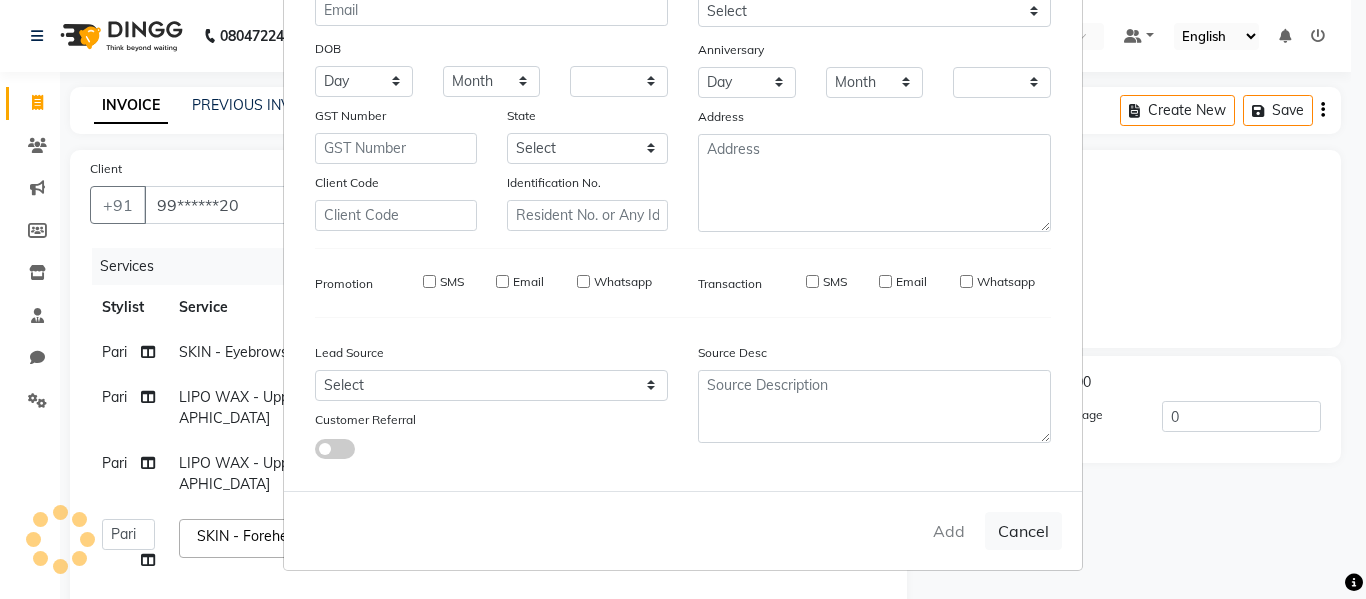 checkbox on "false" 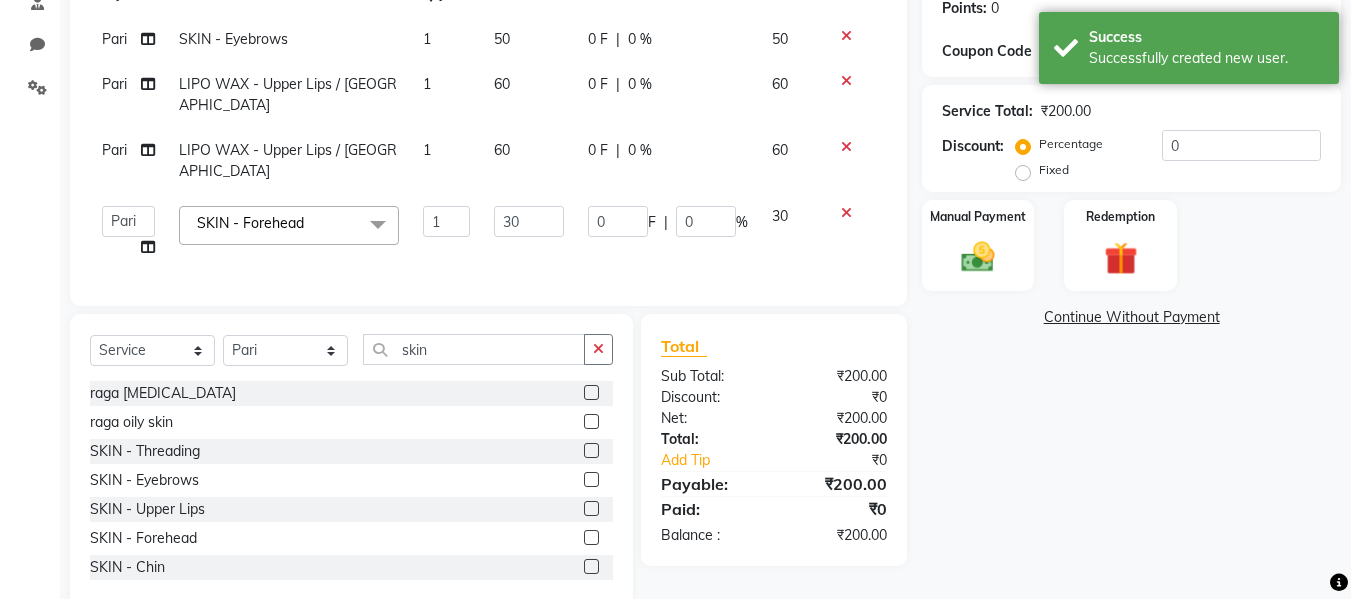 scroll, scrollTop: 326, scrollLeft: 0, axis: vertical 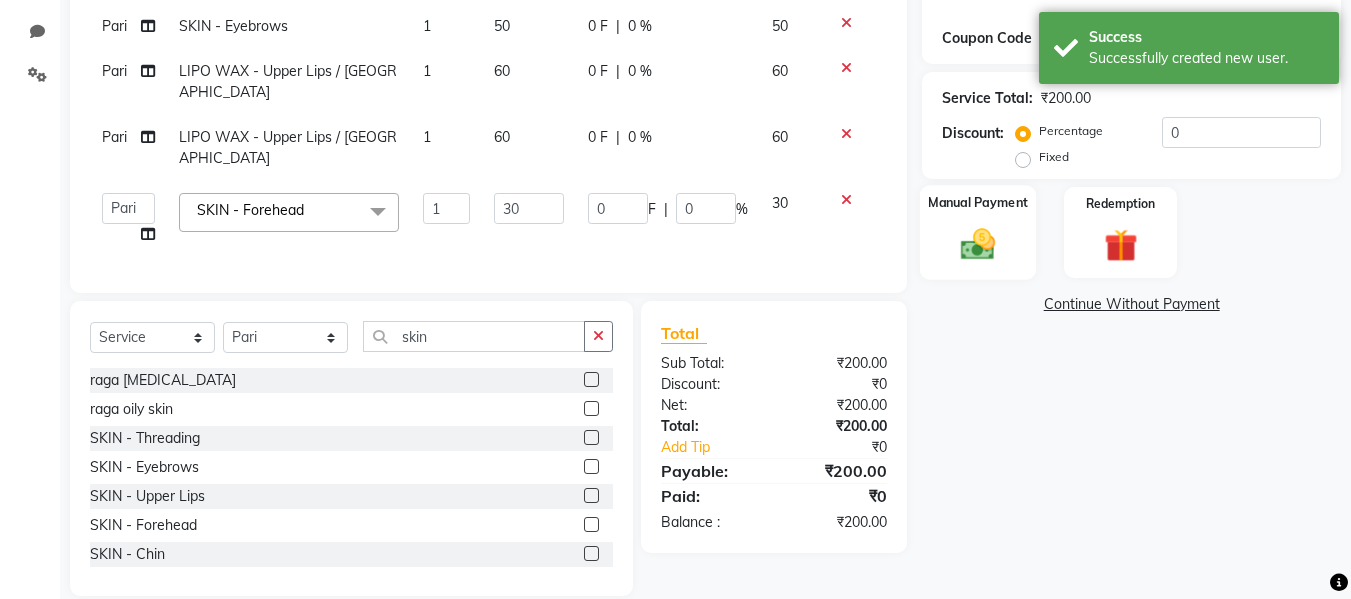 click 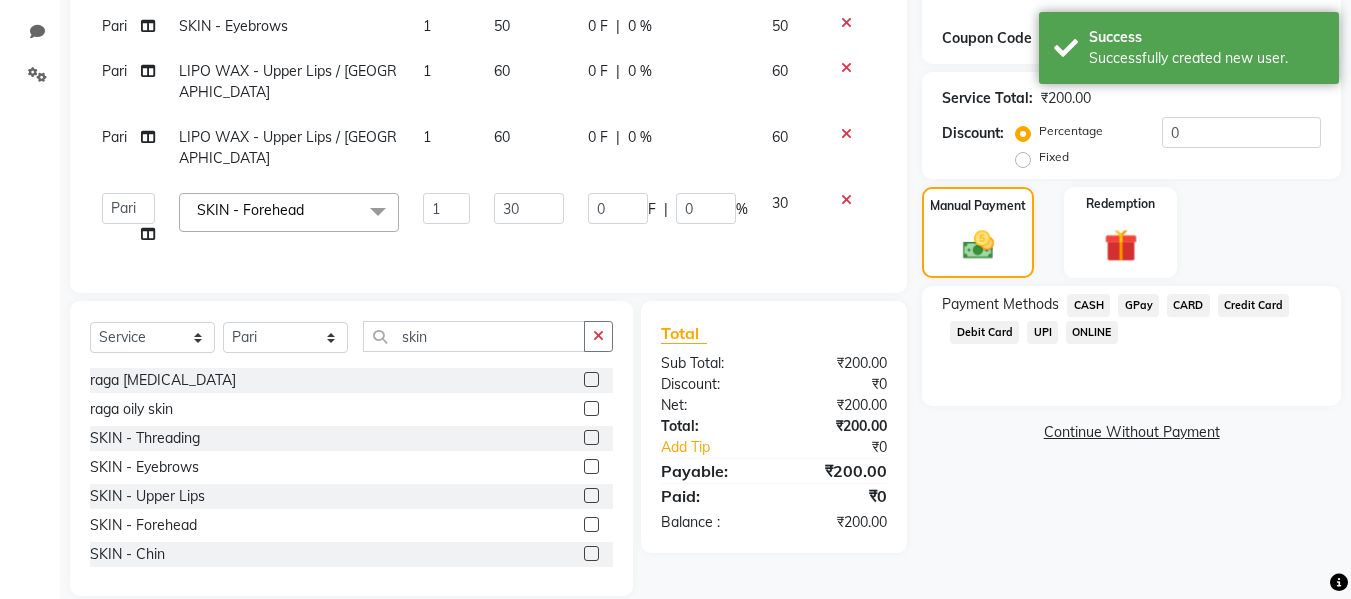 click on "CASH" 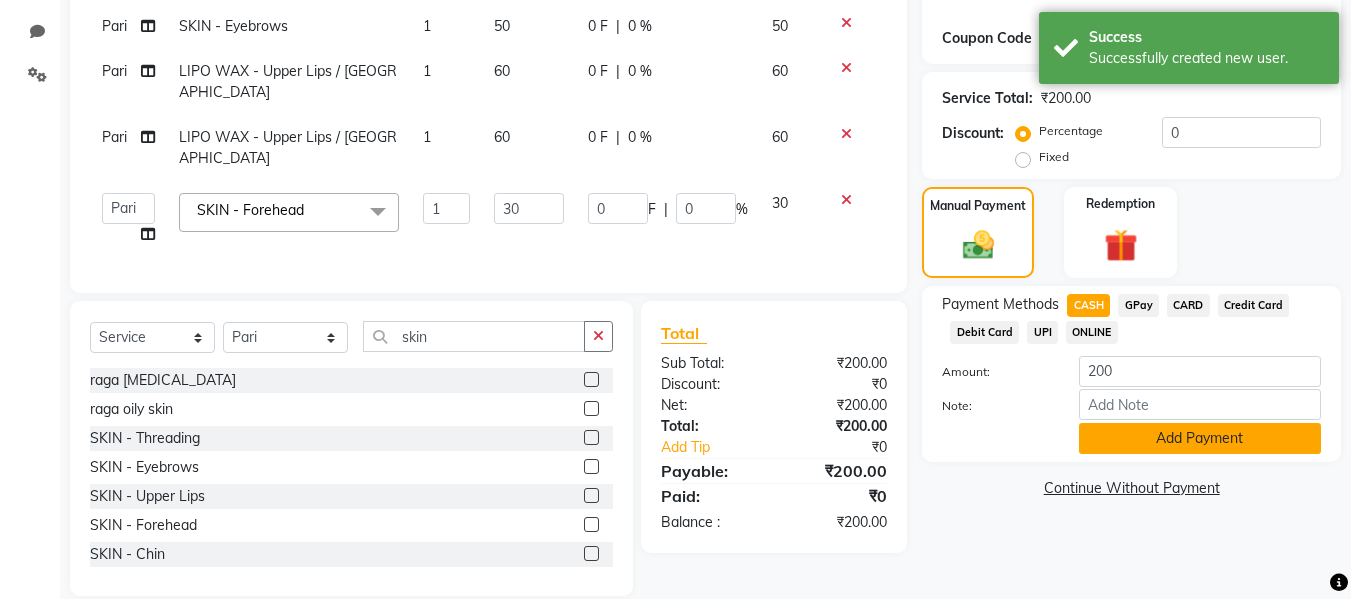 click on "Add Payment" 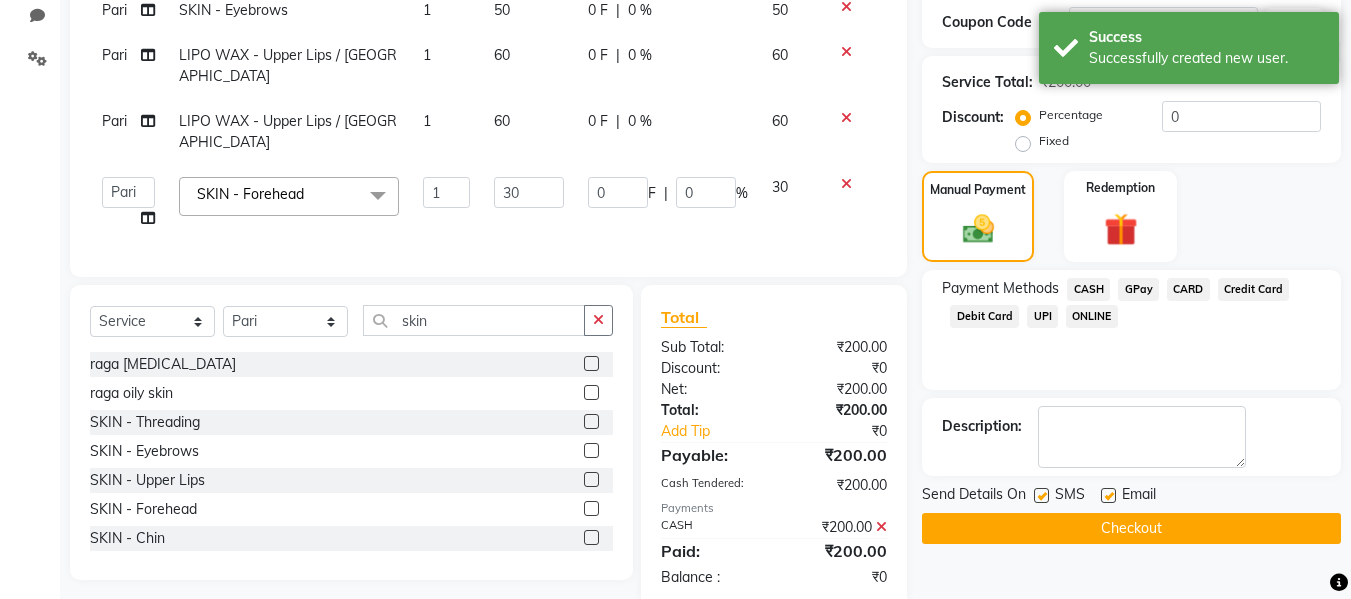 scroll, scrollTop: 354, scrollLeft: 0, axis: vertical 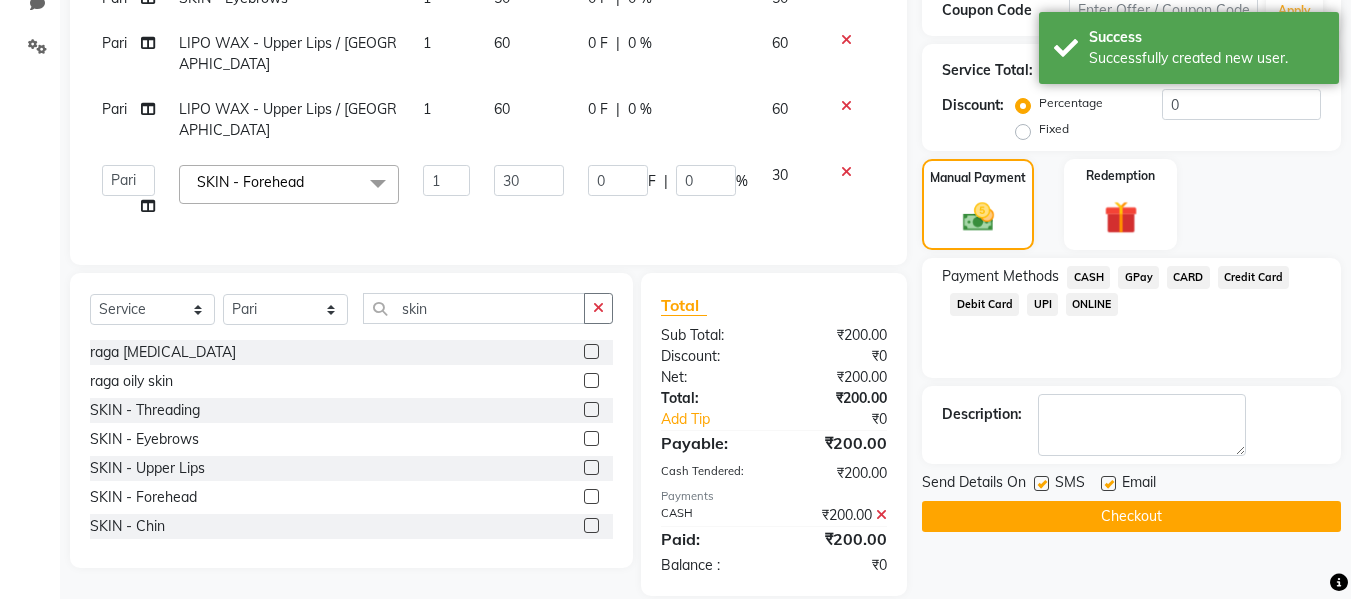 click 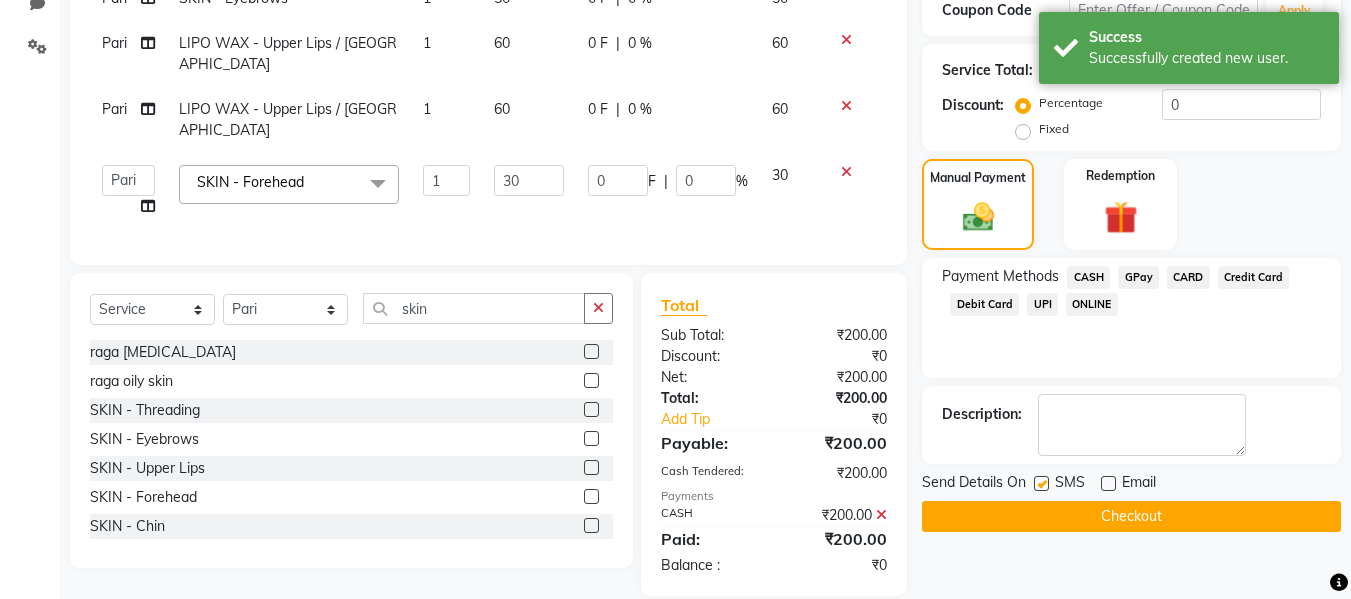 click 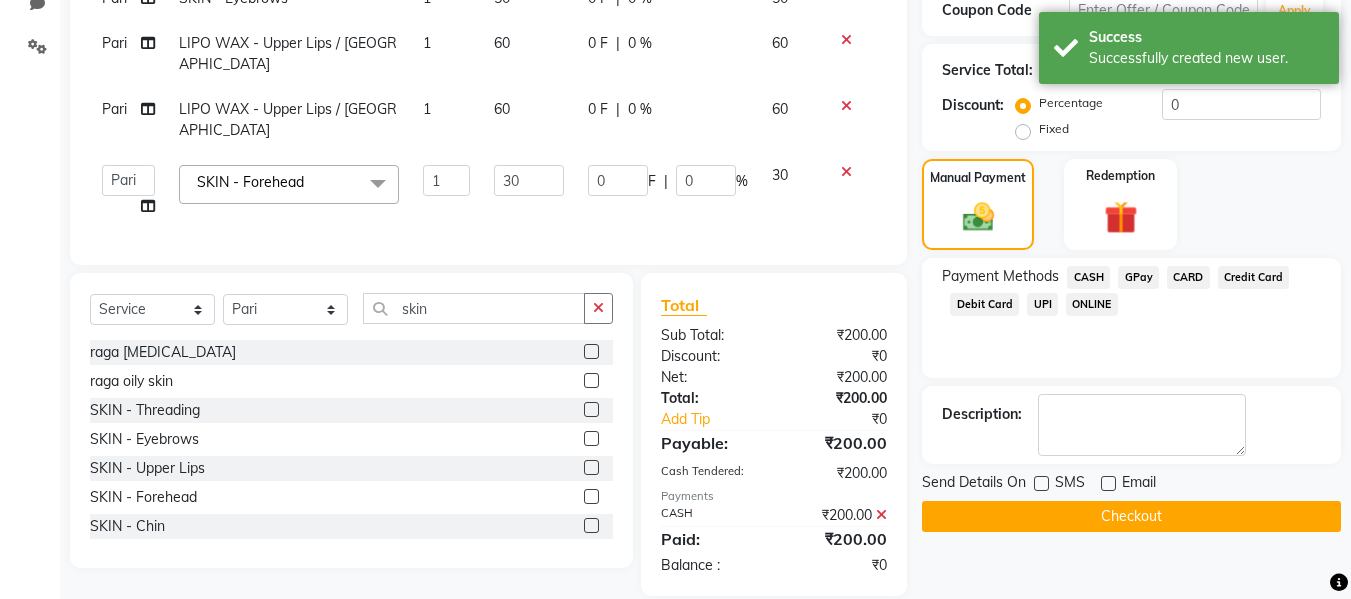 click on "Checkout" 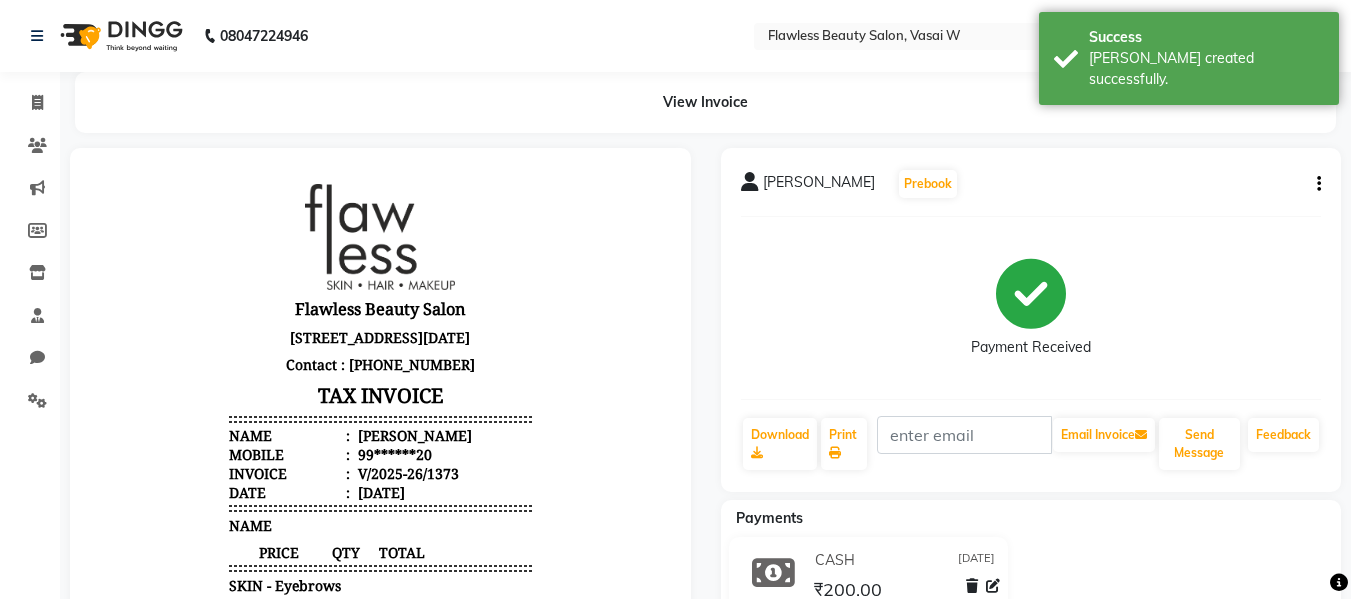 scroll, scrollTop: 0, scrollLeft: 0, axis: both 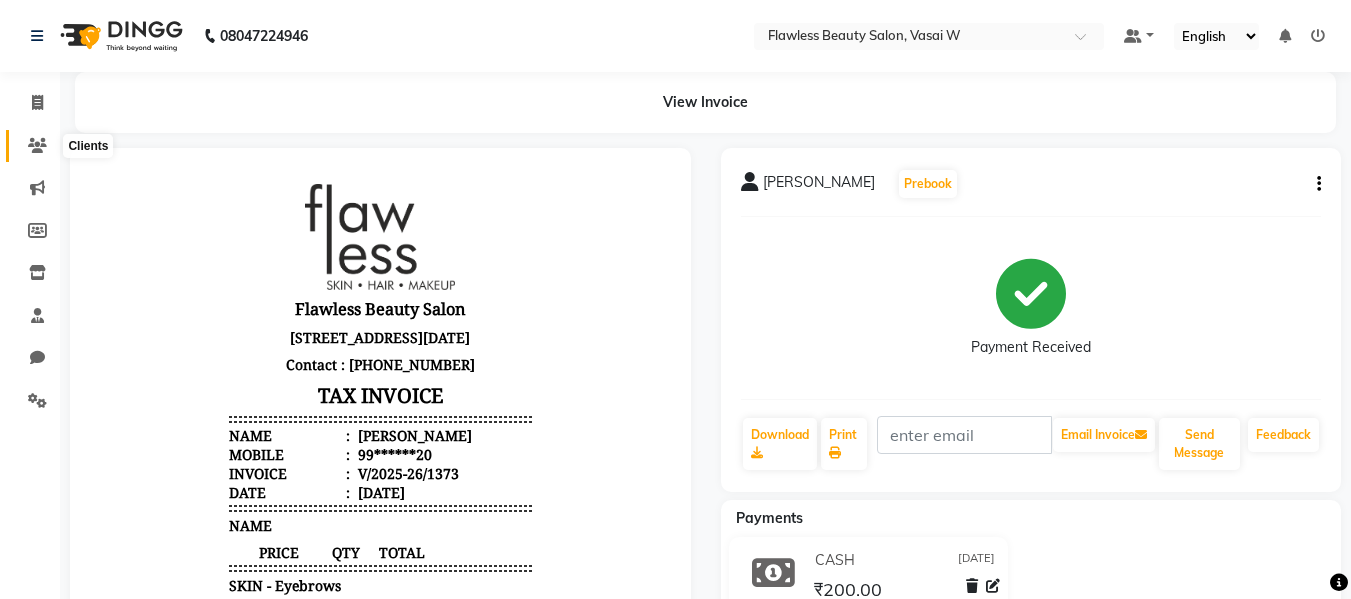 click 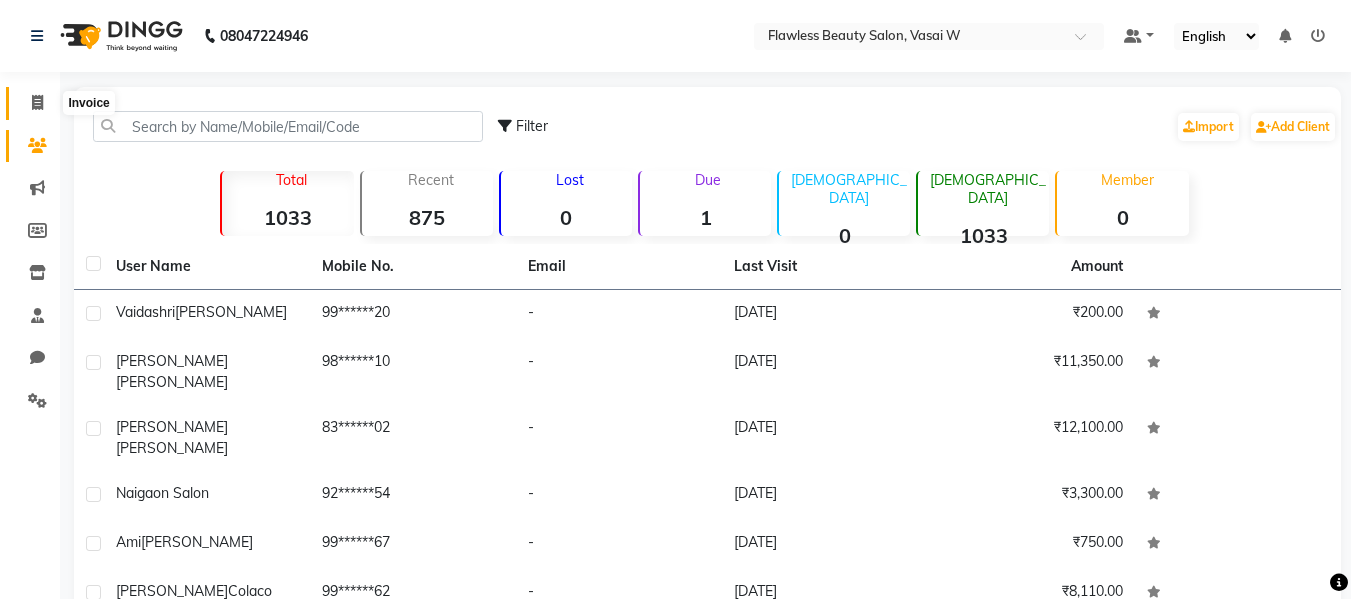 click 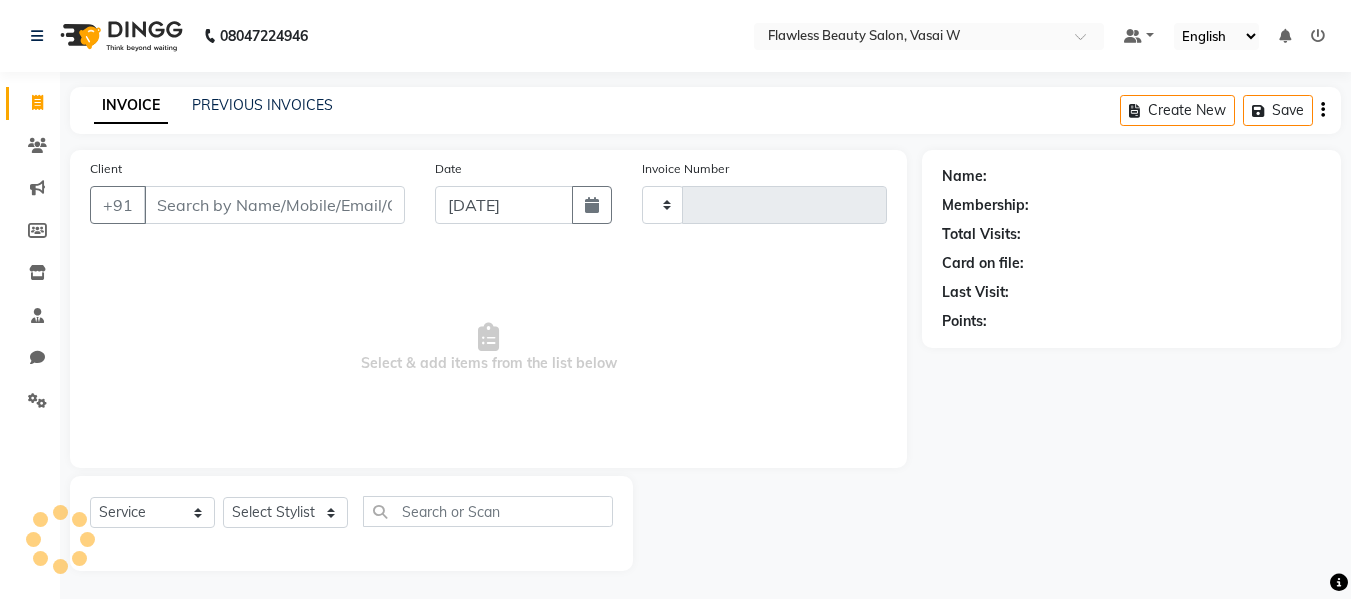 type on "1374" 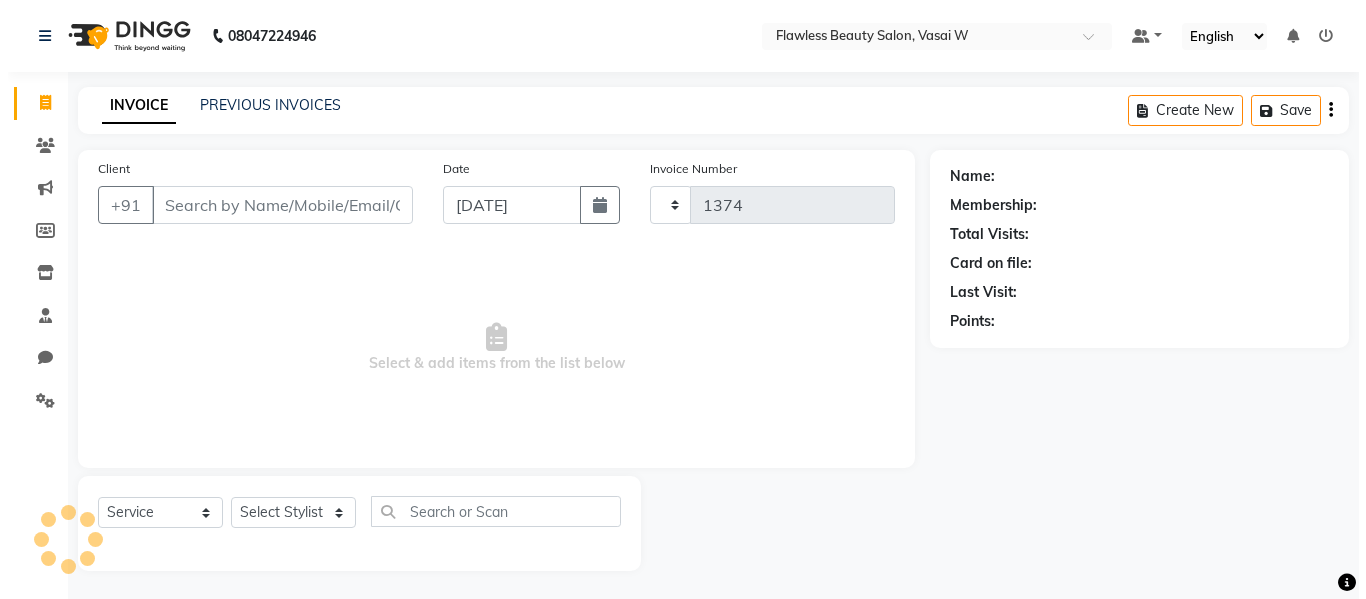 scroll, scrollTop: 2, scrollLeft: 0, axis: vertical 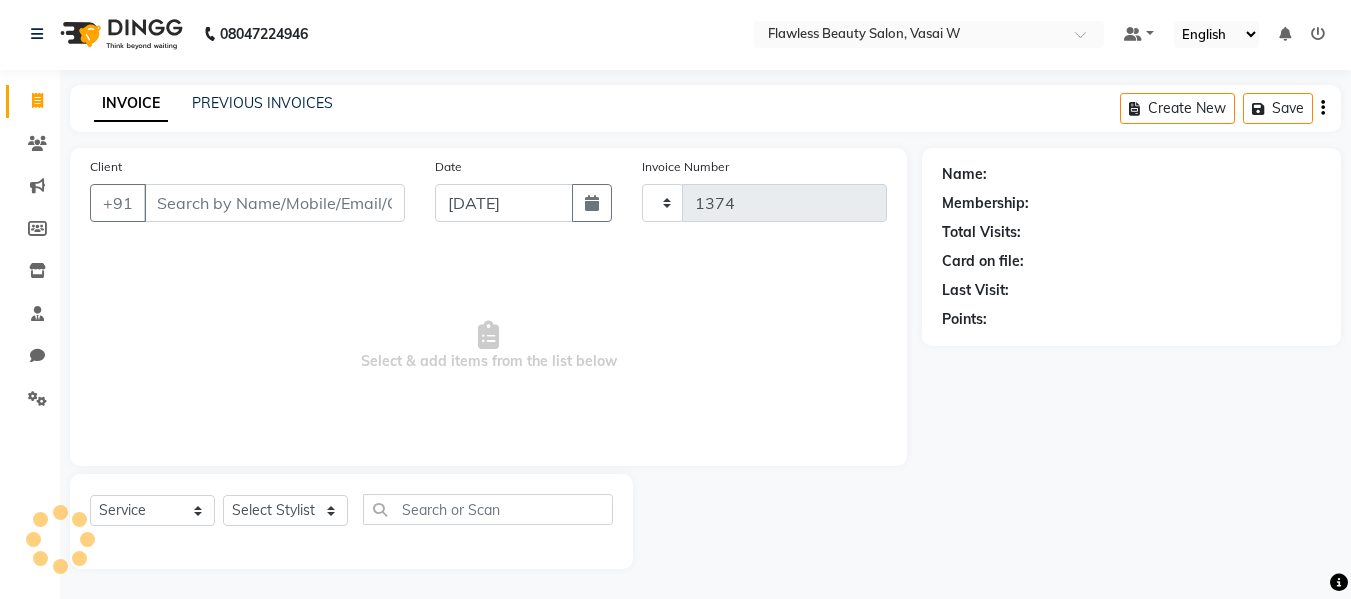 select on "8090" 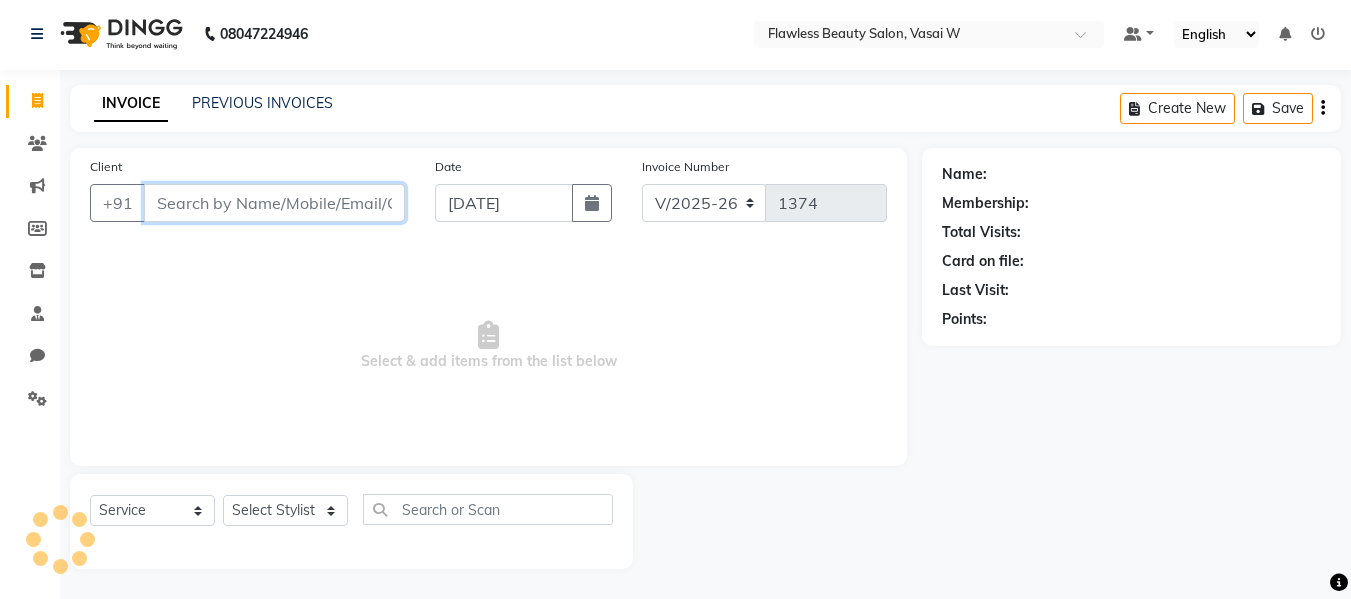 click on "Client" at bounding box center [274, 203] 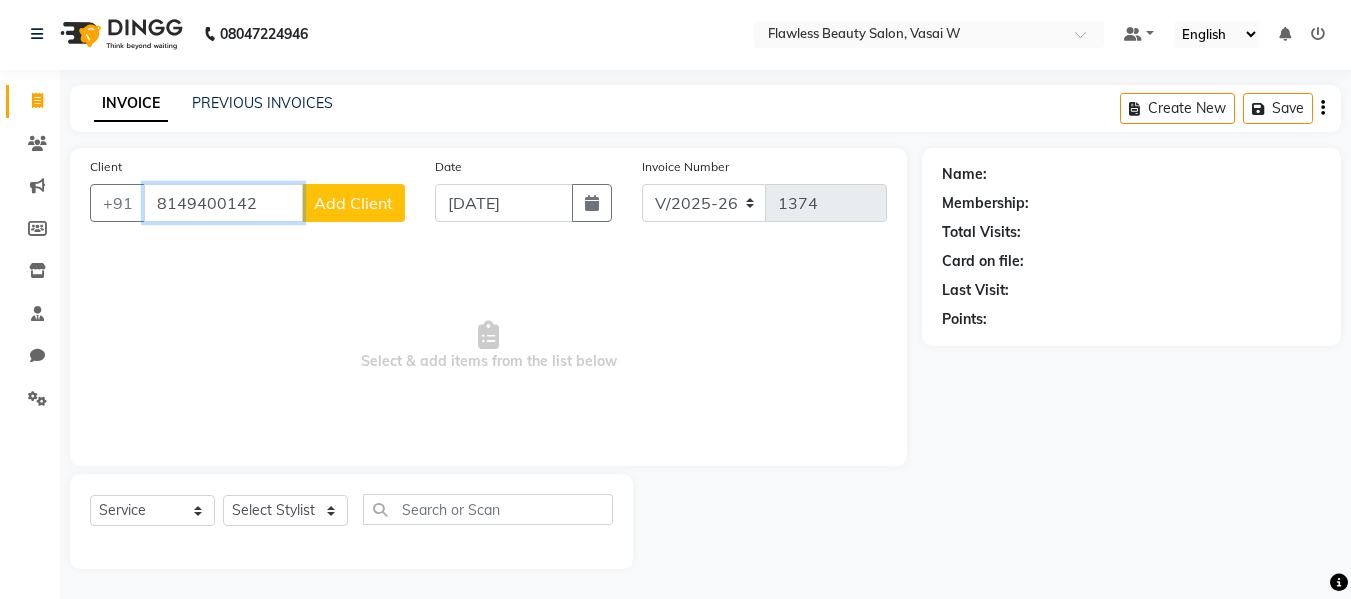 type on "8149400142" 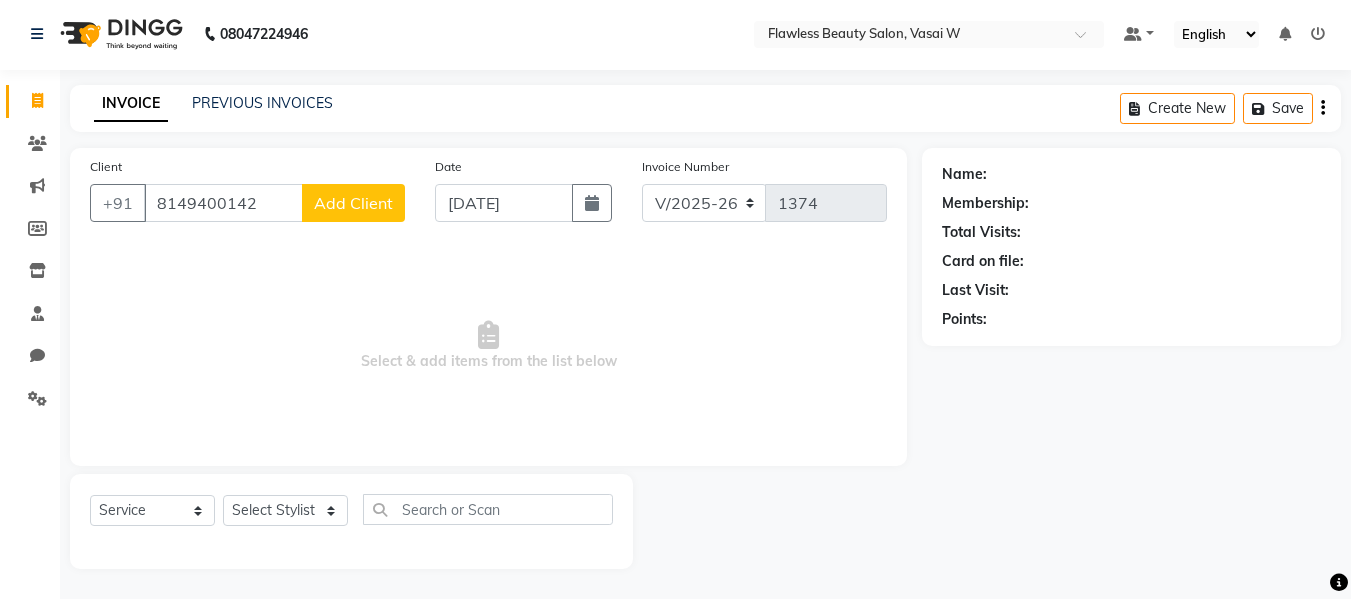 click on "Add Client" 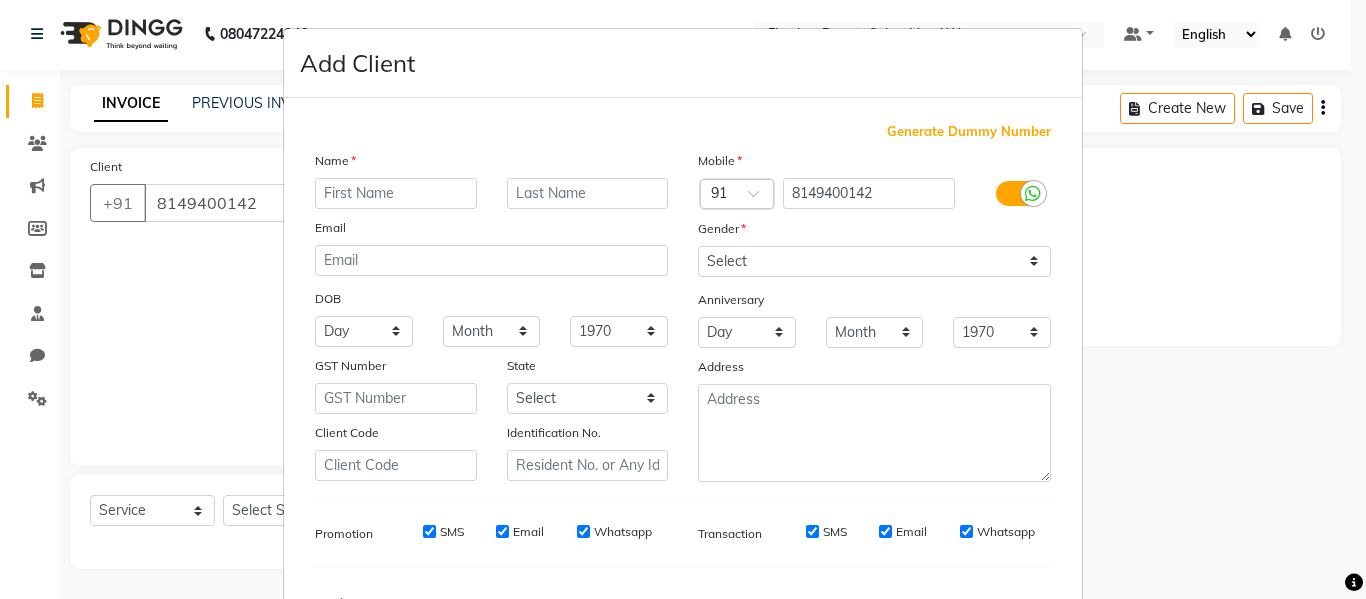 click at bounding box center [396, 193] 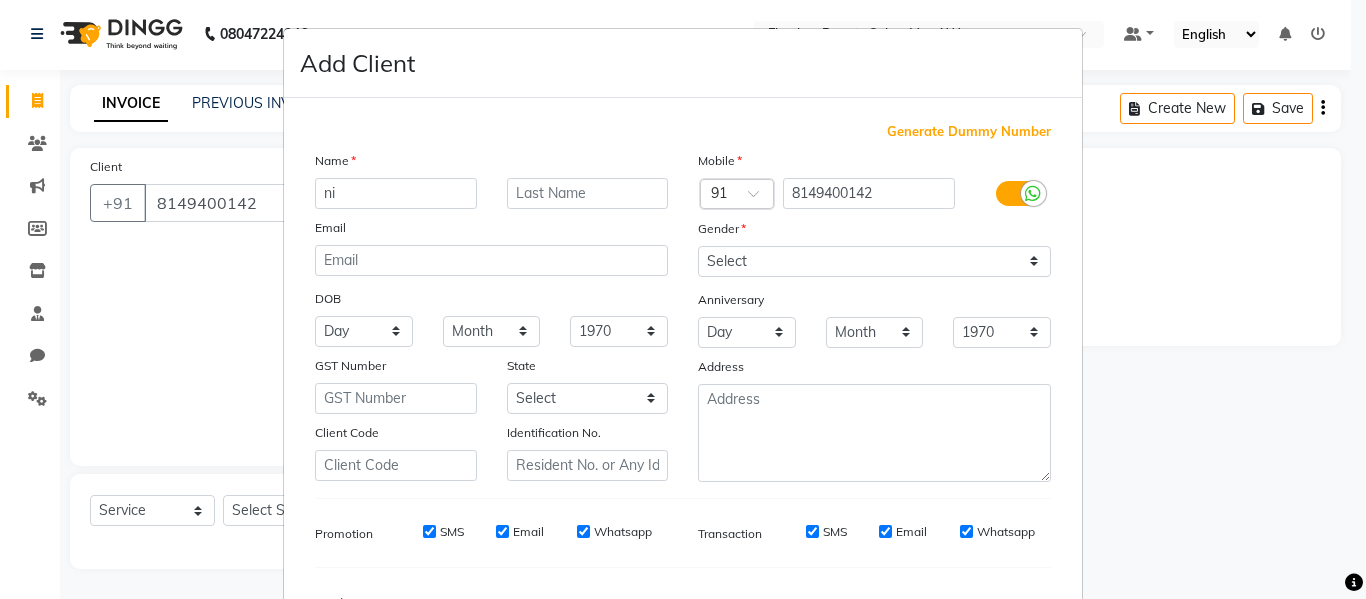 type on "ni" 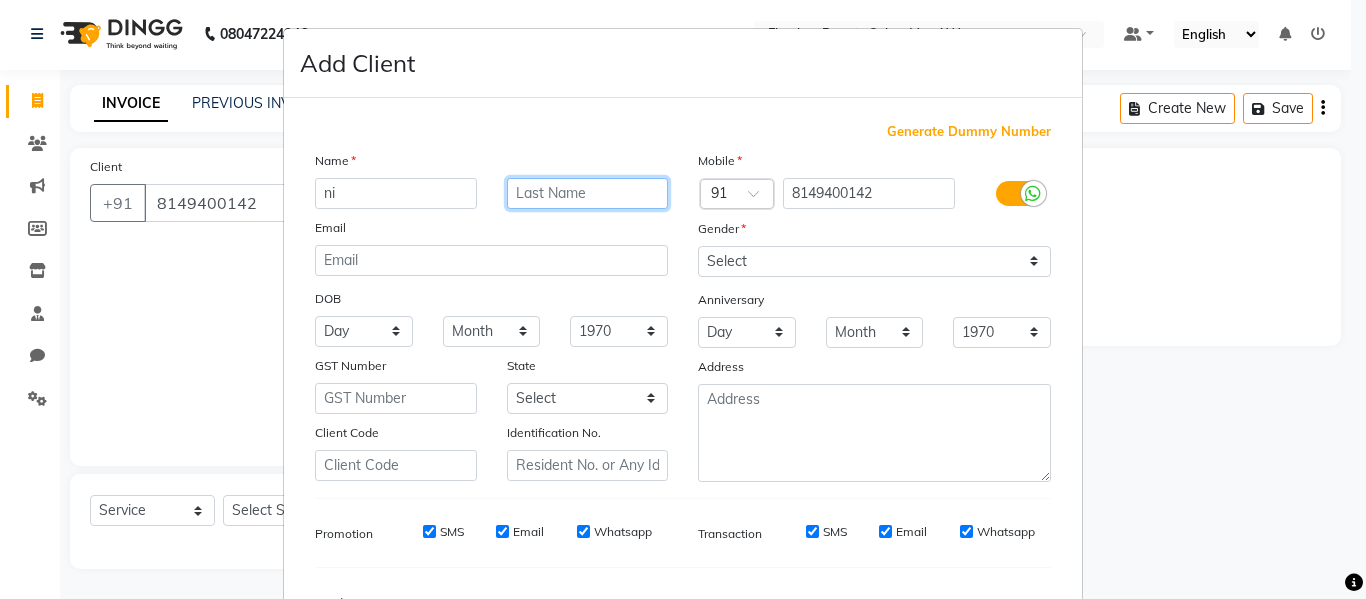 click at bounding box center (588, 193) 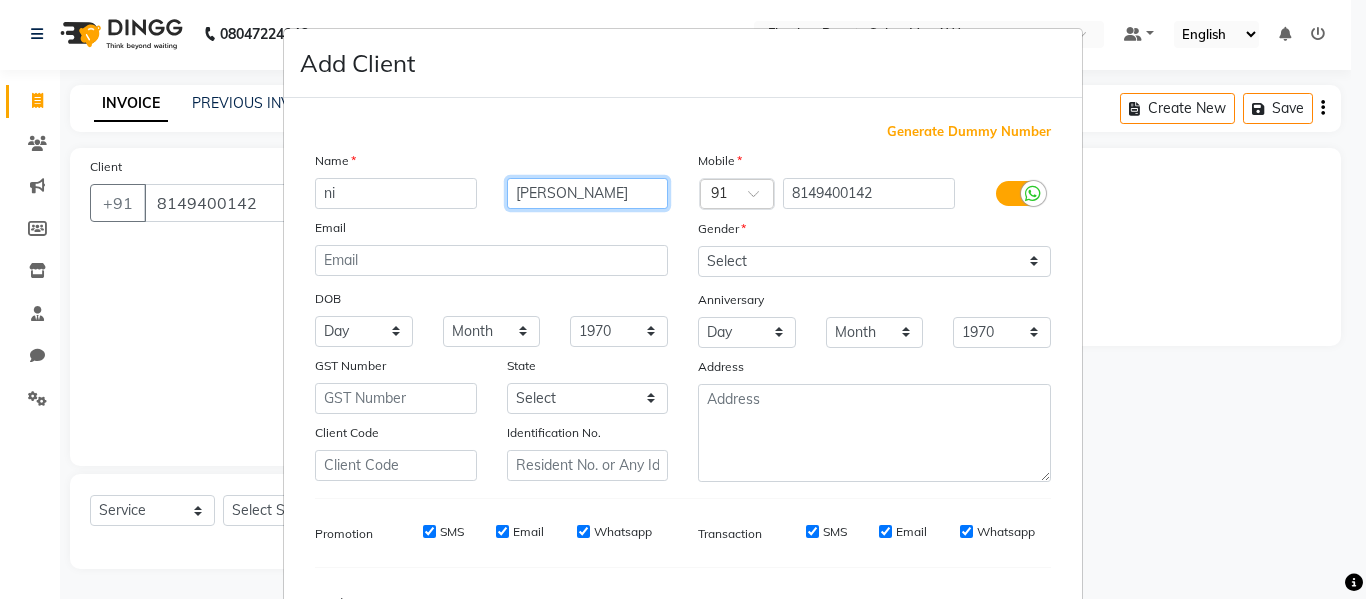 type on "[PERSON_NAME]" 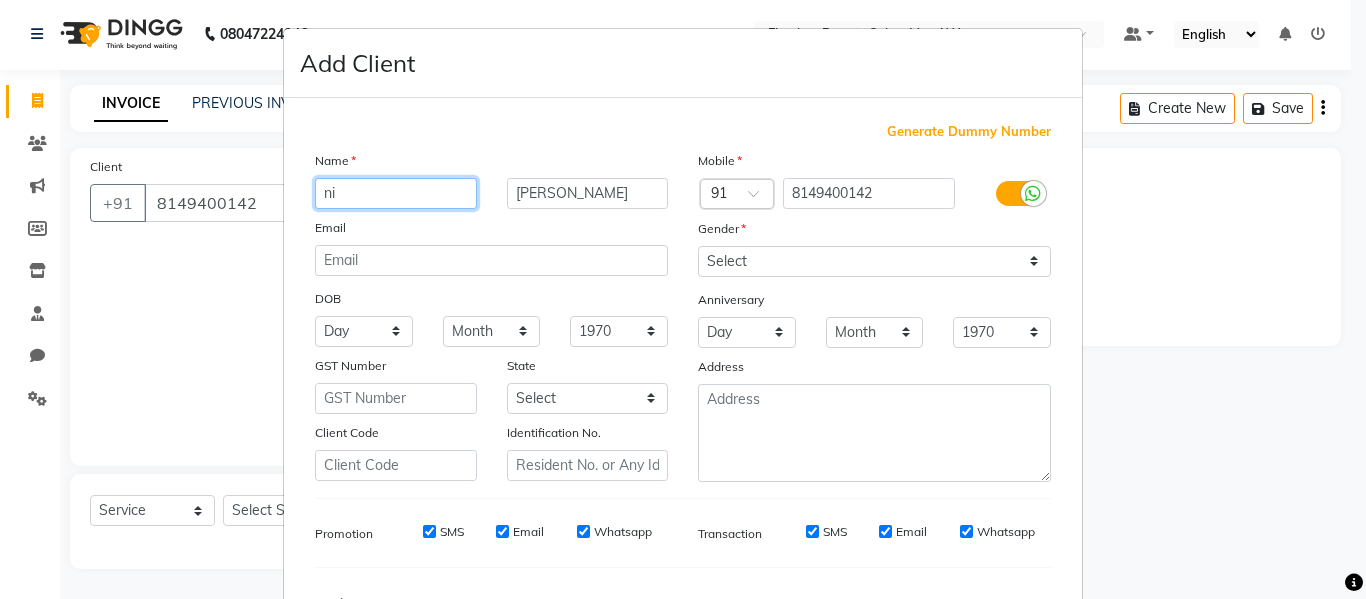 click on "ni" at bounding box center [396, 193] 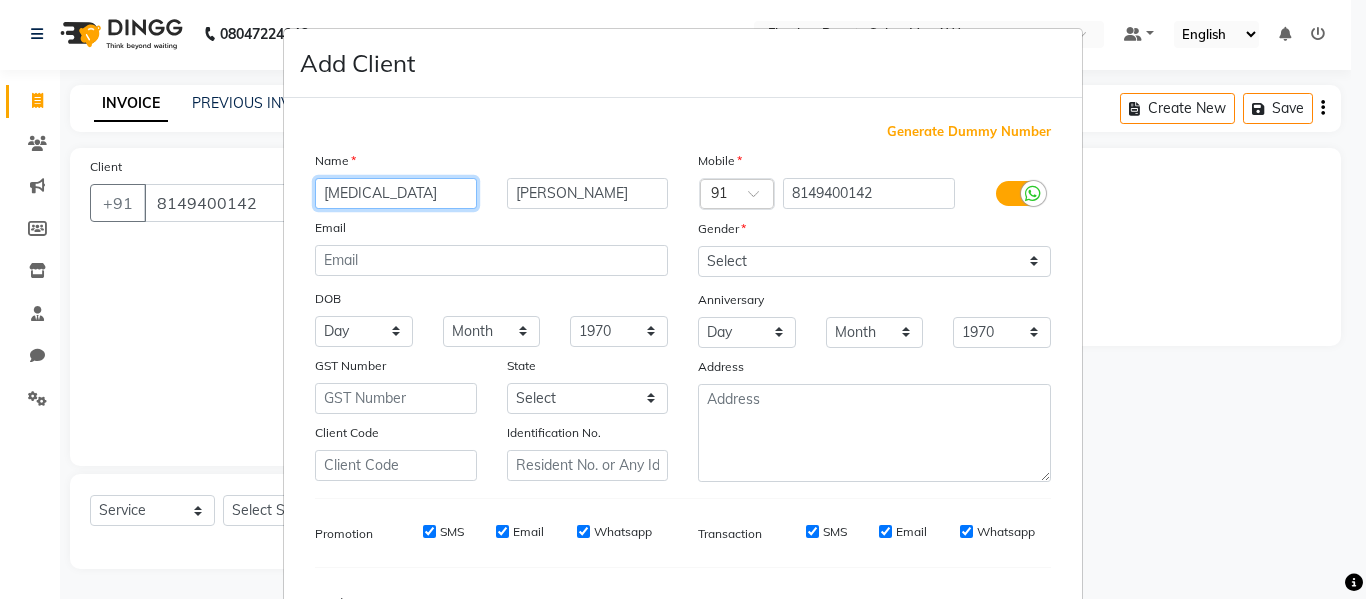 type on "[MEDICAL_DATA]" 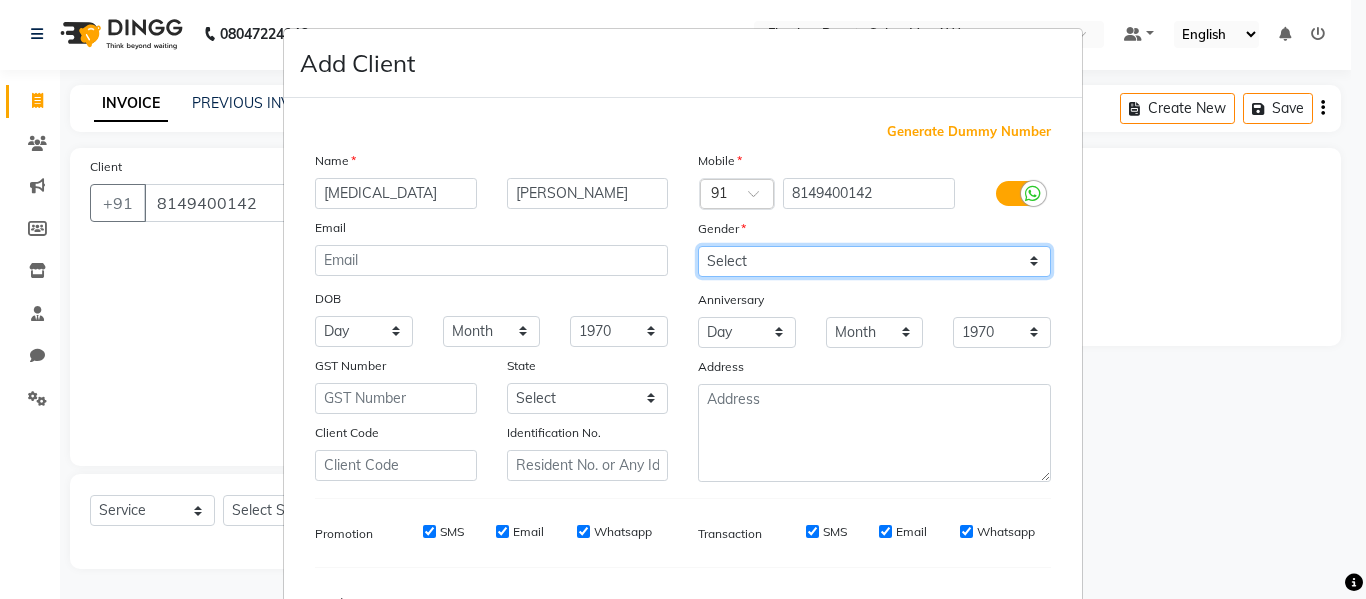 click on "Select [DEMOGRAPHIC_DATA] [DEMOGRAPHIC_DATA] Other Prefer Not To Say" at bounding box center [874, 261] 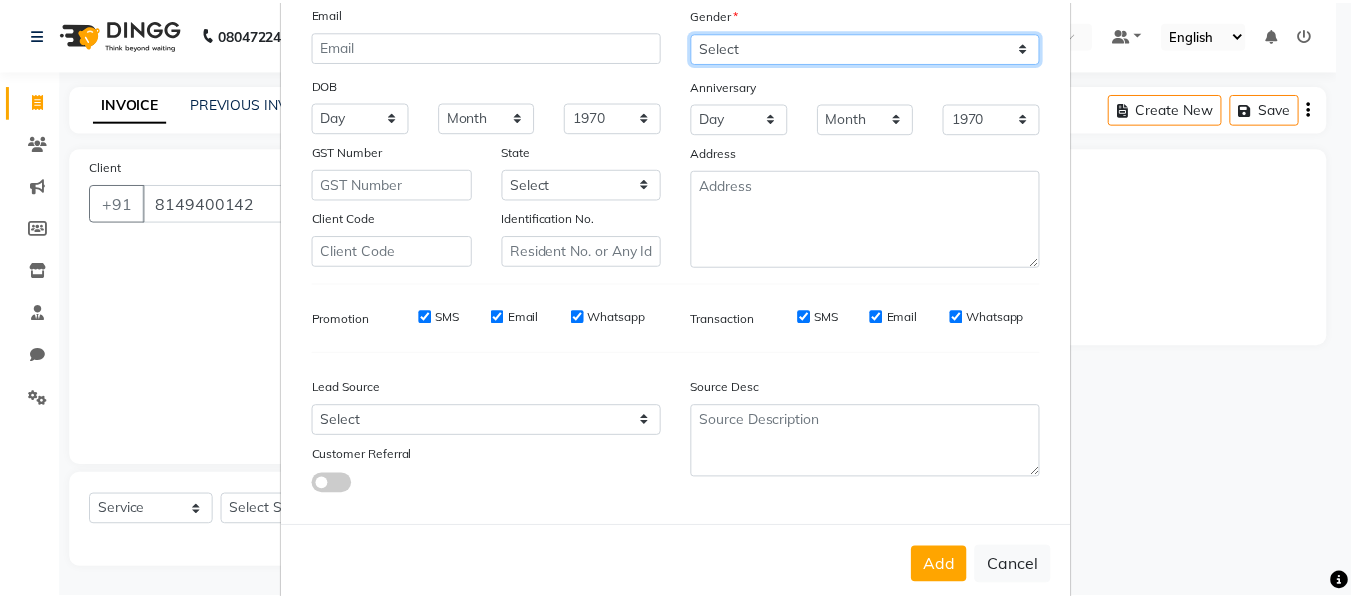 scroll, scrollTop: 250, scrollLeft: 0, axis: vertical 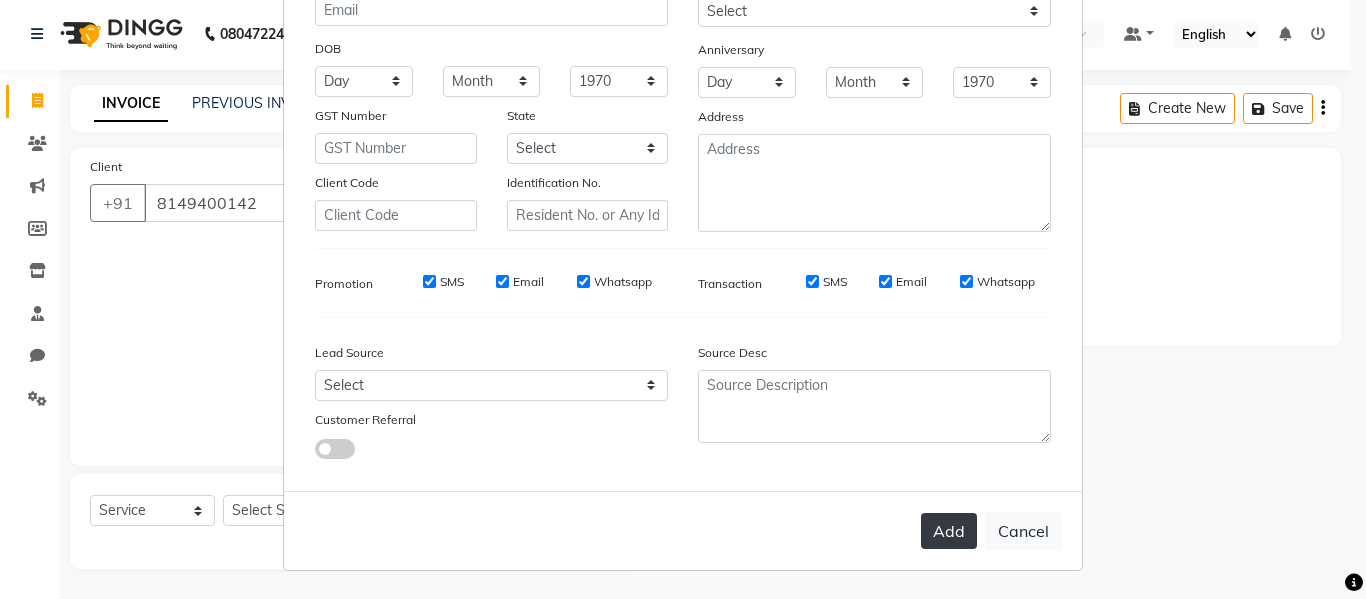 click on "Add" at bounding box center [949, 531] 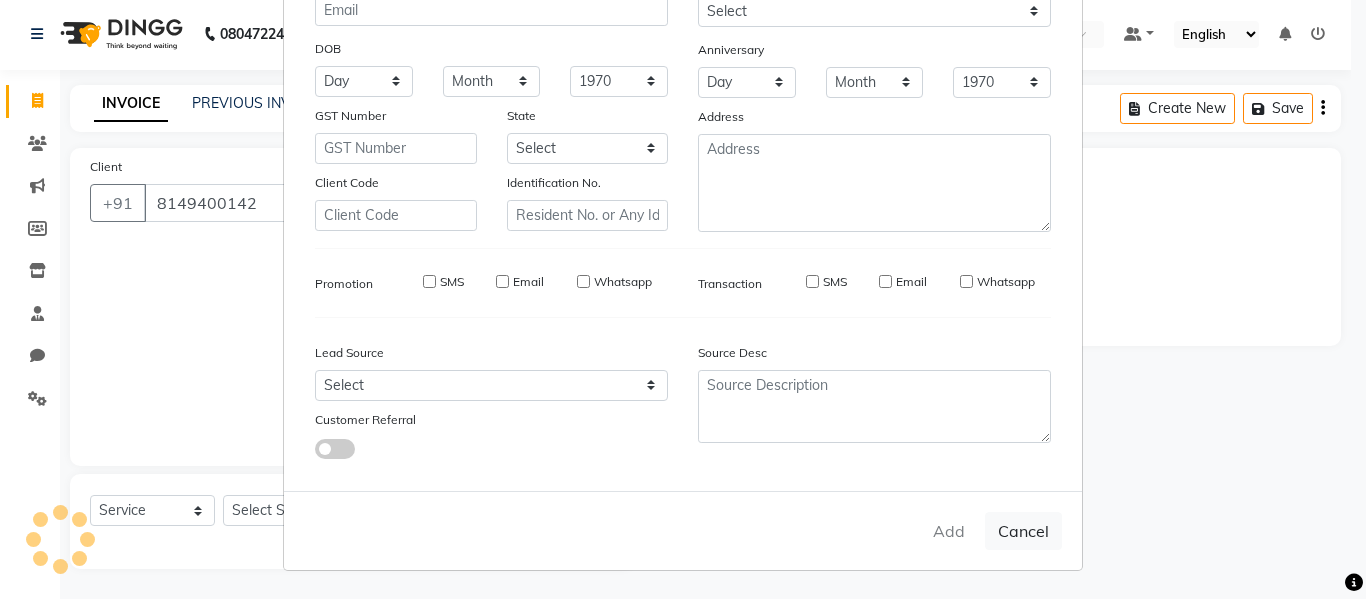 type on "81******42" 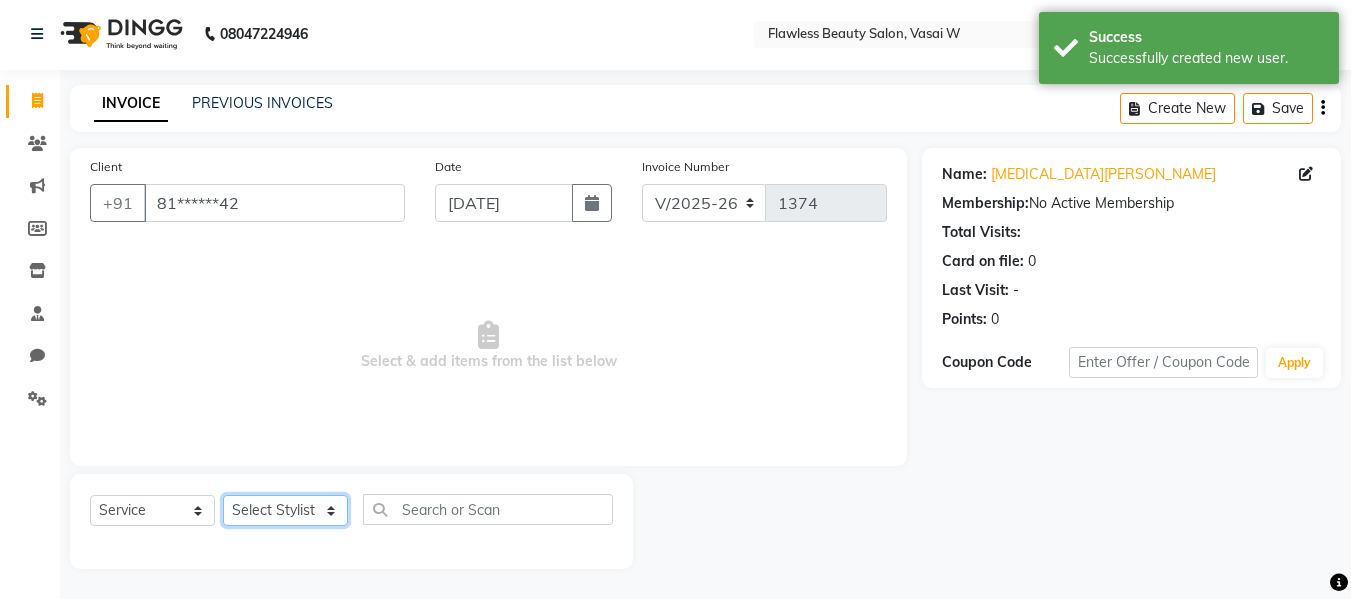 click on "Select Stylist Afsana [PERSON_NAME]  [PERSON_NAME] Maam Nisha  Pari [PERSON_NAME] [PERSON_NAME]" 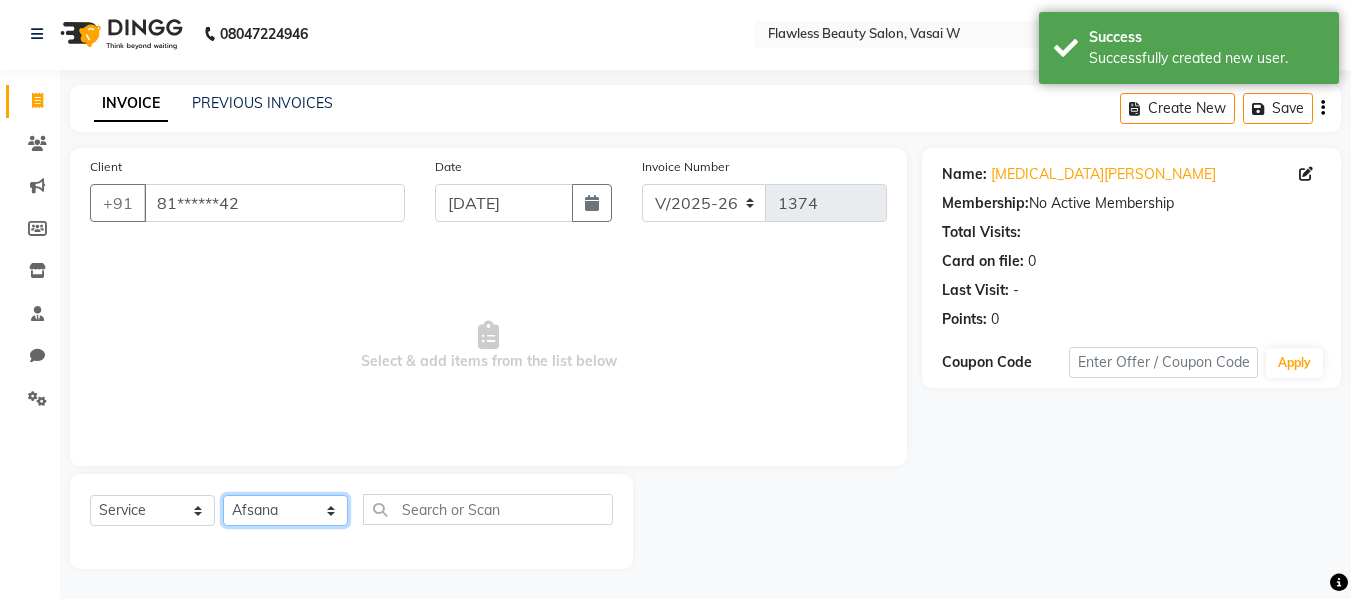 click on "Select Stylist Afsana [PERSON_NAME]  [PERSON_NAME] Maam Nisha  Pari [PERSON_NAME] [PERSON_NAME]" 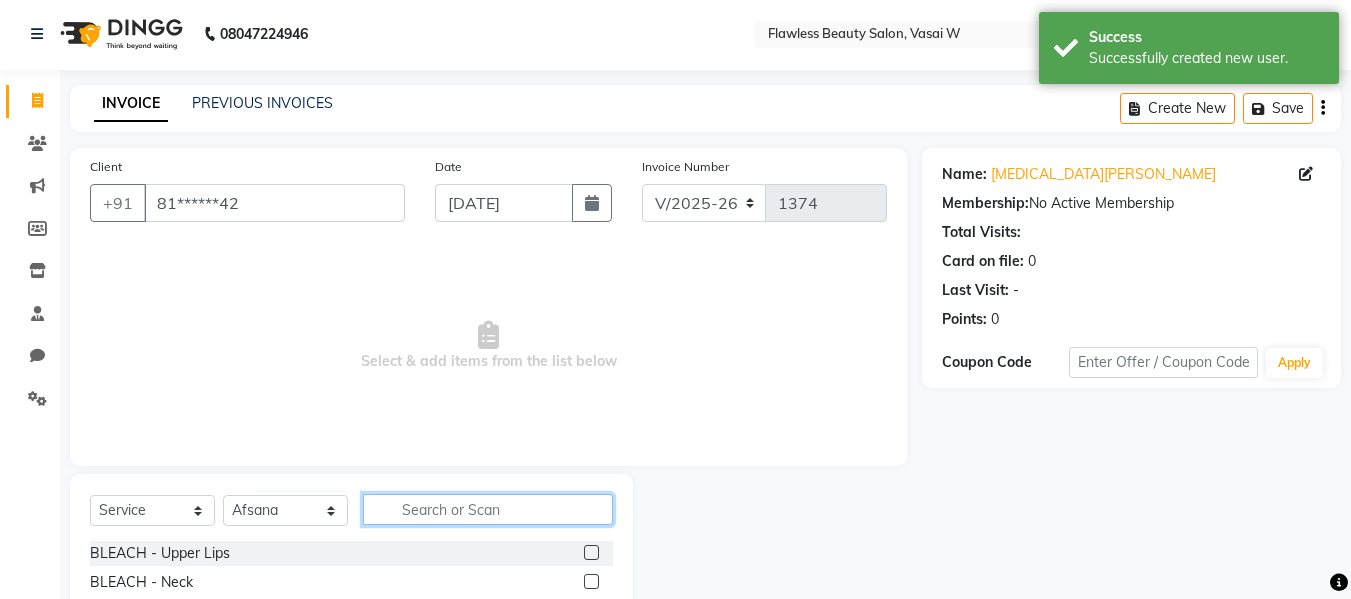 click 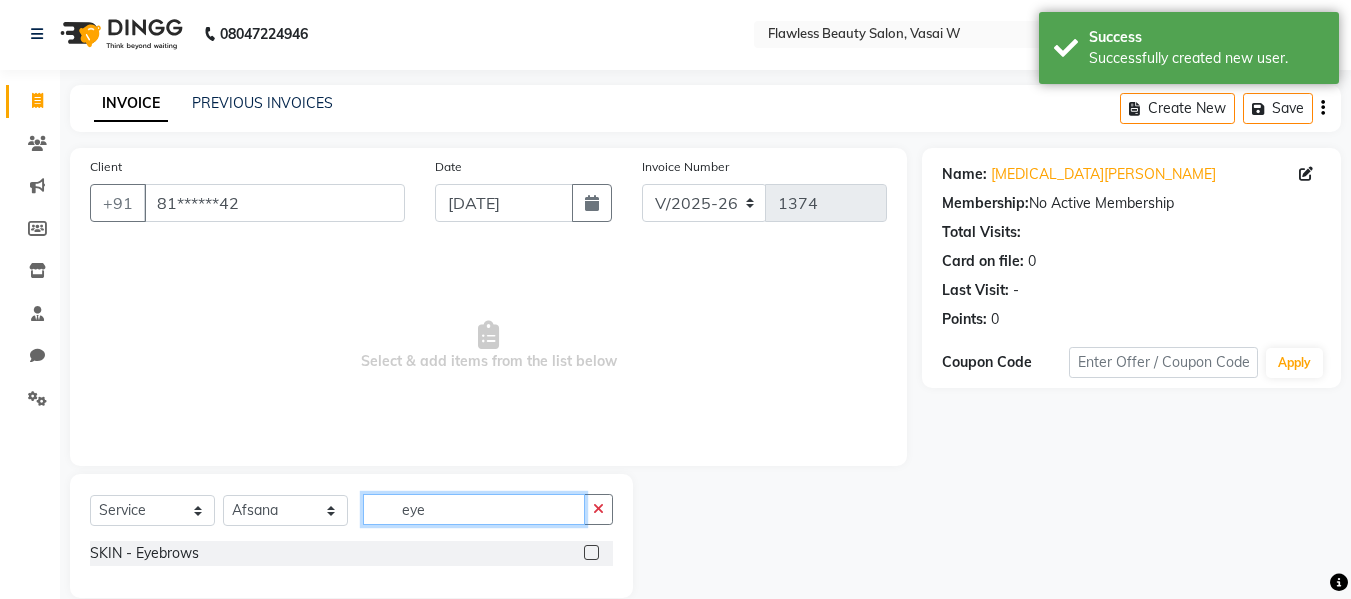 type on "eye" 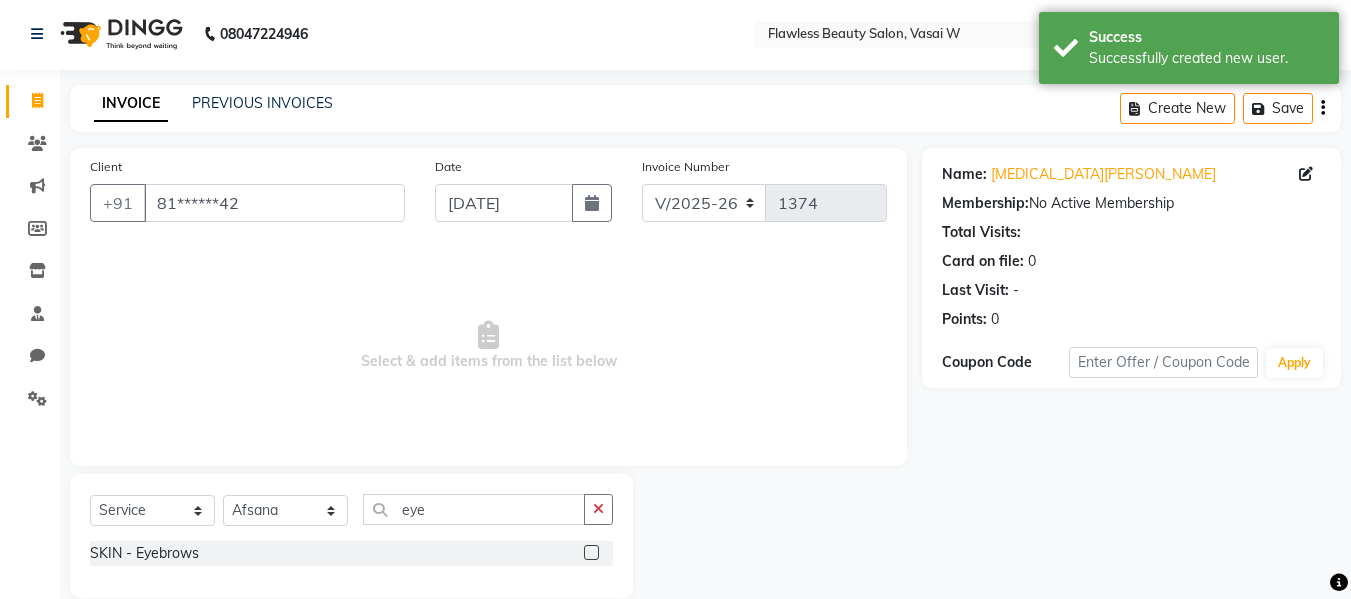 click 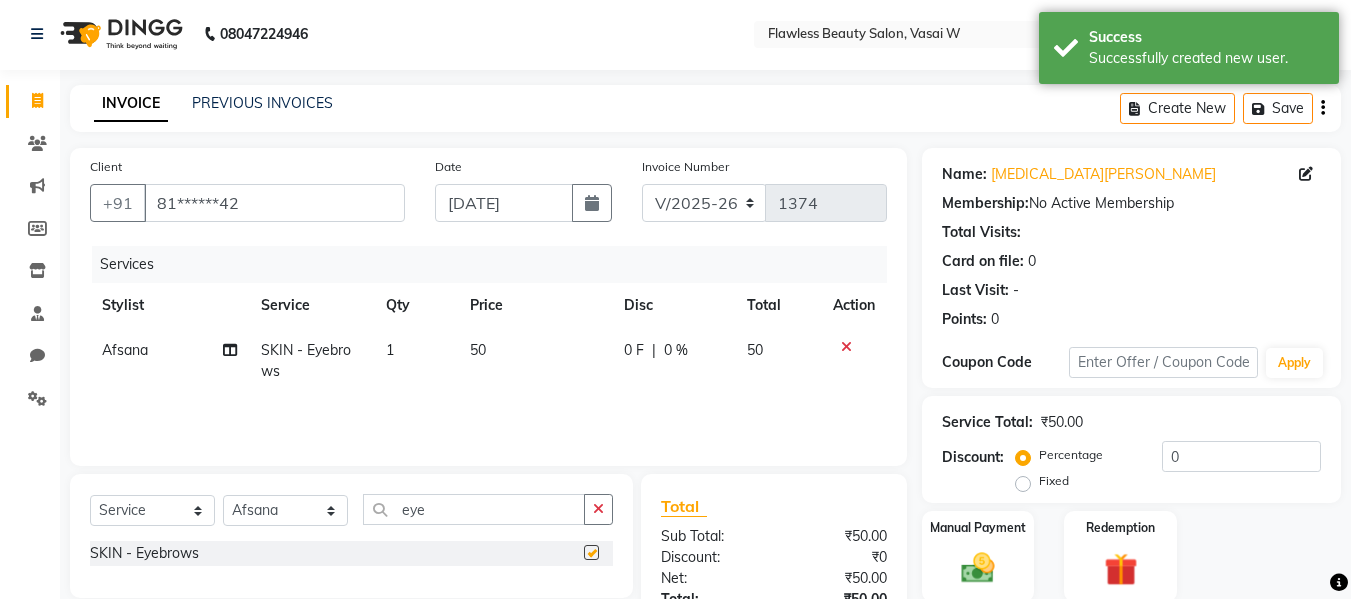 checkbox on "false" 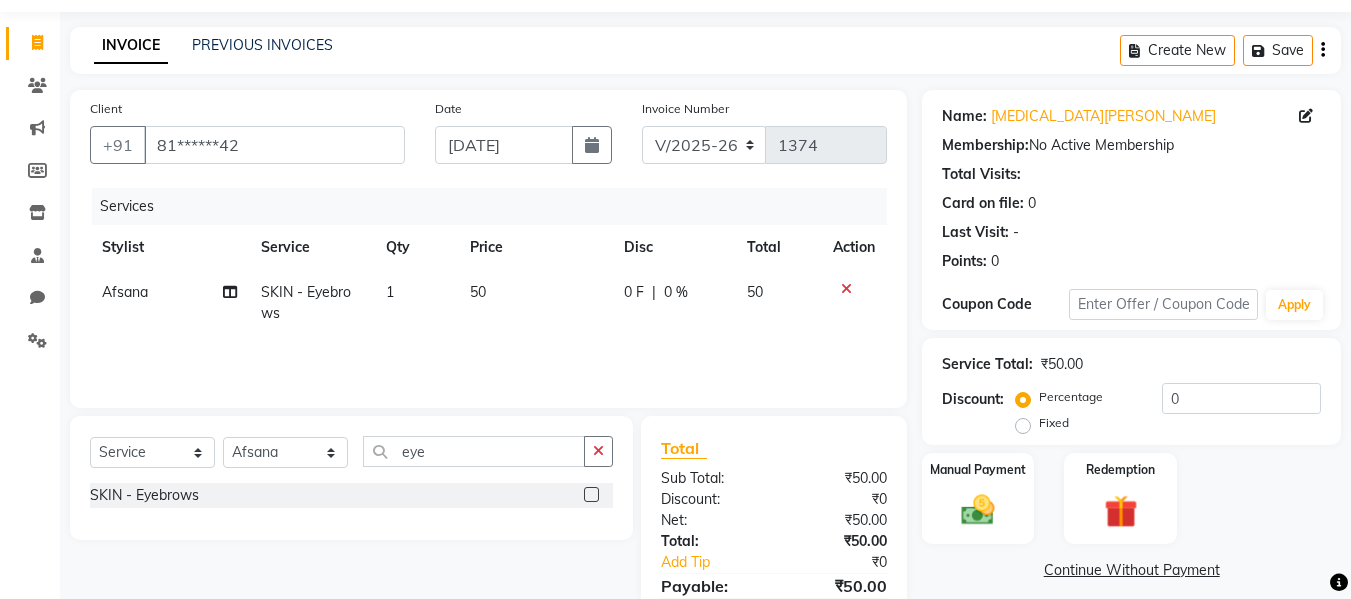scroll, scrollTop: 159, scrollLeft: 0, axis: vertical 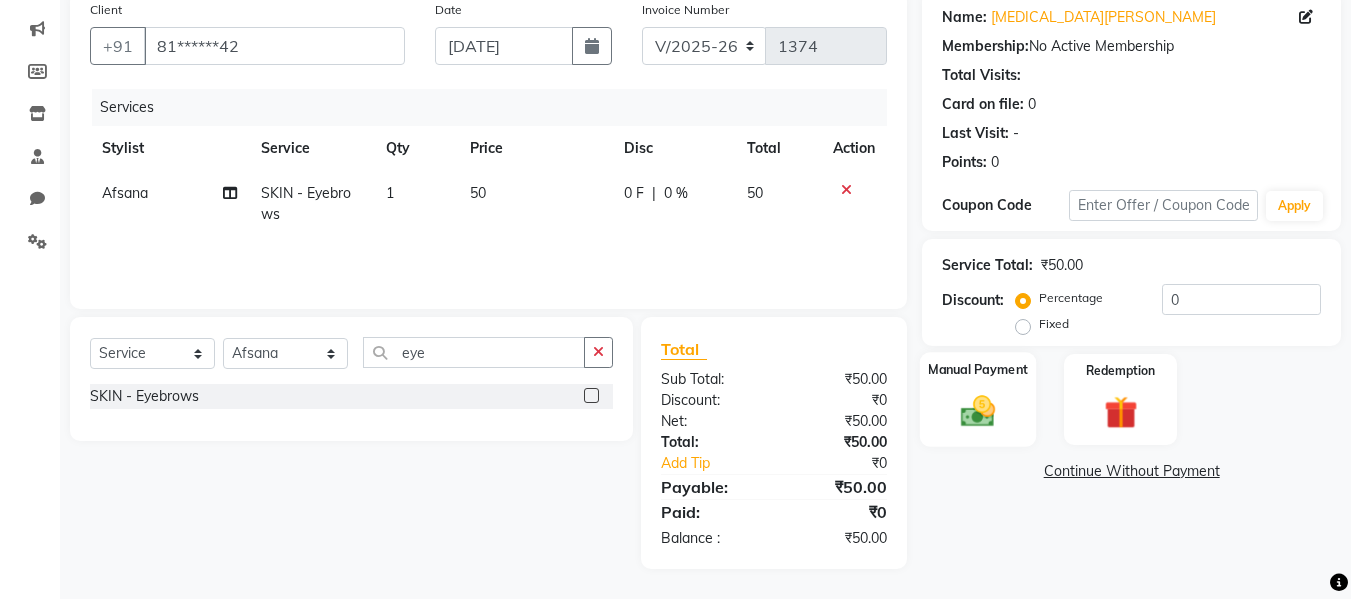 click 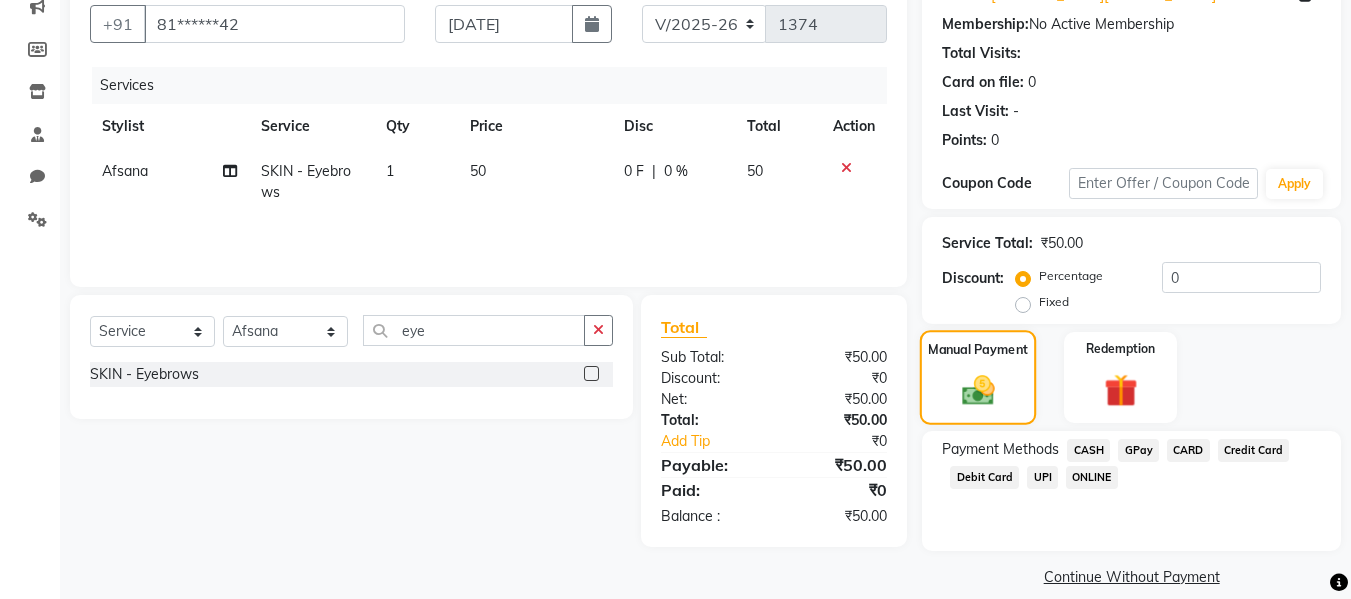 scroll, scrollTop: 204, scrollLeft: 0, axis: vertical 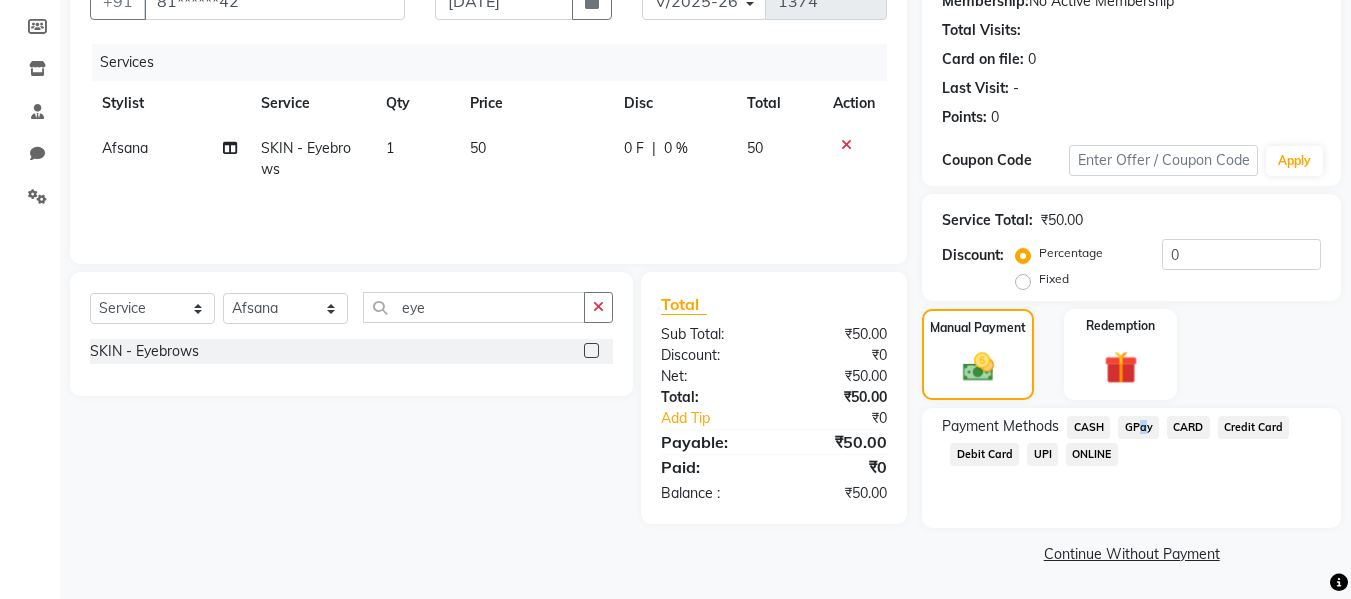 click on "GPay" 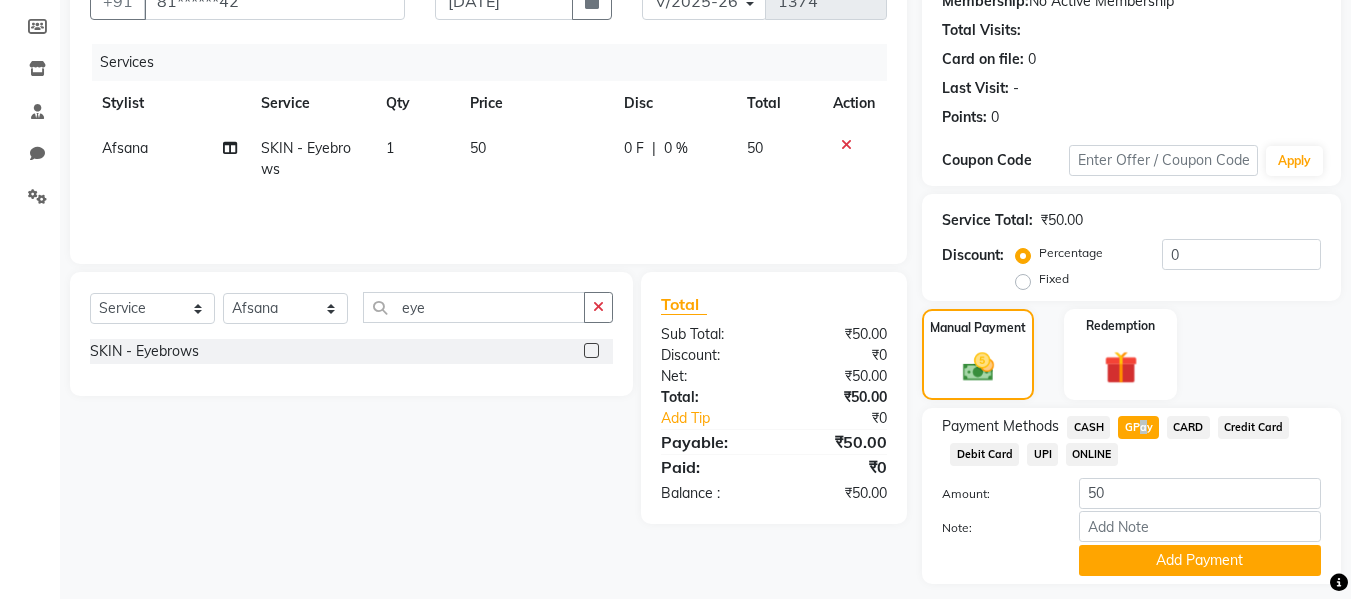 click on "GPay" 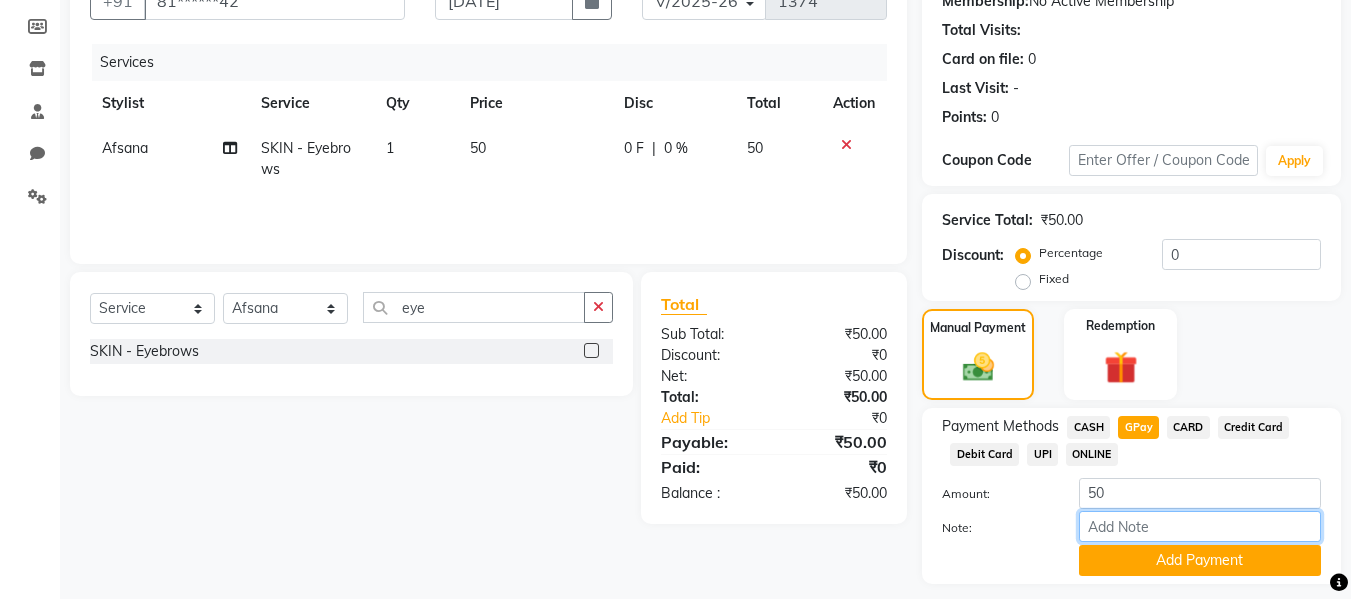 click on "Note:" at bounding box center [1200, 526] 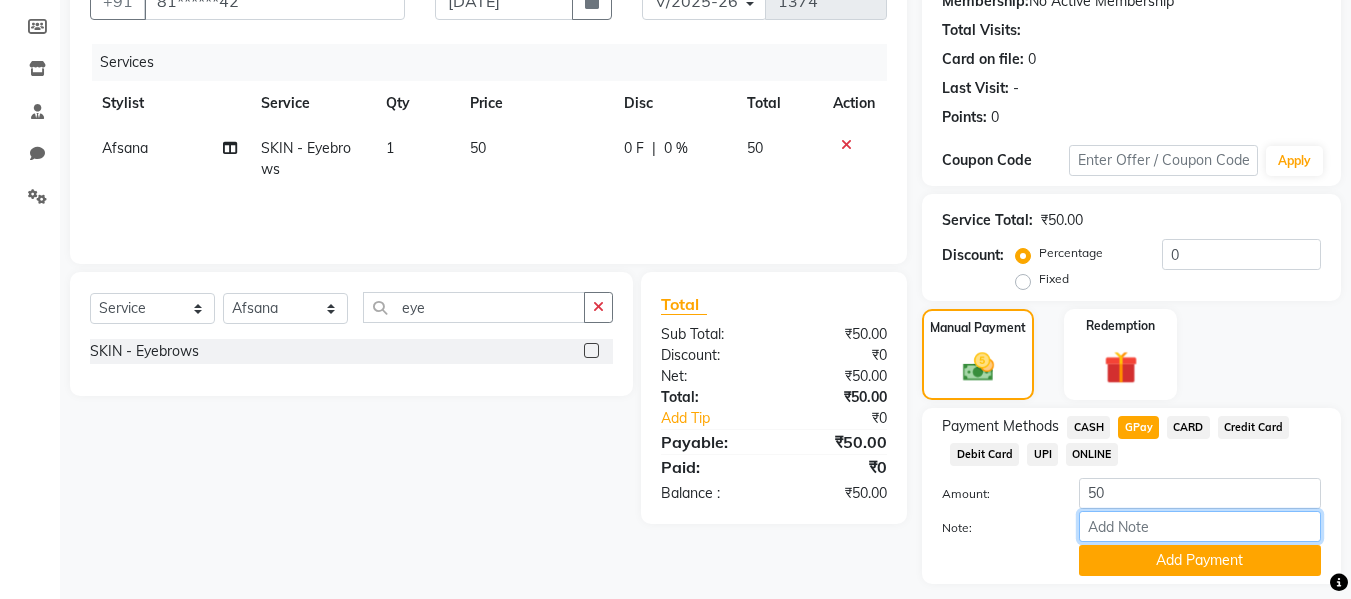 type on "fless" 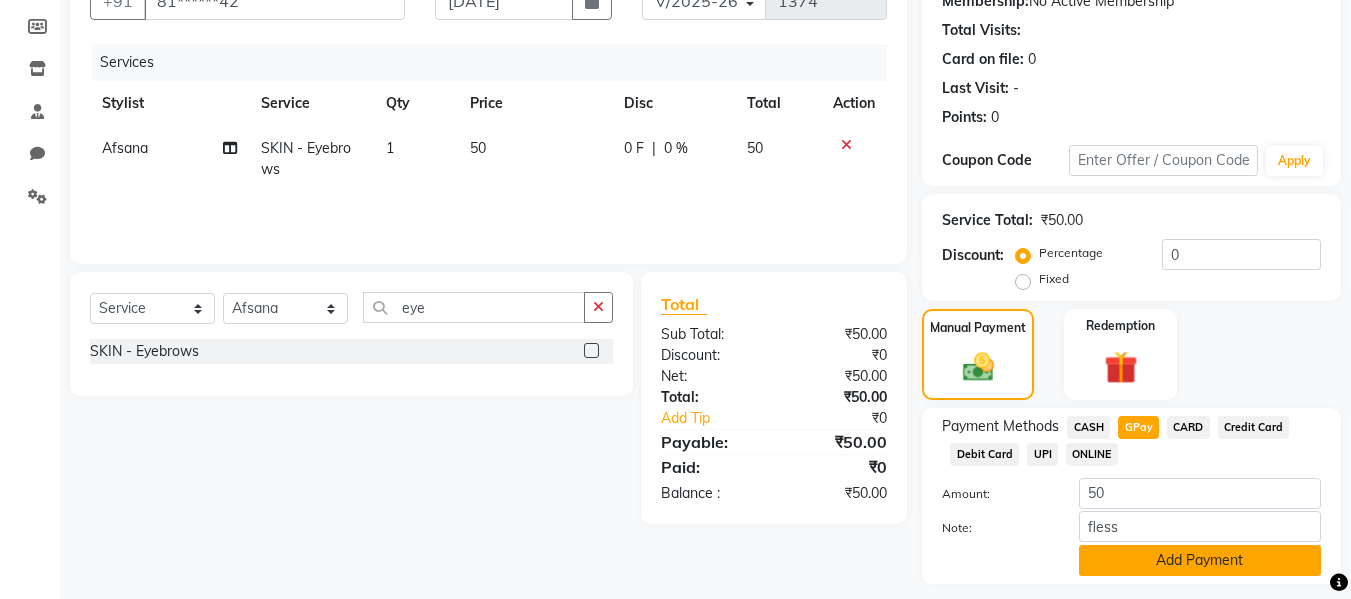 click on "Add Payment" 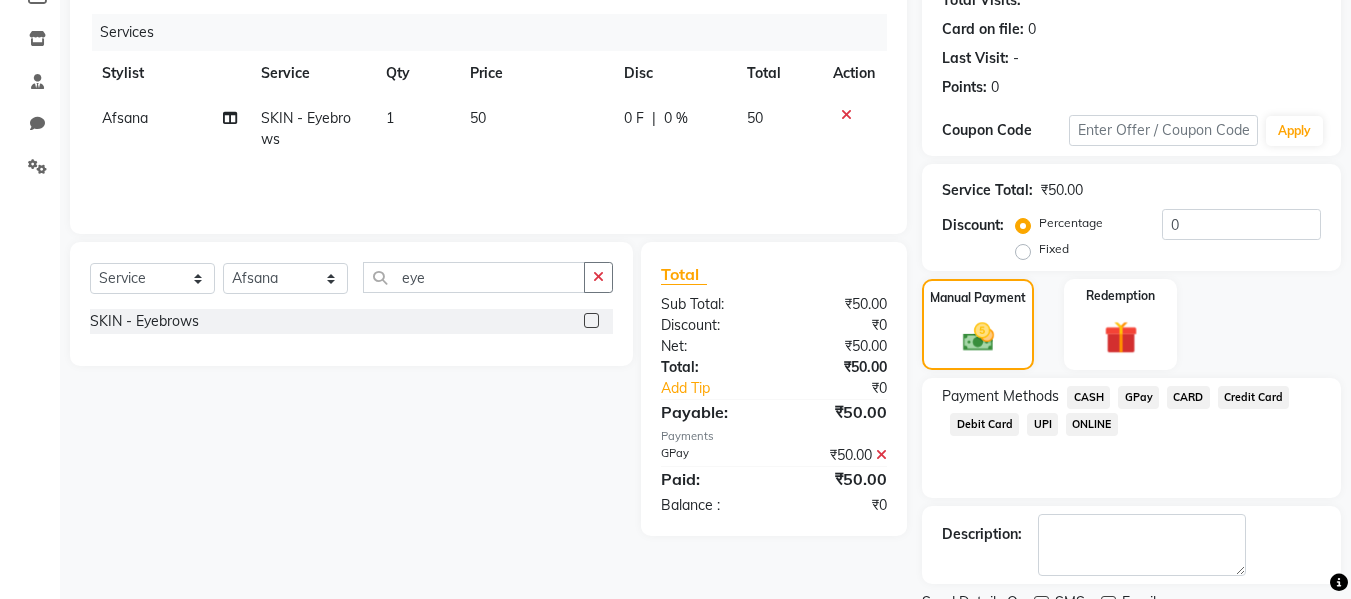 scroll, scrollTop: 317, scrollLeft: 0, axis: vertical 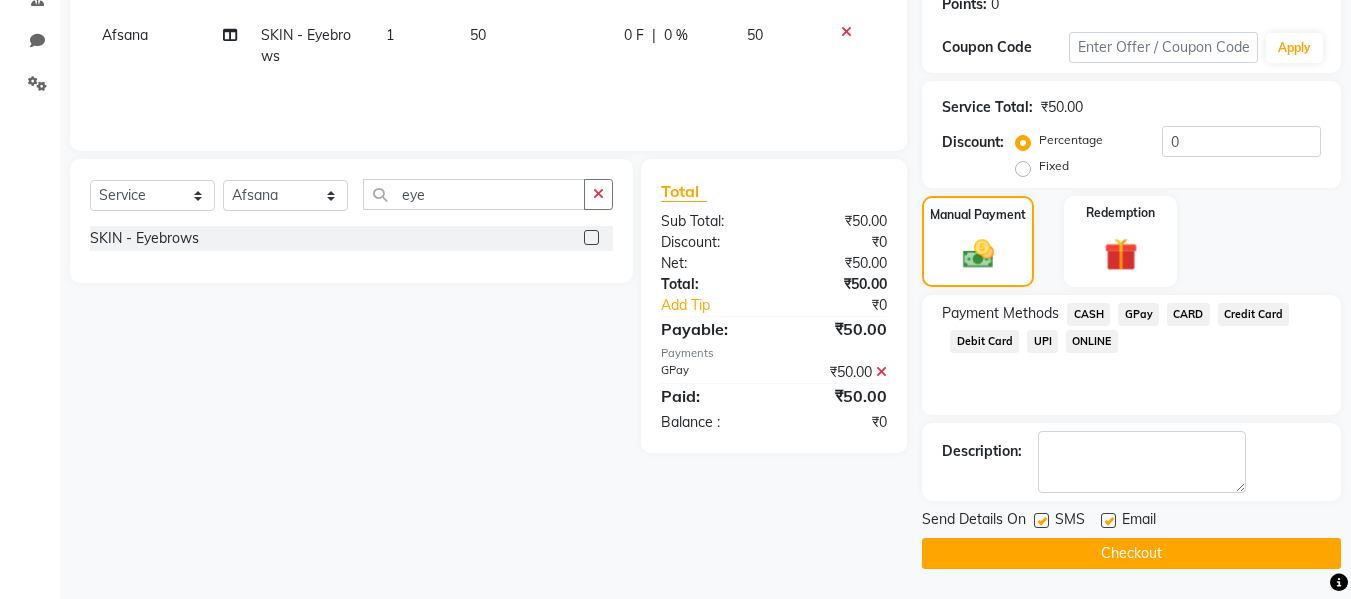 click 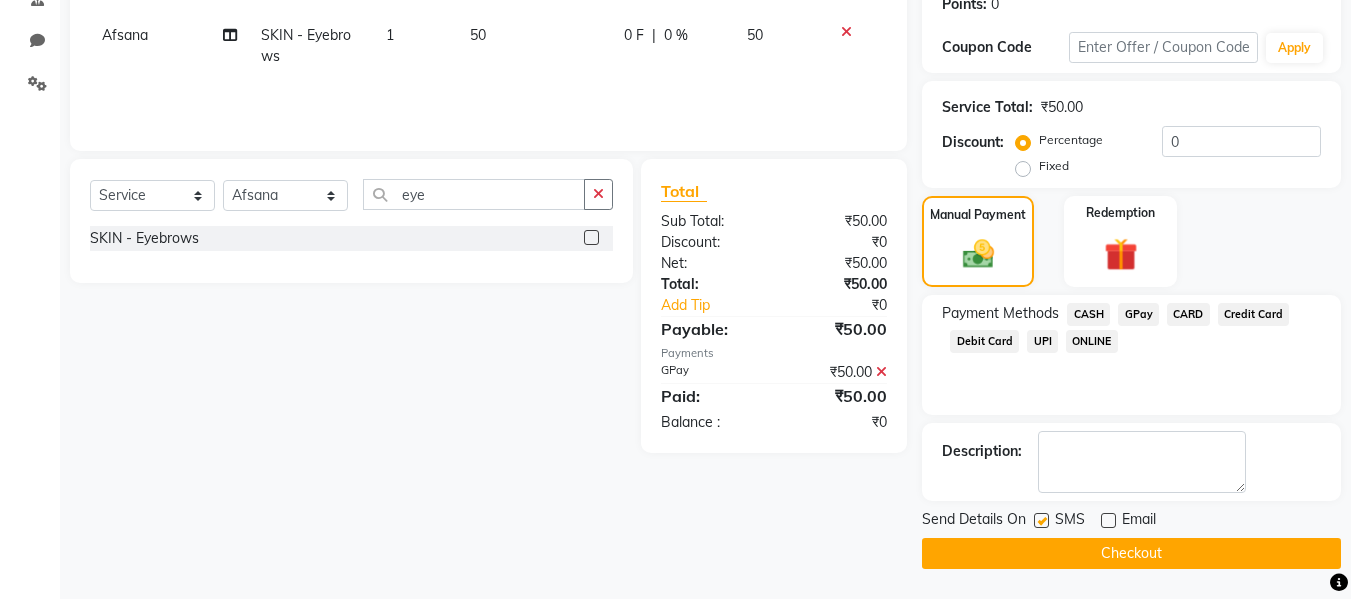 click 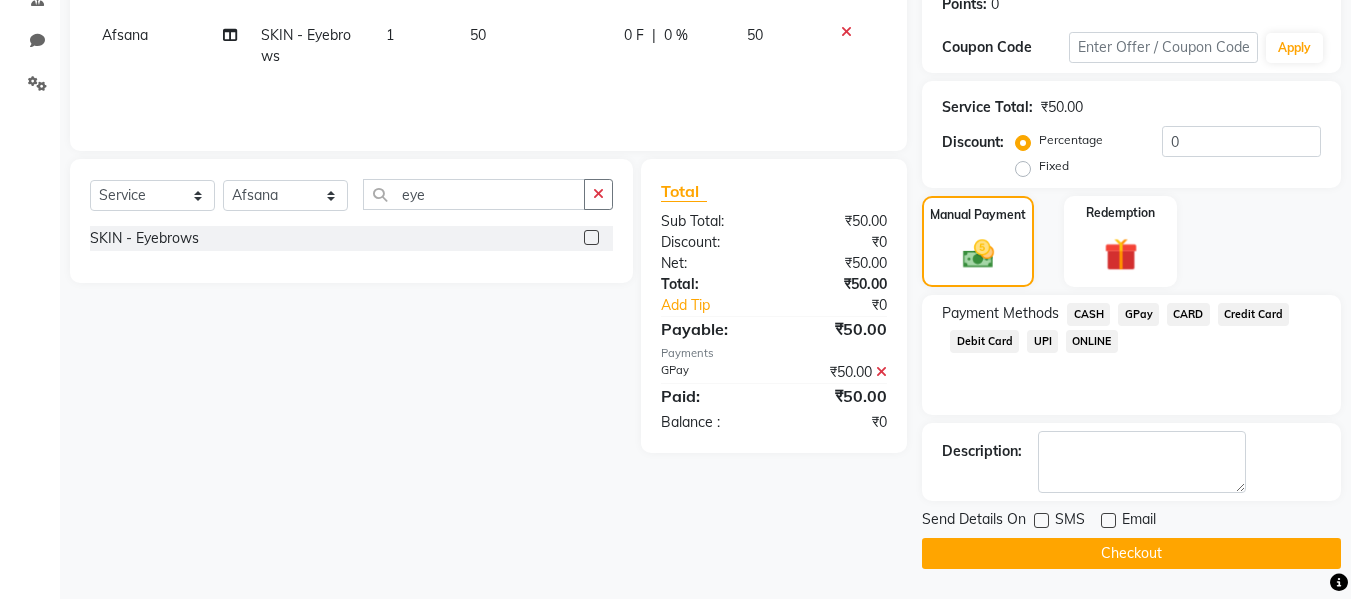 click on "Checkout" 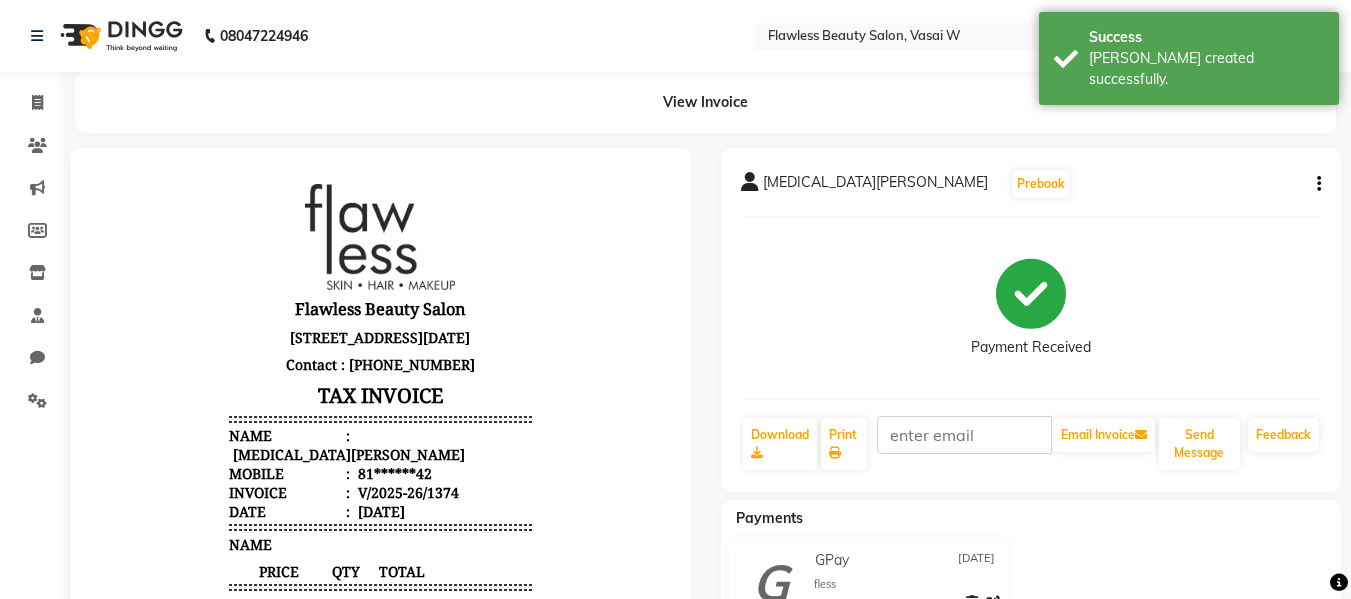 scroll, scrollTop: 0, scrollLeft: 0, axis: both 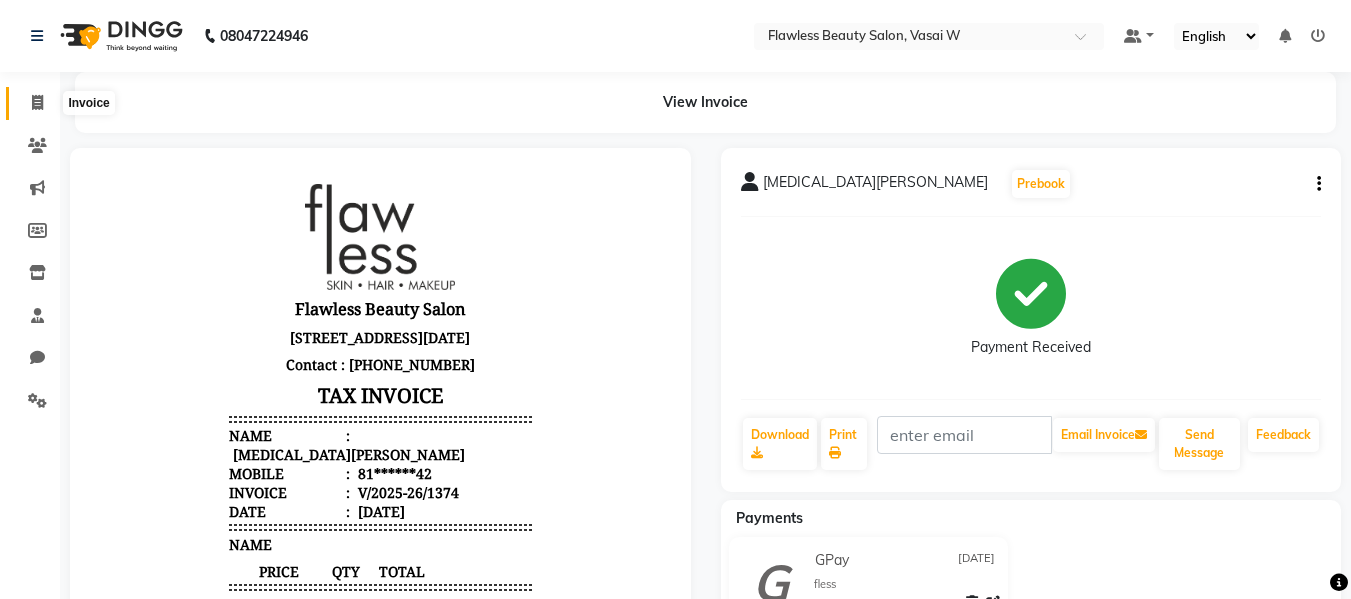 click 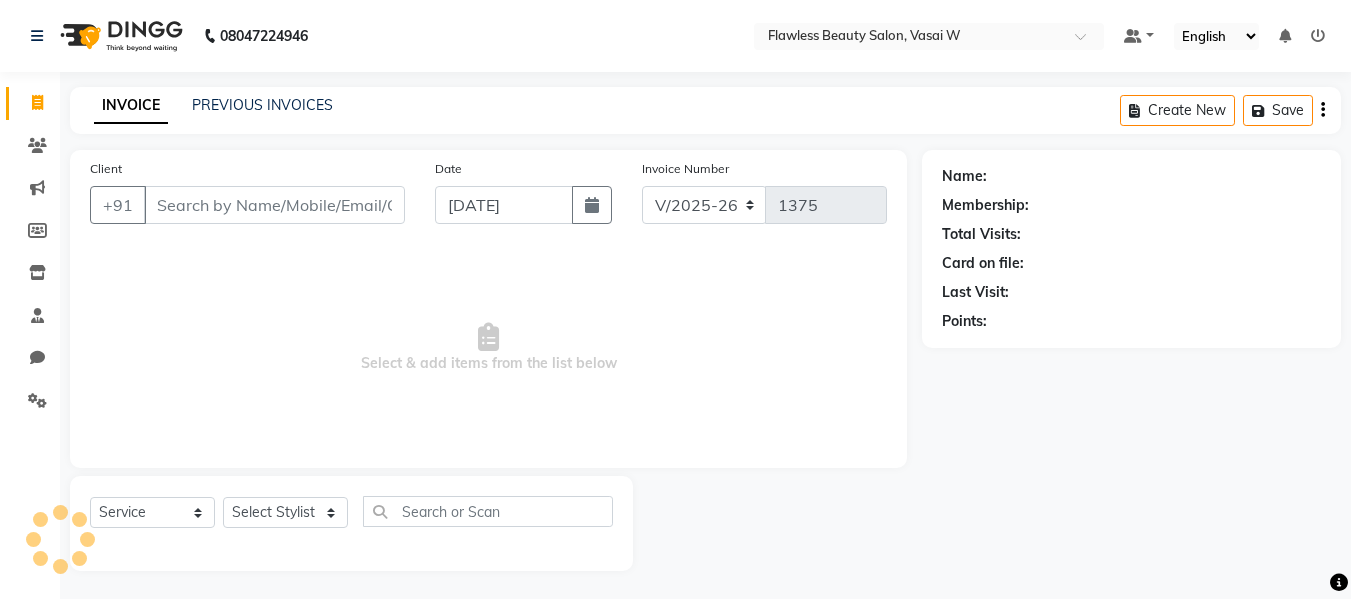 scroll, scrollTop: 2, scrollLeft: 0, axis: vertical 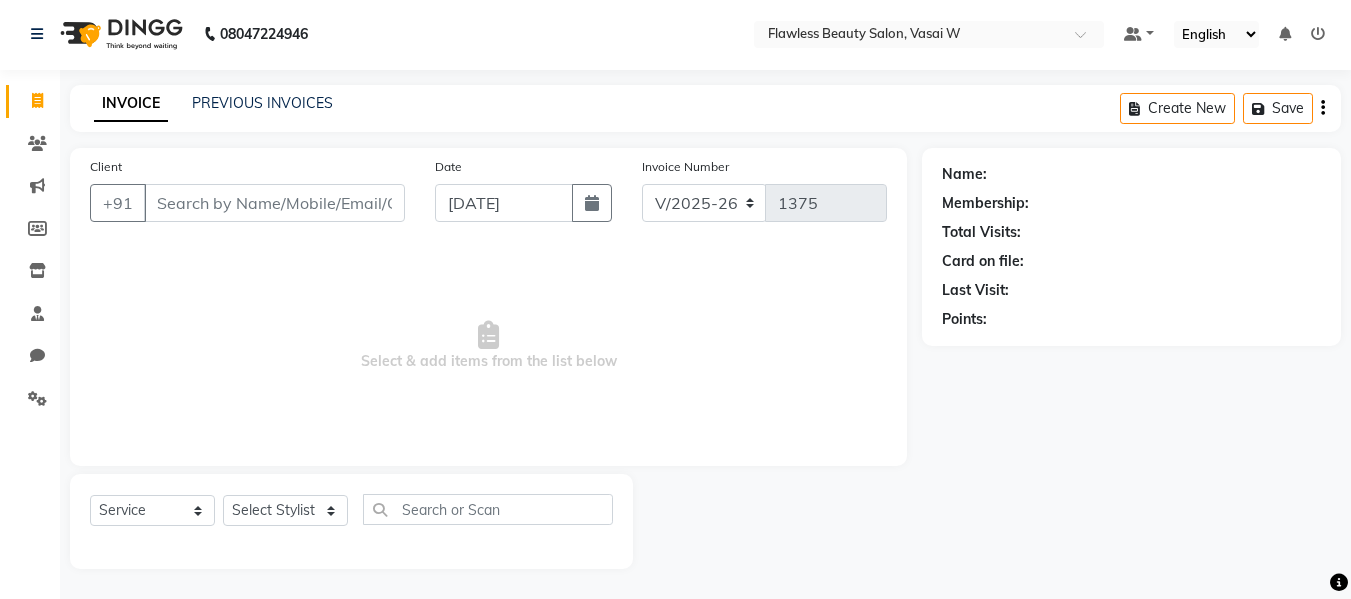 click on "Client" at bounding box center [274, 203] 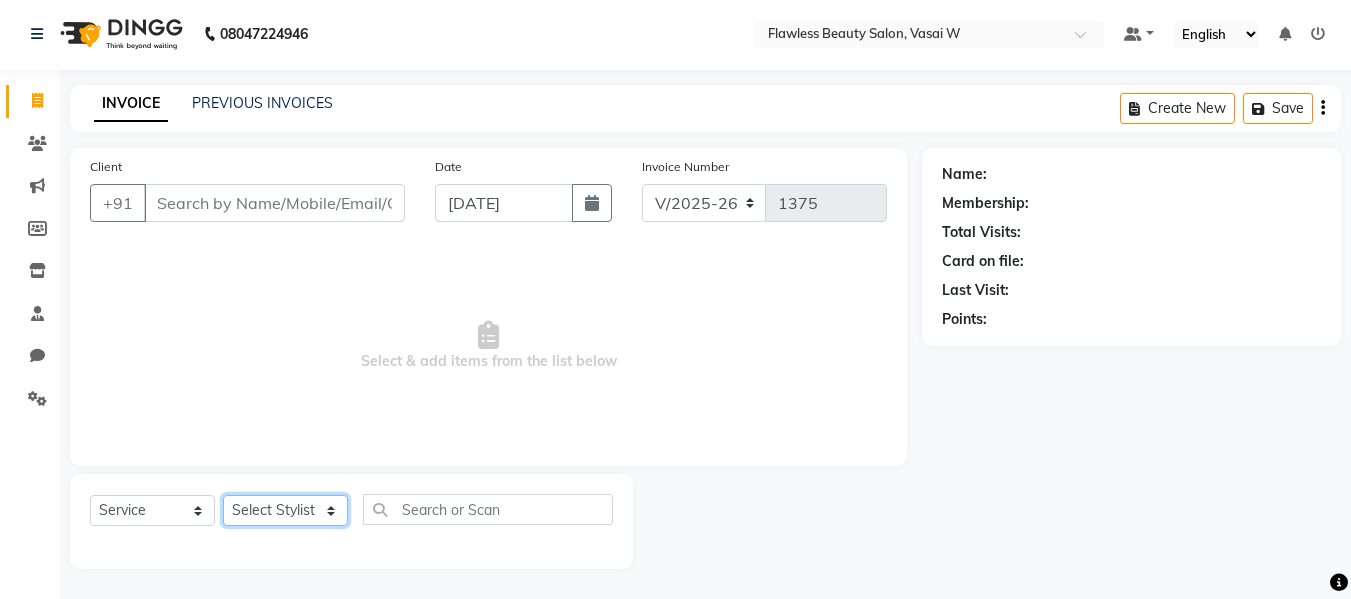 click on "Select Stylist Afsana [PERSON_NAME]  [PERSON_NAME] Maam Nisha  Pari [PERSON_NAME] [PERSON_NAME]" 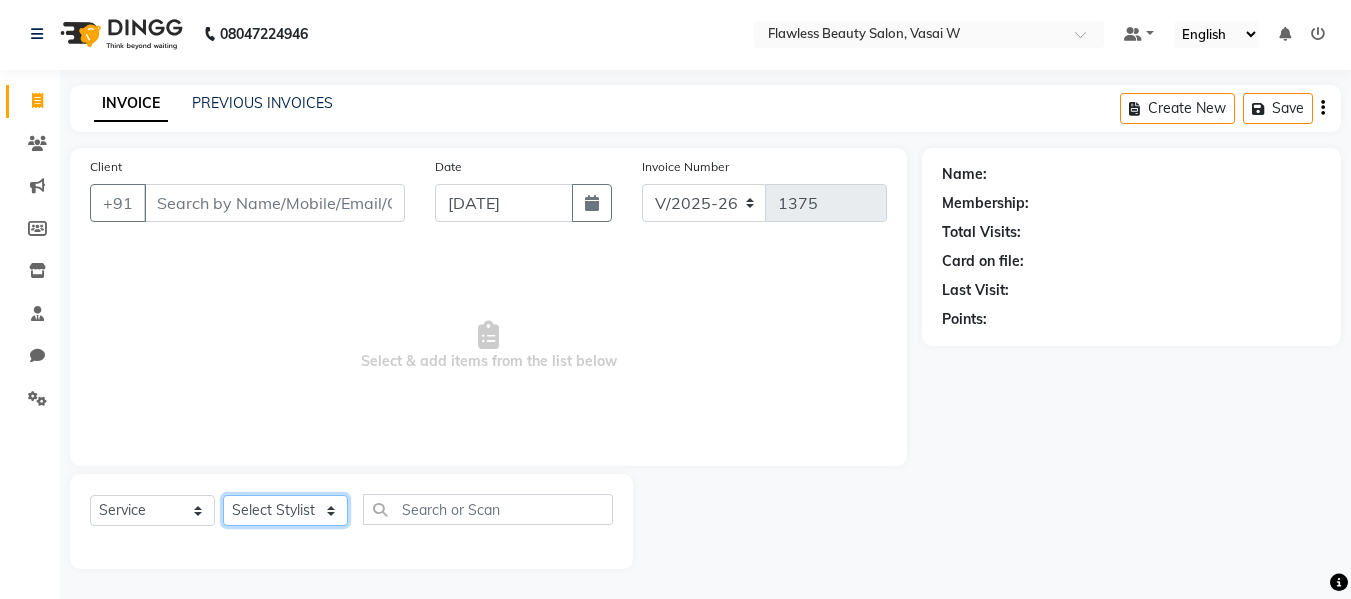 select on "76404" 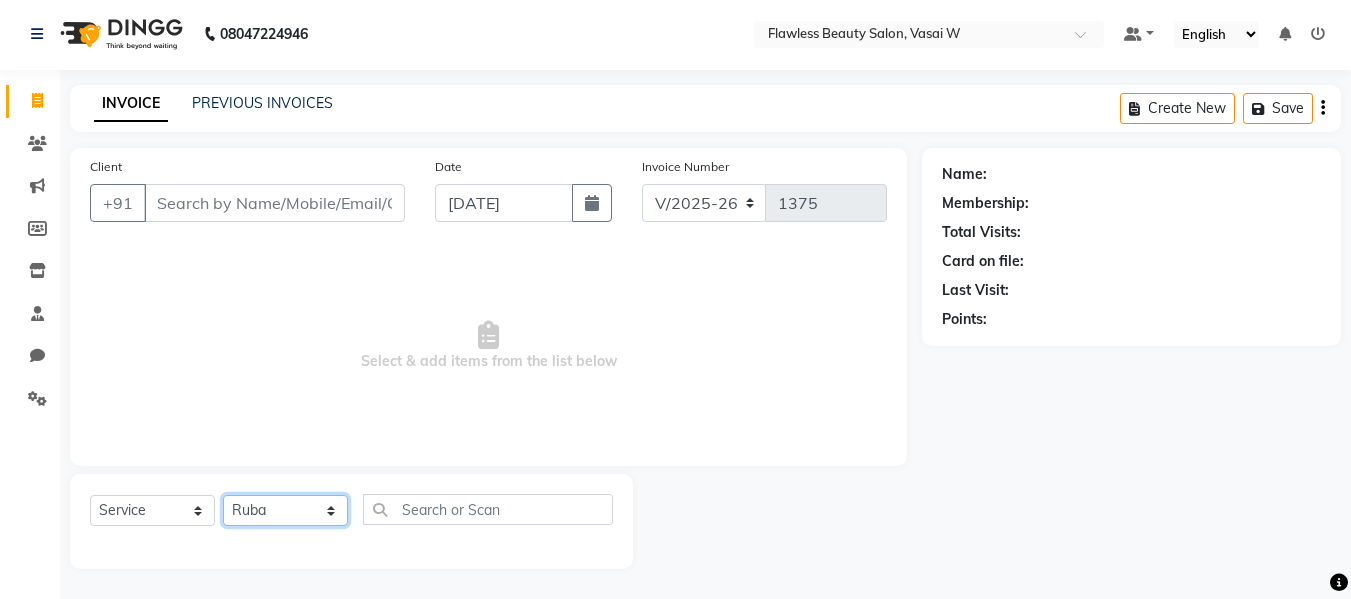 click on "Select Stylist Afsana [PERSON_NAME]  [PERSON_NAME] Maam Nisha  Pari [PERSON_NAME] [PERSON_NAME]" 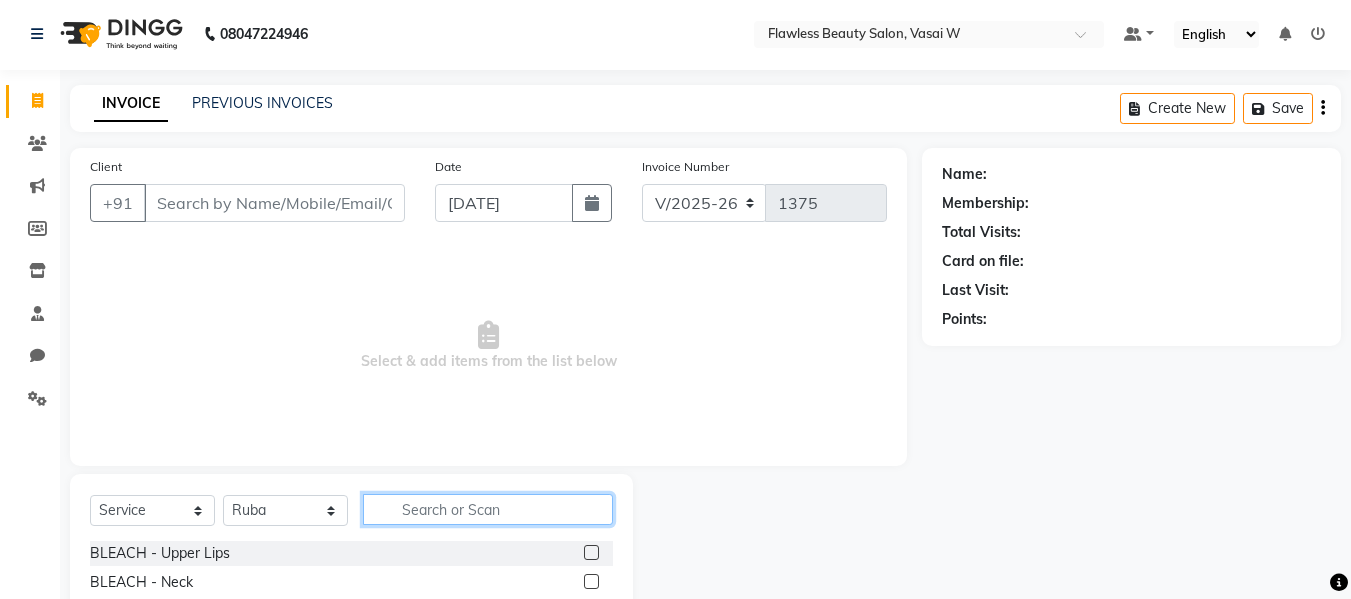 click 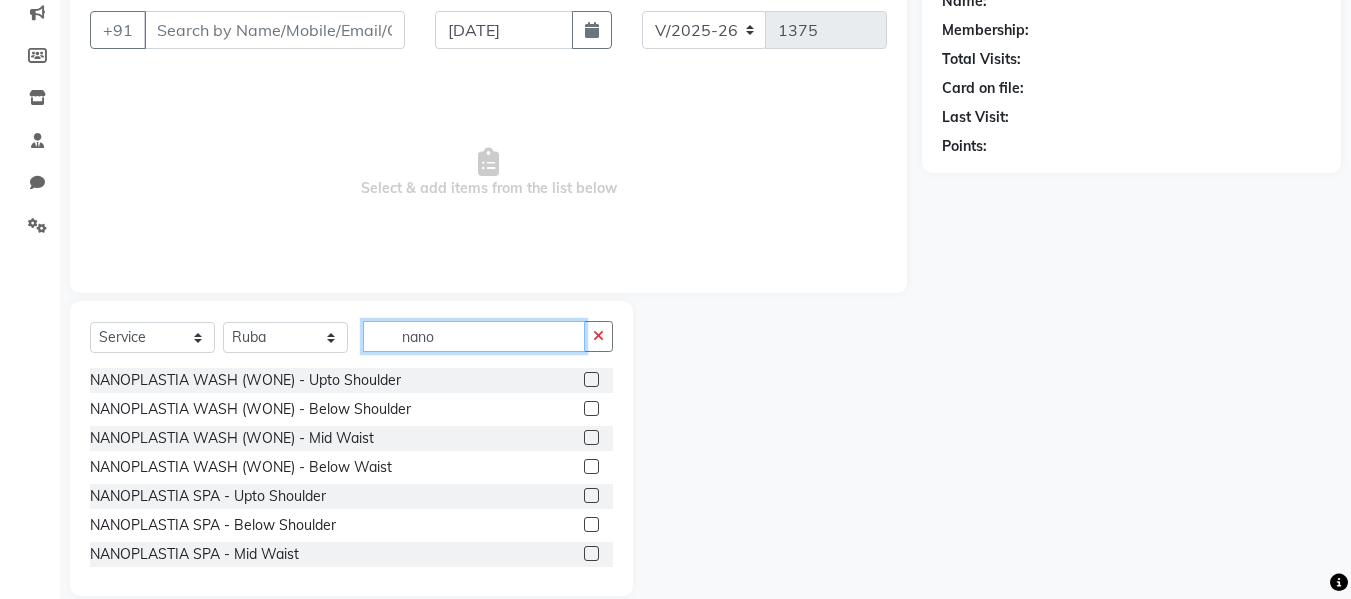 scroll, scrollTop: 178, scrollLeft: 0, axis: vertical 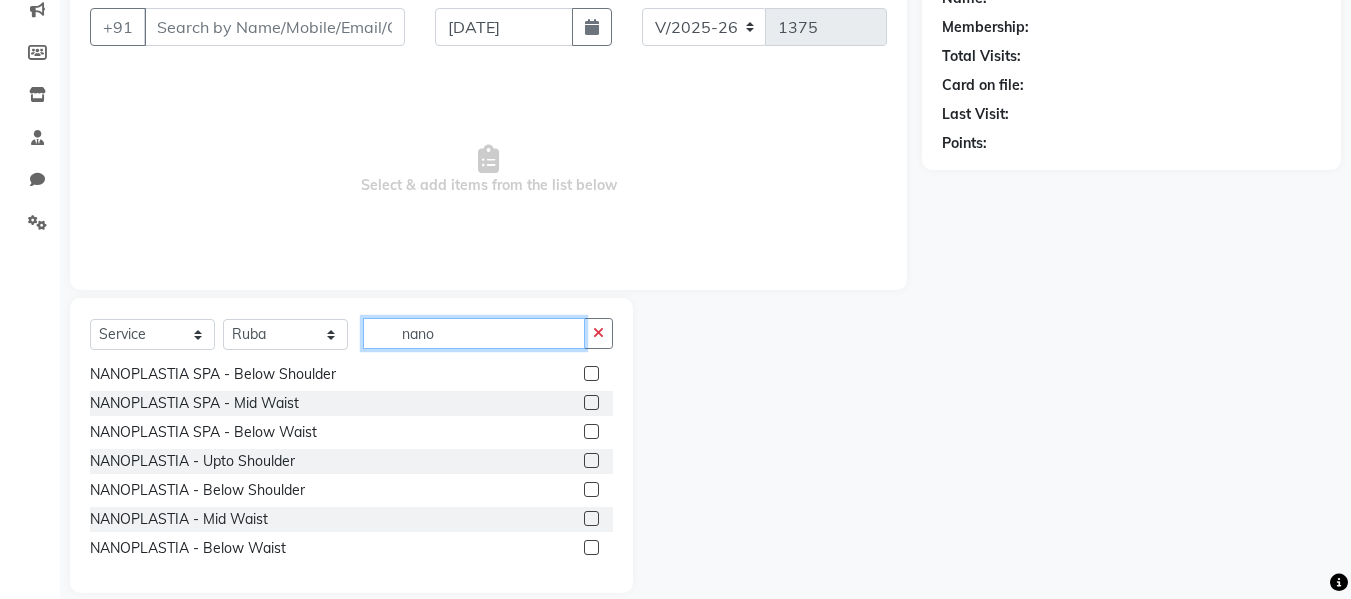 type on "nano" 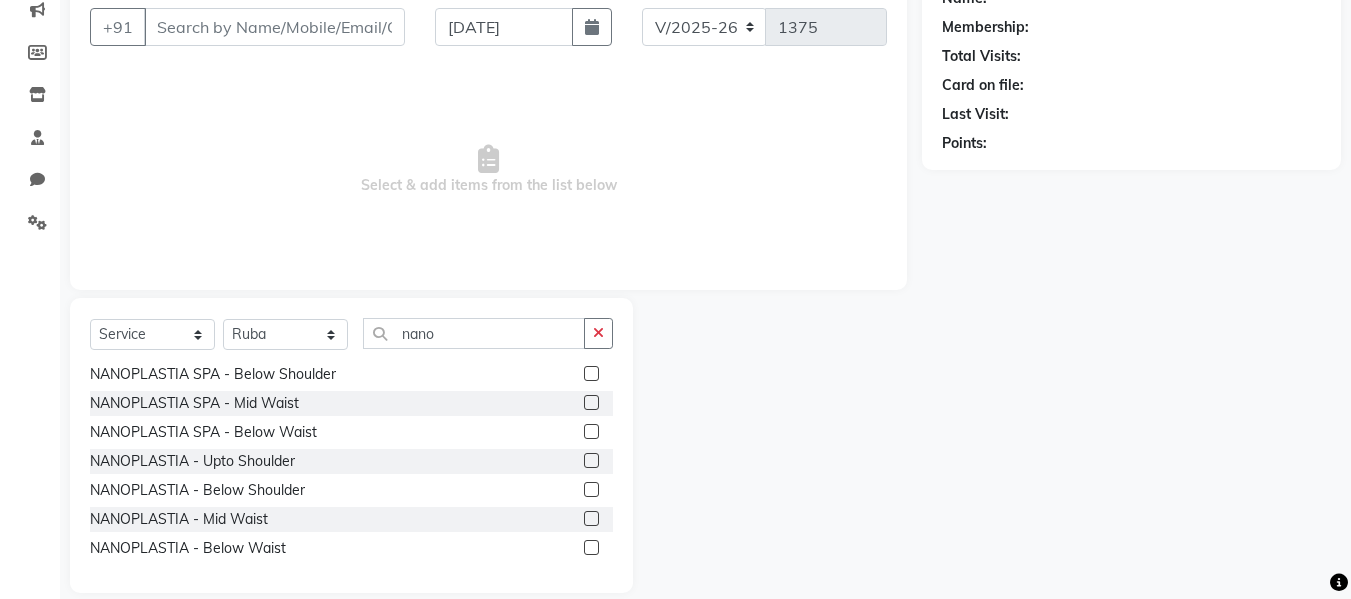 click 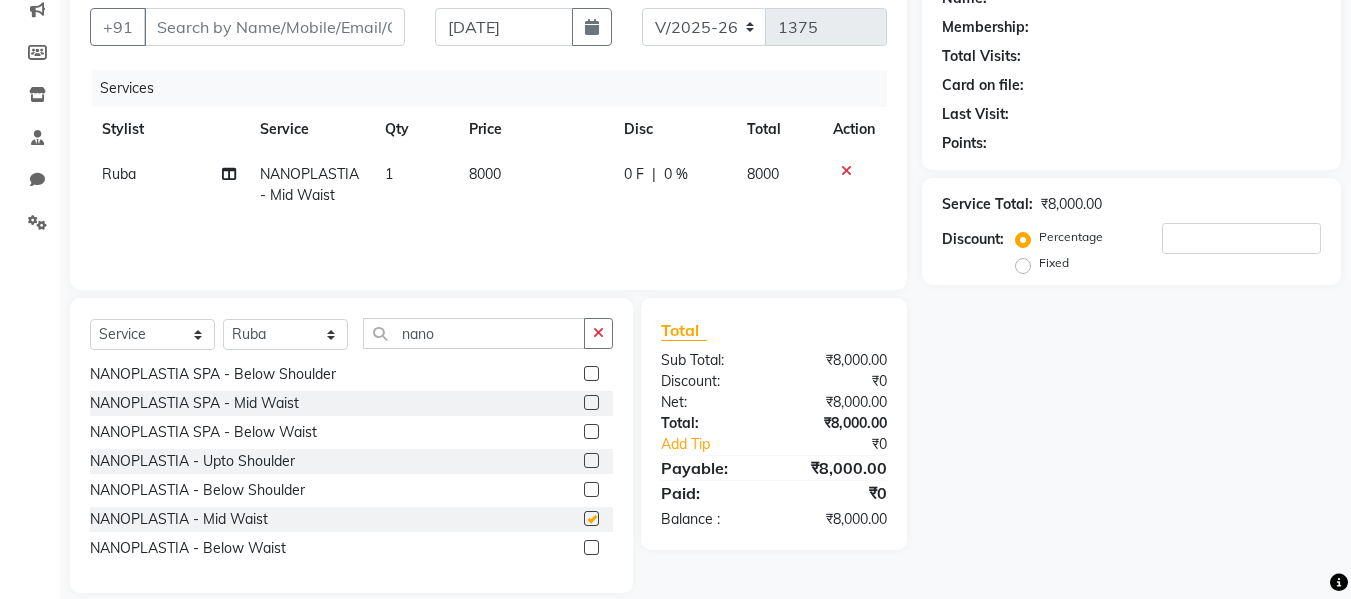 checkbox on "false" 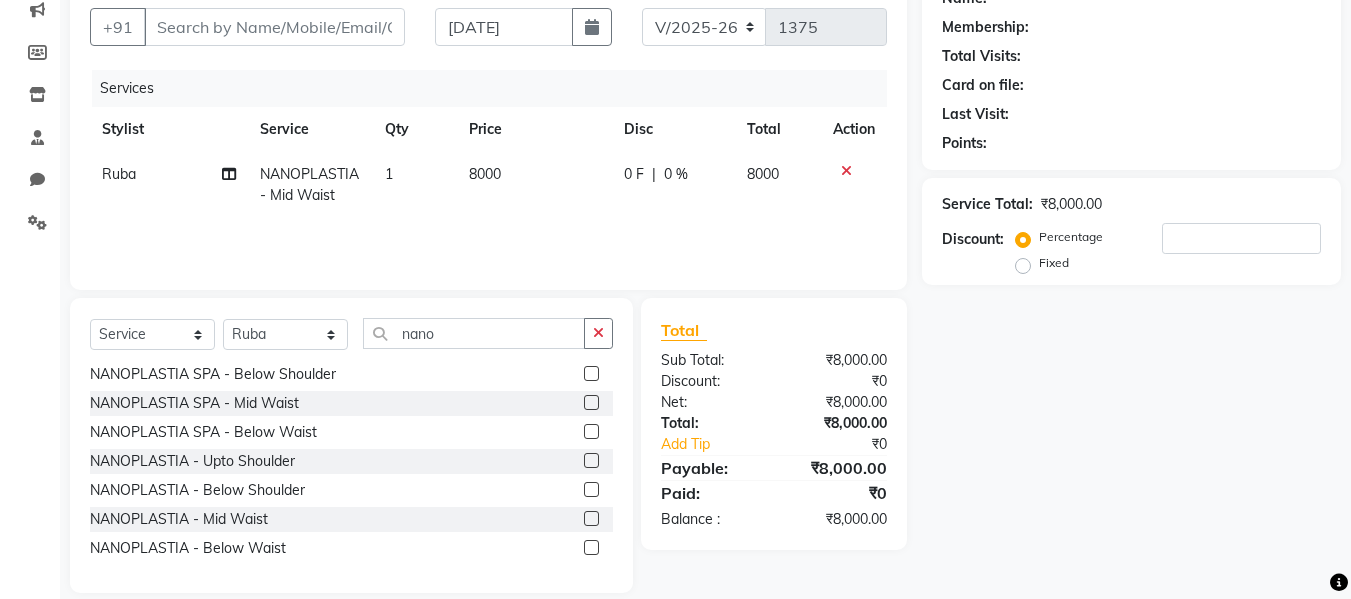 click 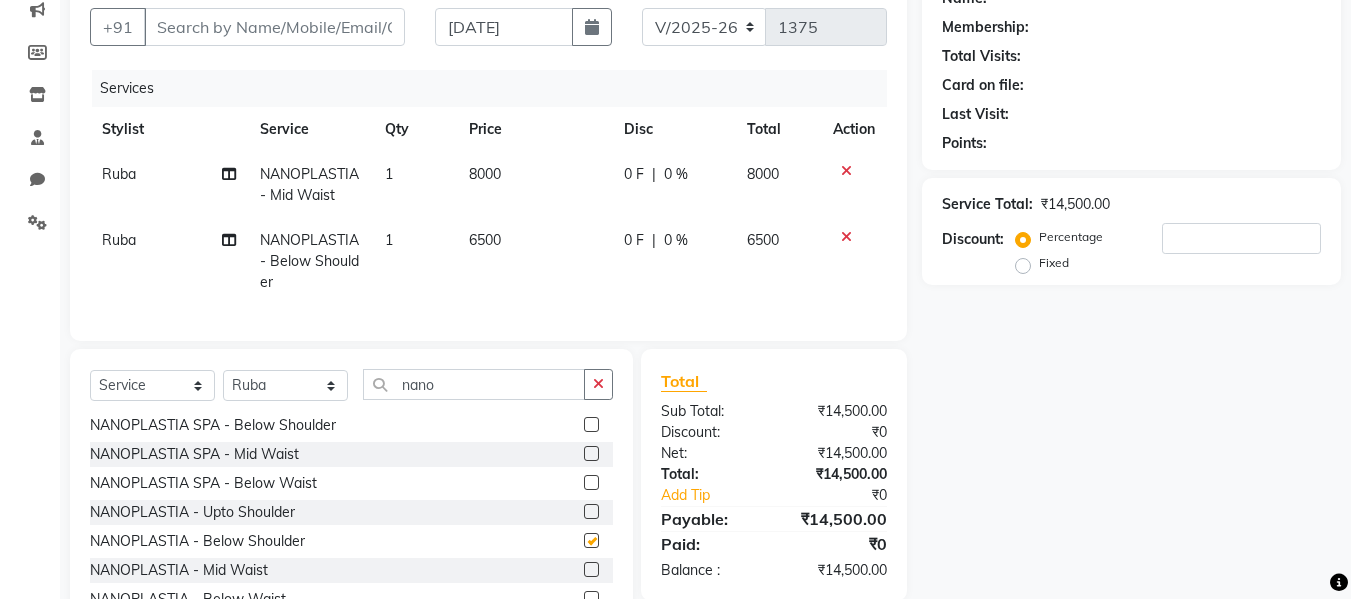 checkbox on "false" 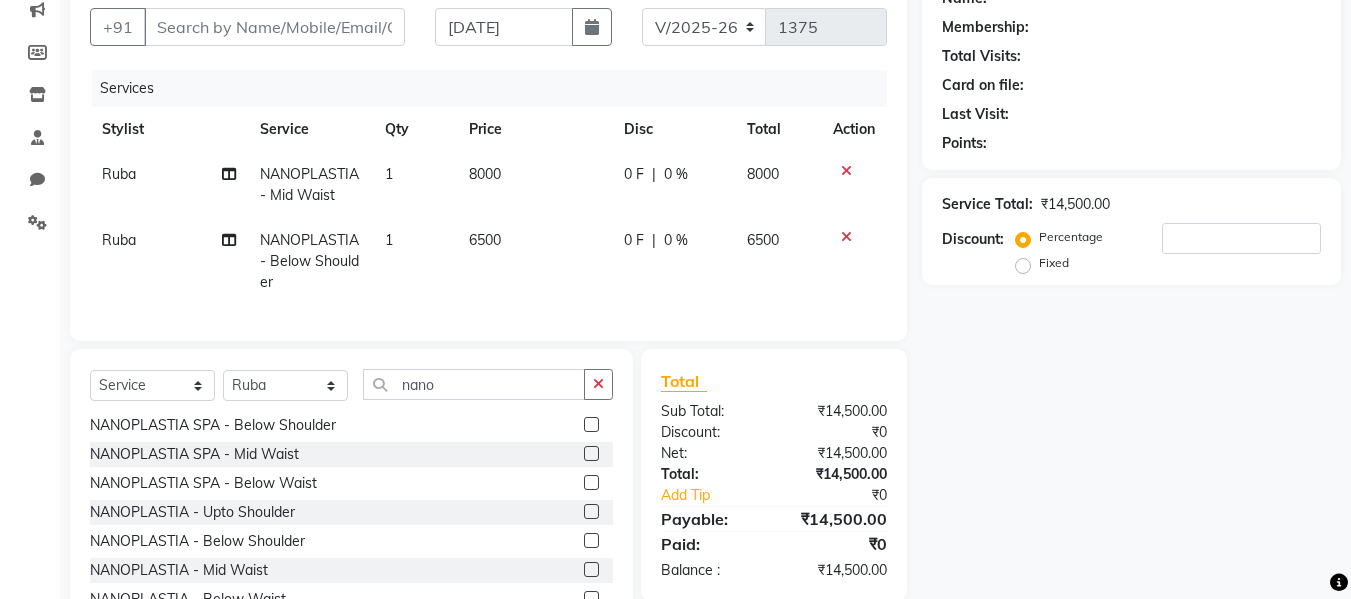 click 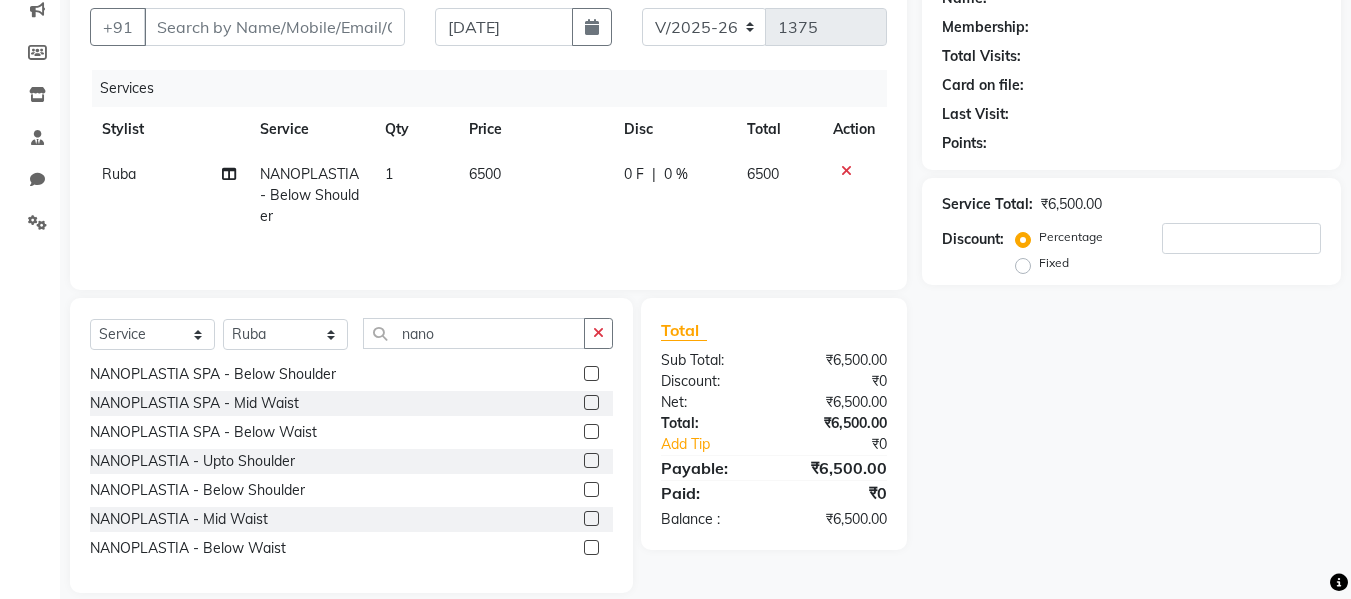 click on "6500" 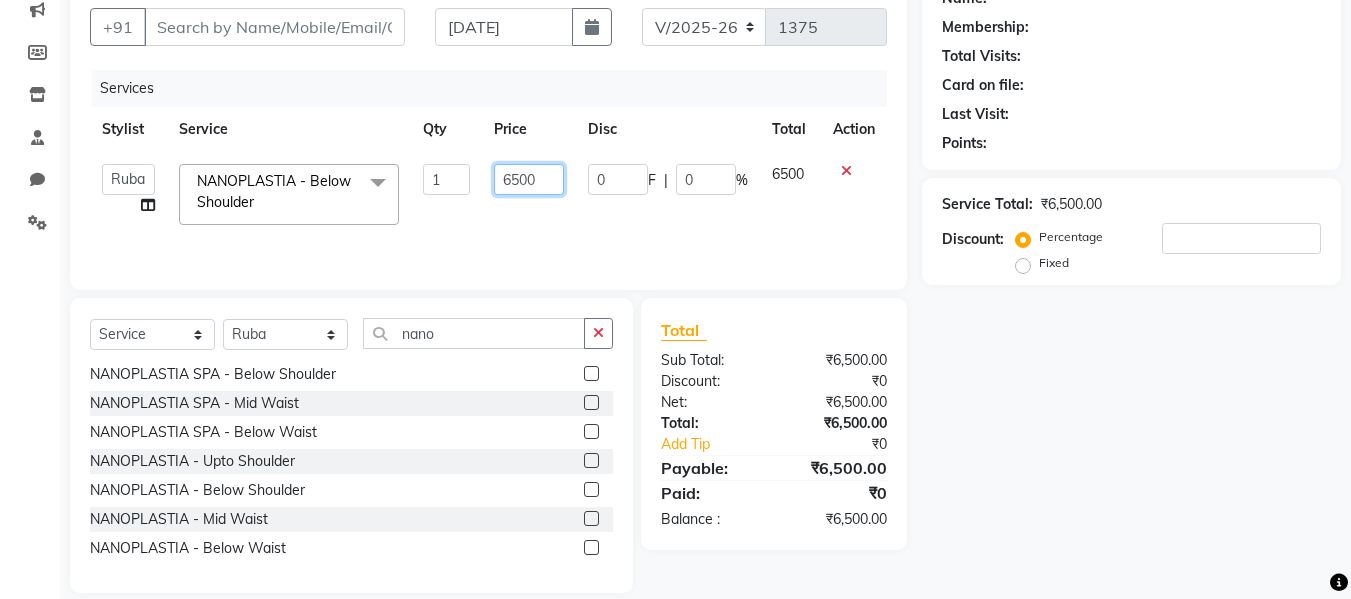 click on "6500" 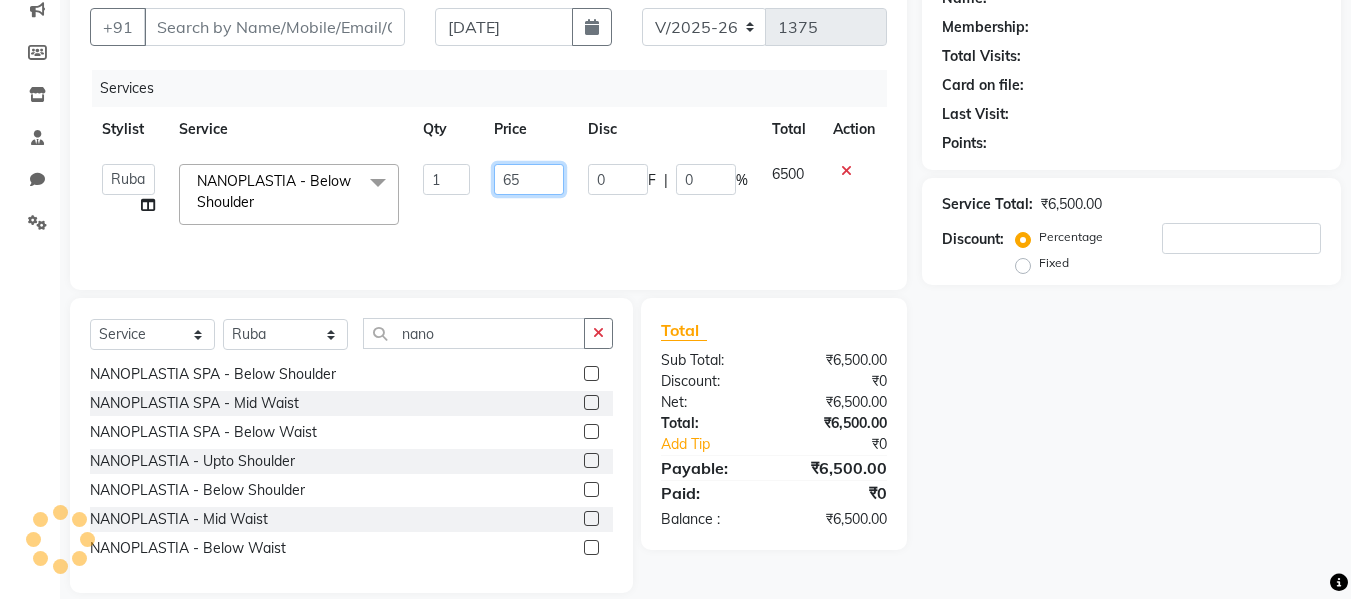 type on "6" 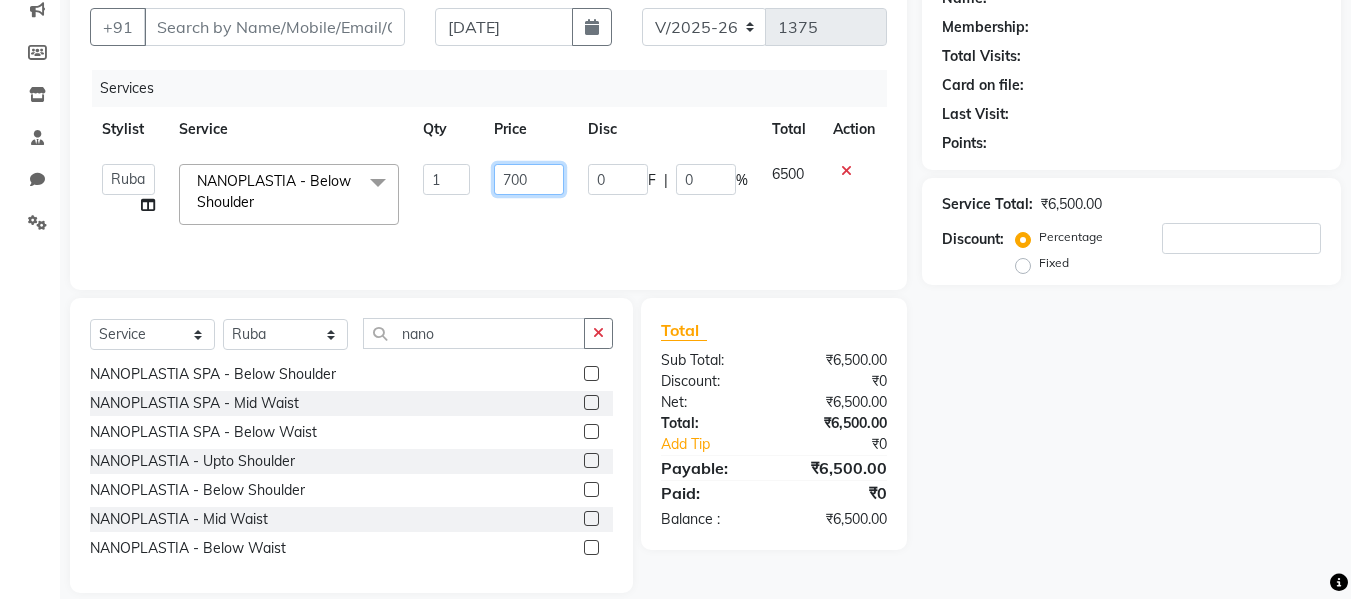 type on "7000" 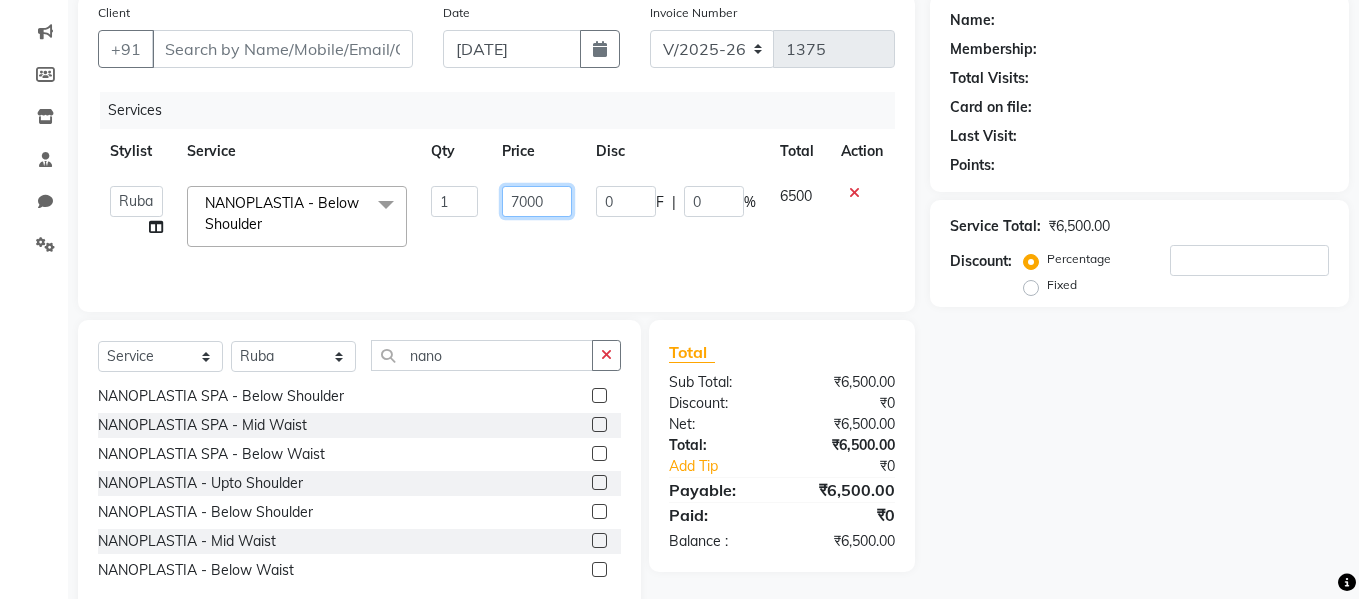 scroll, scrollTop: 155, scrollLeft: 0, axis: vertical 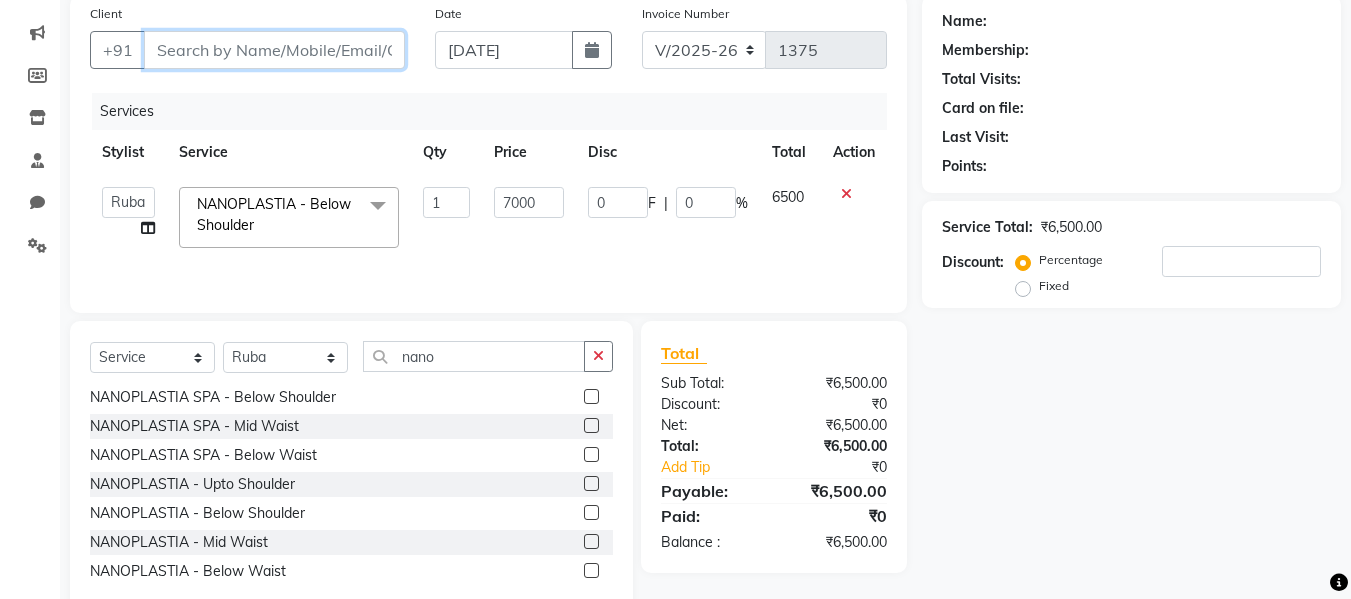 click on "Client" at bounding box center (274, 50) 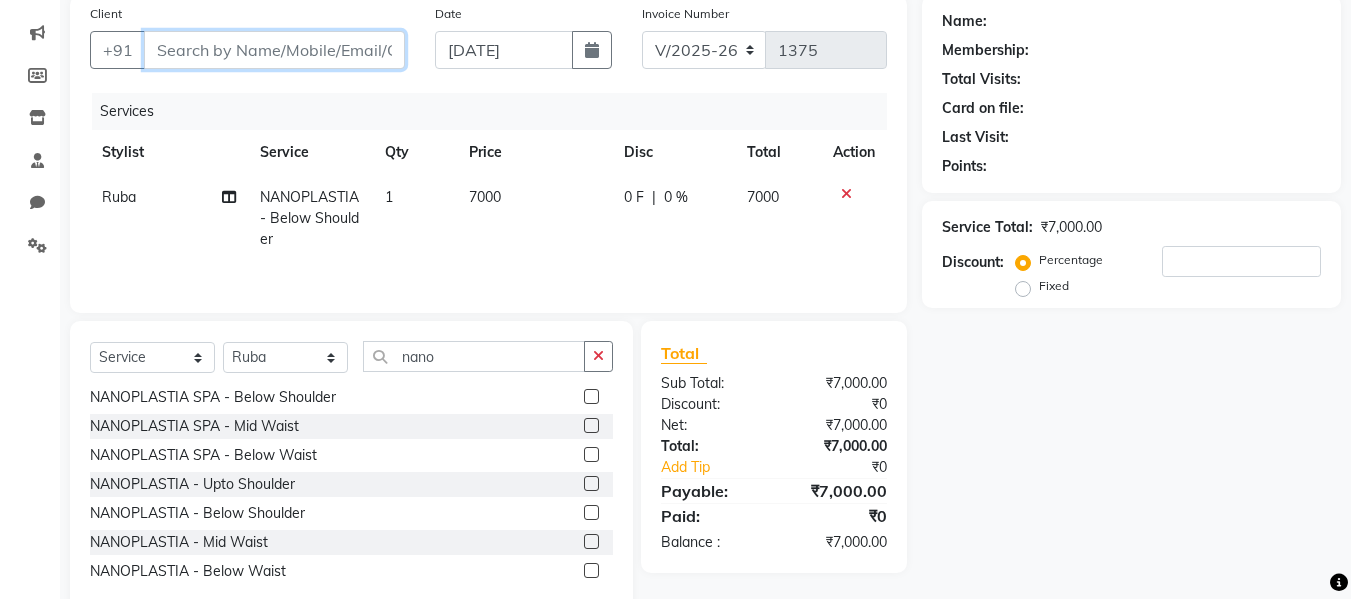 type on "8" 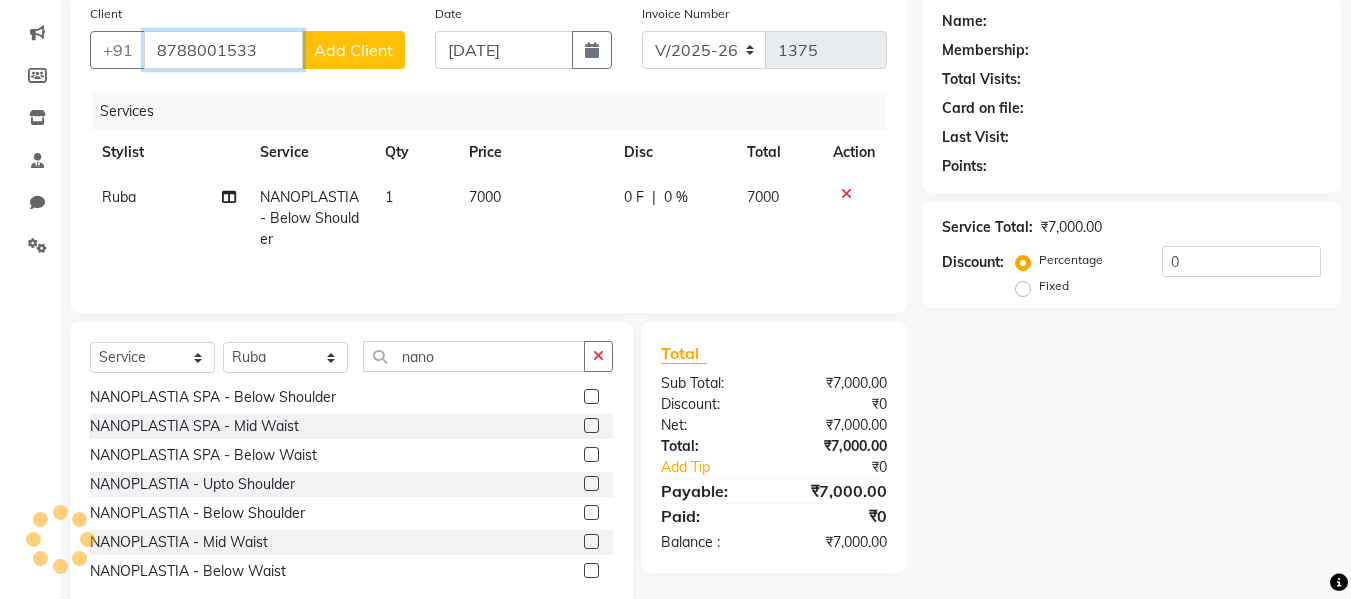 type on "8788001533" 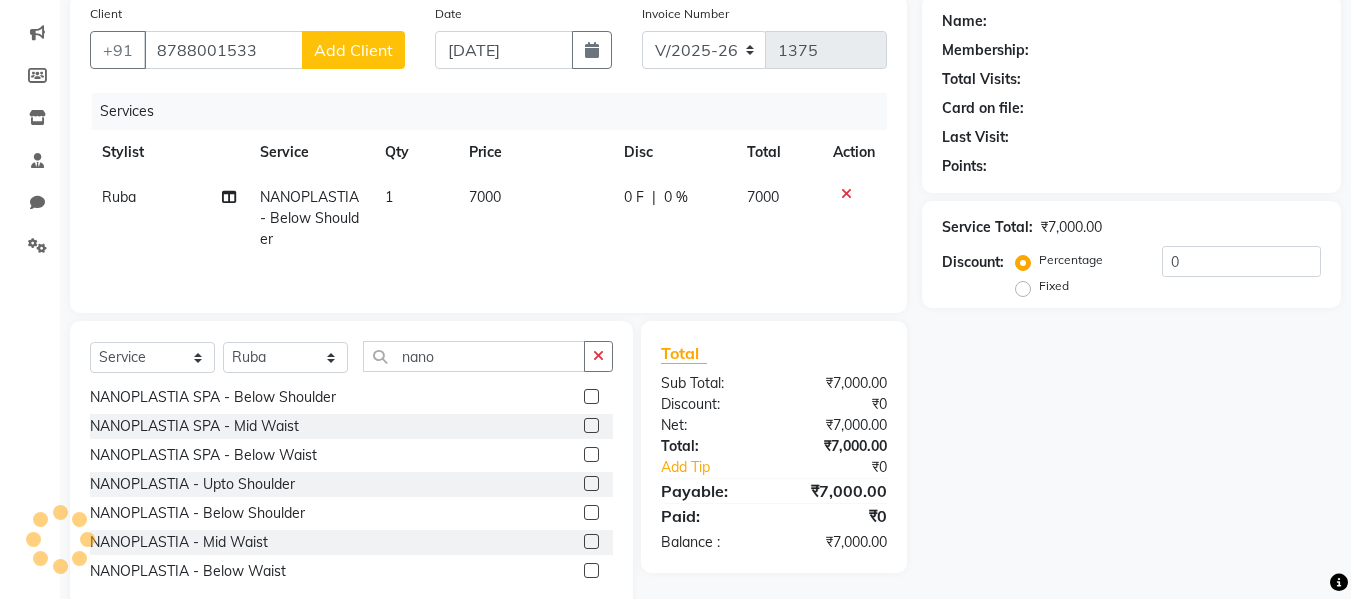 click on "Add Client" 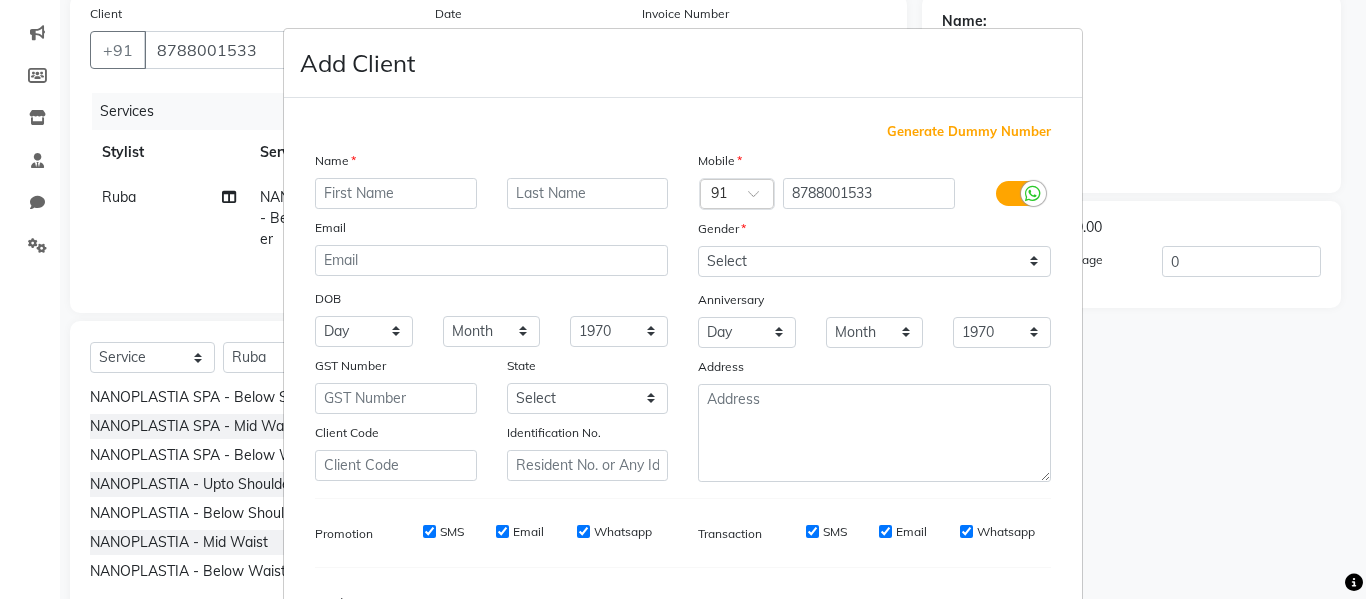 click at bounding box center (396, 193) 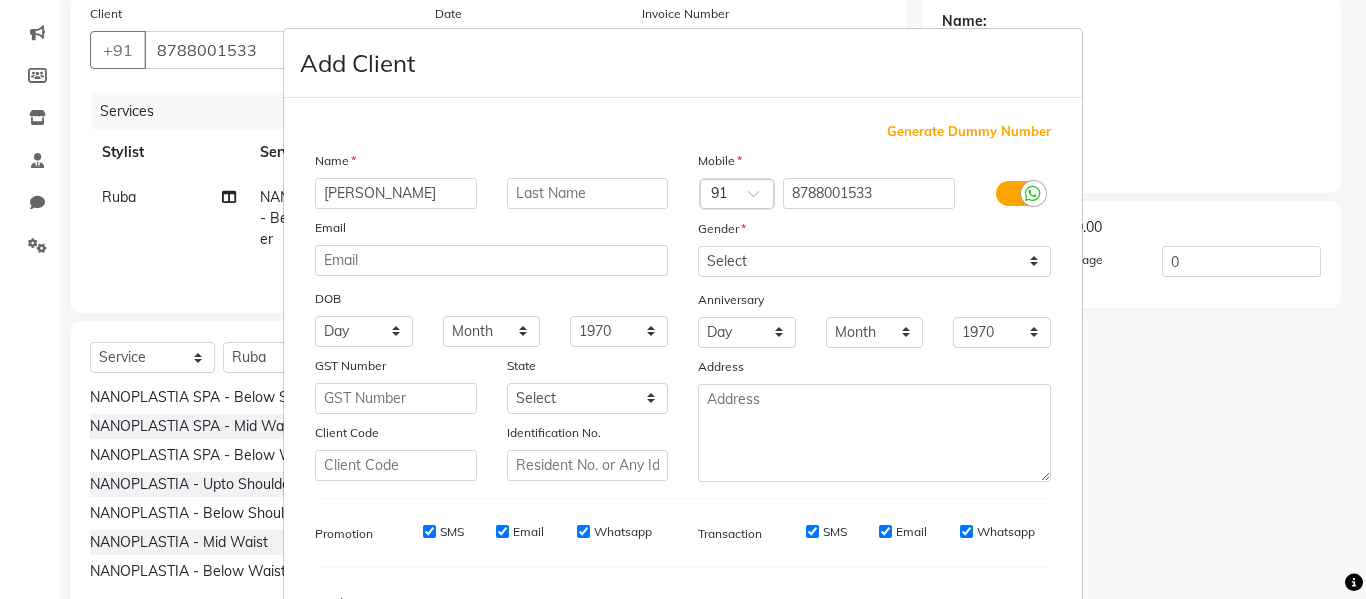 type on "[PERSON_NAME]" 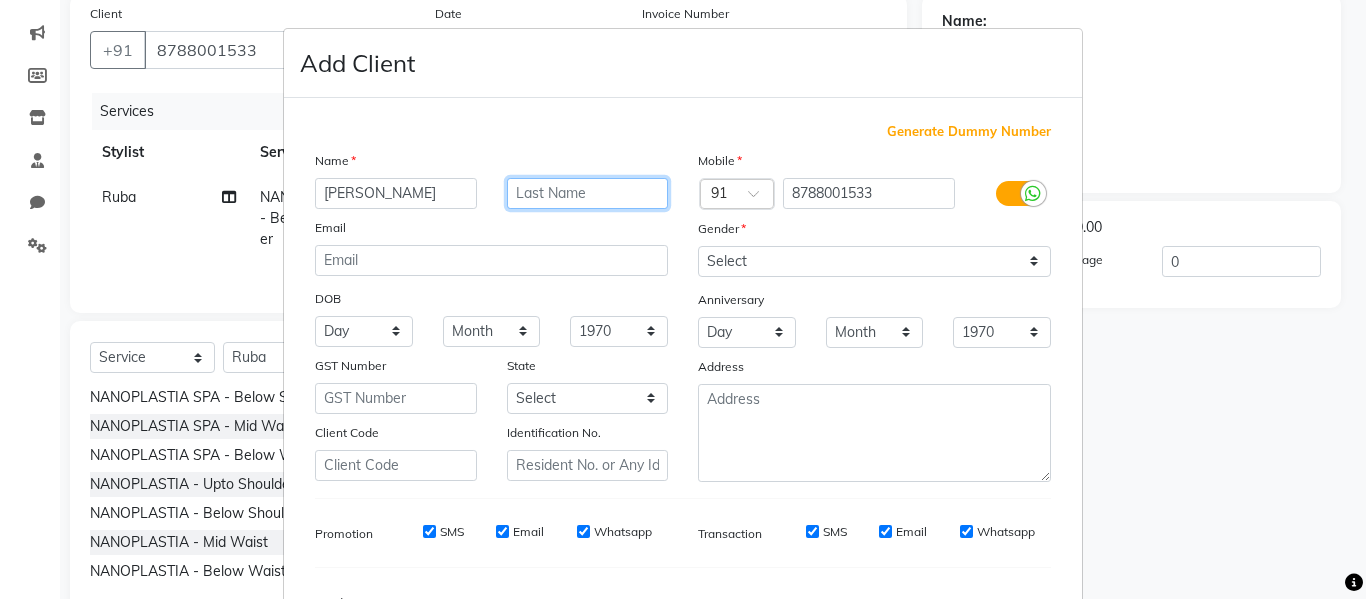 click at bounding box center (588, 193) 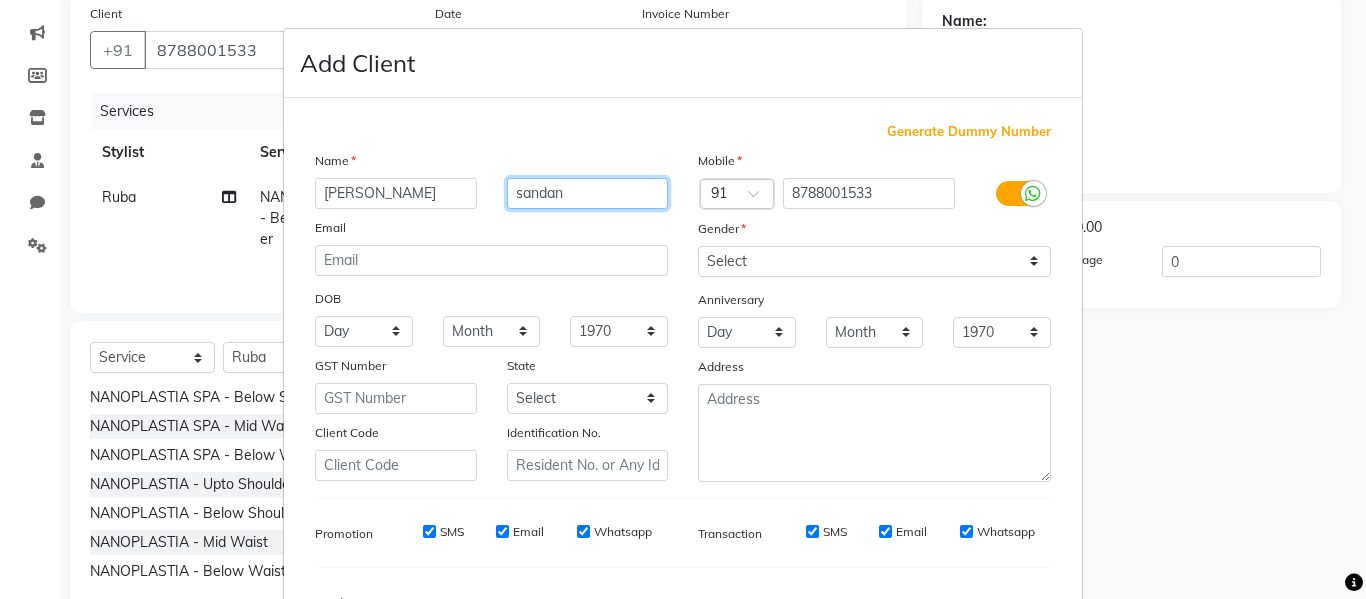 type on "sandan" 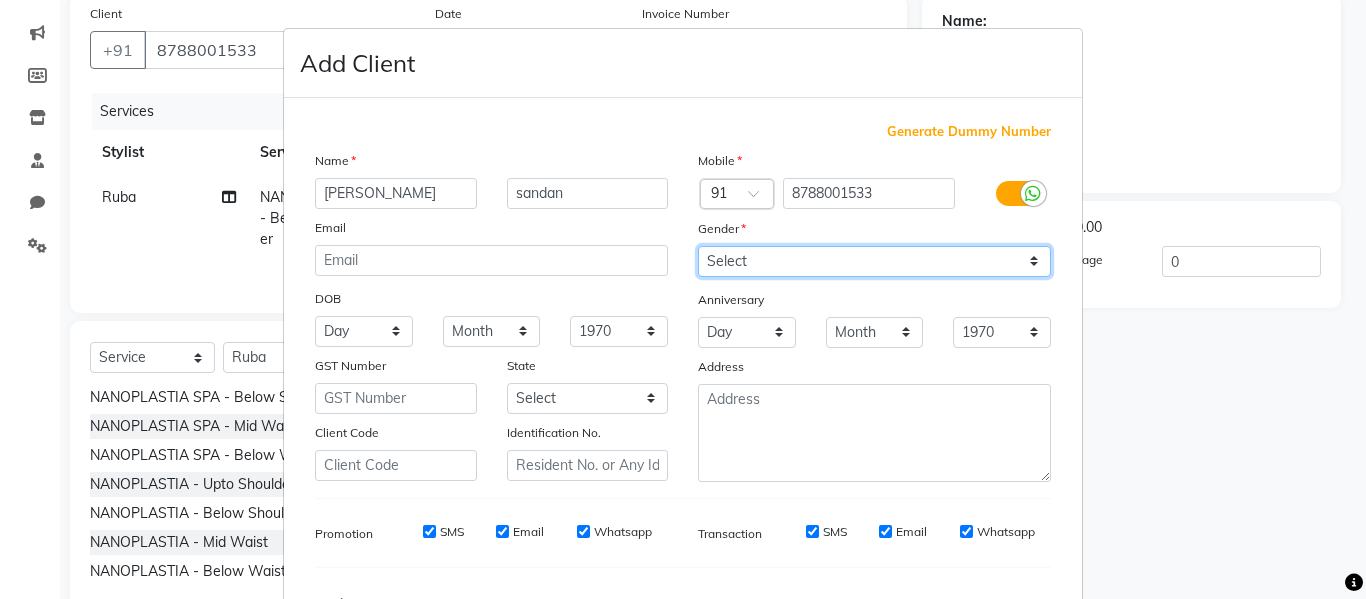 click on "Select [DEMOGRAPHIC_DATA] [DEMOGRAPHIC_DATA] Other Prefer Not To Say" at bounding box center (874, 261) 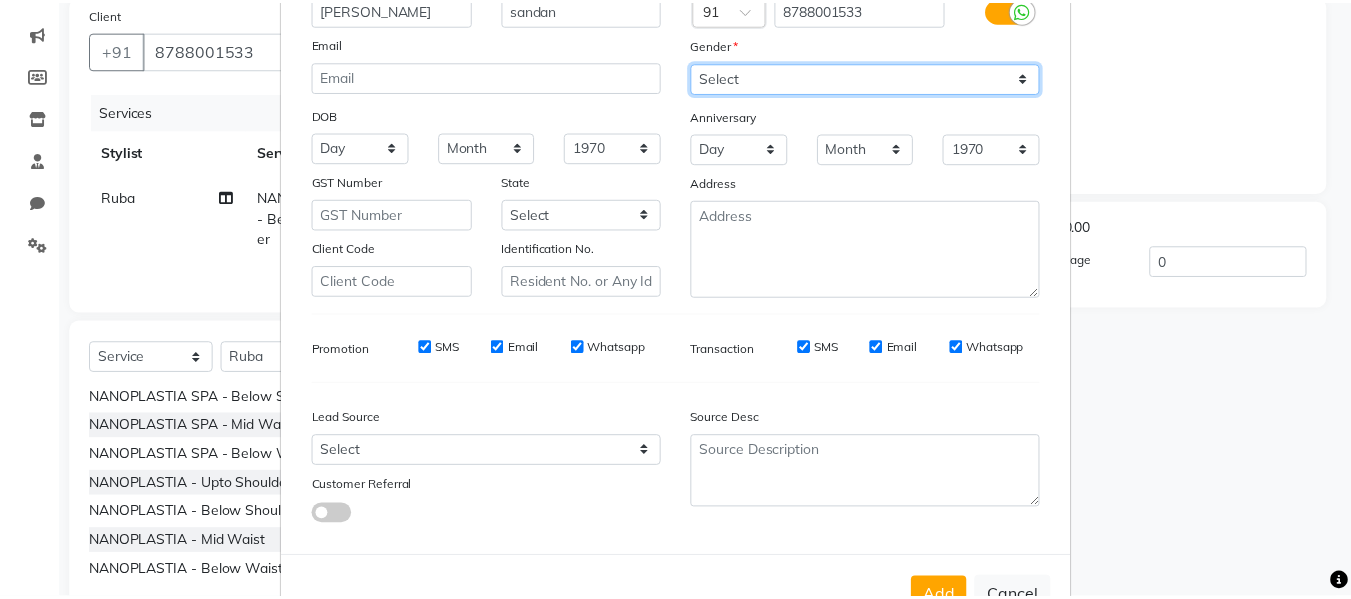 scroll, scrollTop: 250, scrollLeft: 0, axis: vertical 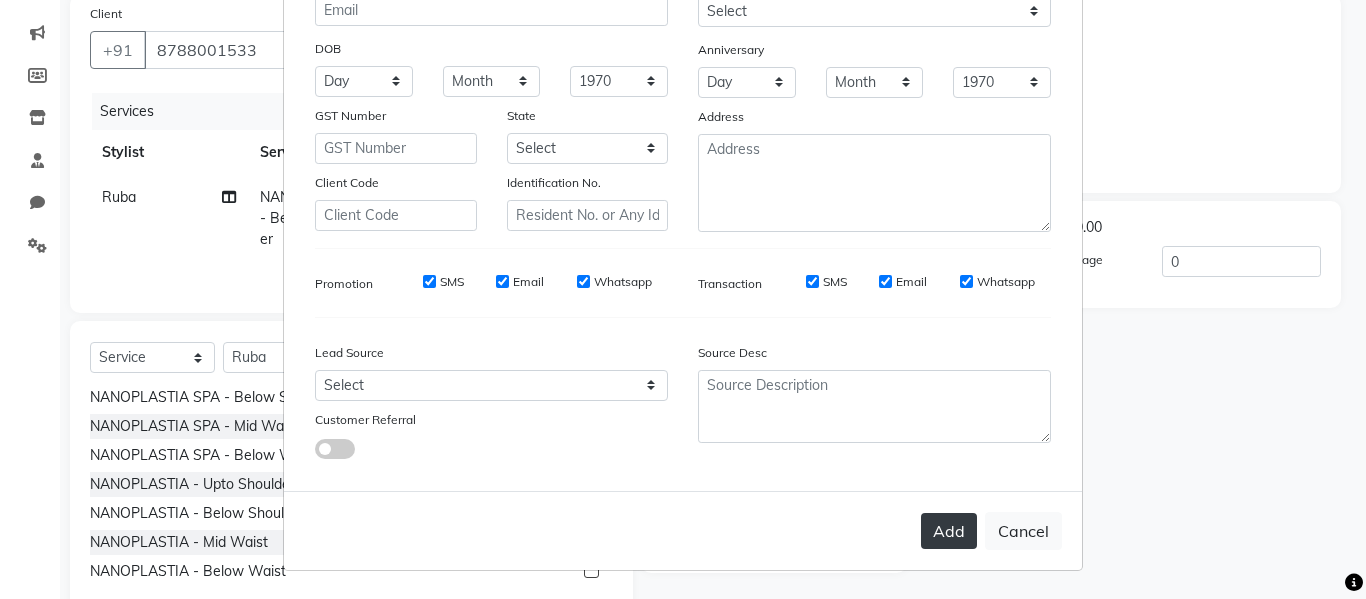 click on "Add" at bounding box center (949, 531) 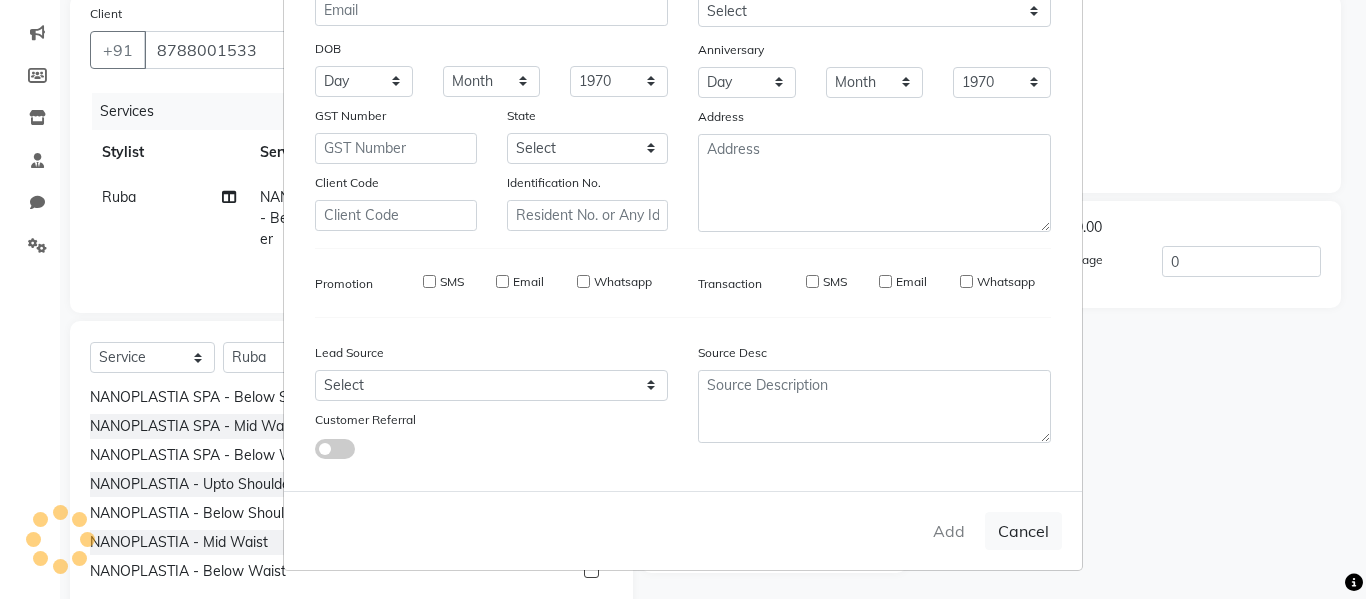 type on "87******33" 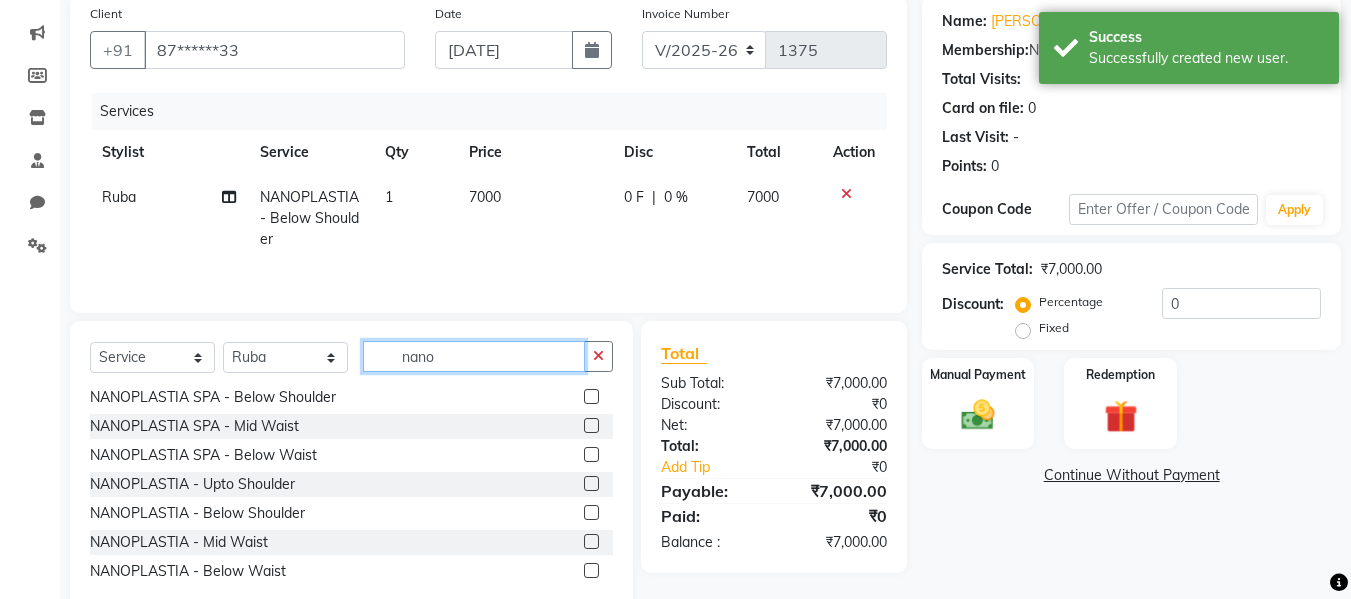 click on "nano" 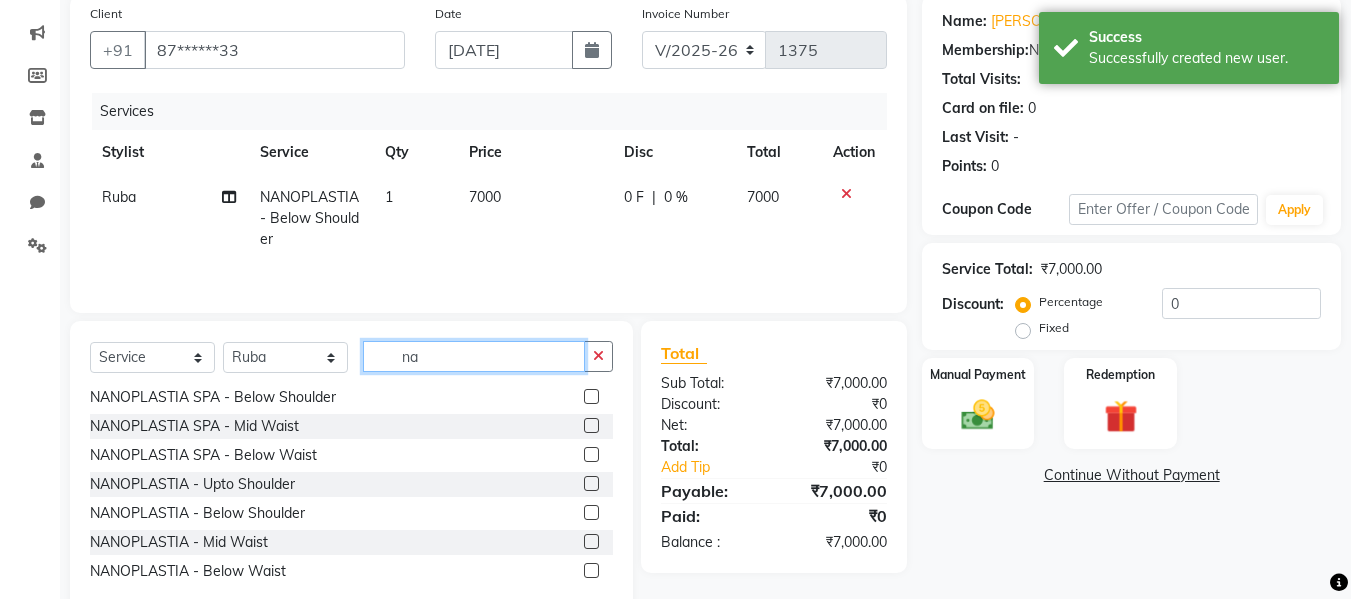 type on "n" 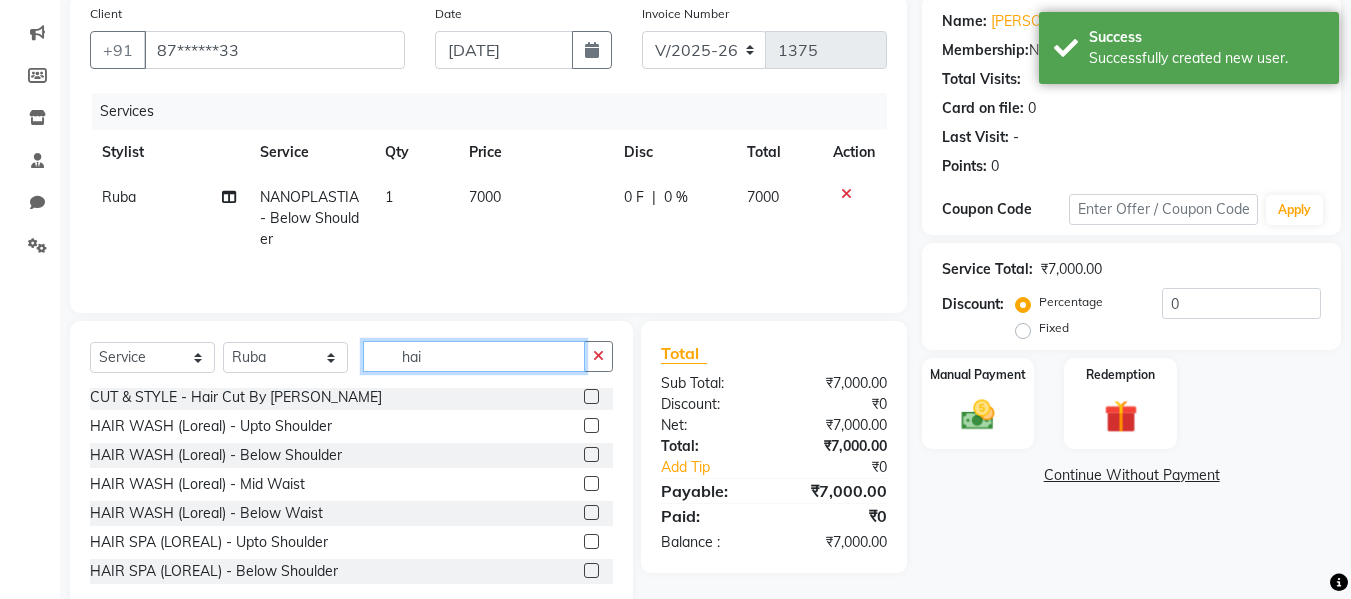 scroll, scrollTop: 0, scrollLeft: 0, axis: both 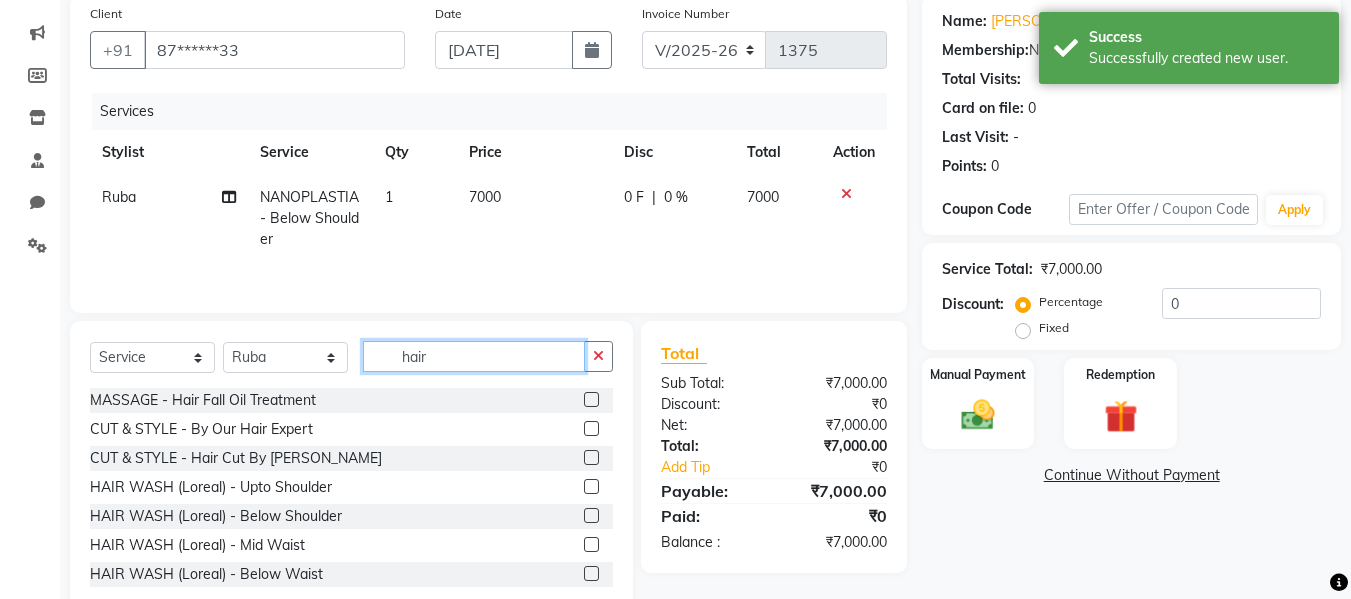 type on "hair" 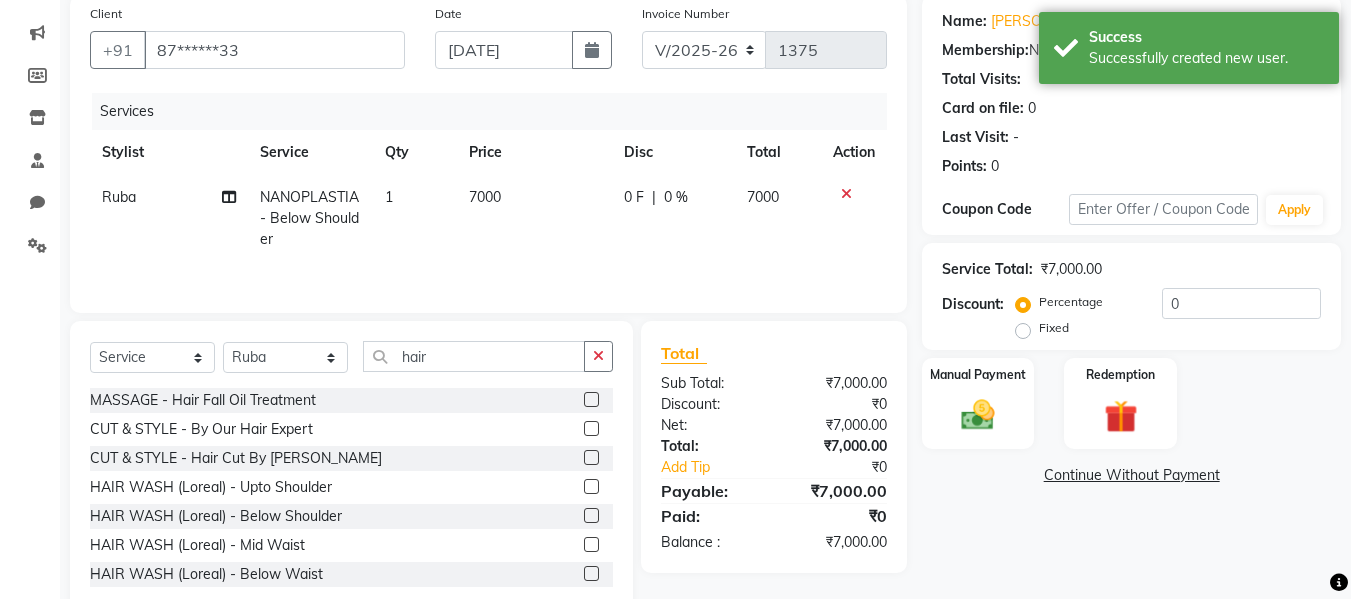 click 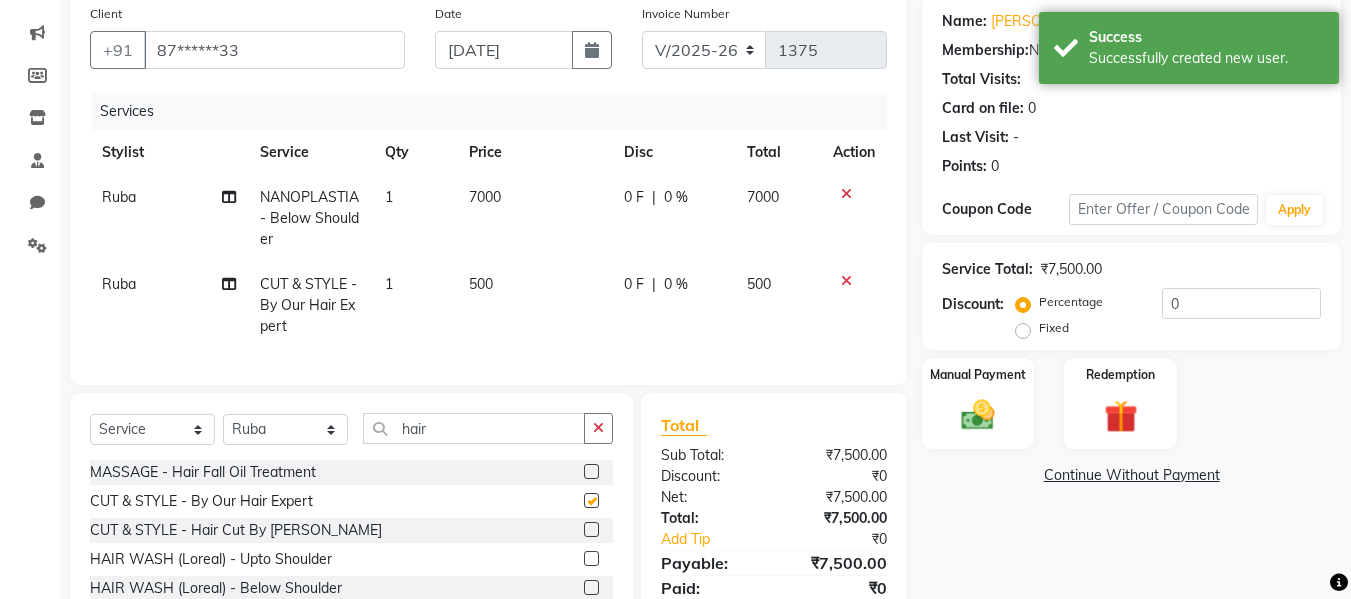 checkbox on "false" 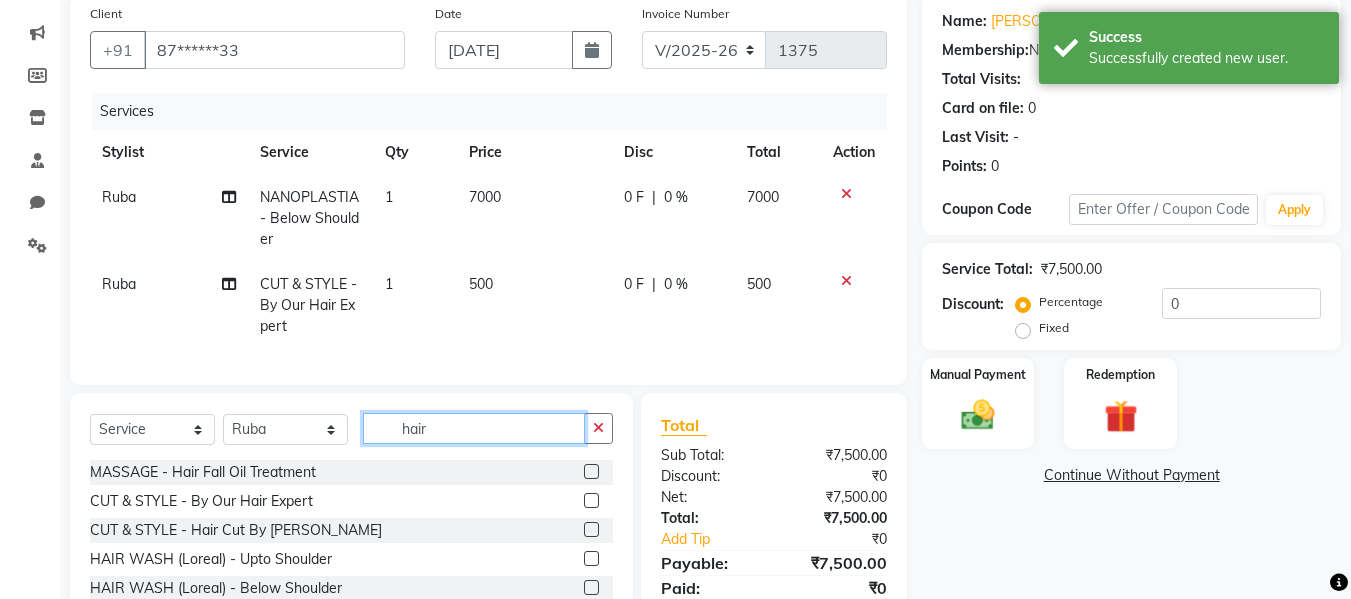 click on "hair" 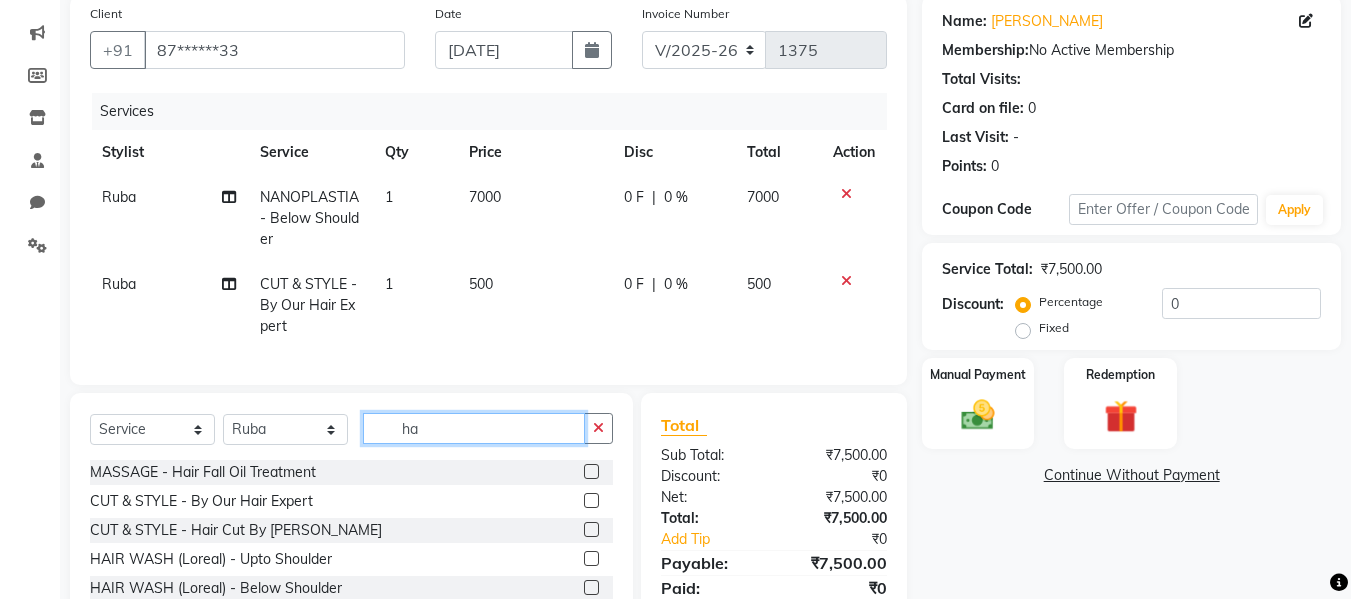 type on "h" 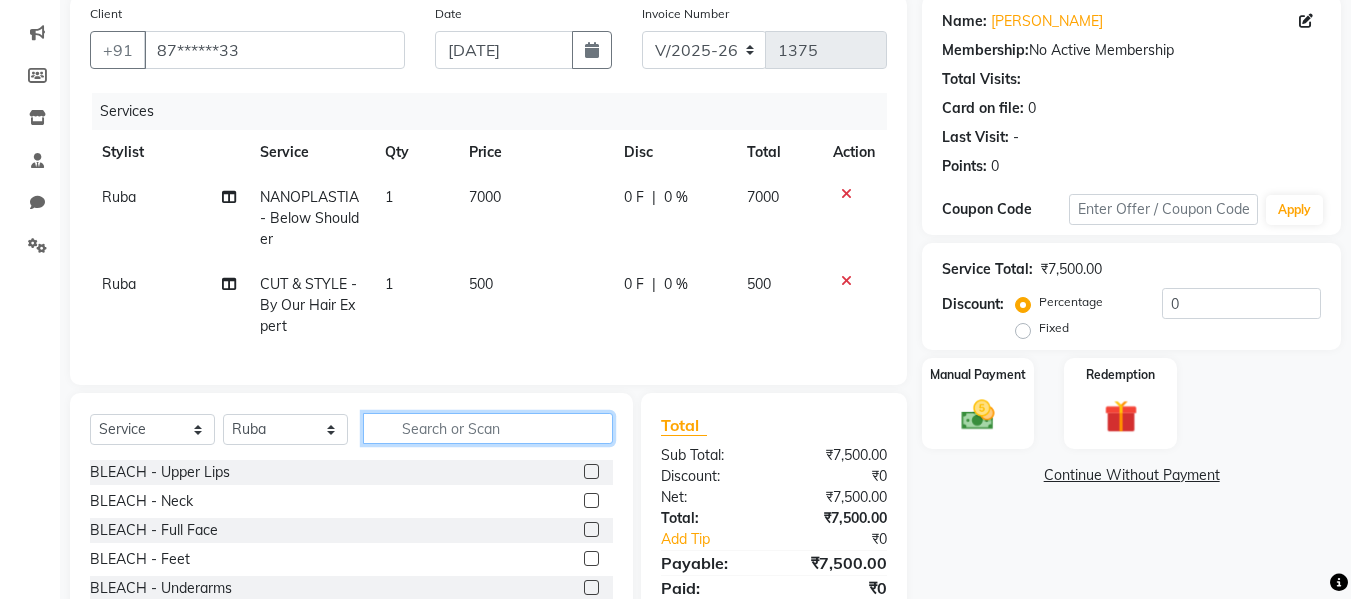 type 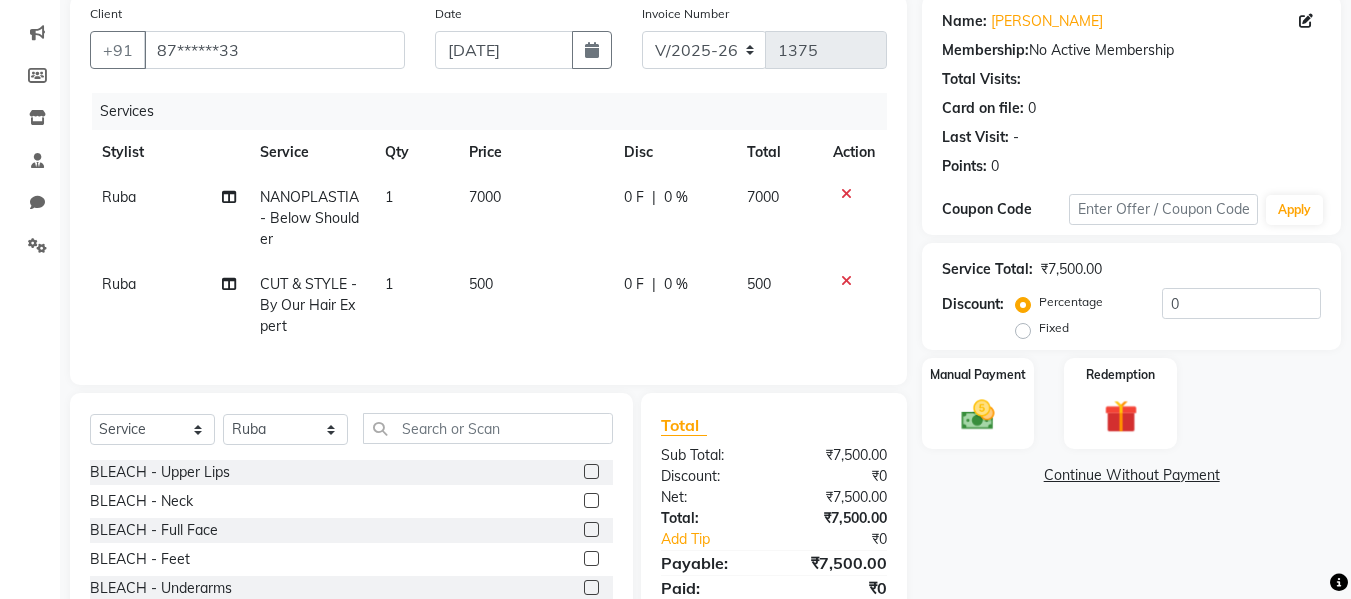 click on "500" 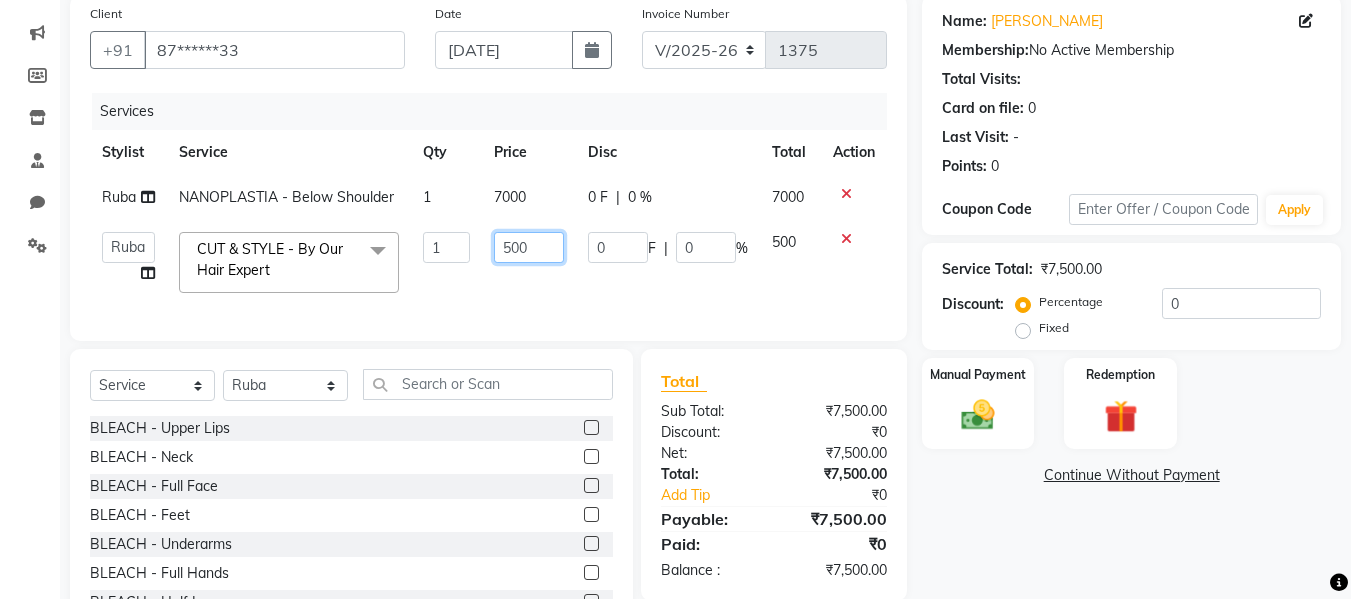 click on "500" 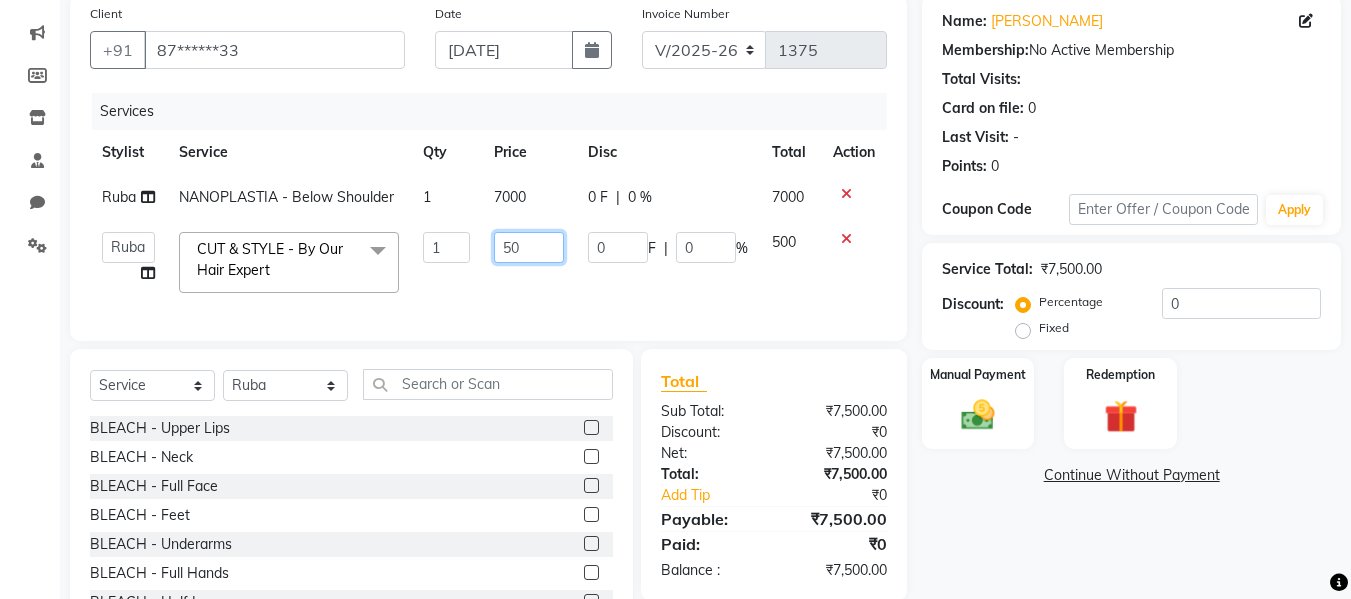type on "5" 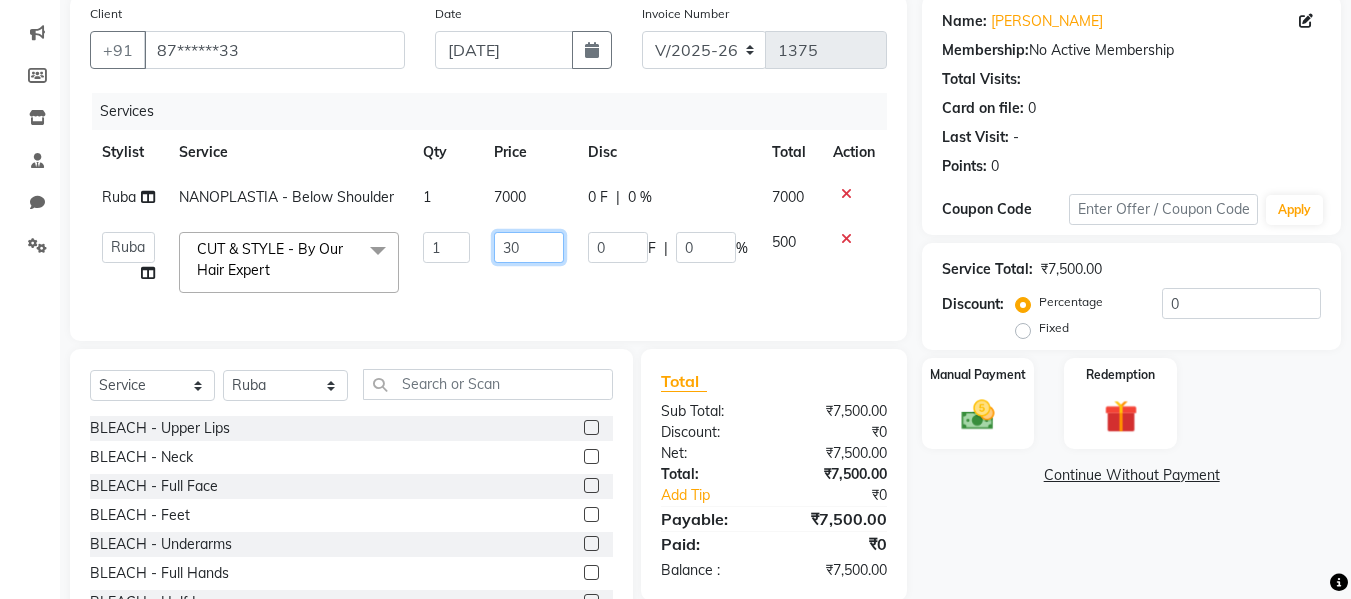 type on "300" 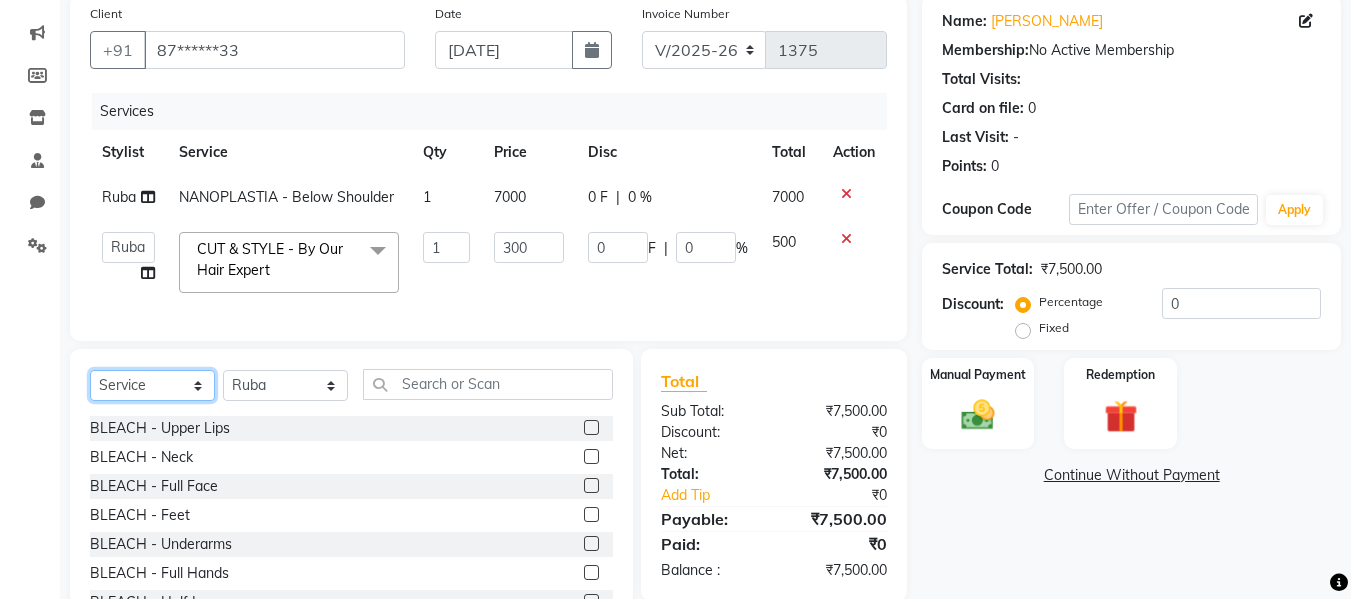 click on "Client +91 87******33 Date [DATE] Invoice Number V/2025 V/[PHONE_NUMBER] Services Stylist Service Qty Price Disc Total Action Ruba NANOPLASTIA - Below Shoulder 1 7000 0 F | 0 % 7000  Afsana   [PERSON_NAME]    [PERSON_NAME] Maam   Nisha    Pari   [PERSON_NAME]   [PERSON_NAME]  CUT & STYLE - By Our Hair Expert  x BLEACH - Upper Lips BLEACH - Neck BLEACH - Full Face BLEACH - Feet BLEACH - Underarms BLEACH - Full Hands BLEACH - Half Legs BLEACH - Half Front / Back BLEACH - Full Body last balance D-TAN - Neck D-TAN - Full Face D-TAN - Full Hand D-TAN - Full Body D-TAN -Feet D-TAN - Front/Back MANICURE - Regular MANICURE - [PERSON_NAME] - Signature PEDICURE - Regular PEDICURE - D-Tan PEDICURE - Signature PEDICURE - Heel Peel Treatment PEDICURE - Ice Cream Pedicure PEDICURE - Foot Peel COMBO - Ice Cream Pedicure & Ice Cream Manicure MASSAGE - Head MASSAGE - Hands MASSAGE - Legs MASSAGE - Back MASSAGE - Body MASSAGE - Body Spa MASSAGE - Hair Fall Oil Treatment [MEDICAL_DATA] Treatment CLEANUP - Hydra Cleanup CLEANUP - Deep Pore tong" 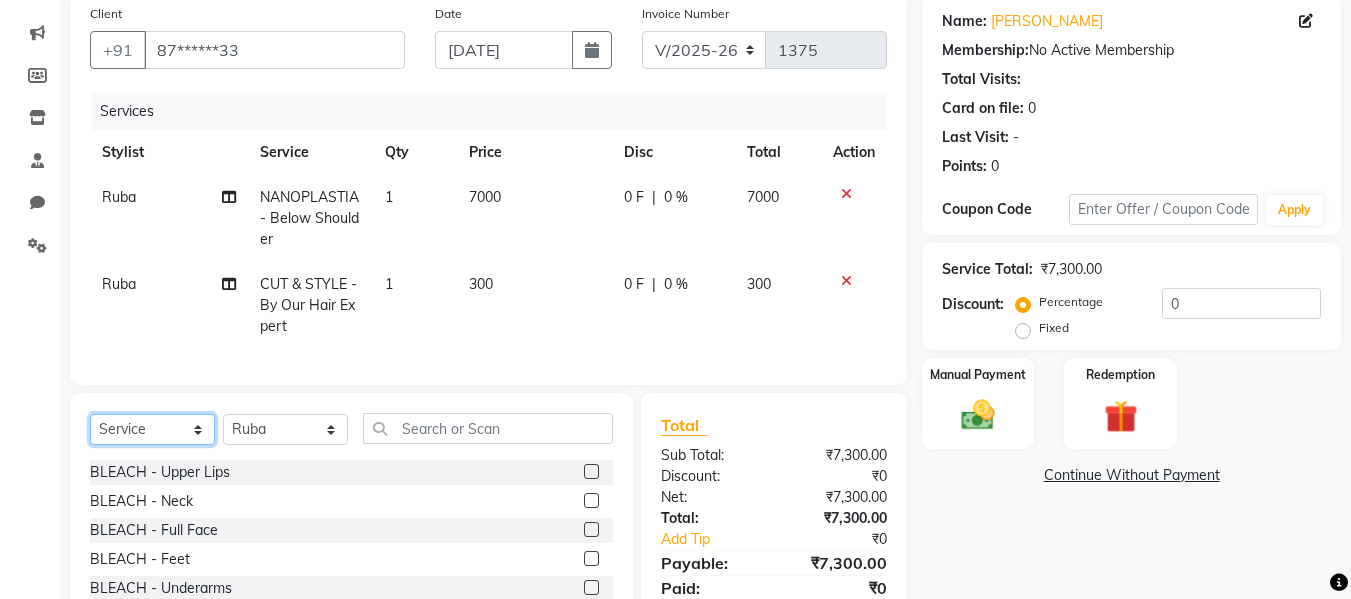 select on "product" 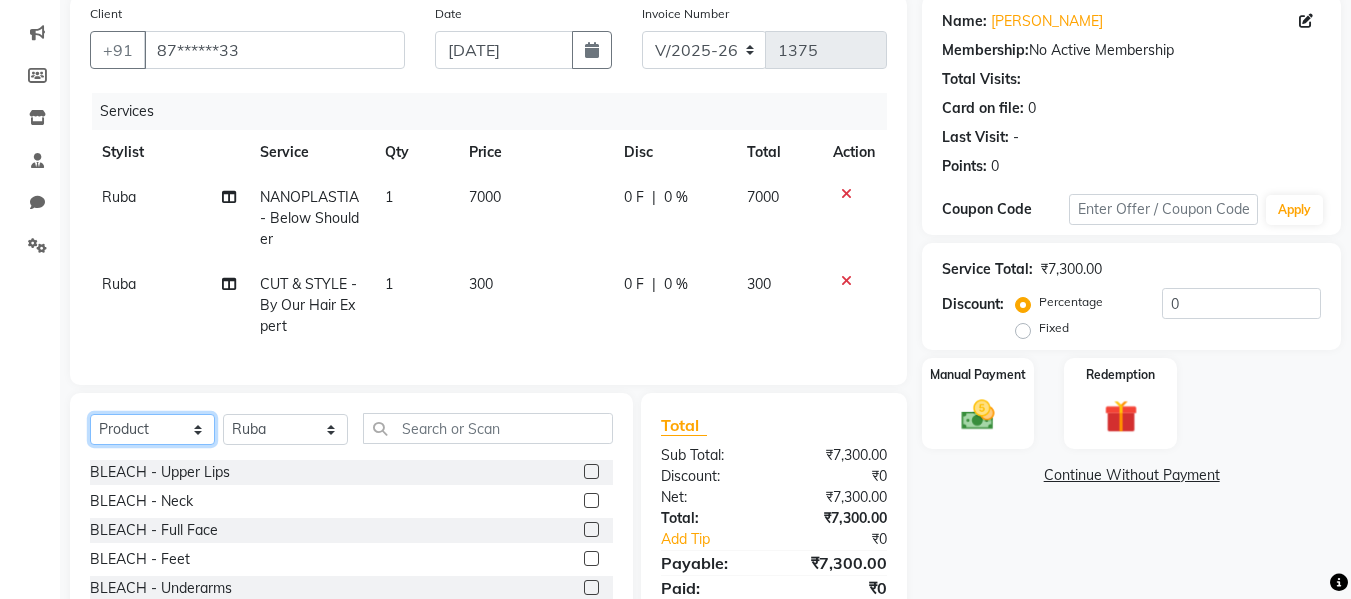 click on "Select  Service  Product  Membership  Package Voucher Prepaid Gift Card" 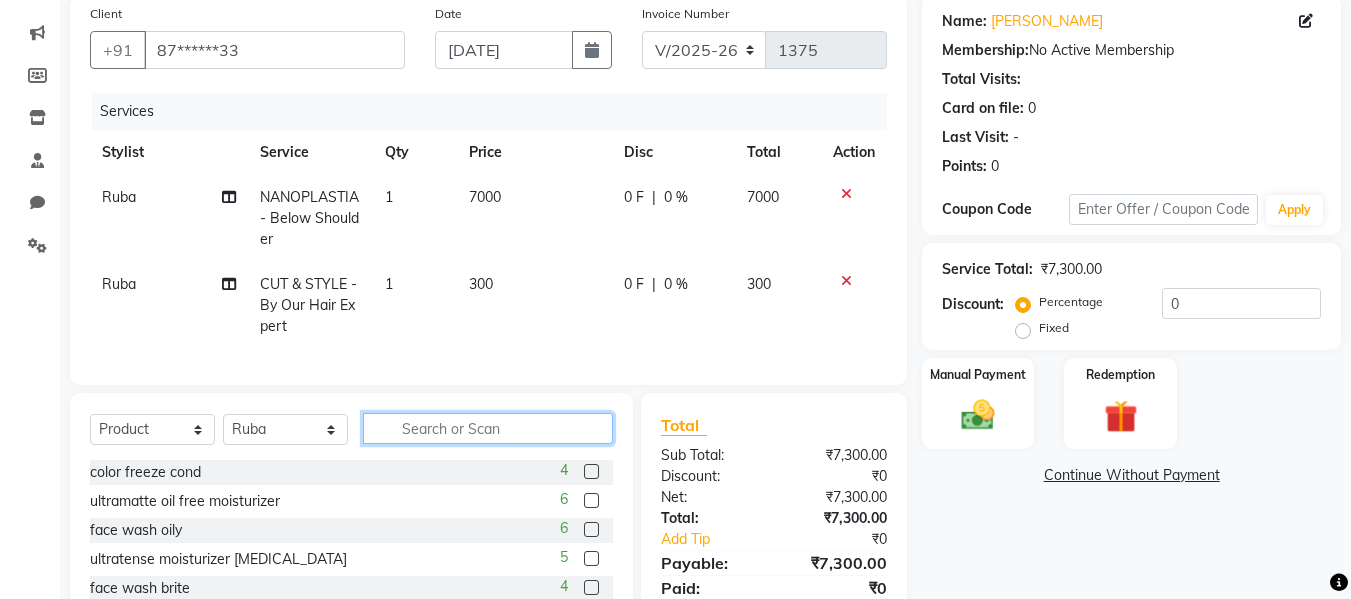 click 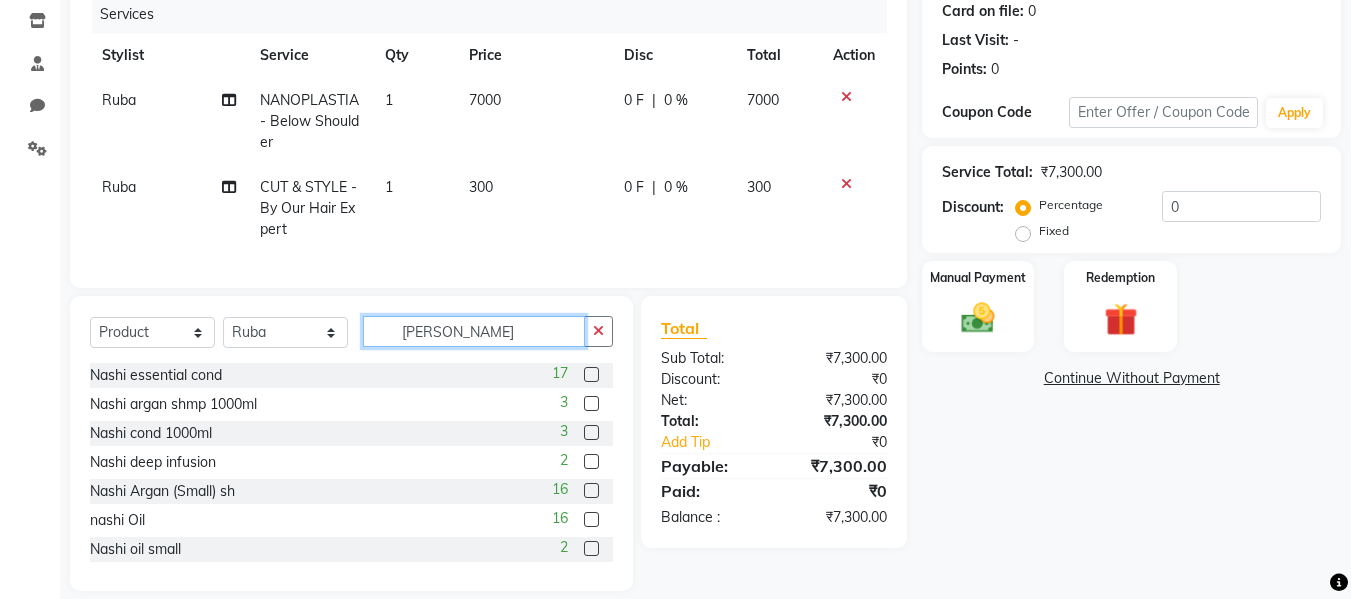 scroll, scrollTop: 289, scrollLeft: 0, axis: vertical 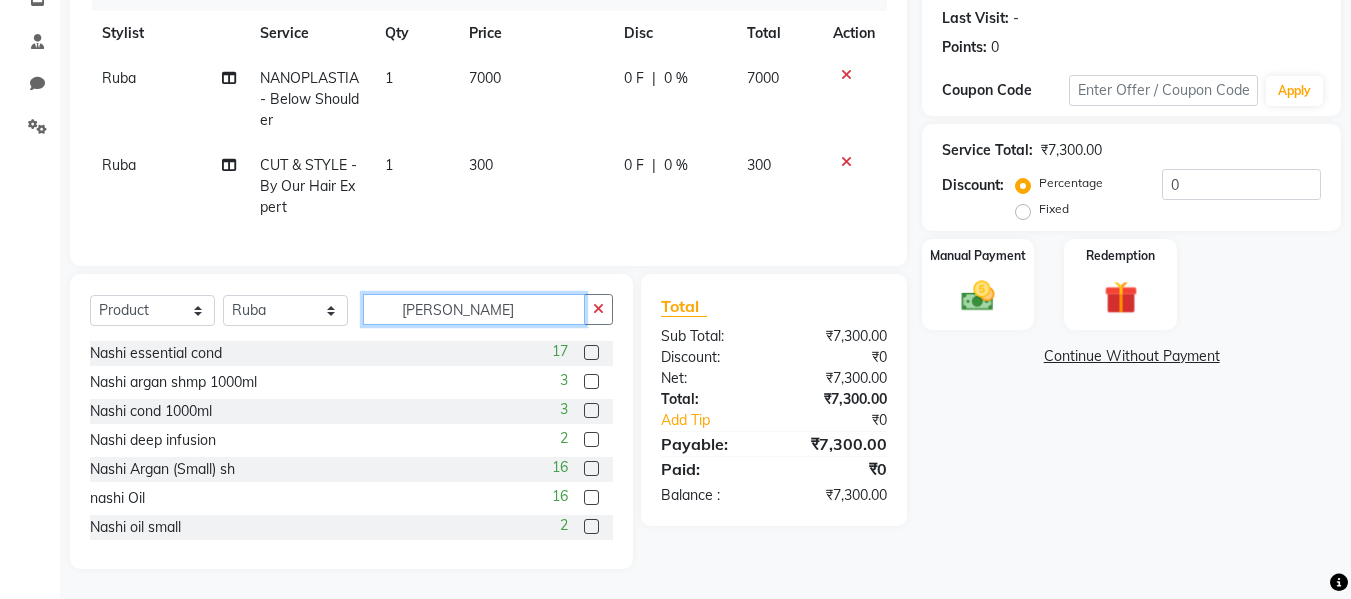 type on "[PERSON_NAME]" 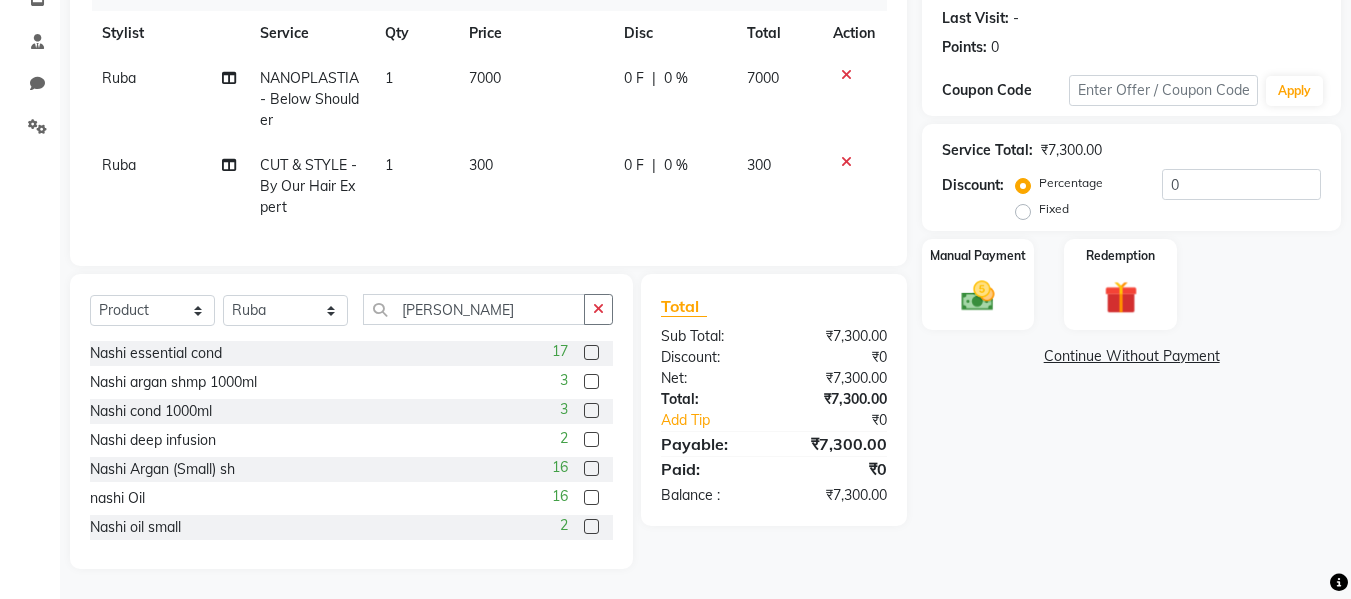 click 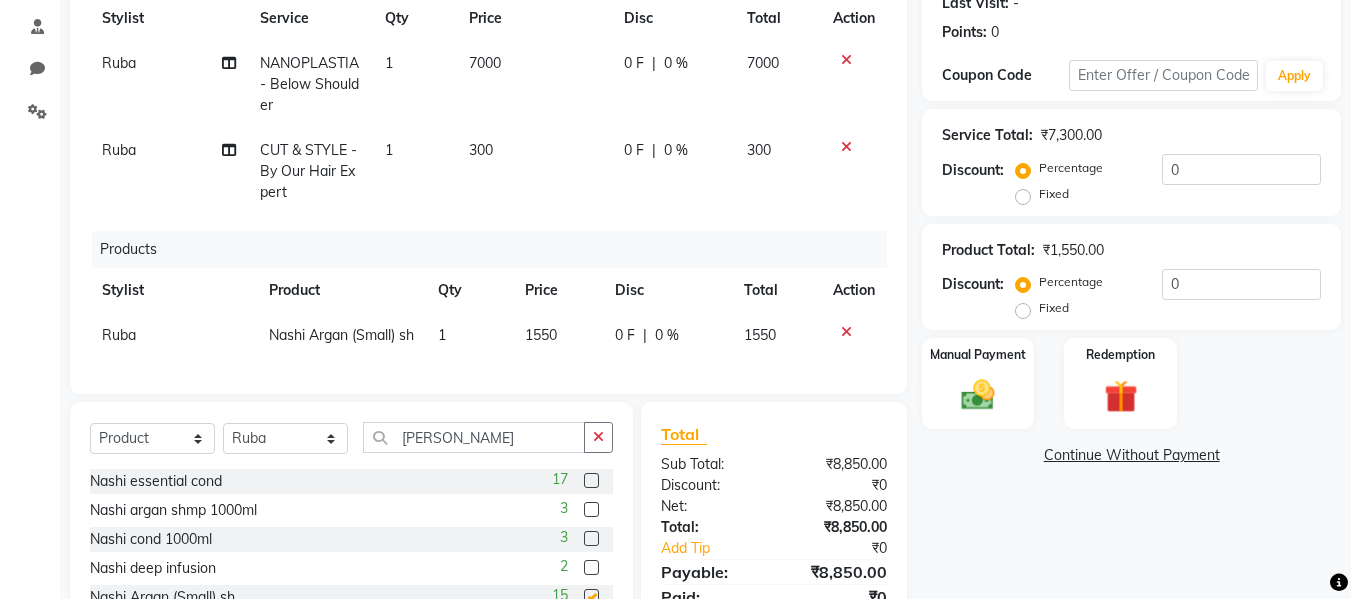 checkbox on "false" 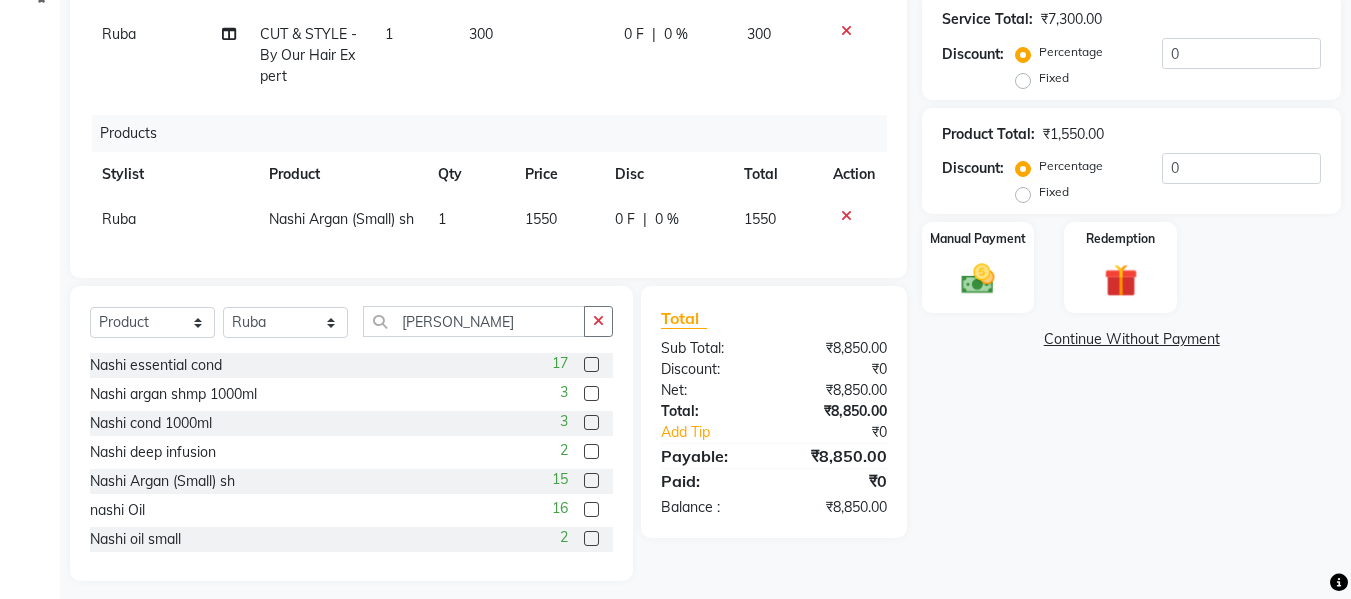 scroll, scrollTop: 453, scrollLeft: 0, axis: vertical 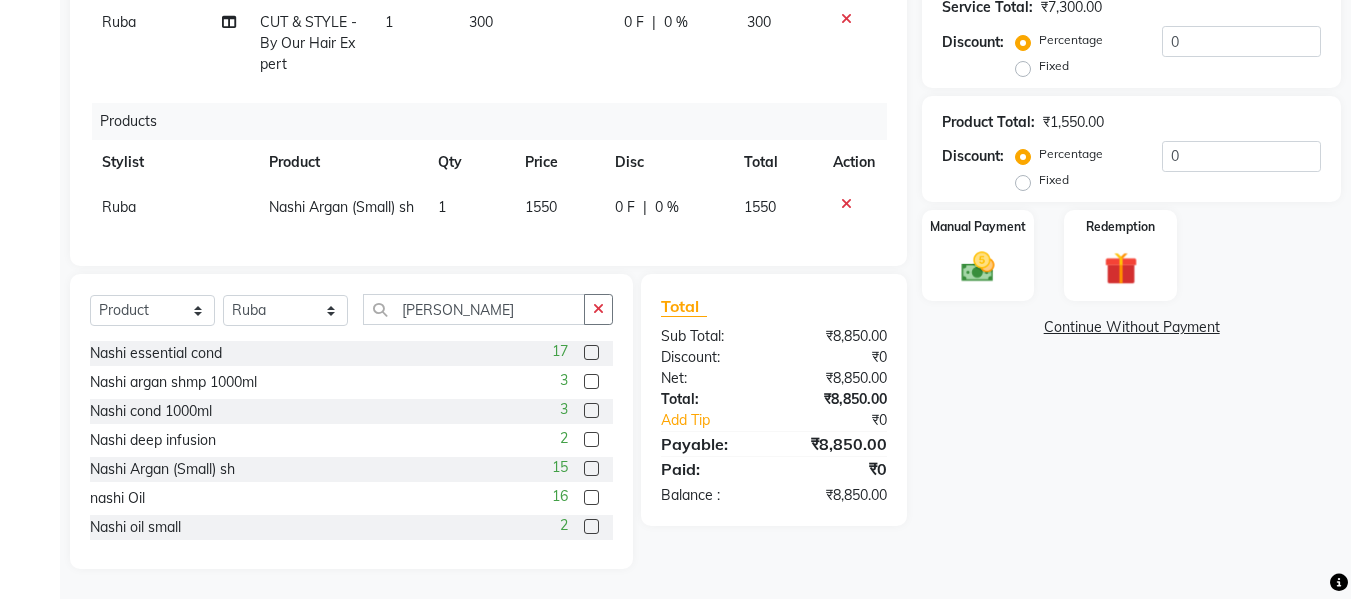 click 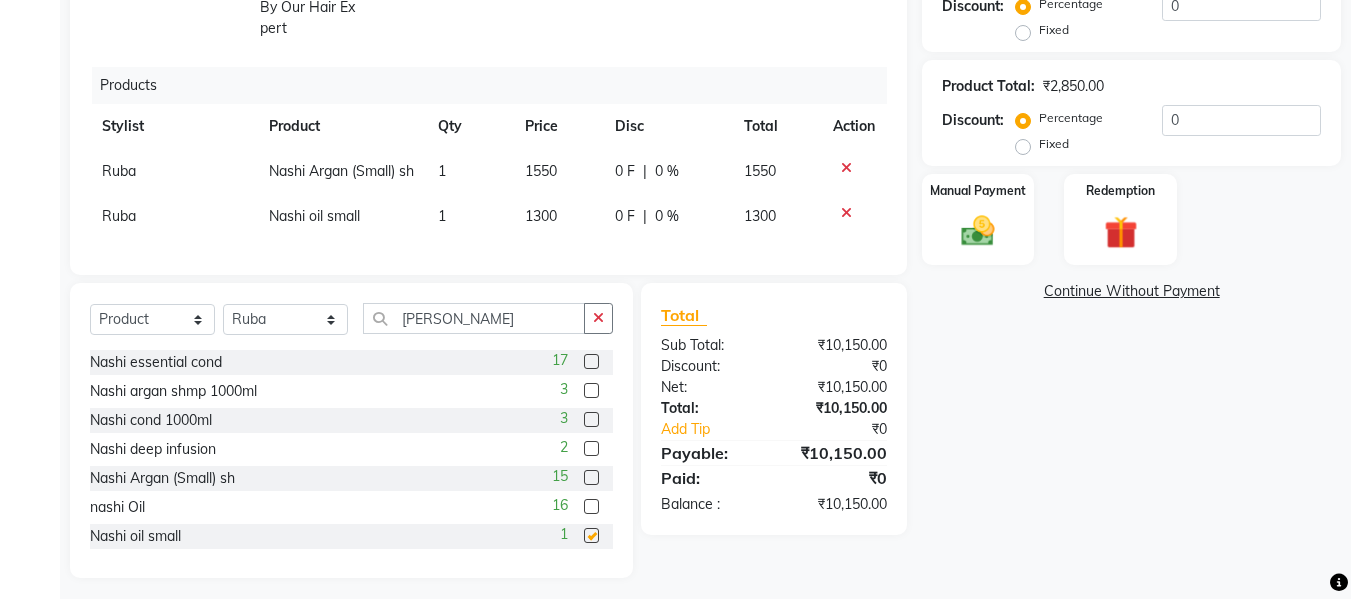 checkbox on "false" 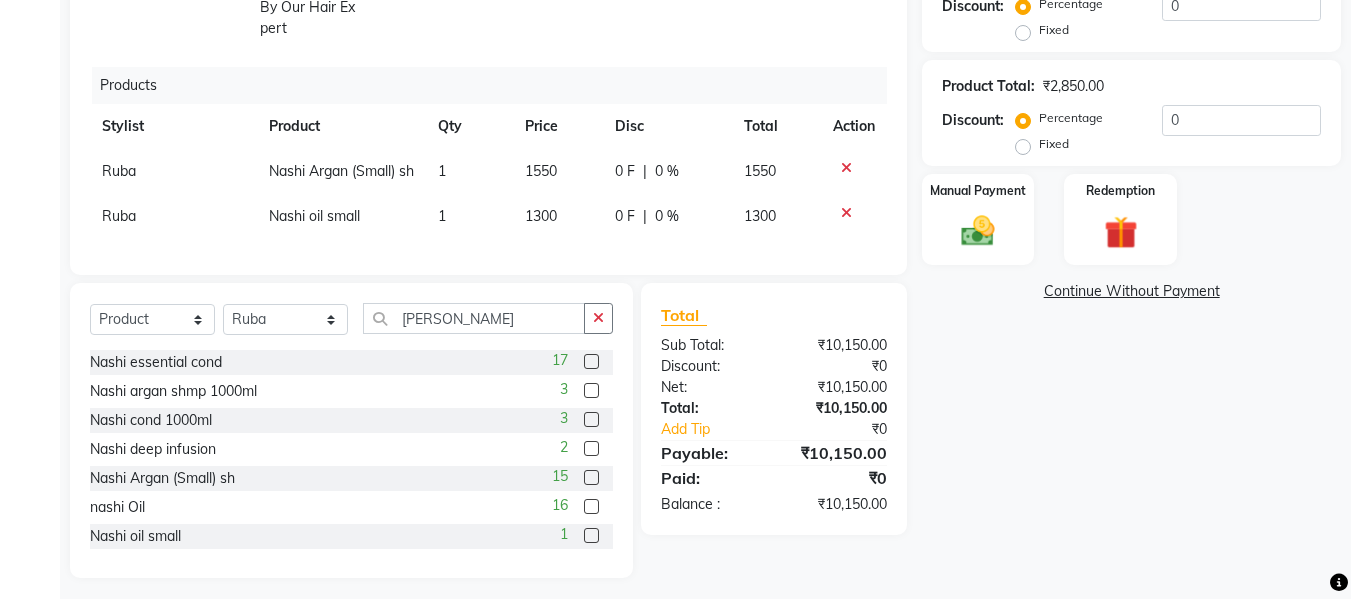 click 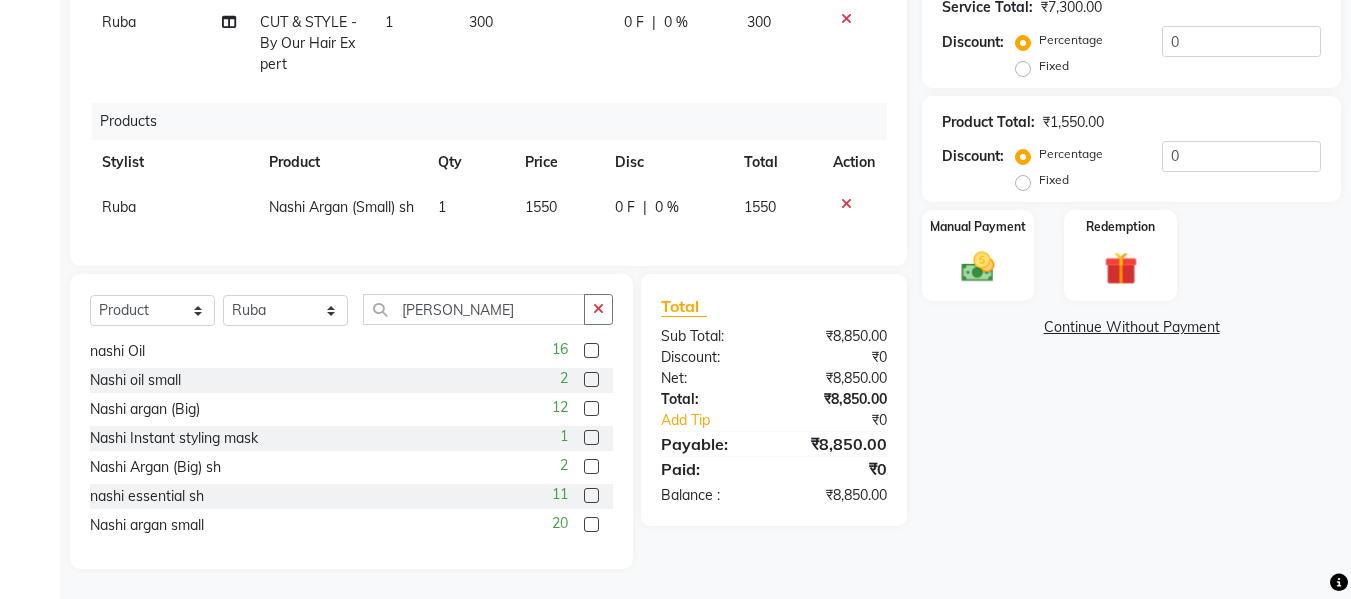 scroll, scrollTop: 148, scrollLeft: 0, axis: vertical 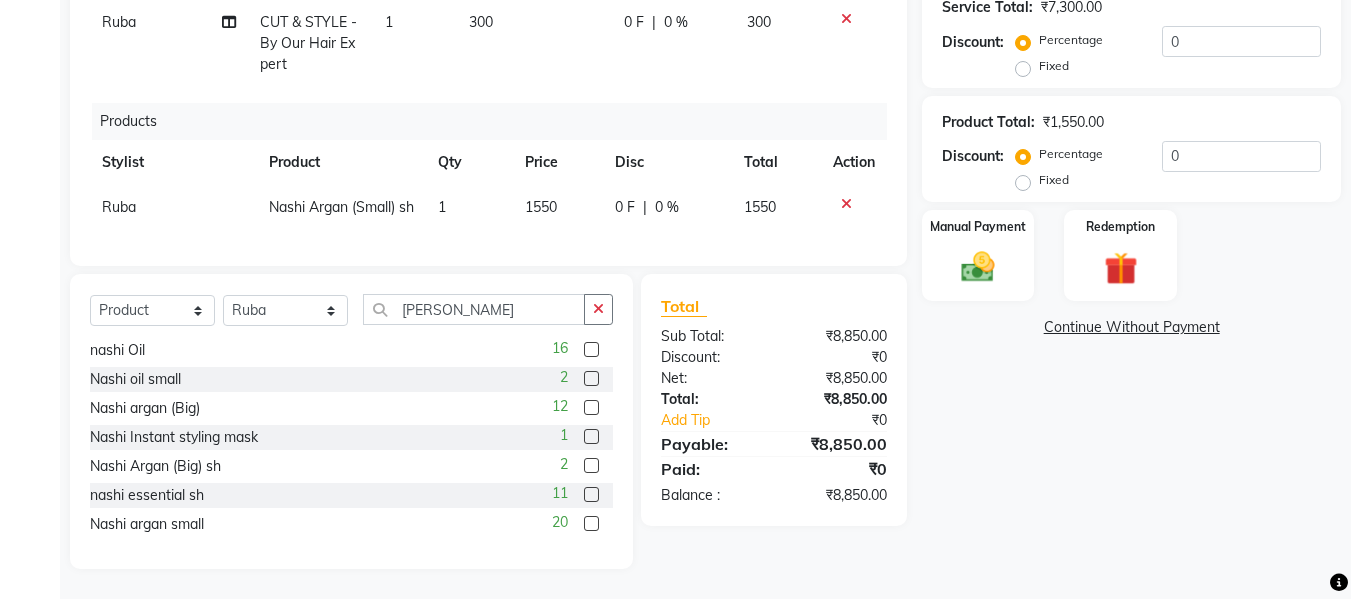click 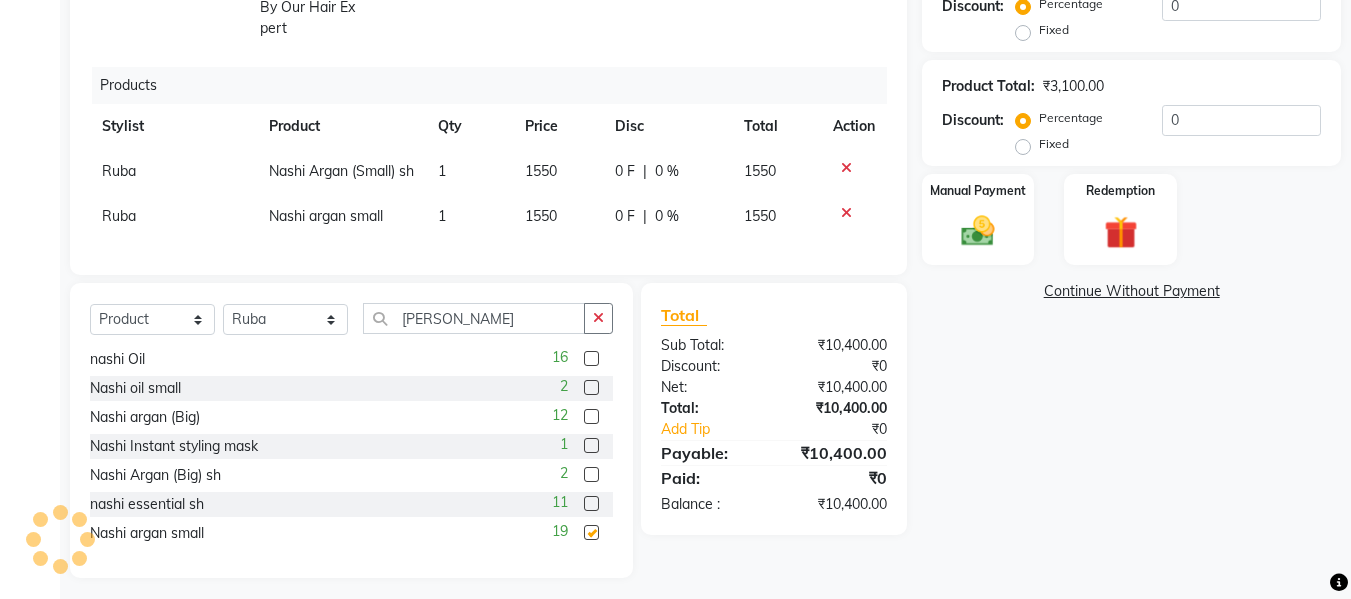 checkbox on "false" 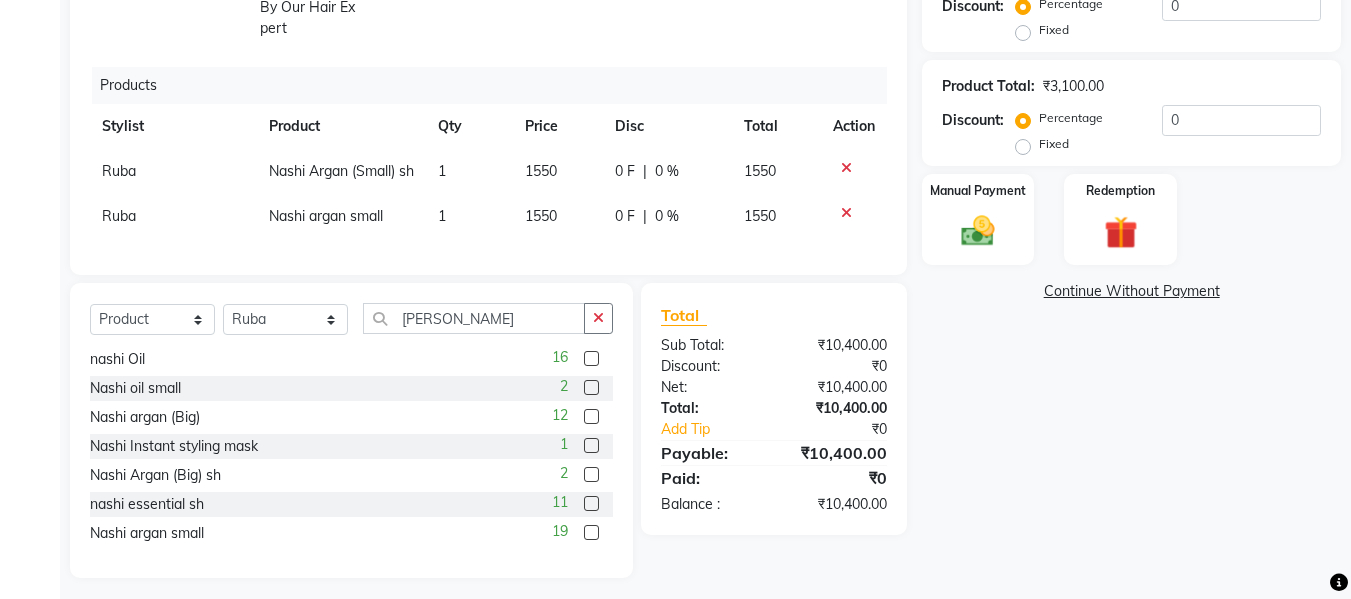 click on "1550" 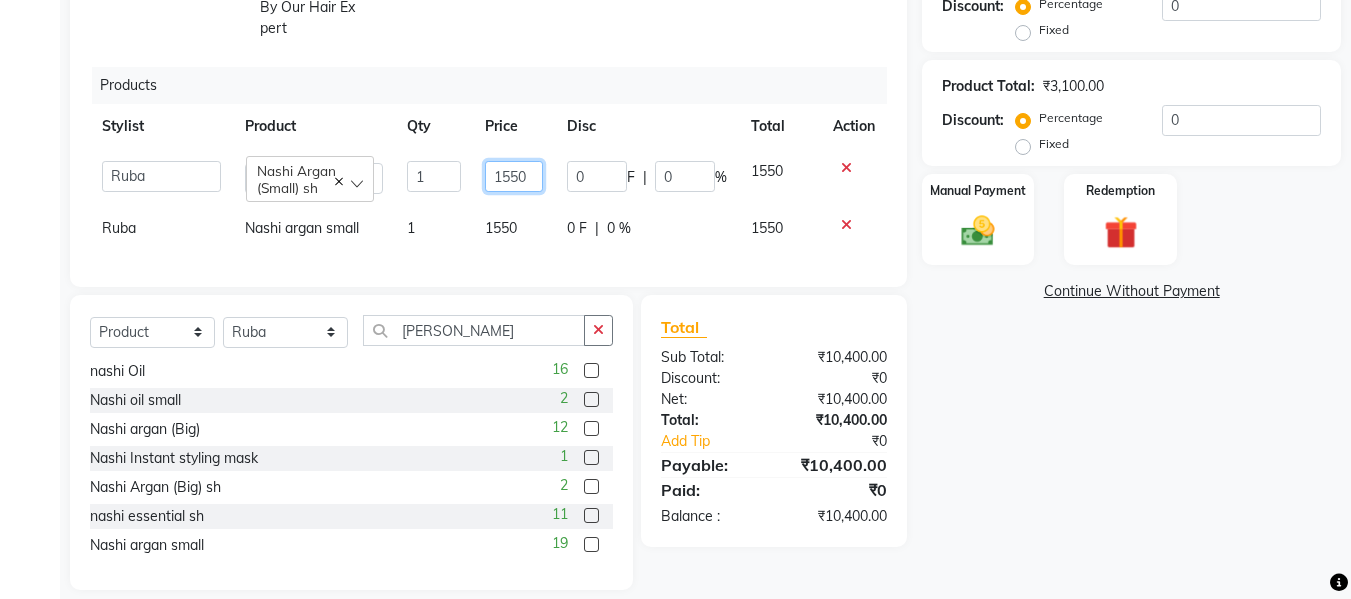 click on "1550" 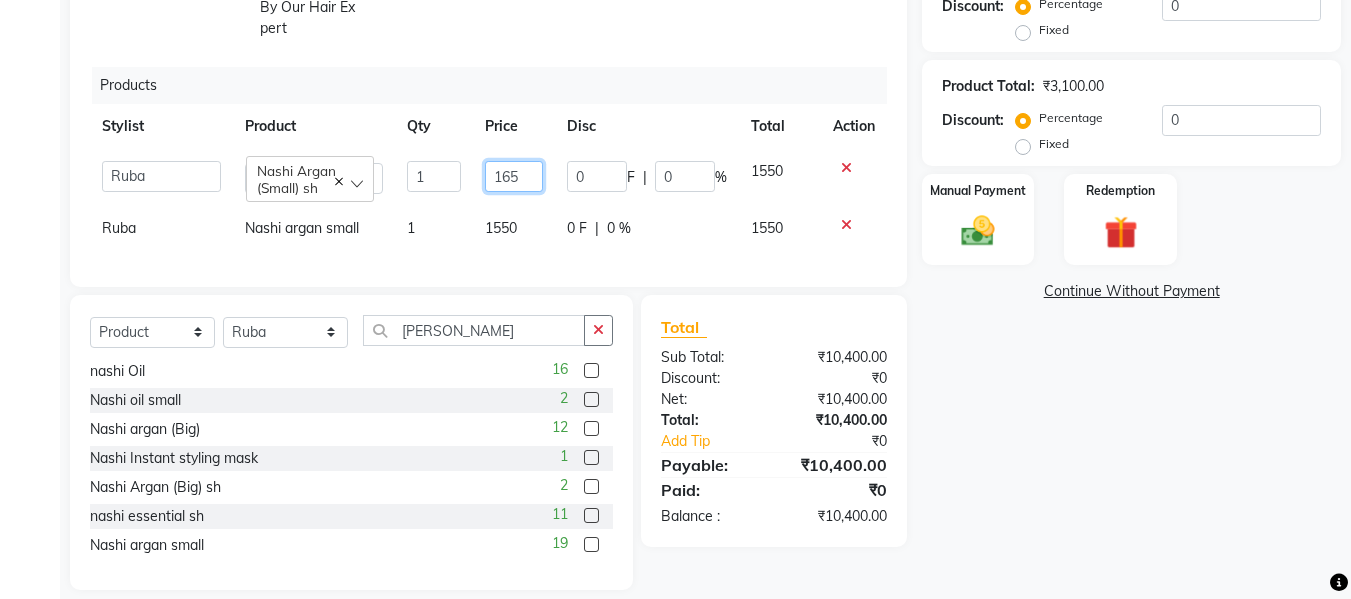type on "1650" 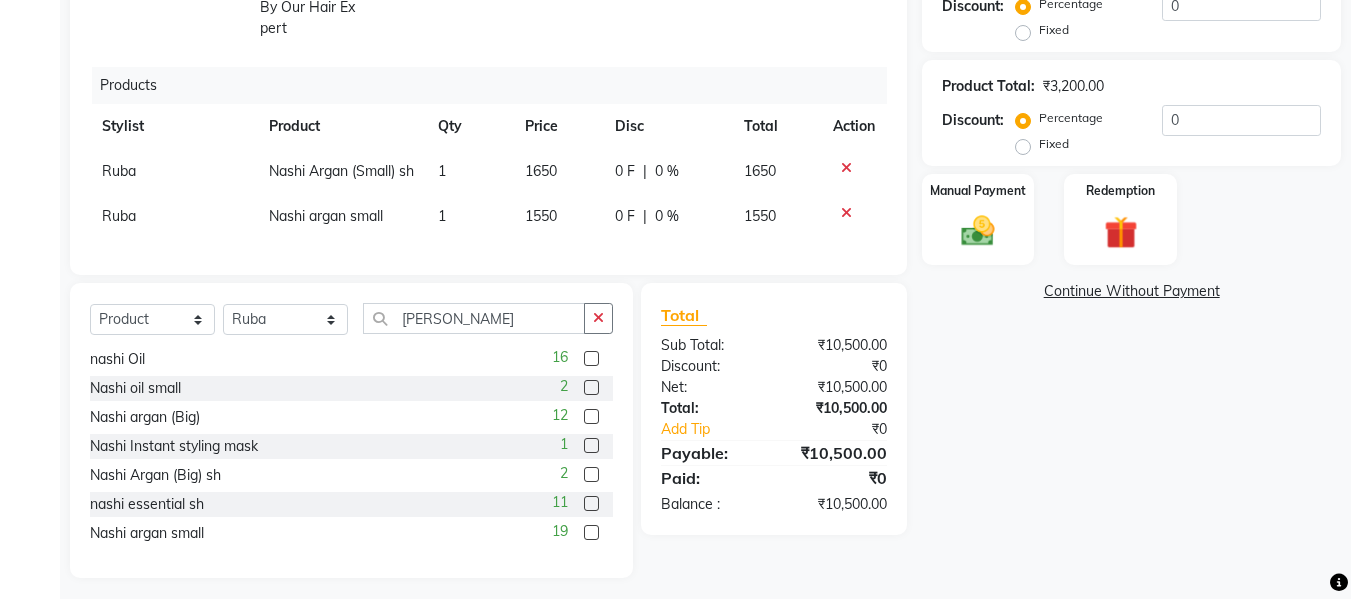 click on "1550" 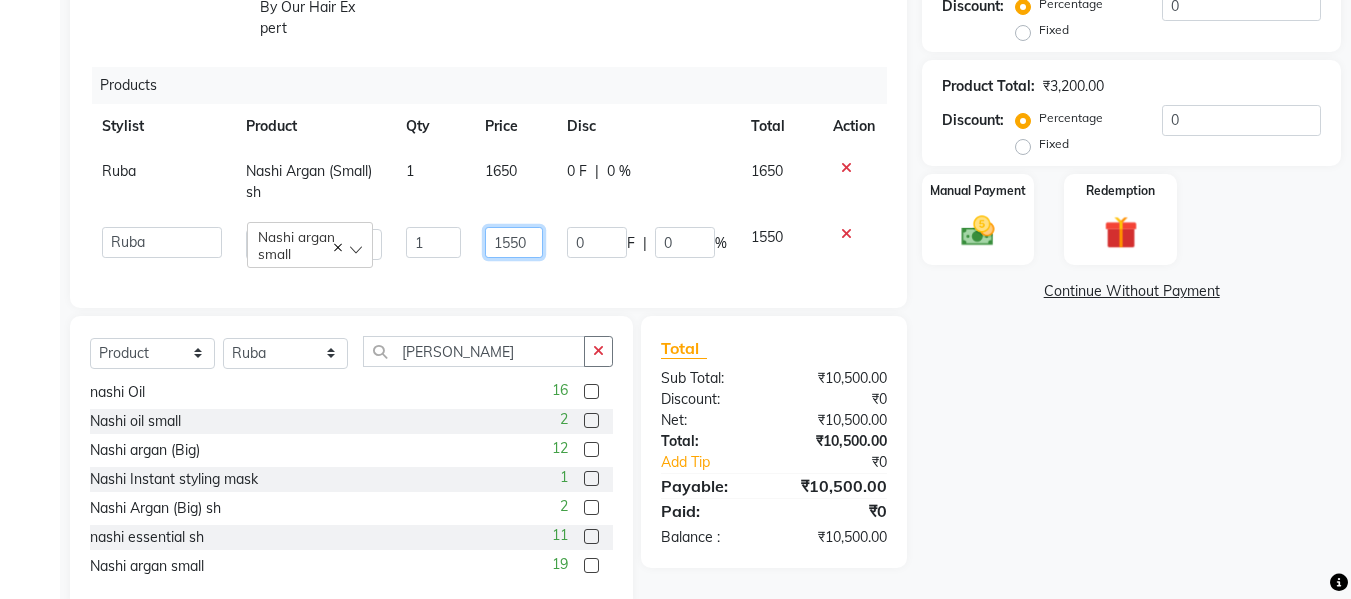 click on "1550" 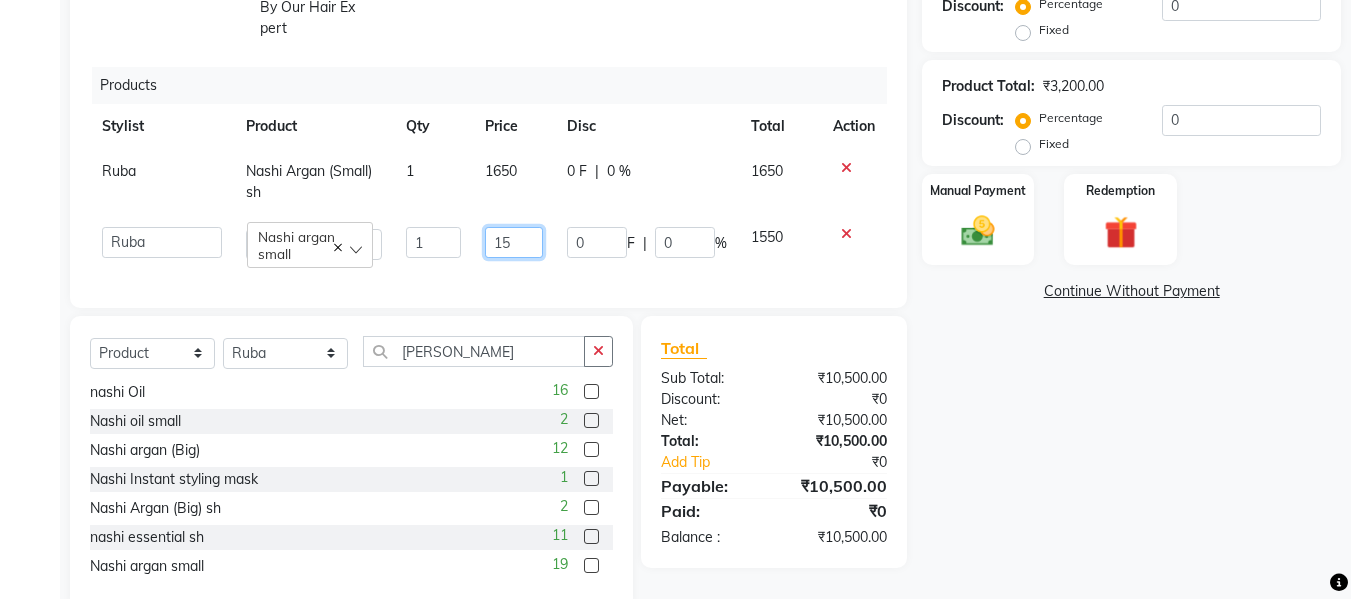 type on "1" 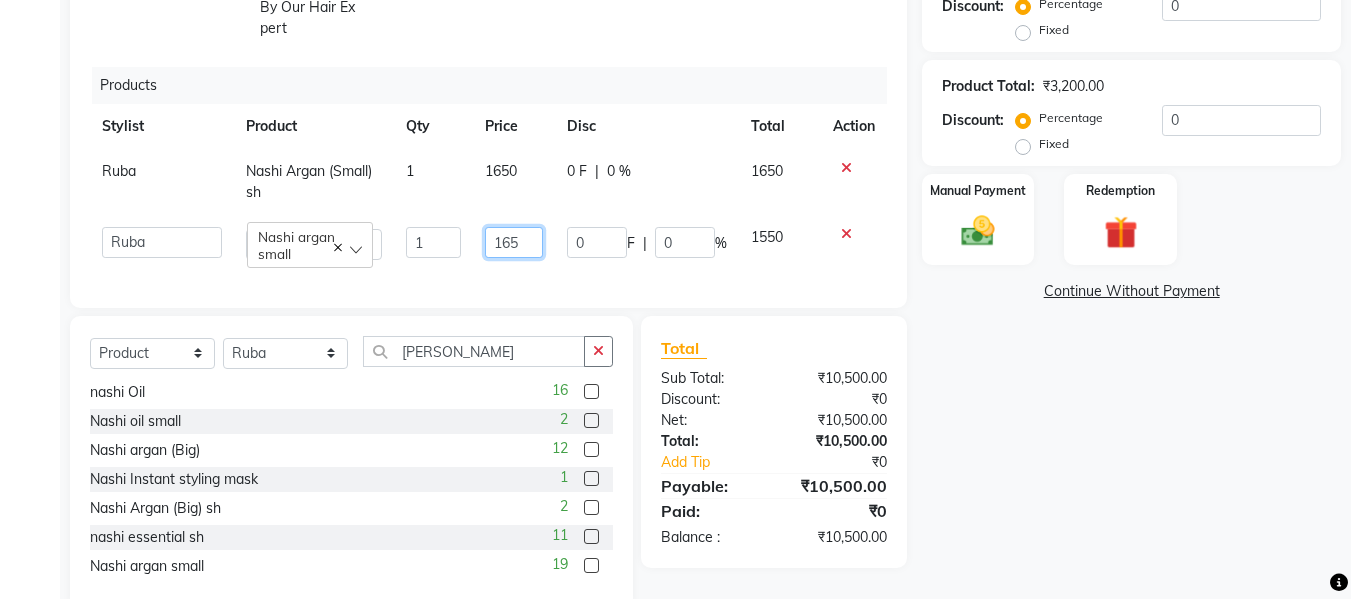 type on "1650" 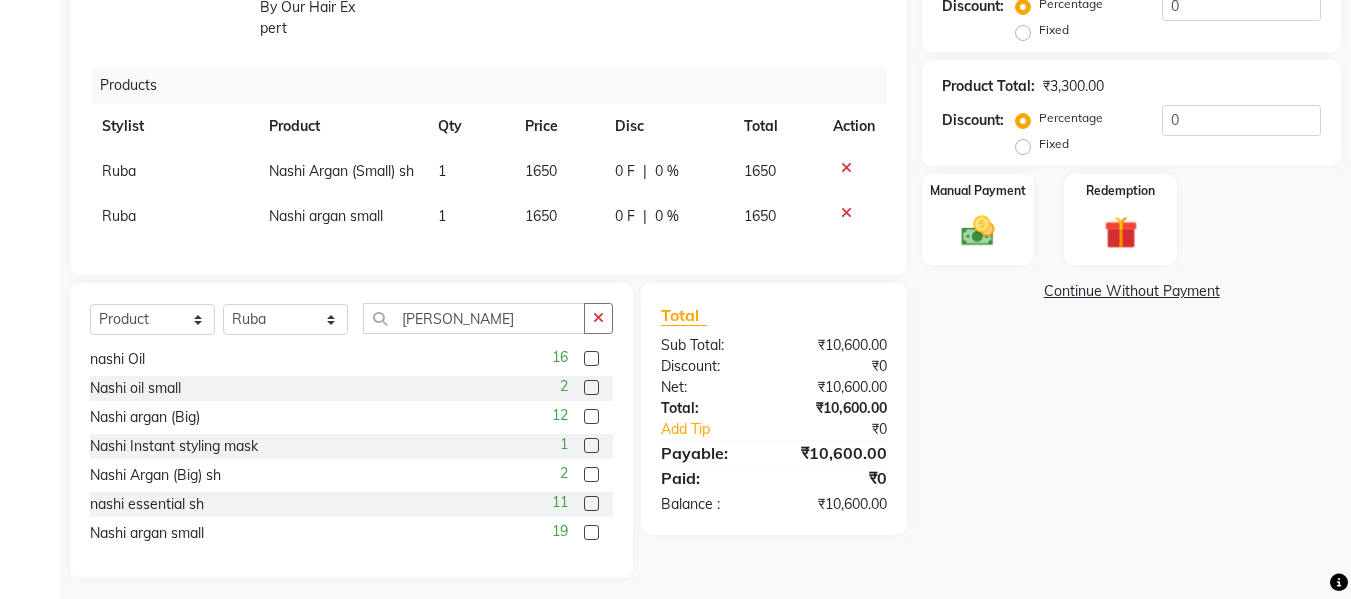 click on "Discount:" 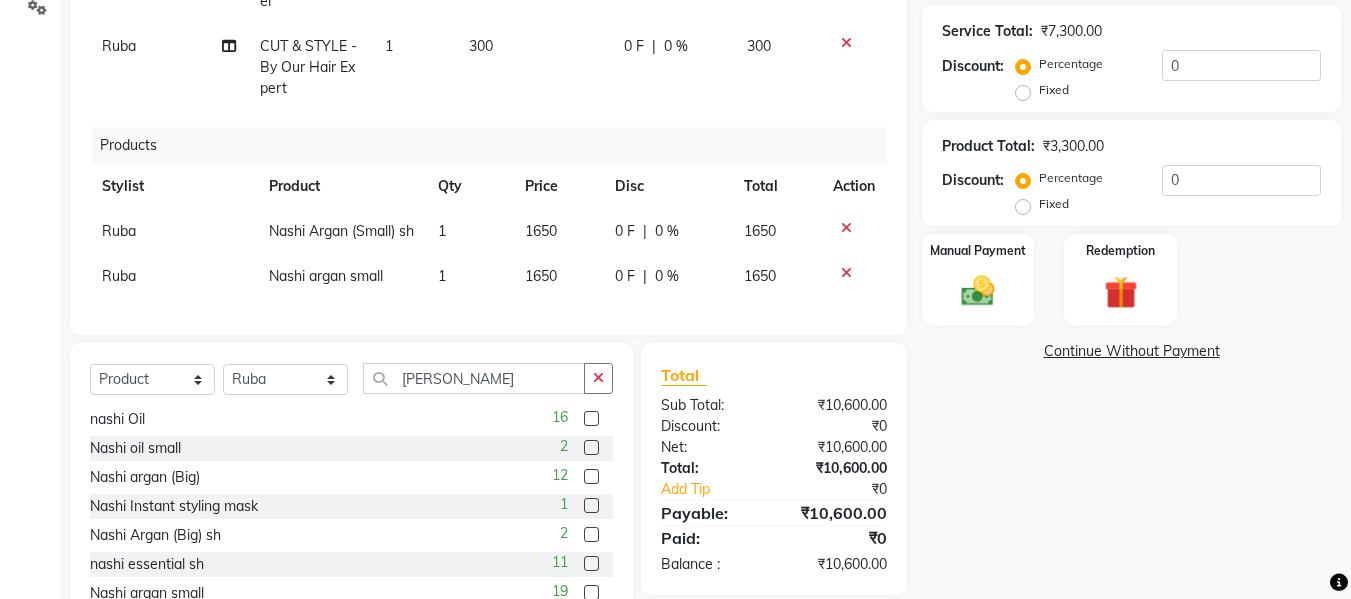 scroll, scrollTop: 419, scrollLeft: 0, axis: vertical 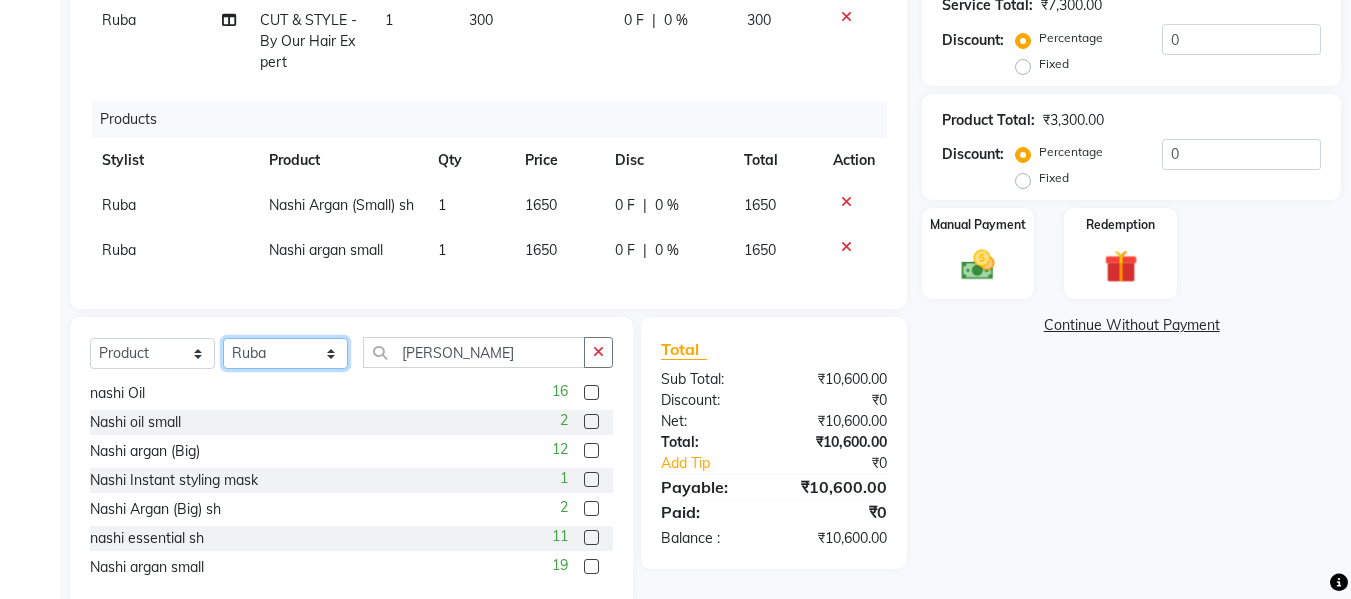 click on "Select Stylist Afsana [PERSON_NAME]  [PERSON_NAME] Maam Nisha  Pari [PERSON_NAME] [PERSON_NAME]" 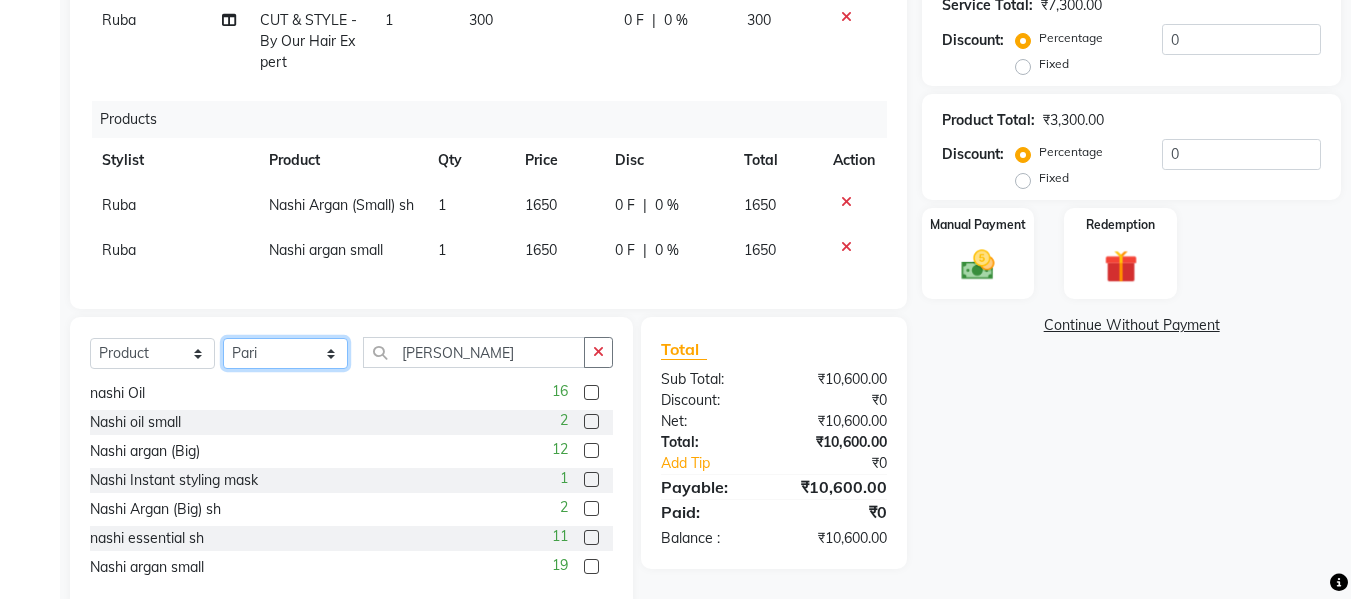 click on "Select Stylist Afsana [PERSON_NAME]  [PERSON_NAME] Maam Nisha  Pari [PERSON_NAME] [PERSON_NAME]" 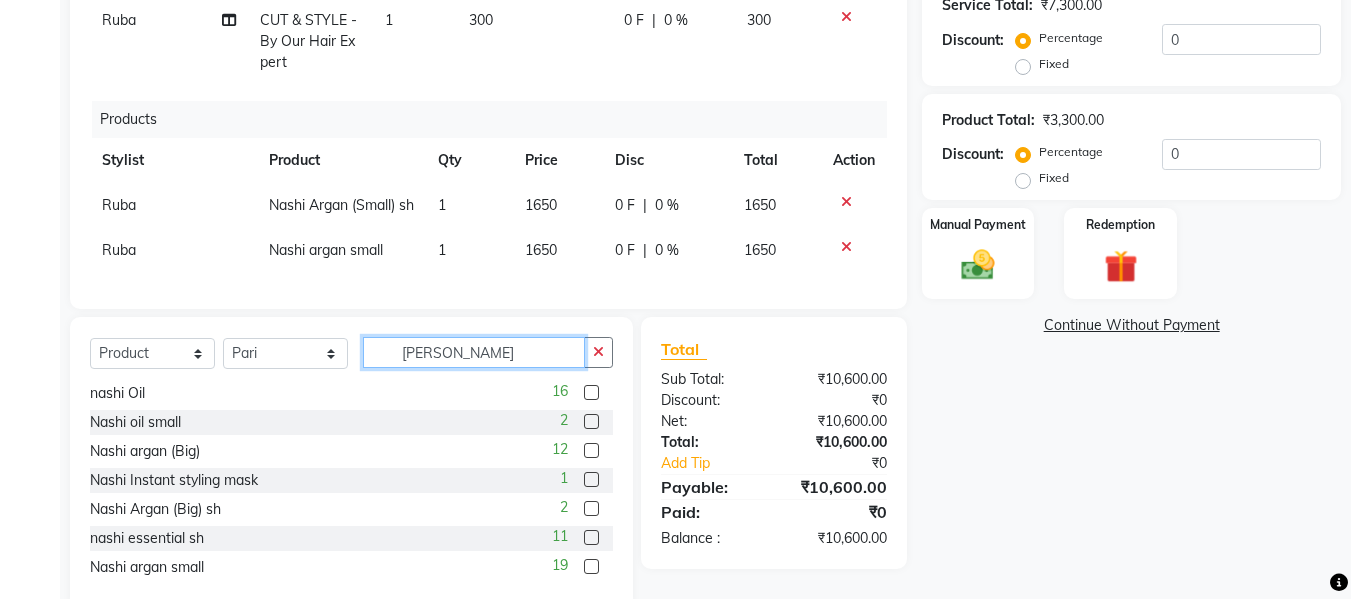 click on "[PERSON_NAME]" 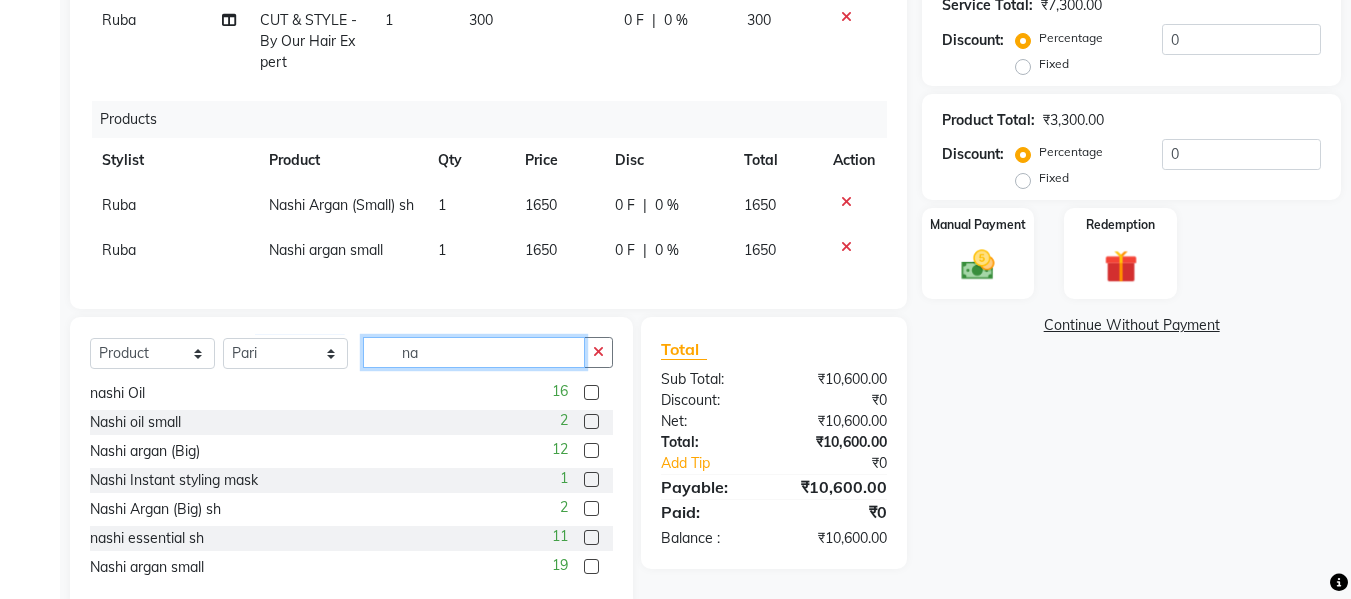 type on "n" 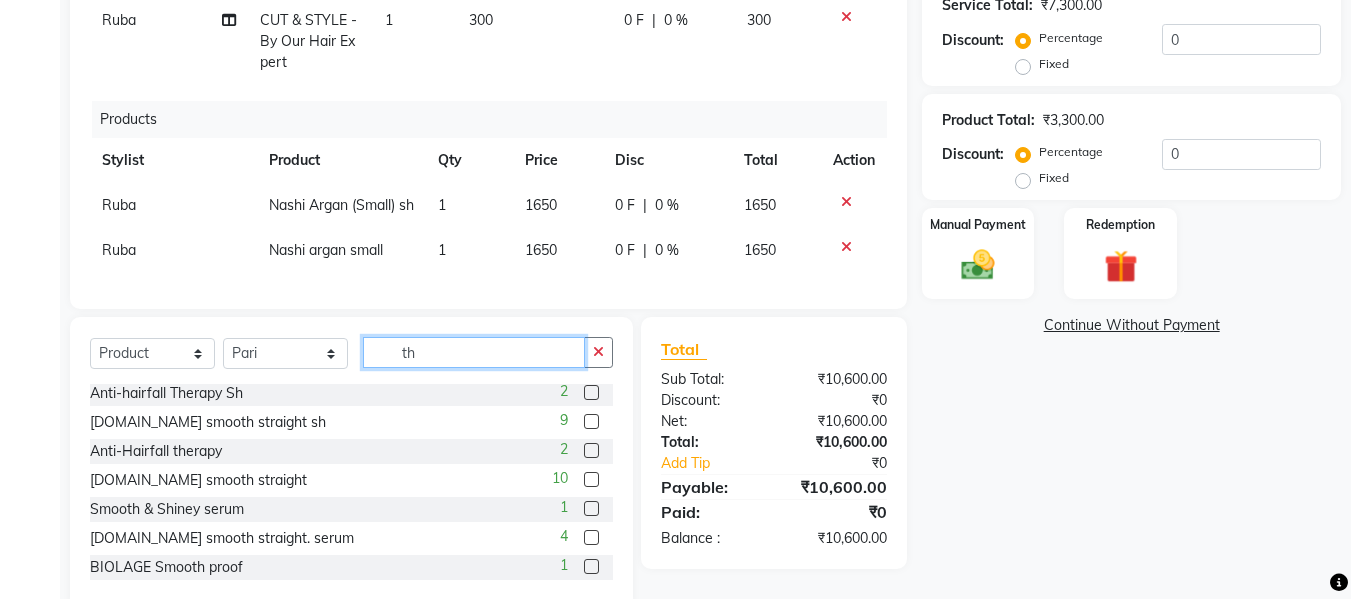 scroll, scrollTop: 0, scrollLeft: 0, axis: both 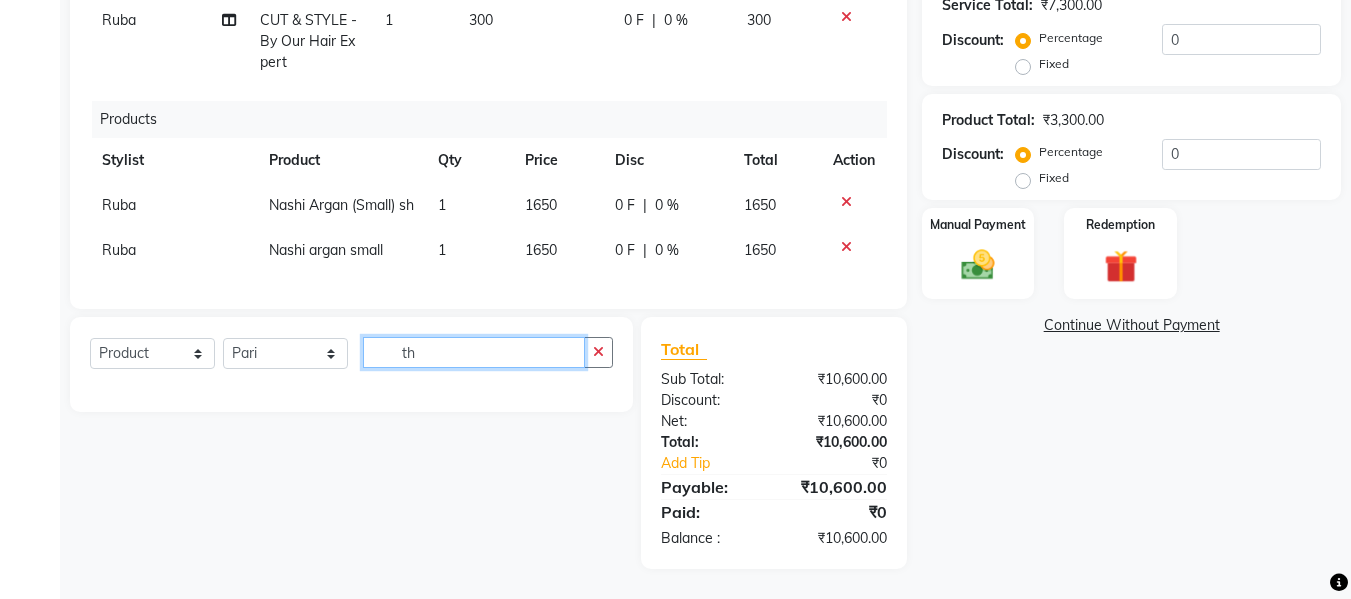 type on "t" 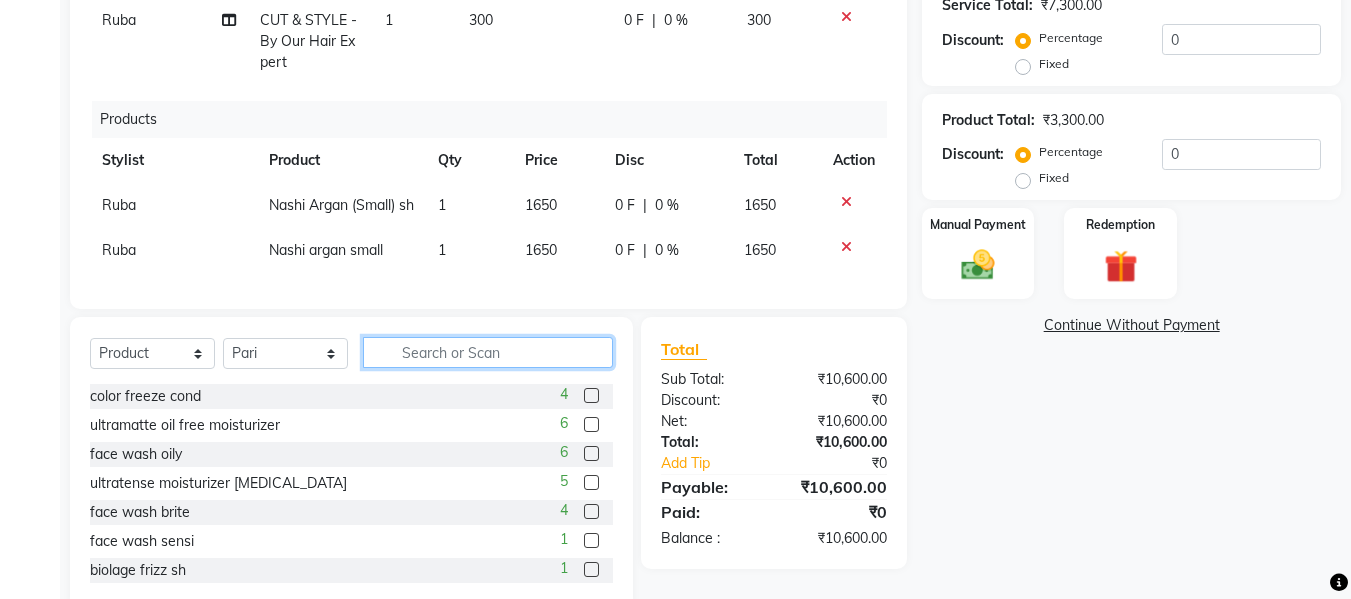 type 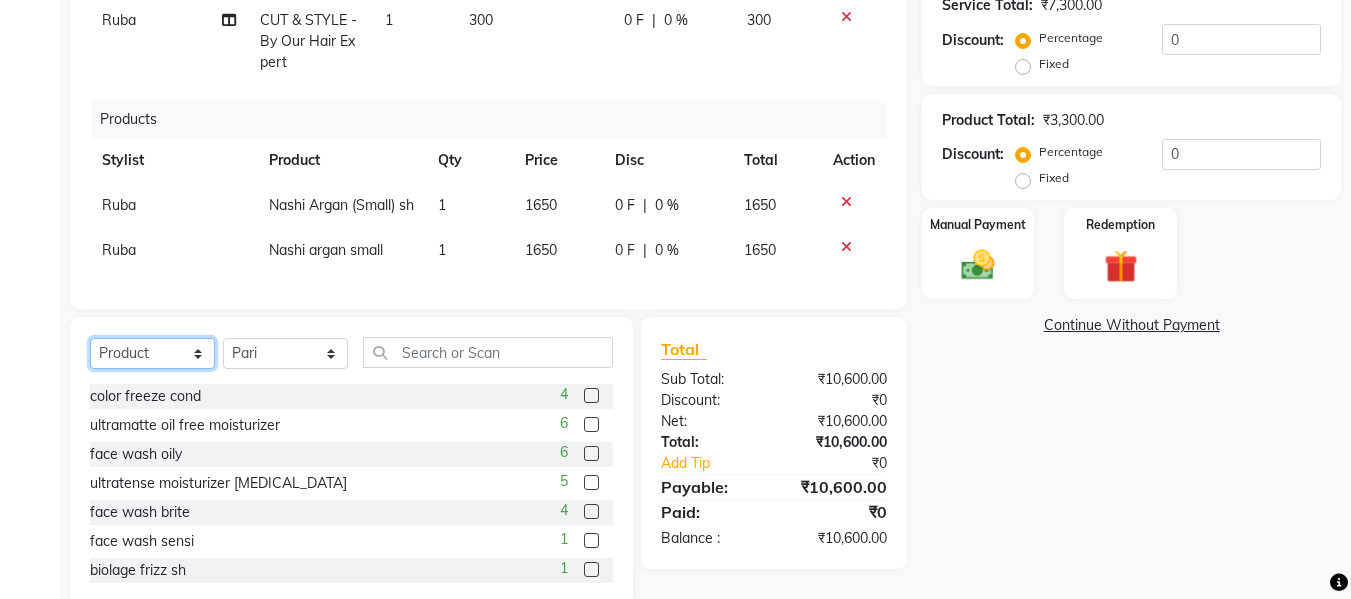 click on "Select  Service  Product  Membership  Package Voucher Prepaid Gift Card" 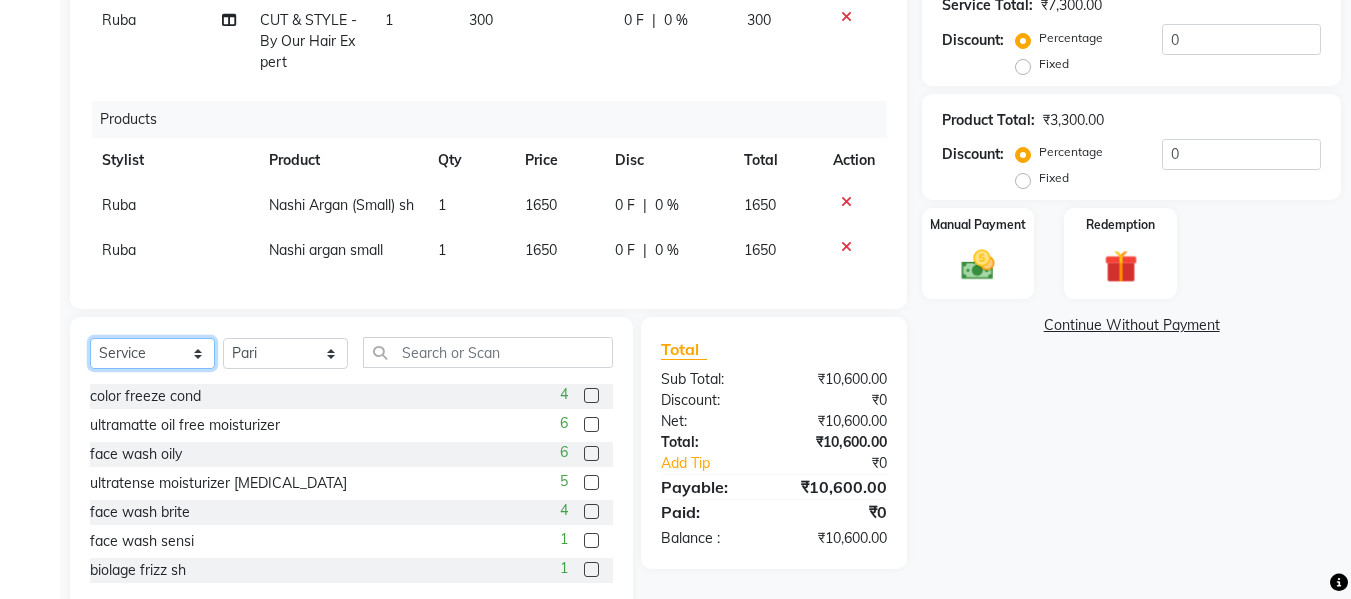 click on "Select  Service  Product  Membership  Package Voucher Prepaid Gift Card" 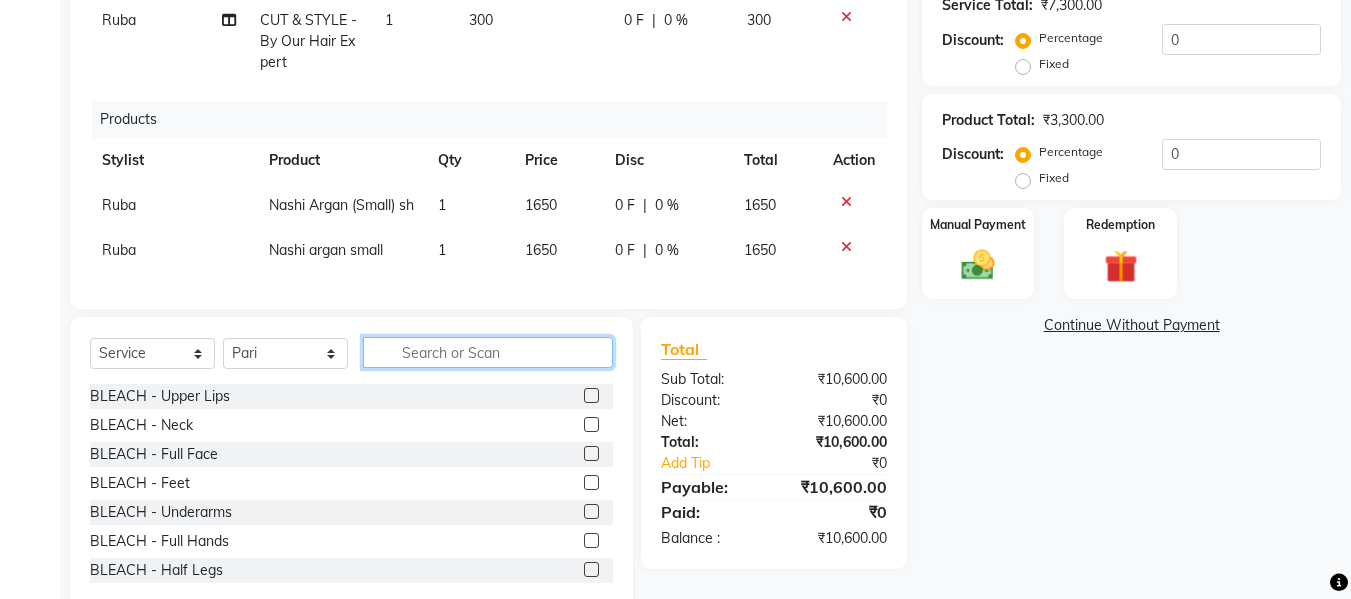 click 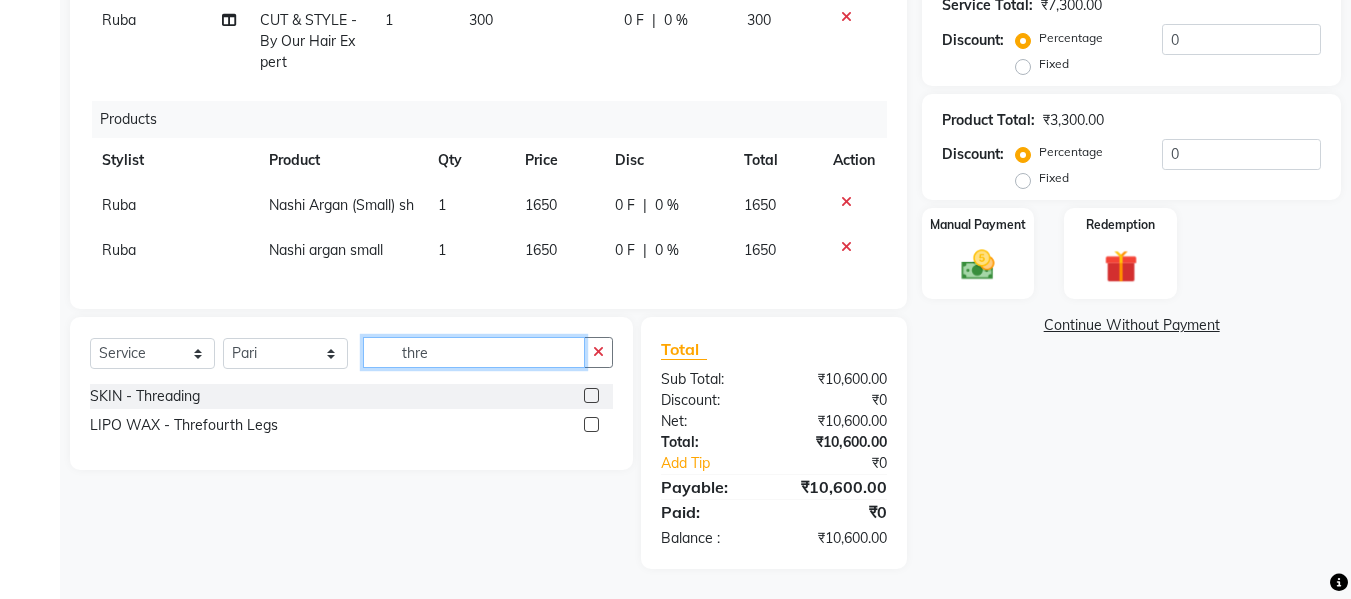type on "thre" 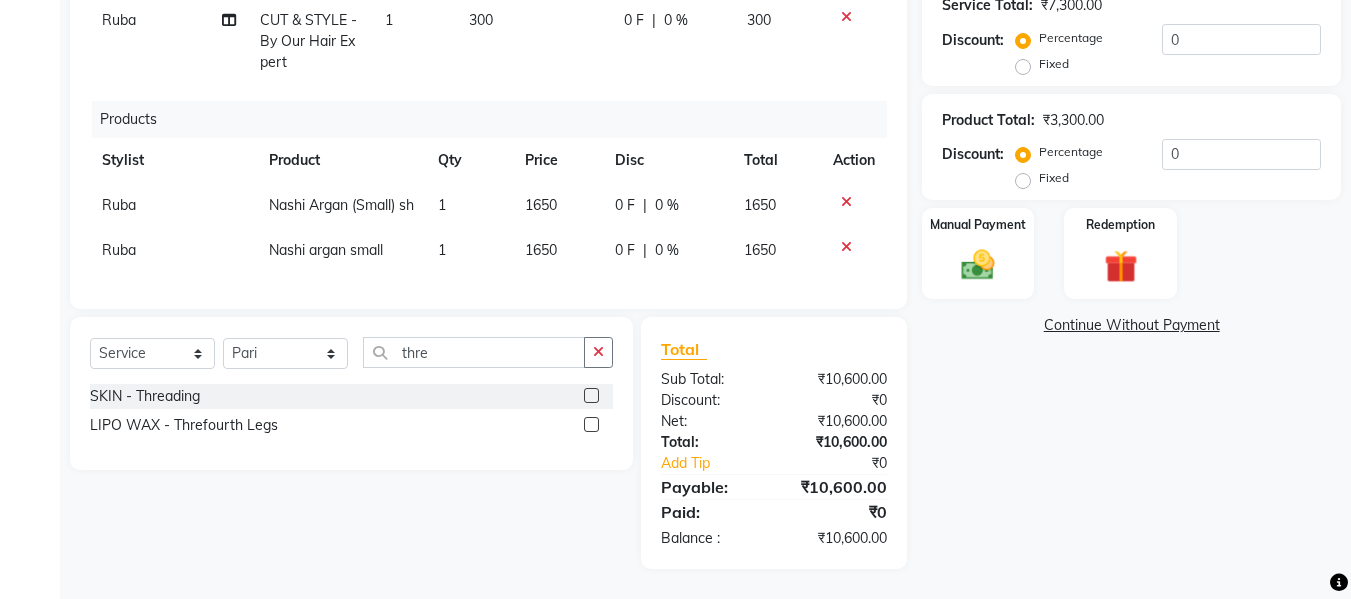 click 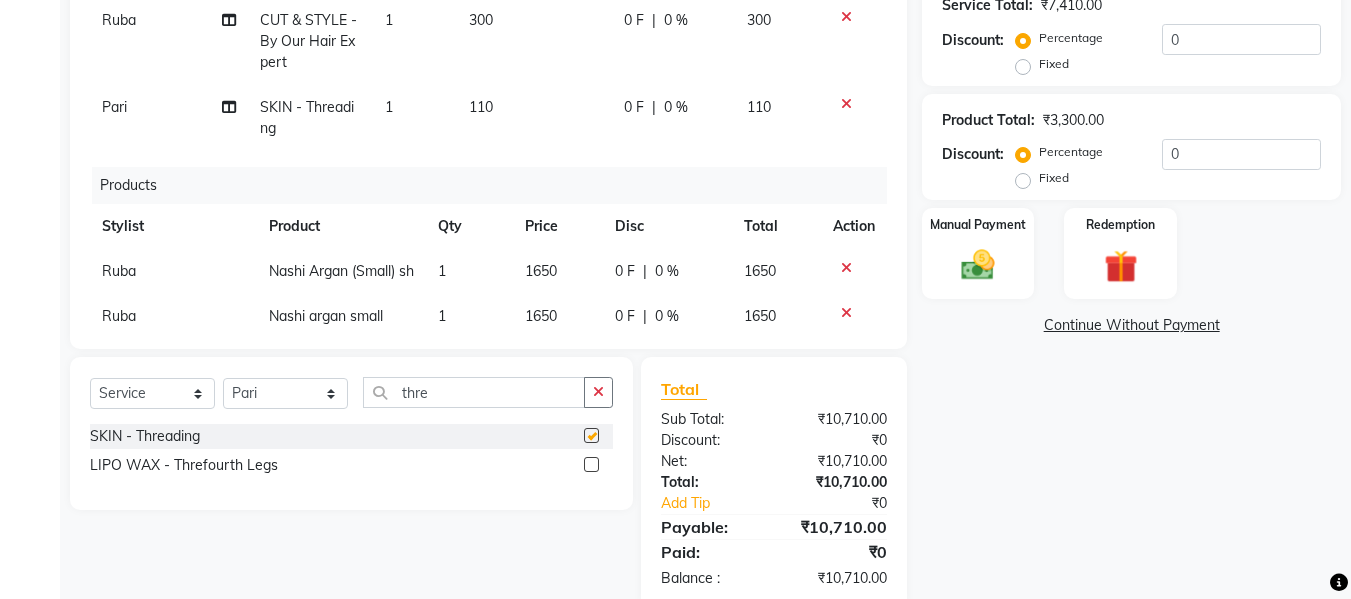 checkbox on "false" 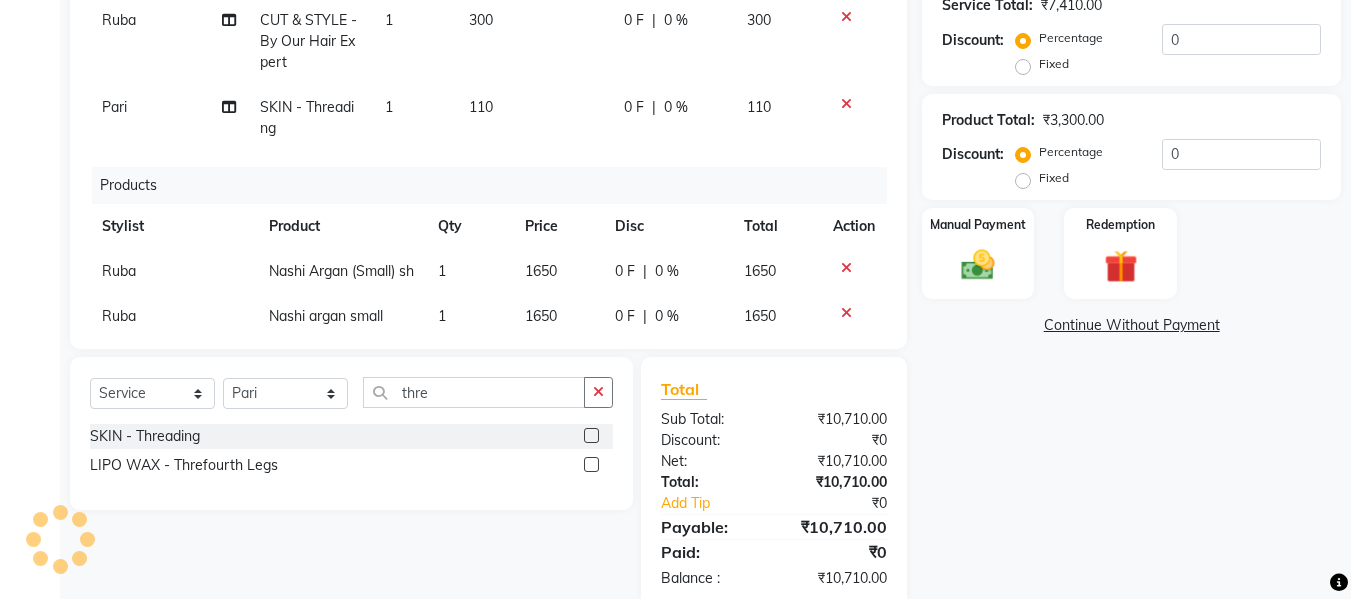 click on "110" 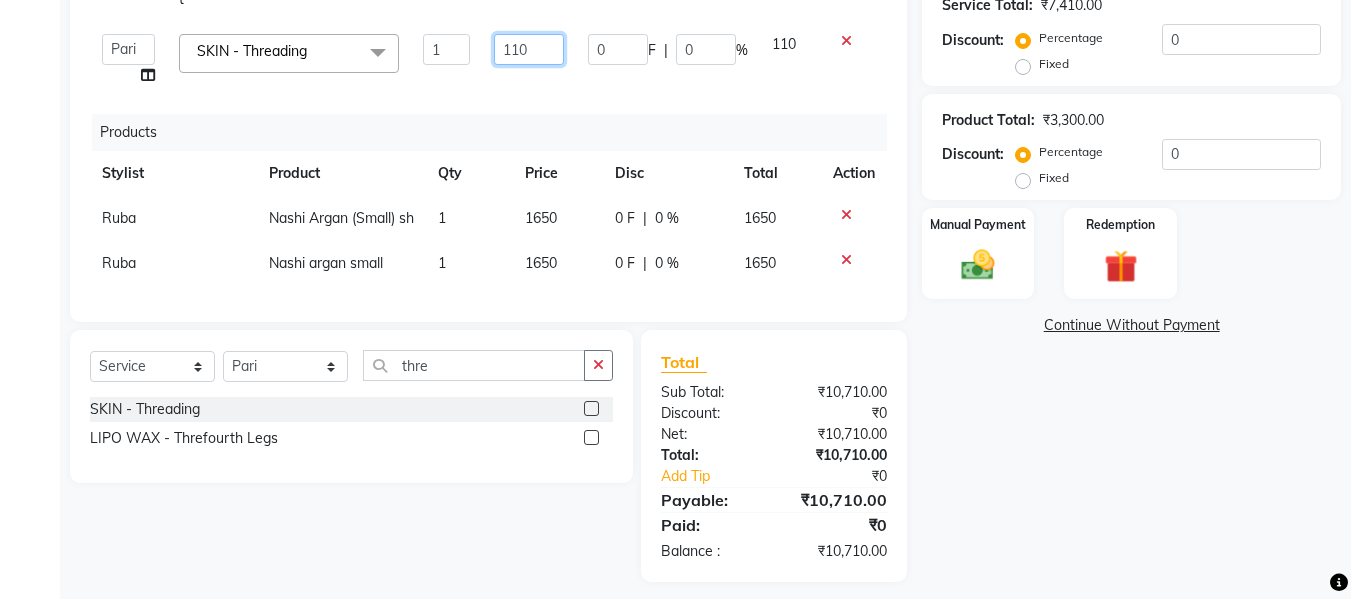 click on "110" 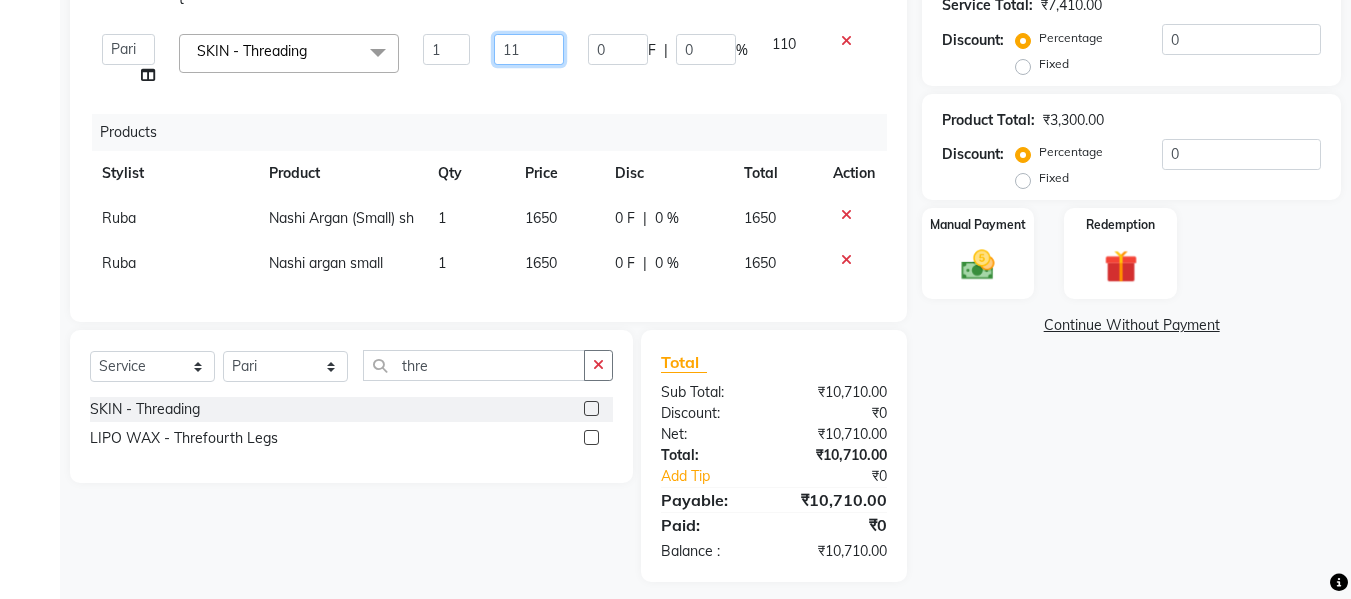 type on "1" 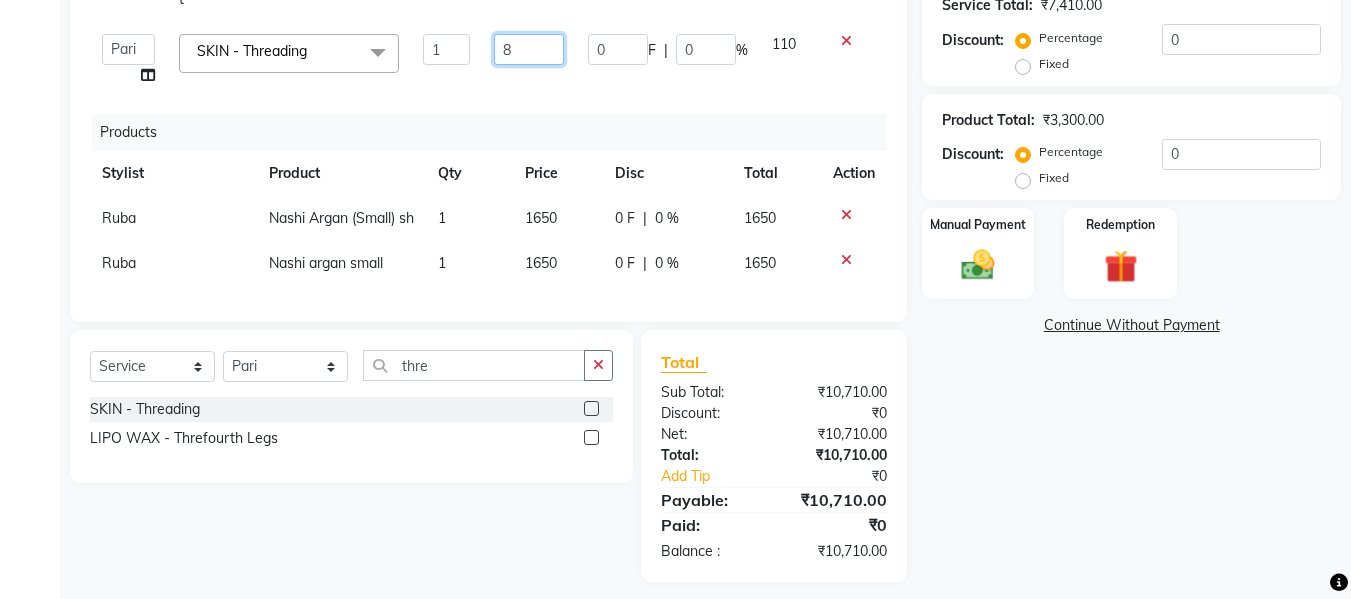 type on "80" 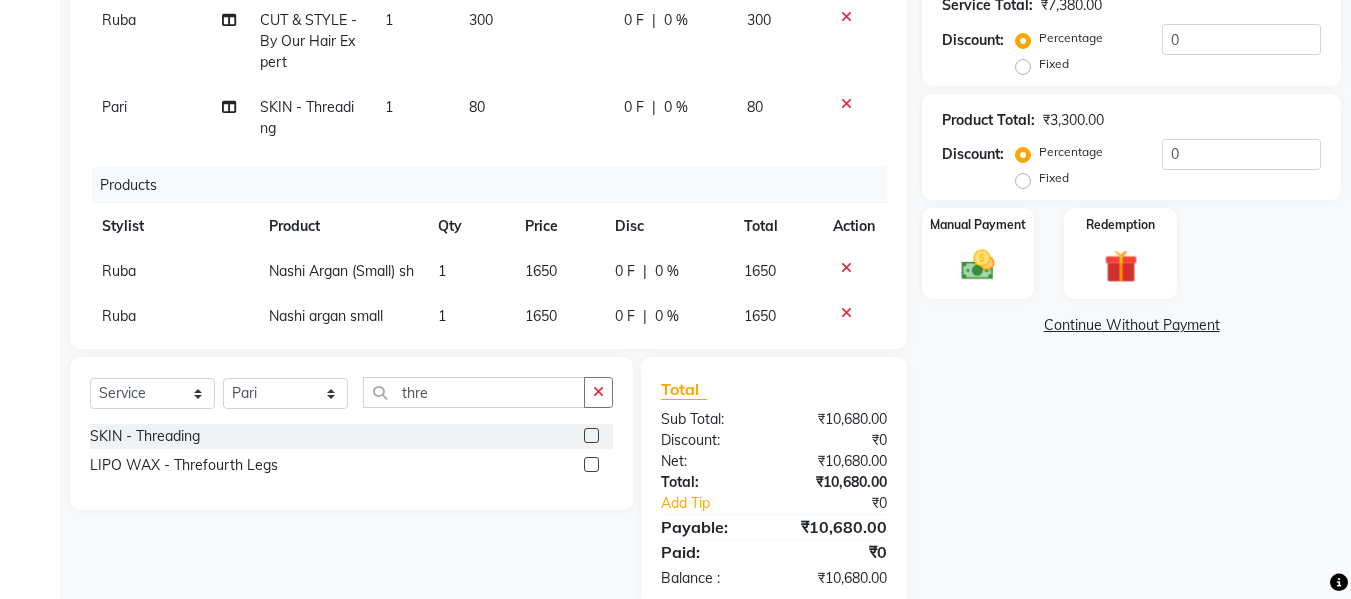 click on "Total Sub Total: ₹10,680.00 Discount: ₹0 Net: ₹10,680.00 Total: ₹10,680.00 Add Tip ₹0 Payable: ₹10,680.00 Paid: ₹0 Balance   : ₹10,680.00" 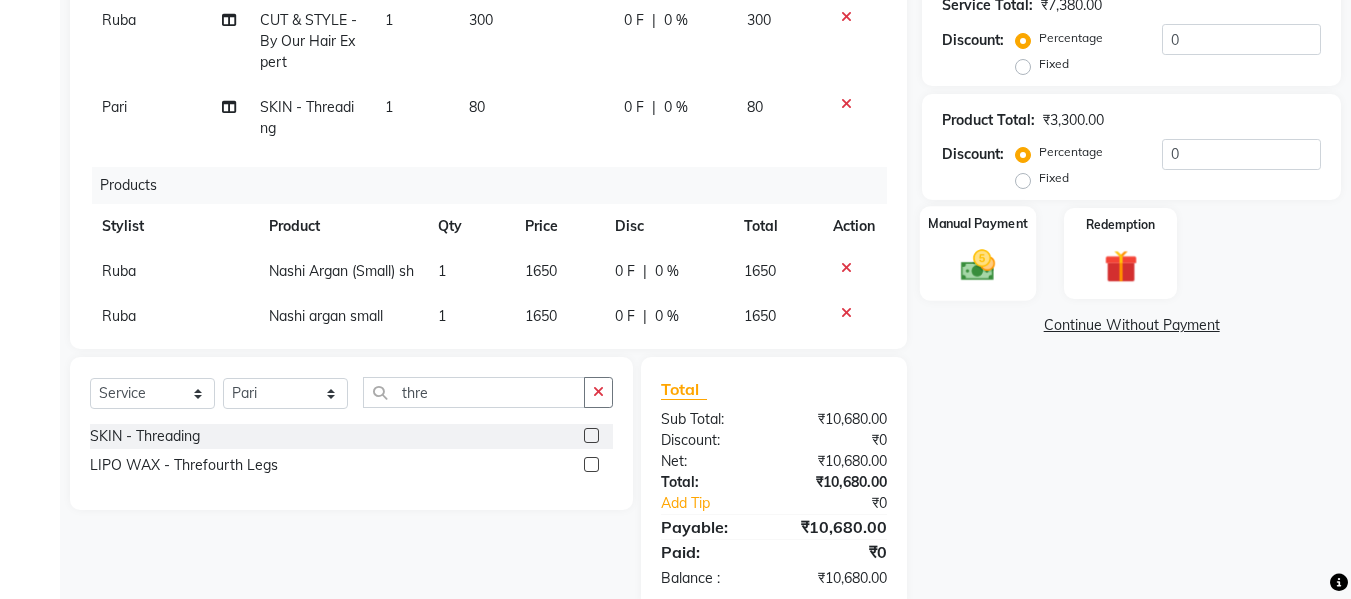 click on "Manual Payment" 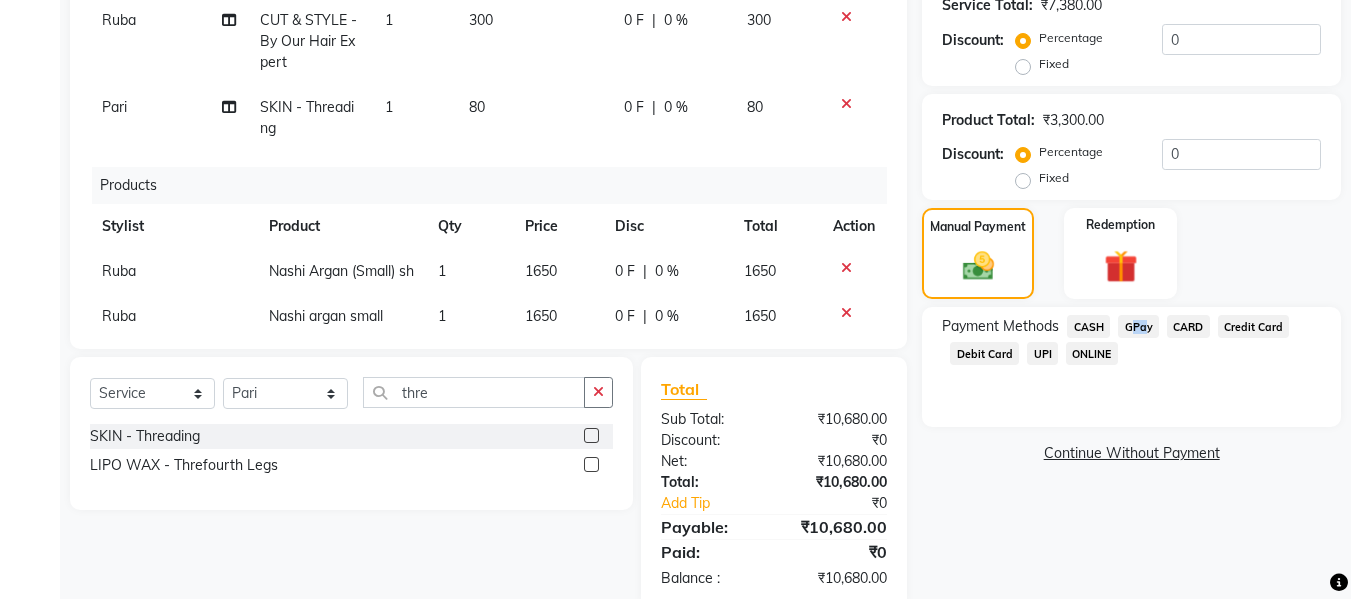 drag, startPoint x: 1127, startPoint y: 328, endPoint x: 1140, endPoint y: 335, distance: 14.764823 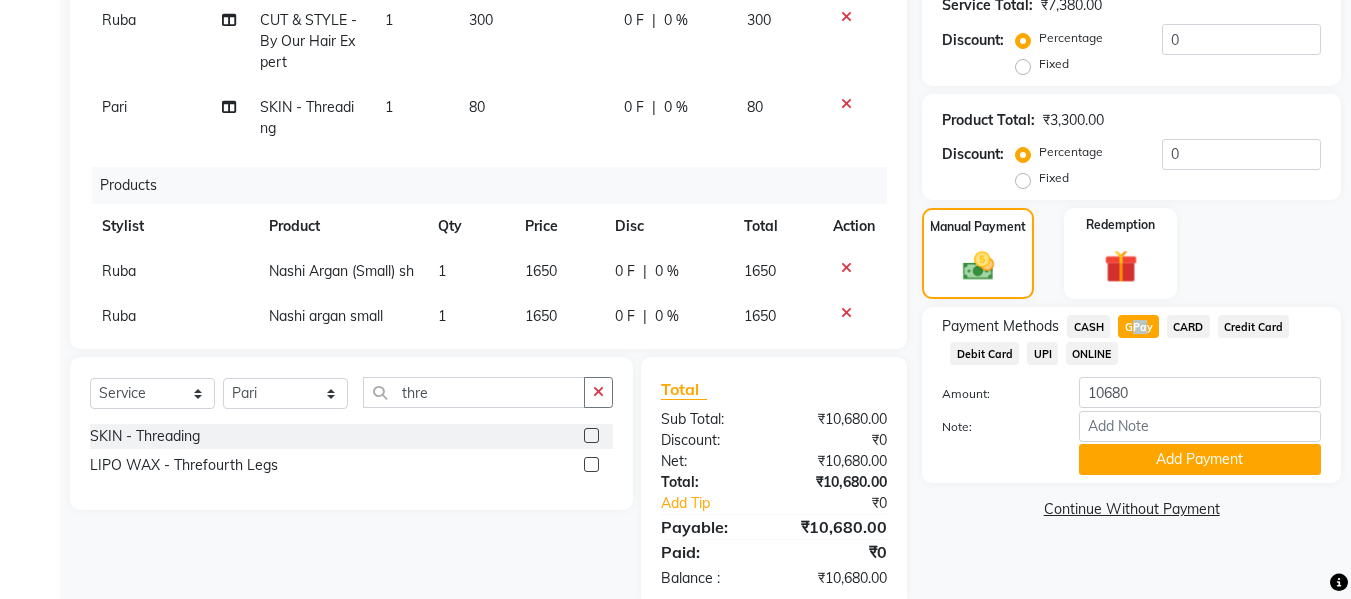 click on "GPay" 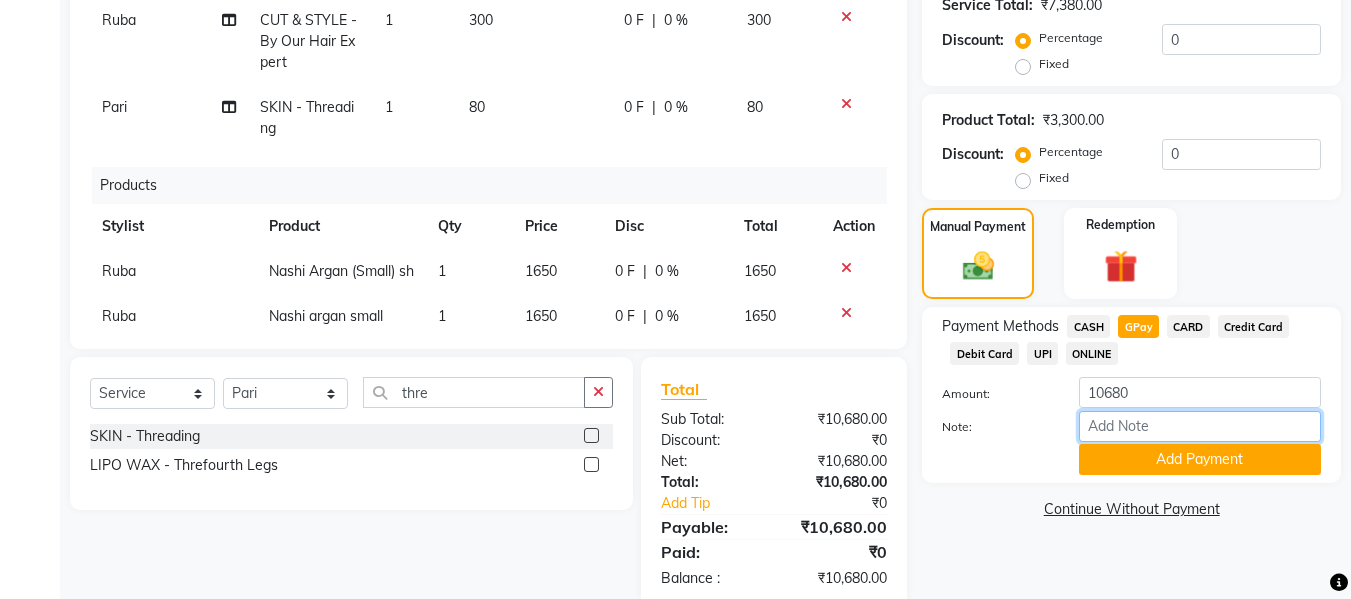 click on "Note:" at bounding box center [1200, 426] 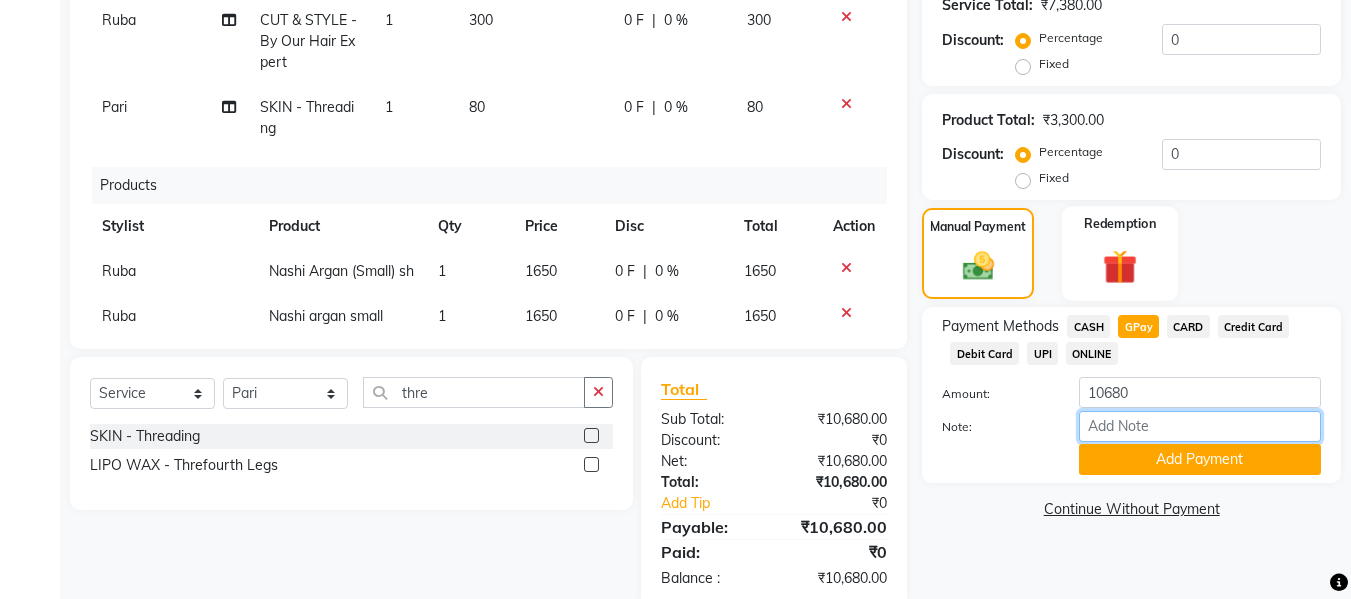 type on "fless" 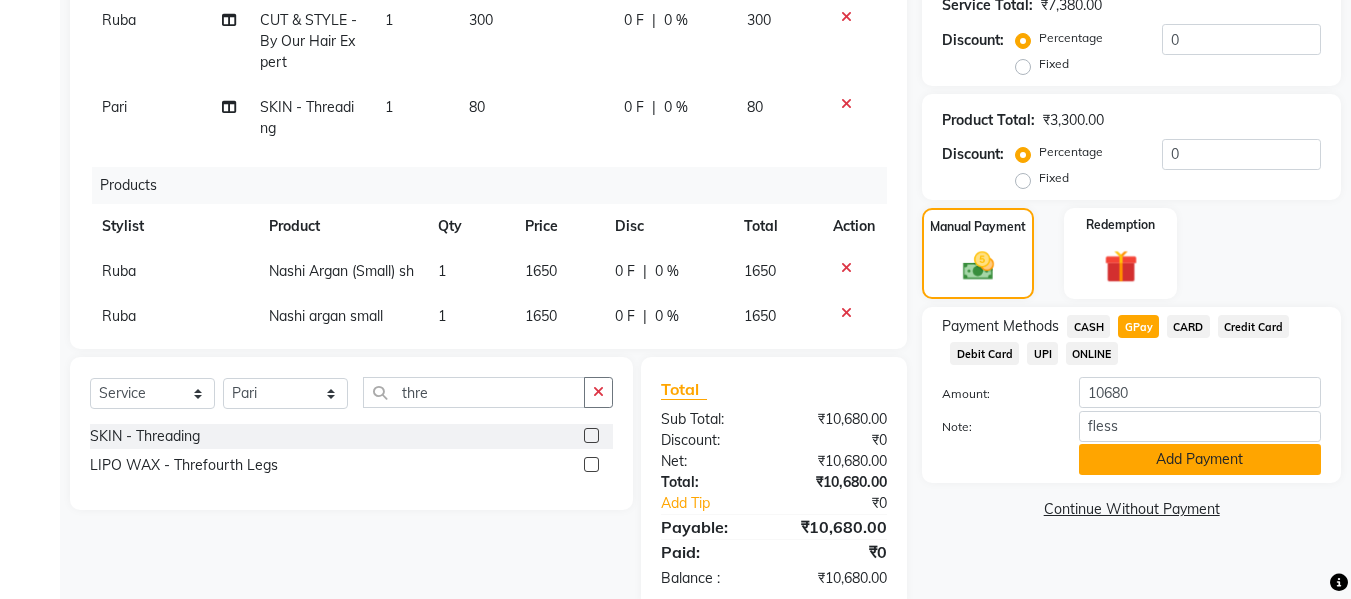 click on "Add Payment" 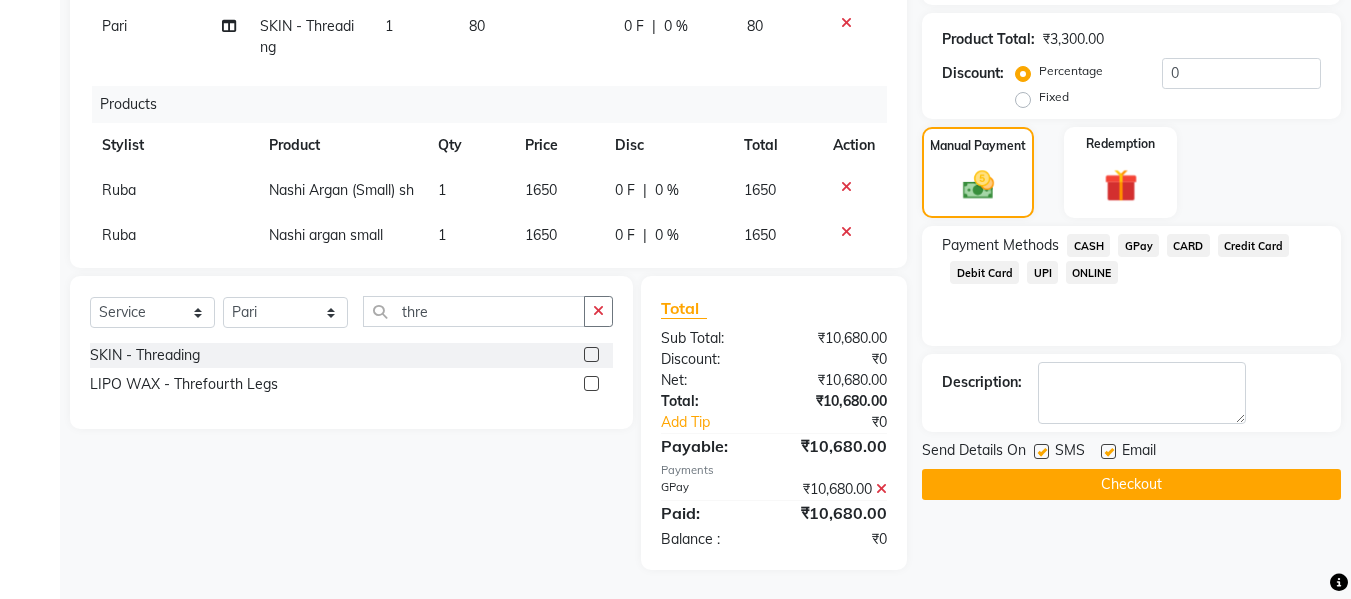 scroll, scrollTop: 501, scrollLeft: 0, axis: vertical 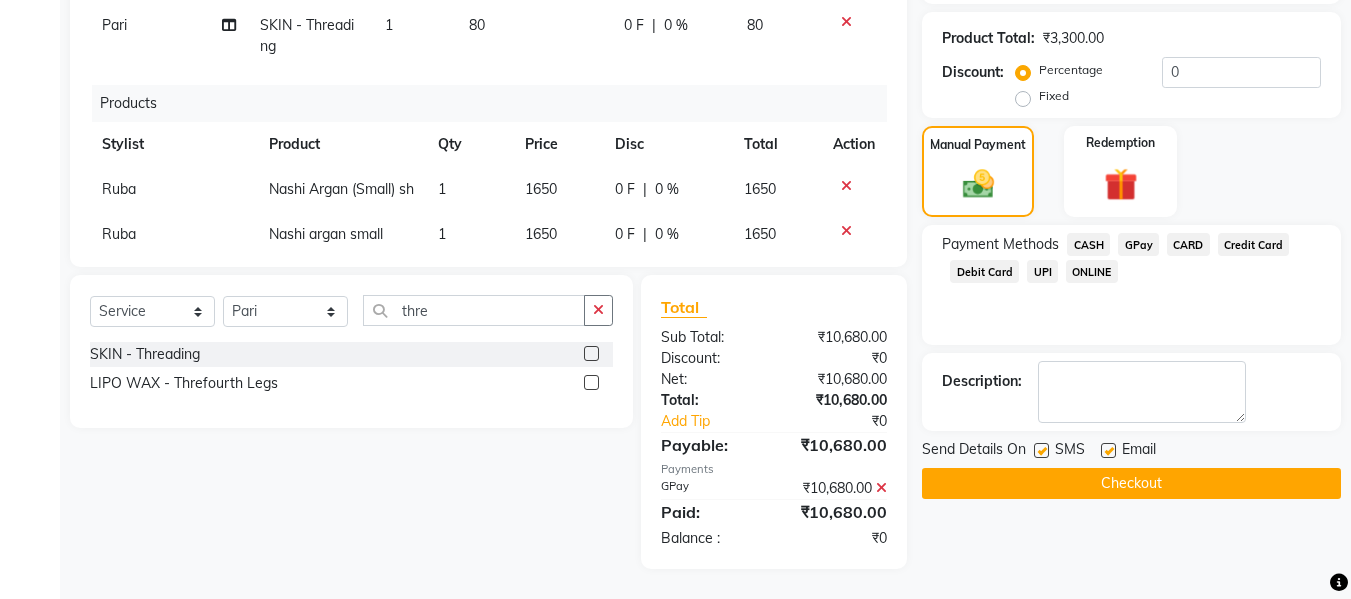 click 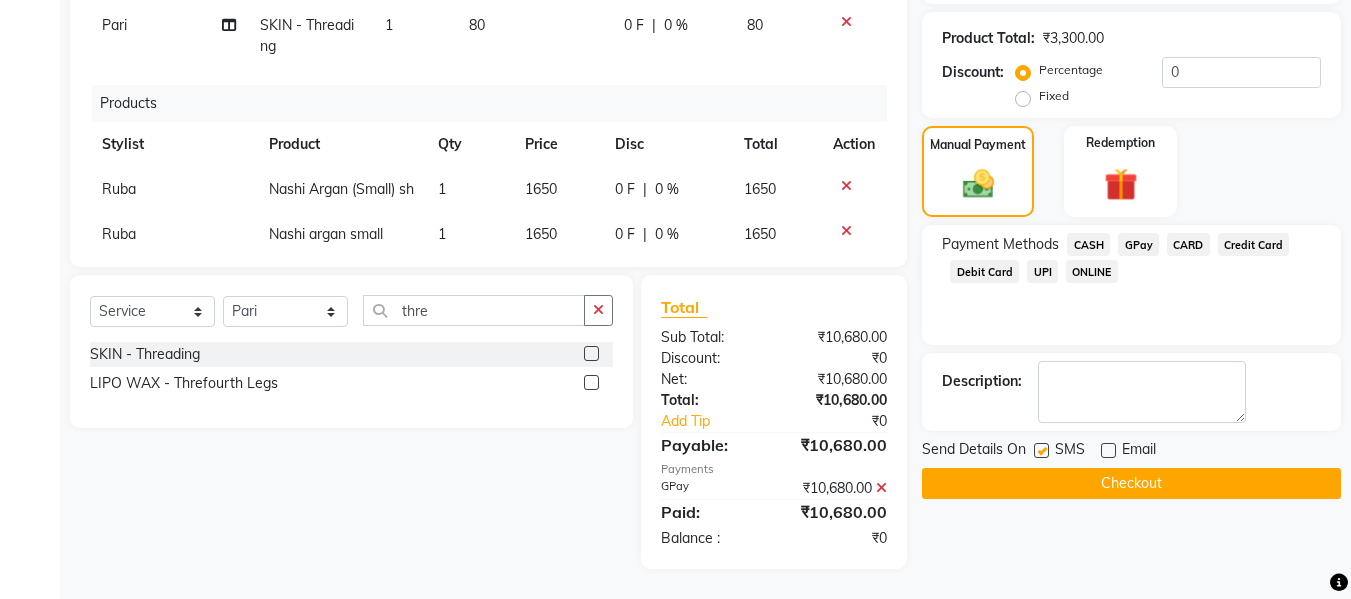 click 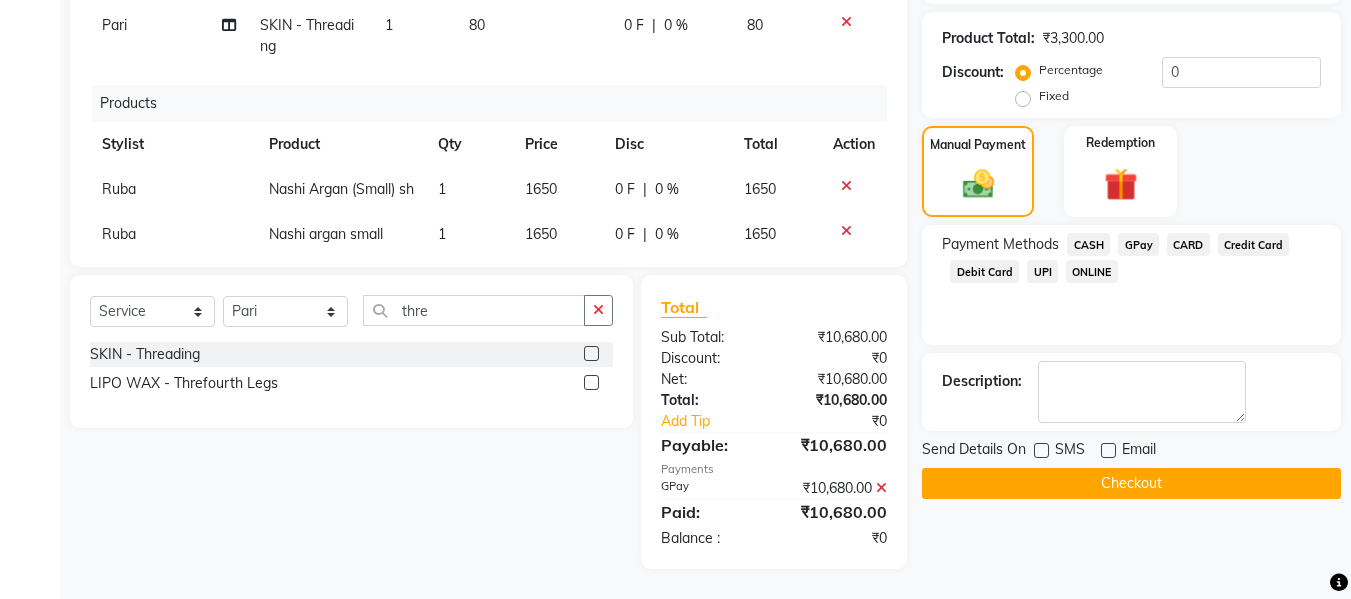 click on "Checkout" 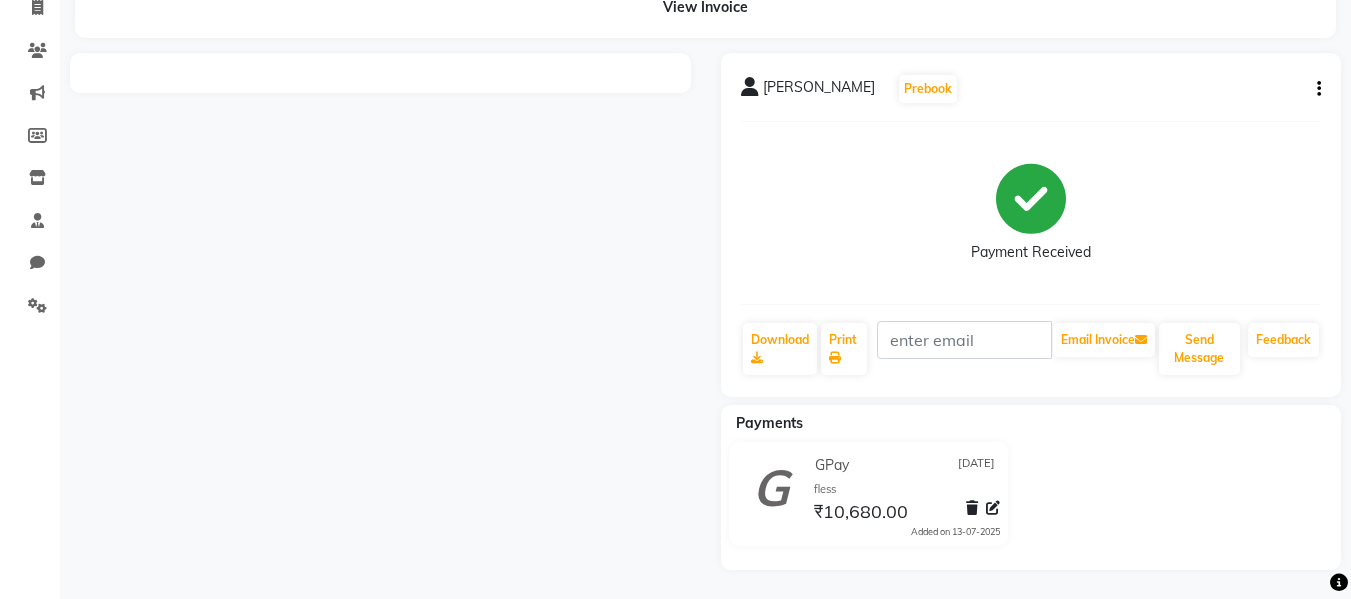 scroll, scrollTop: 96, scrollLeft: 0, axis: vertical 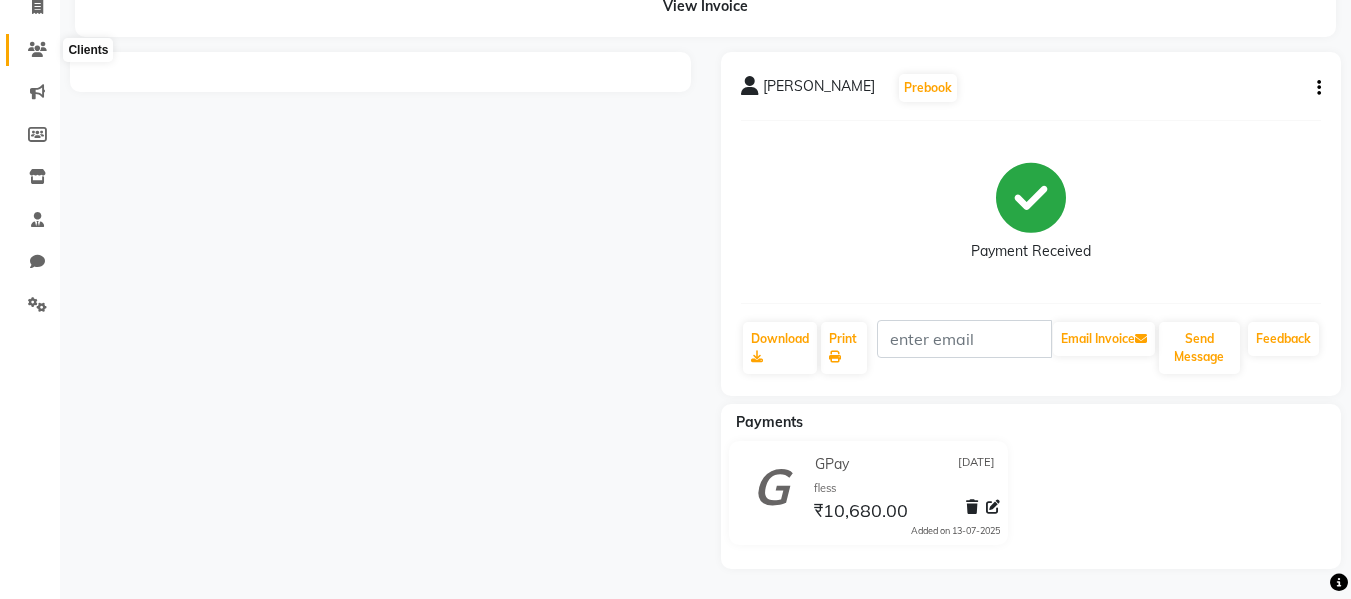click 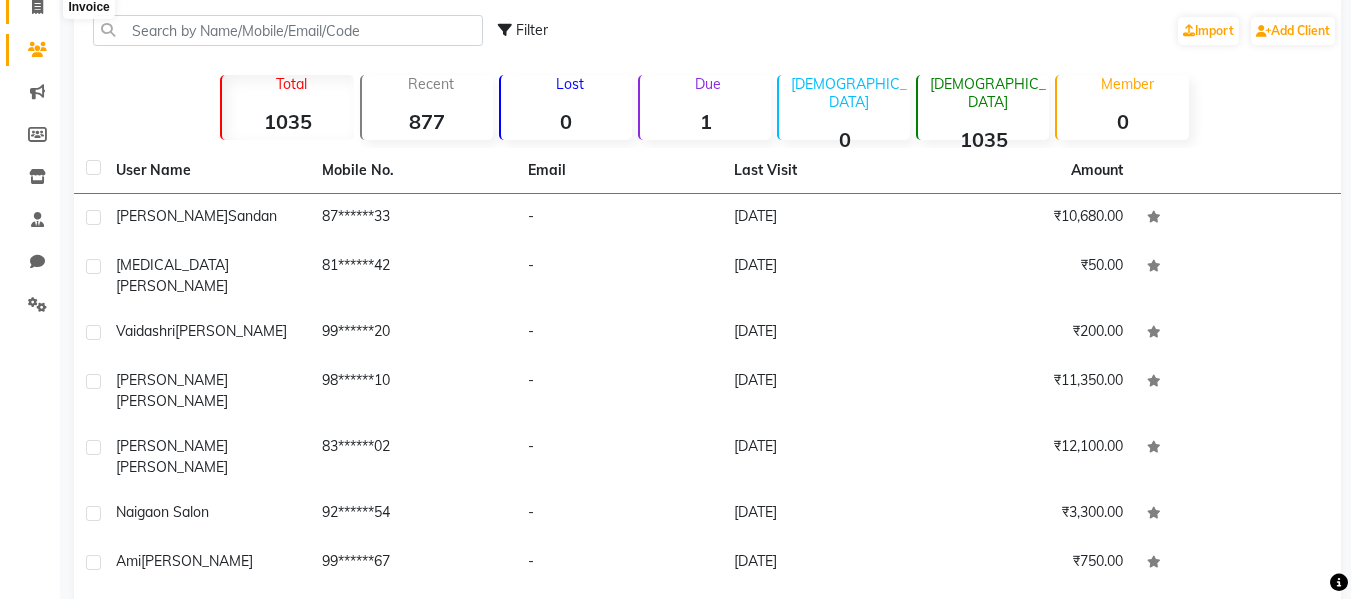 click 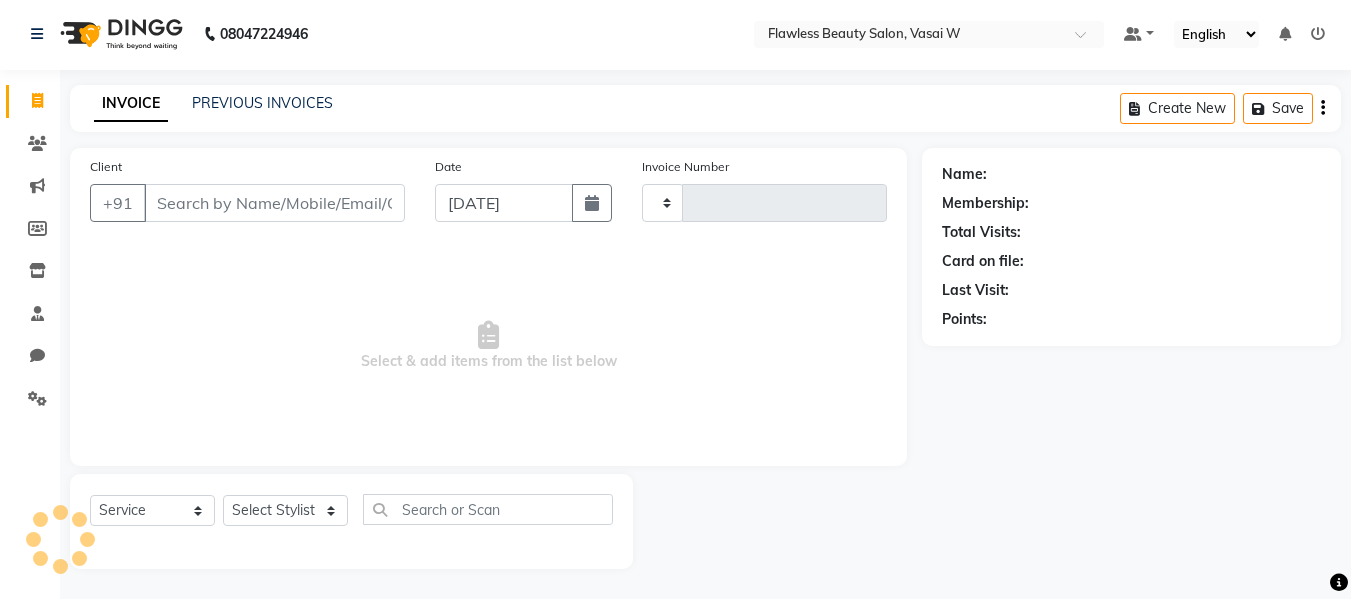 type on "1376" 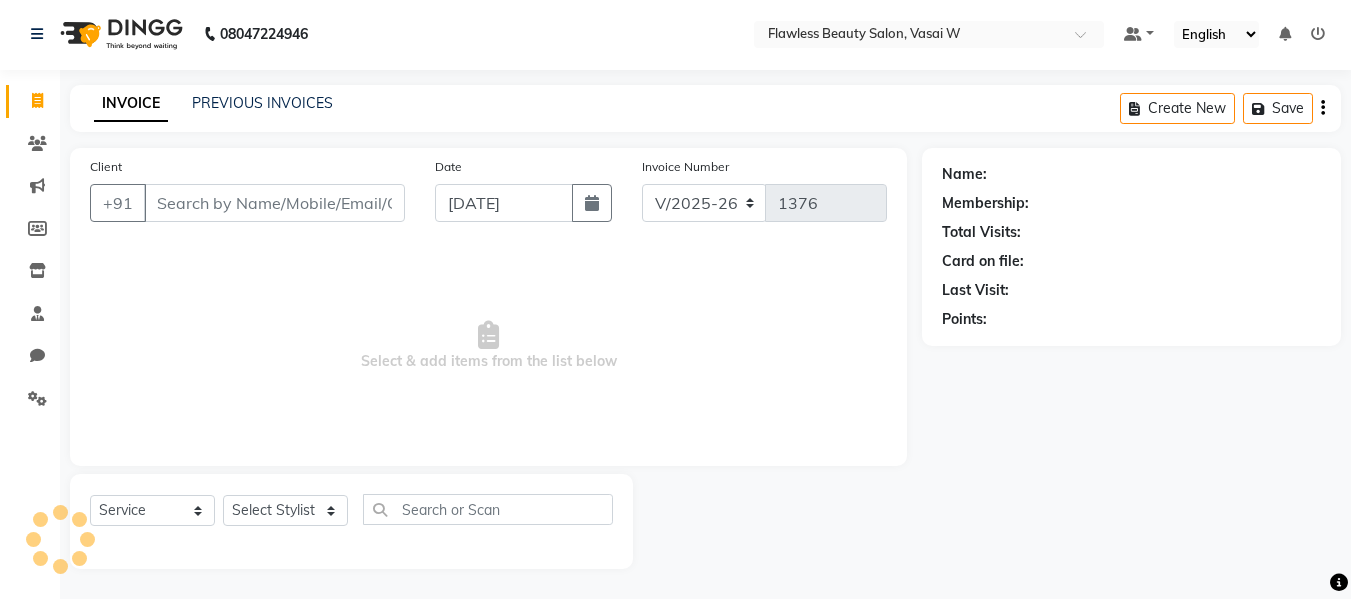 scroll, scrollTop: 2, scrollLeft: 0, axis: vertical 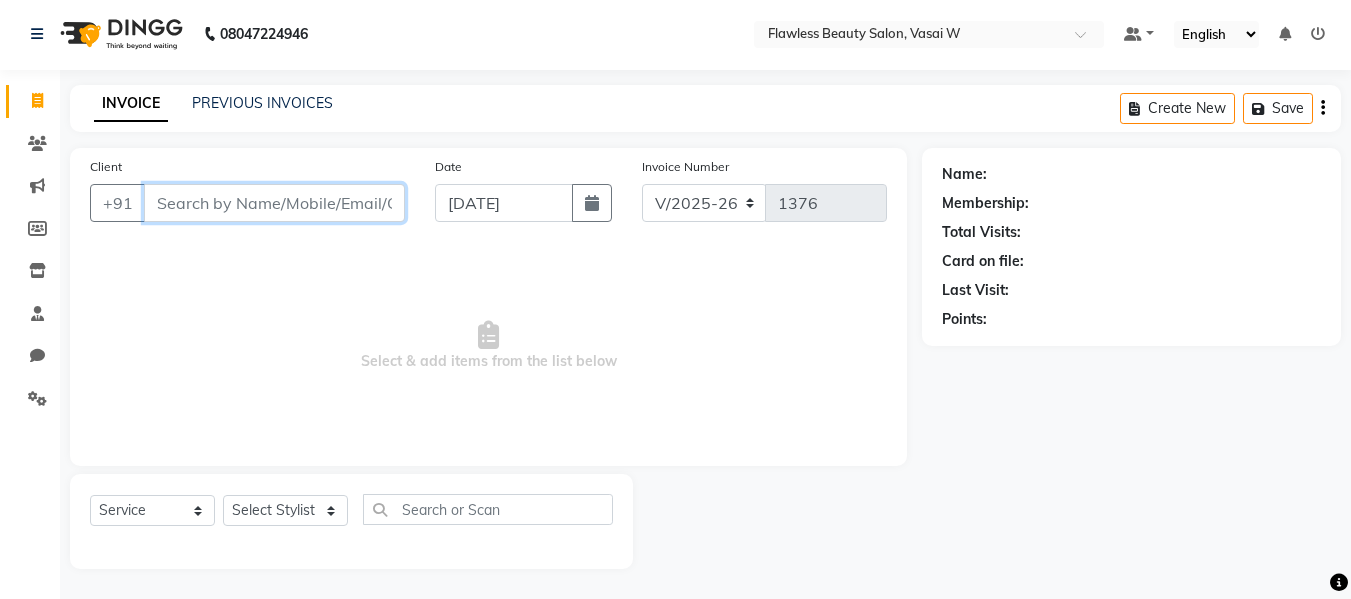 click on "Client" at bounding box center [274, 203] 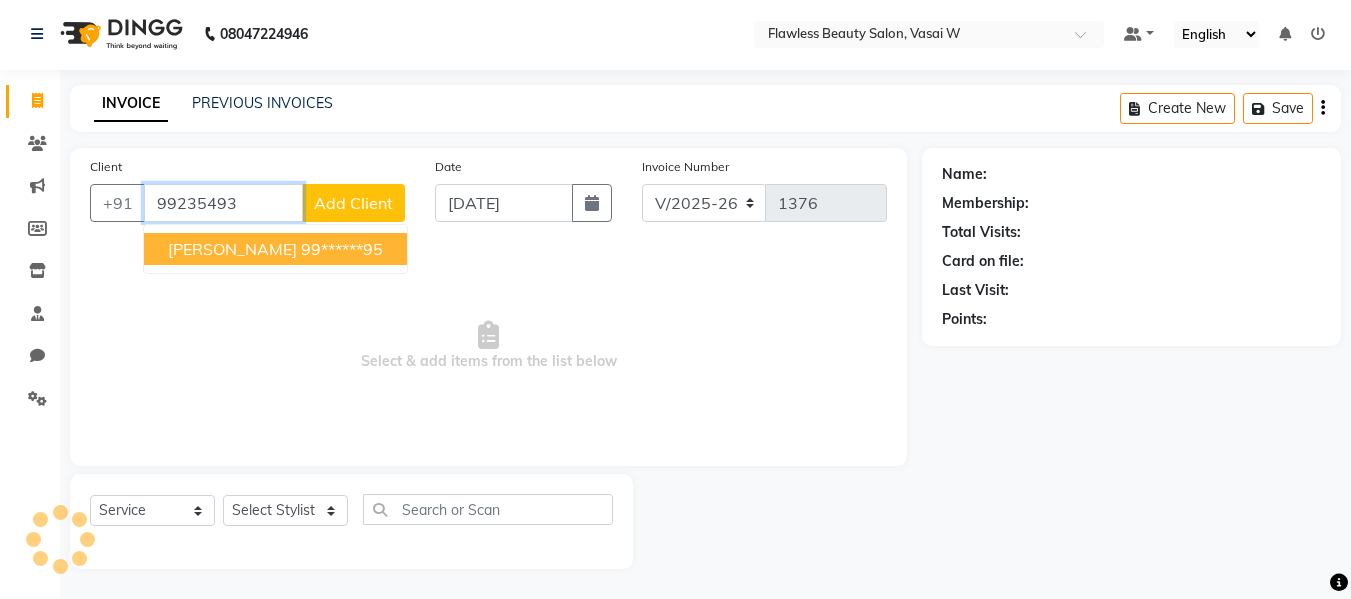 scroll, scrollTop: 2, scrollLeft: 0, axis: vertical 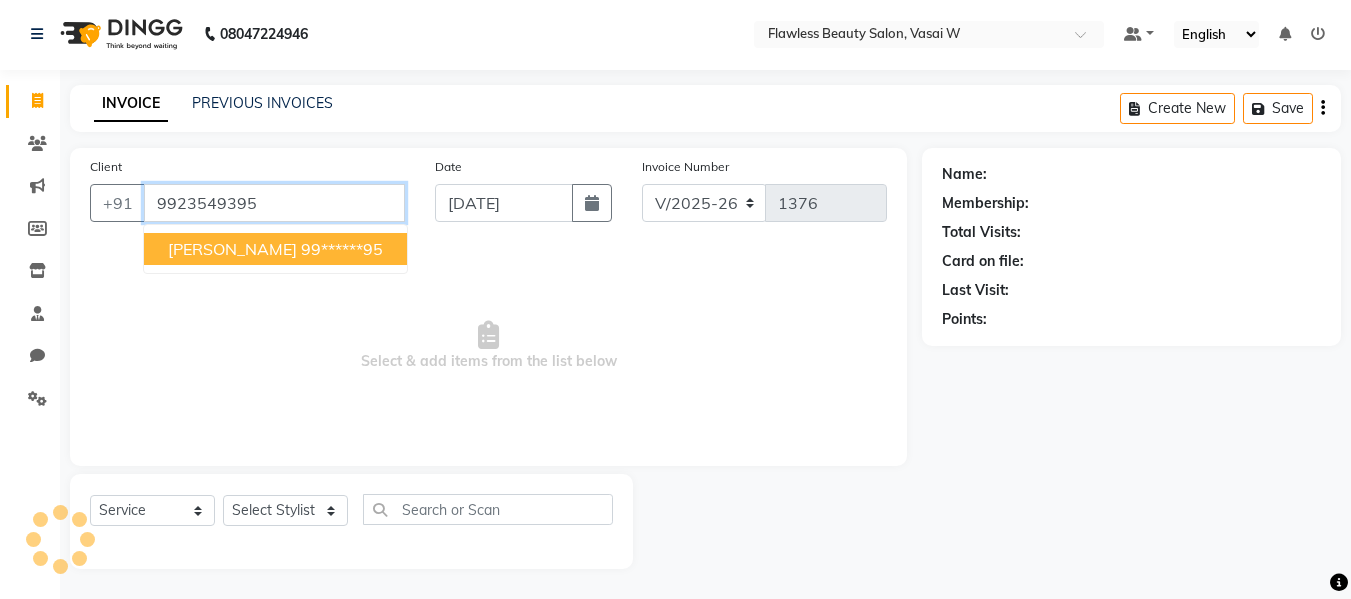 type on "9923549395" 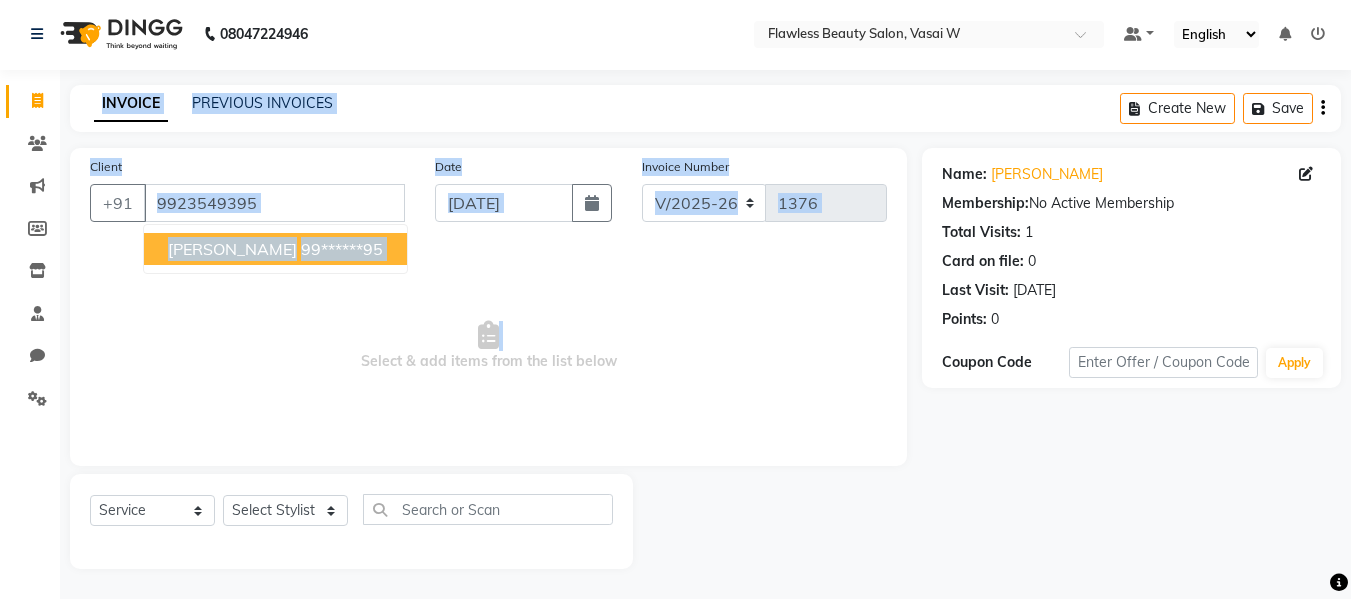 drag, startPoint x: 0, startPoint y: 550, endPoint x: 169, endPoint y: 404, distance: 223.33159 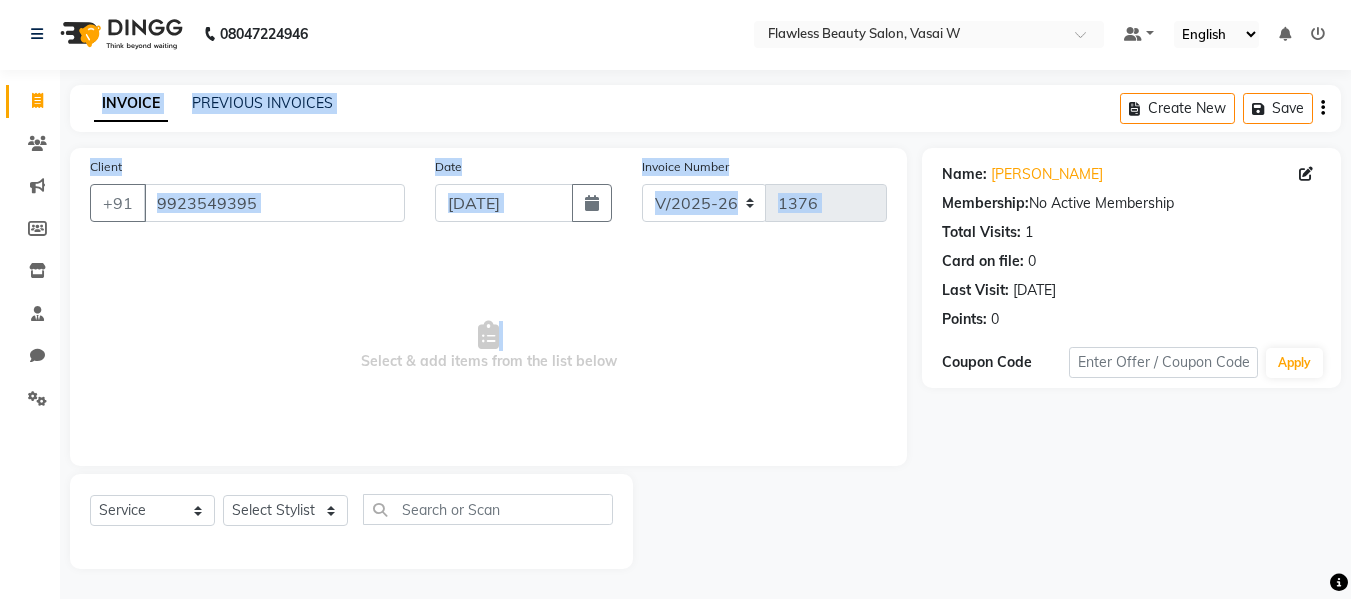 click on "Select & add items from the list below" at bounding box center (488, 346) 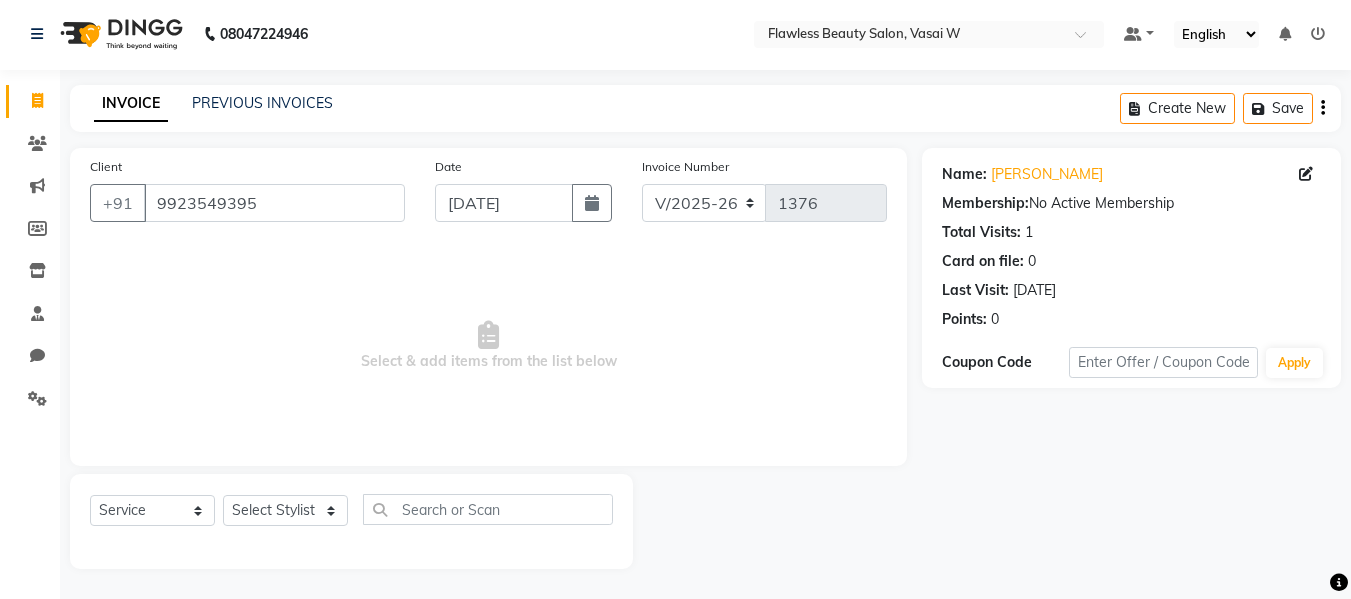 click on "Select & add items from the list below" at bounding box center (488, 346) 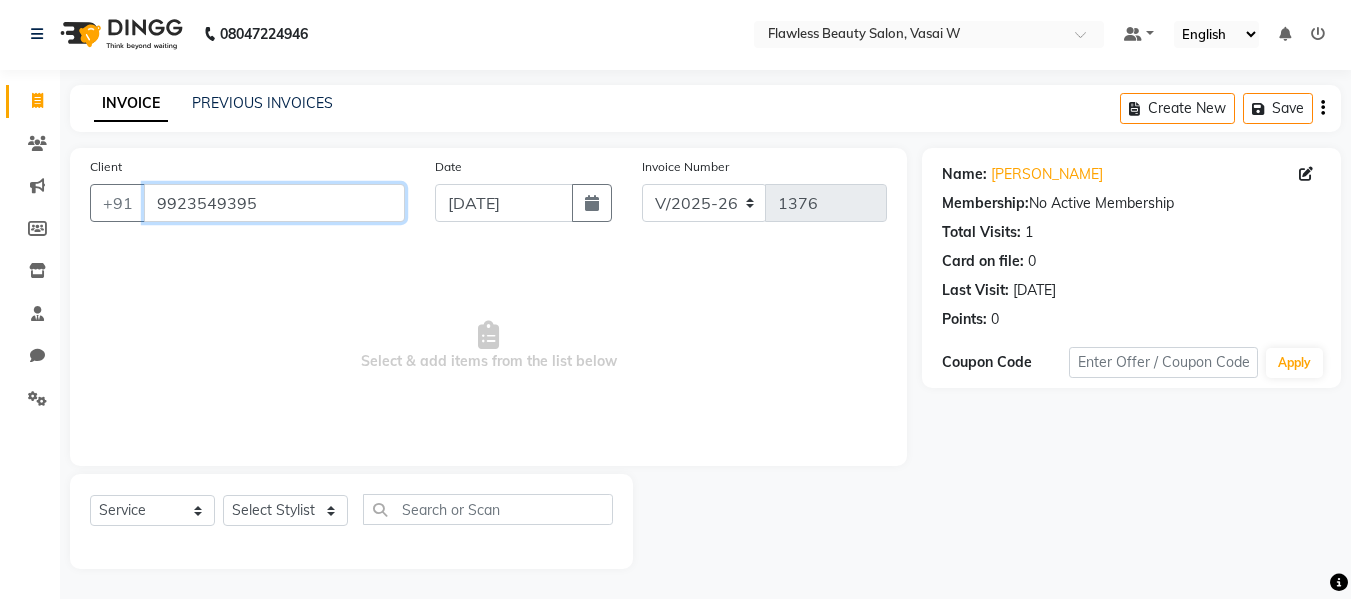 click on "9923549395" at bounding box center [274, 203] 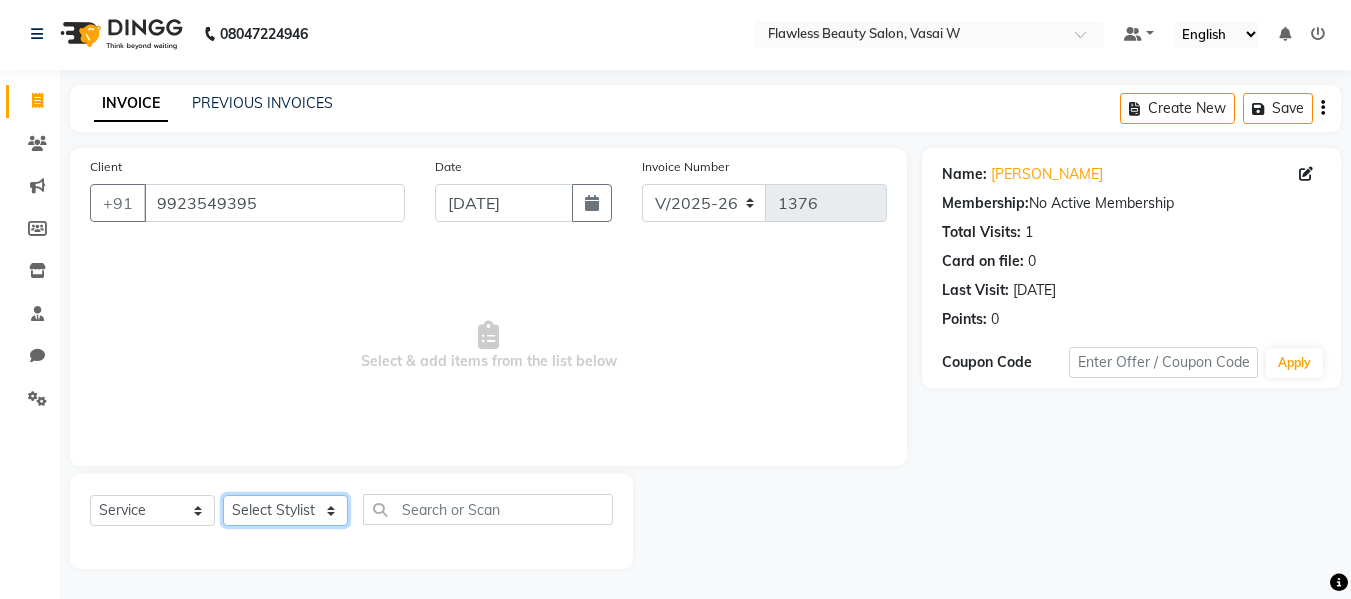 click on "Select Stylist Afsana [PERSON_NAME]  [PERSON_NAME] Maam Nisha  Pari [PERSON_NAME] [PERSON_NAME]" 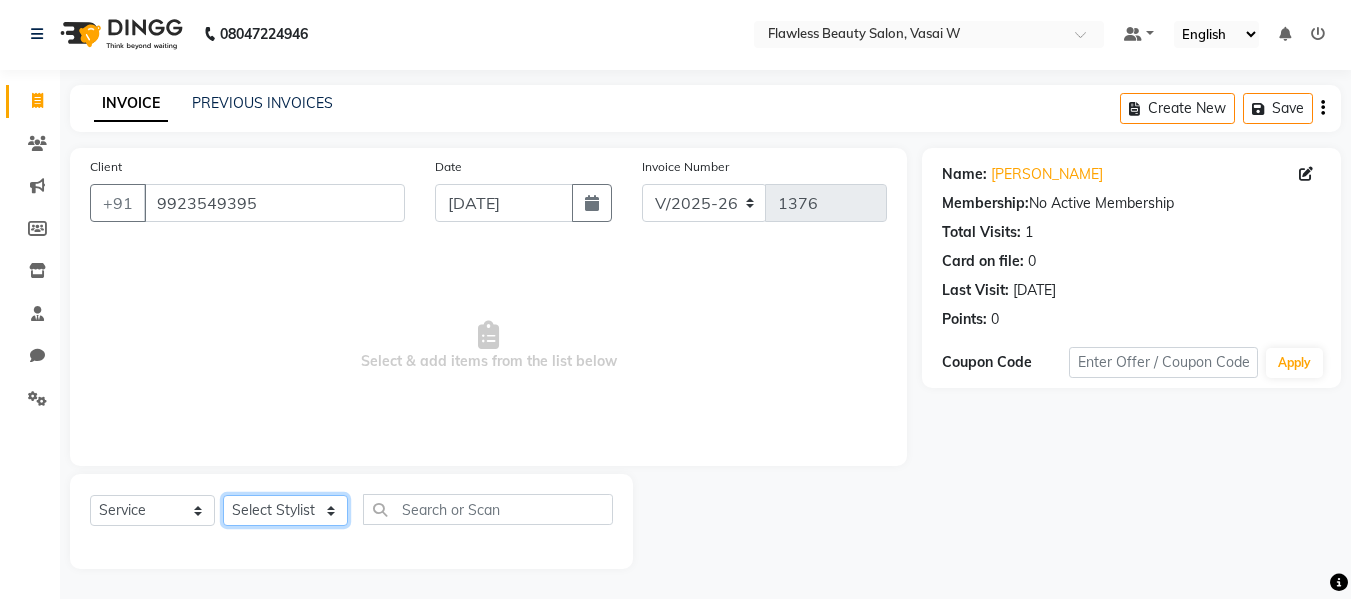 select on "76410" 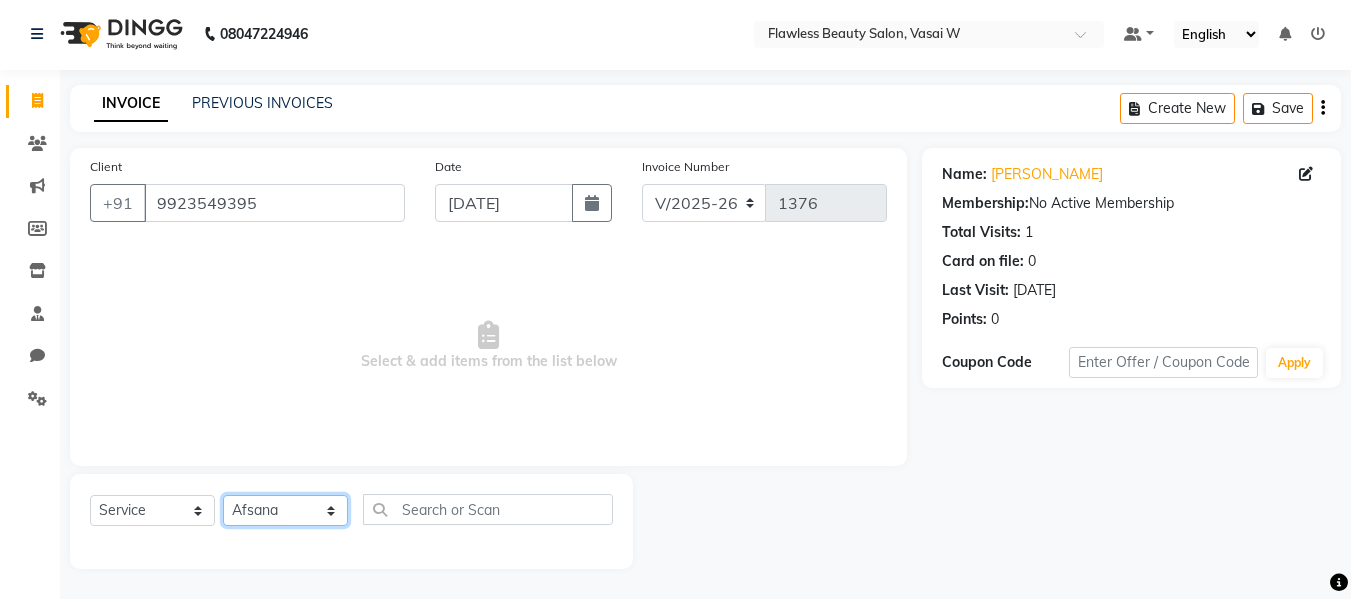 click on "Select Stylist Afsana [PERSON_NAME]  [PERSON_NAME] Maam Nisha  Pari [PERSON_NAME] [PERSON_NAME]" 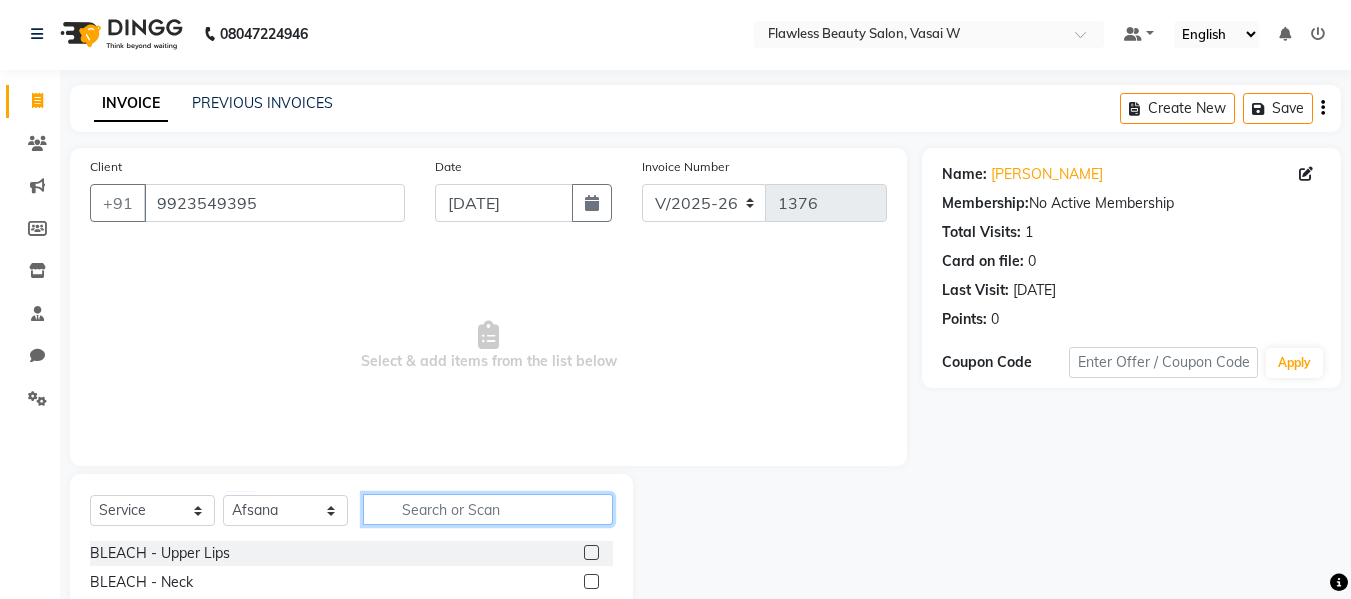 click 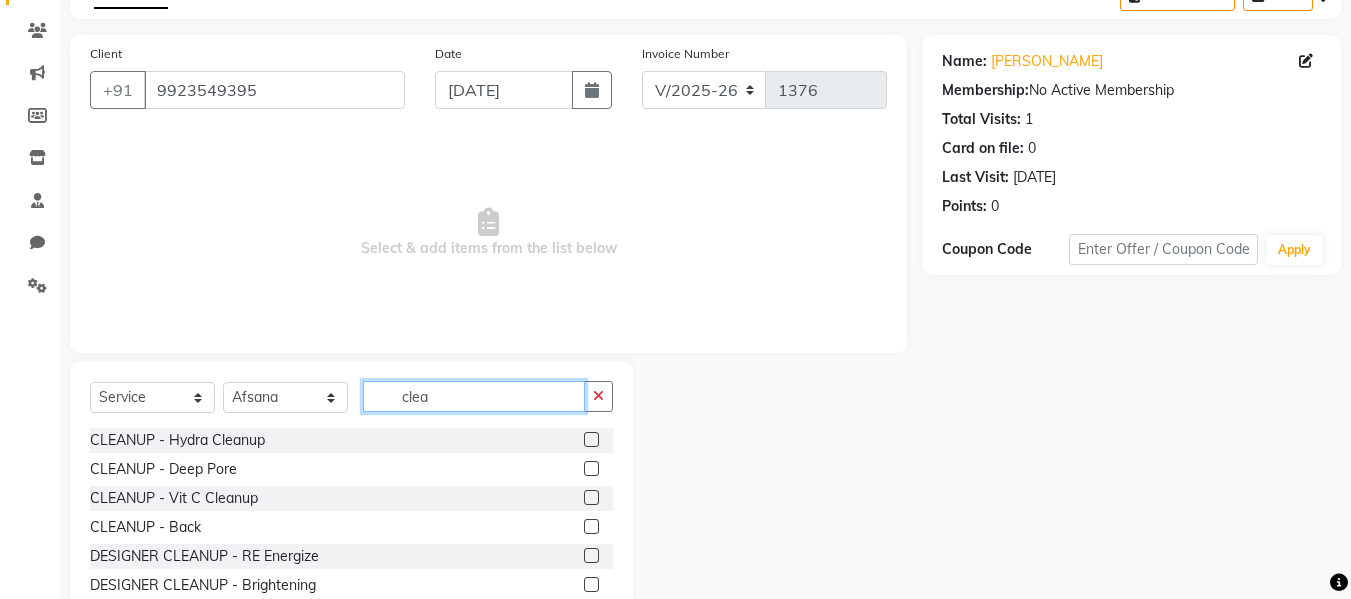 scroll, scrollTop: 162, scrollLeft: 0, axis: vertical 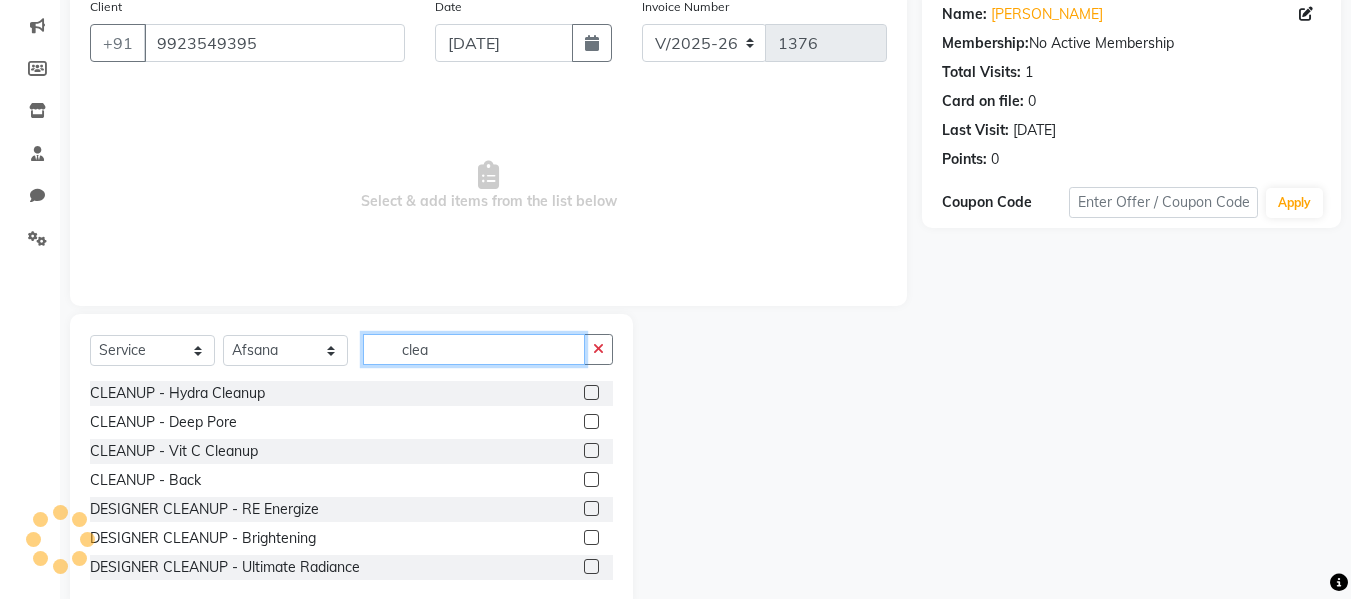 type on "clea" 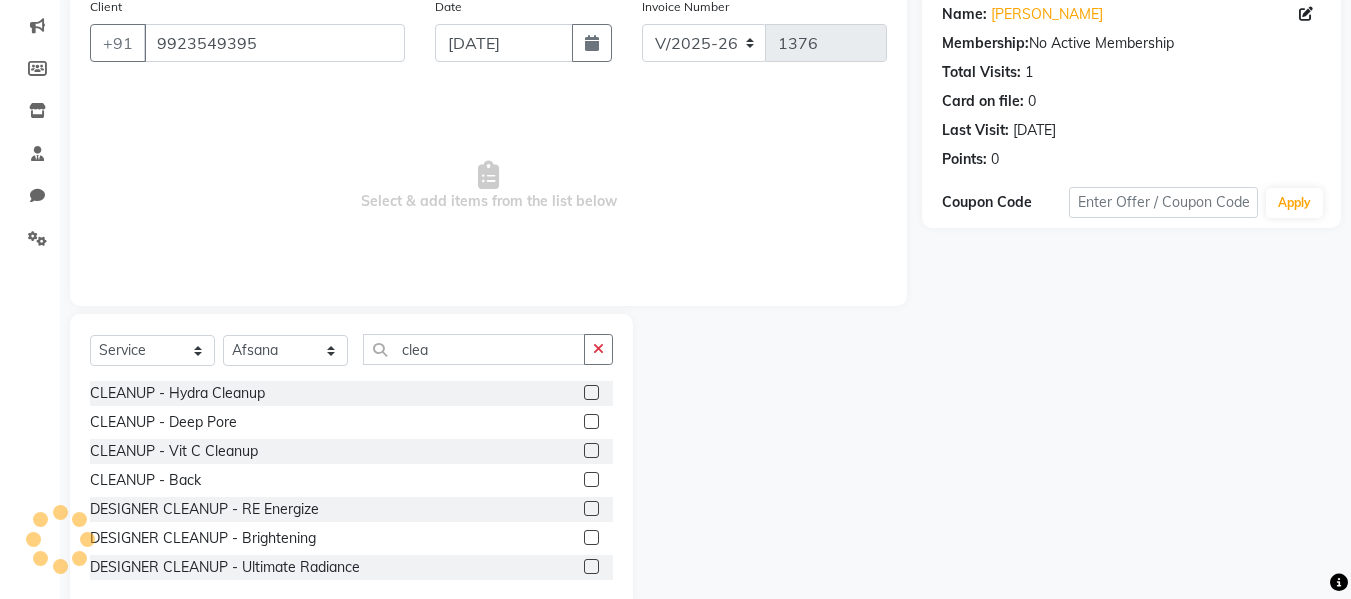 click 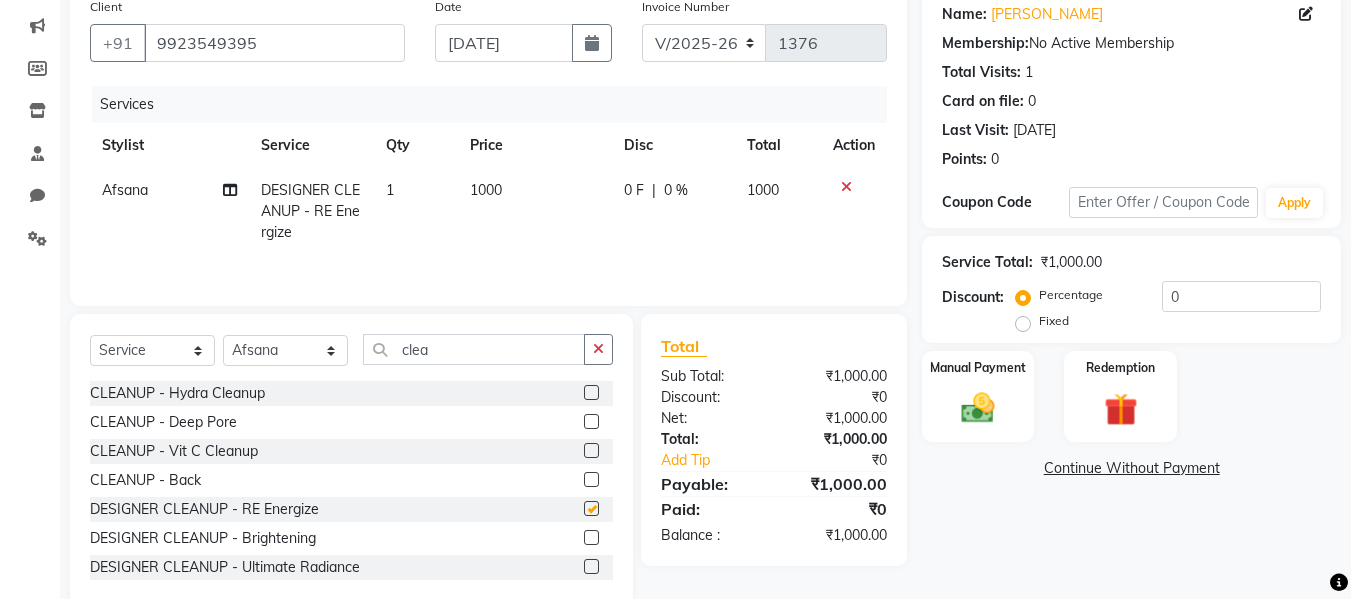checkbox on "false" 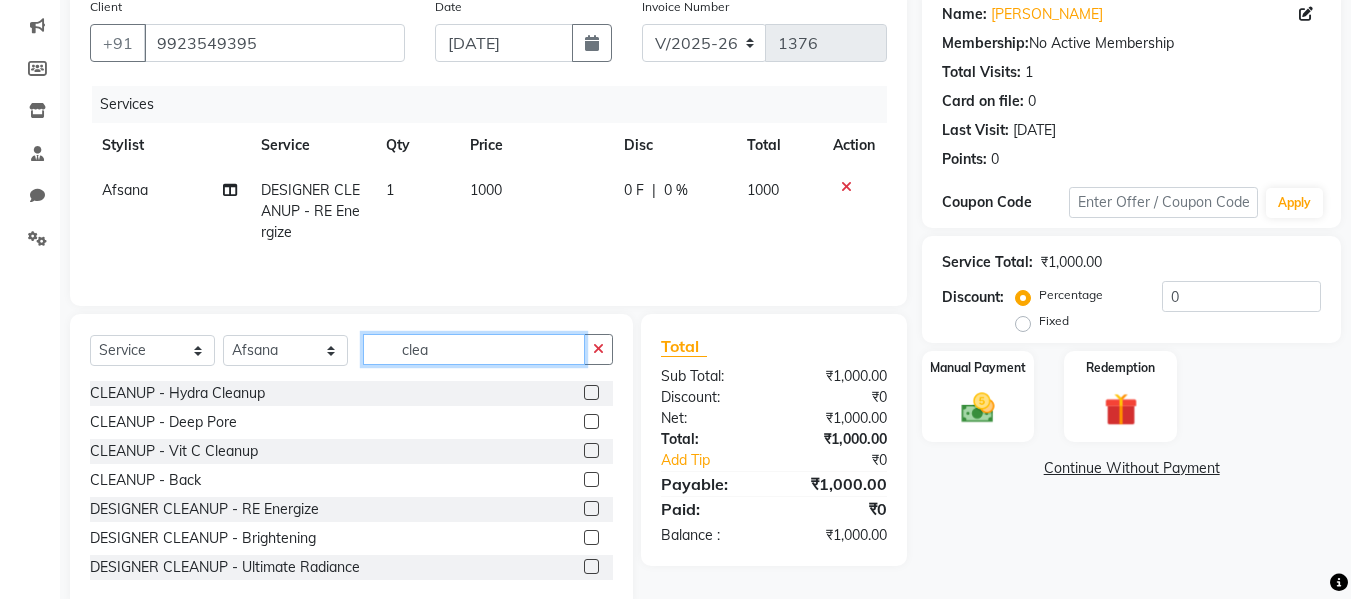 click on "clea" 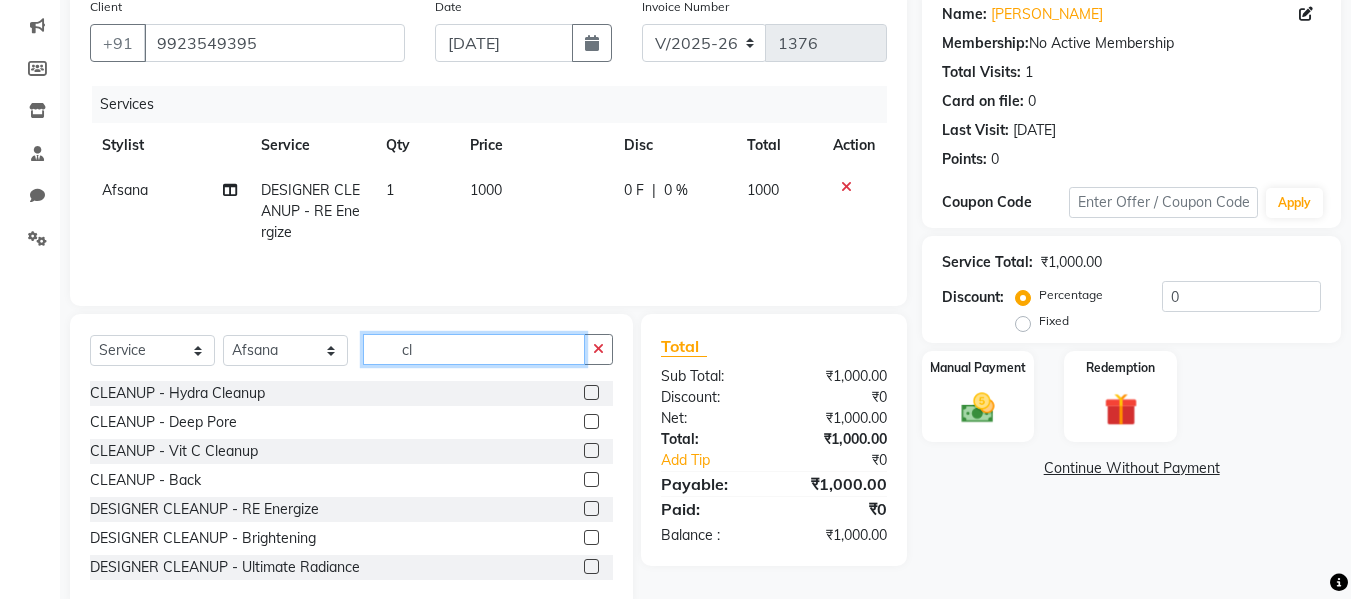 type on "c" 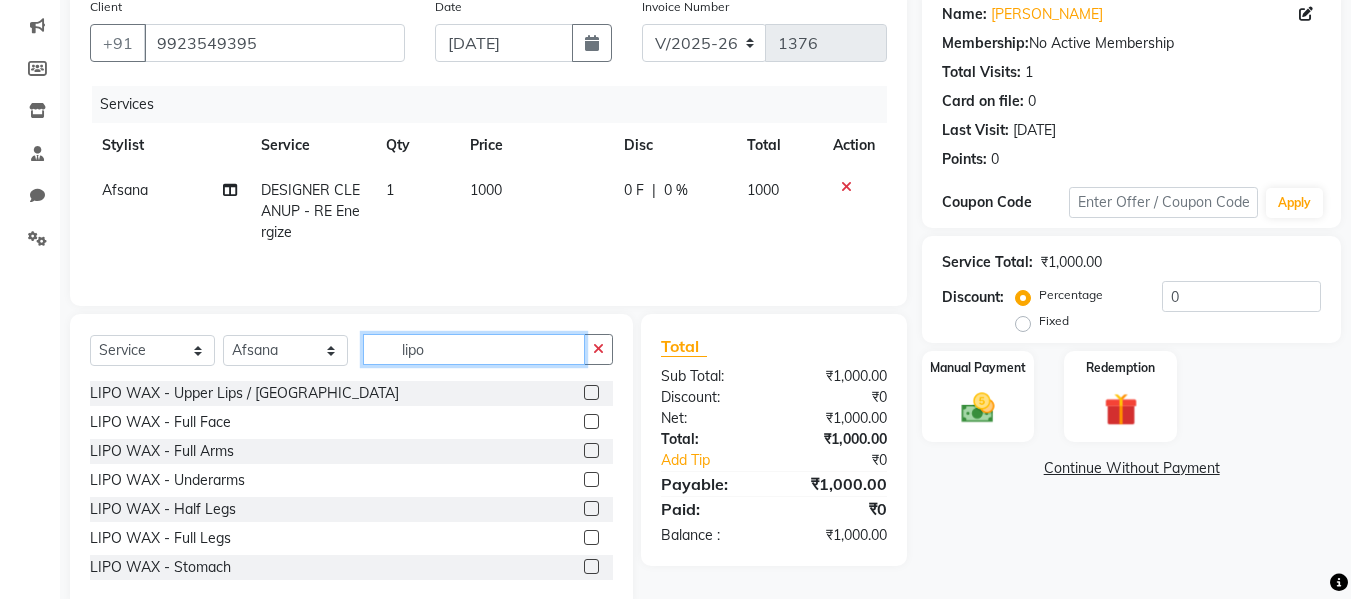 type on "lipo" 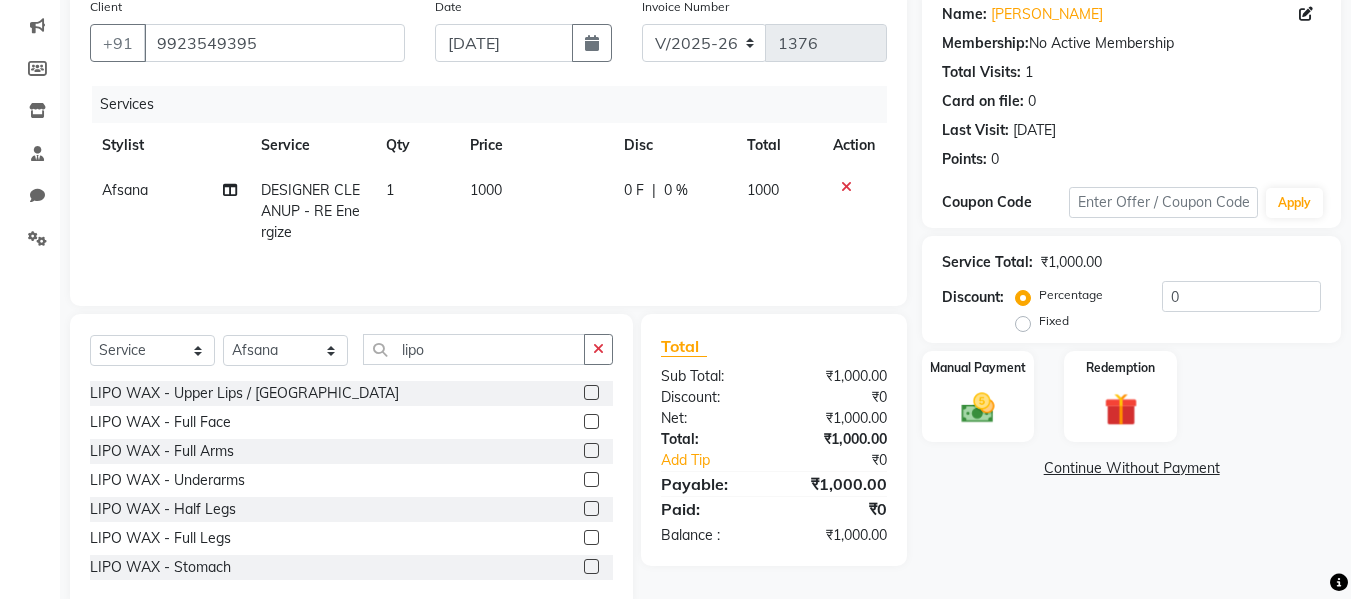 click 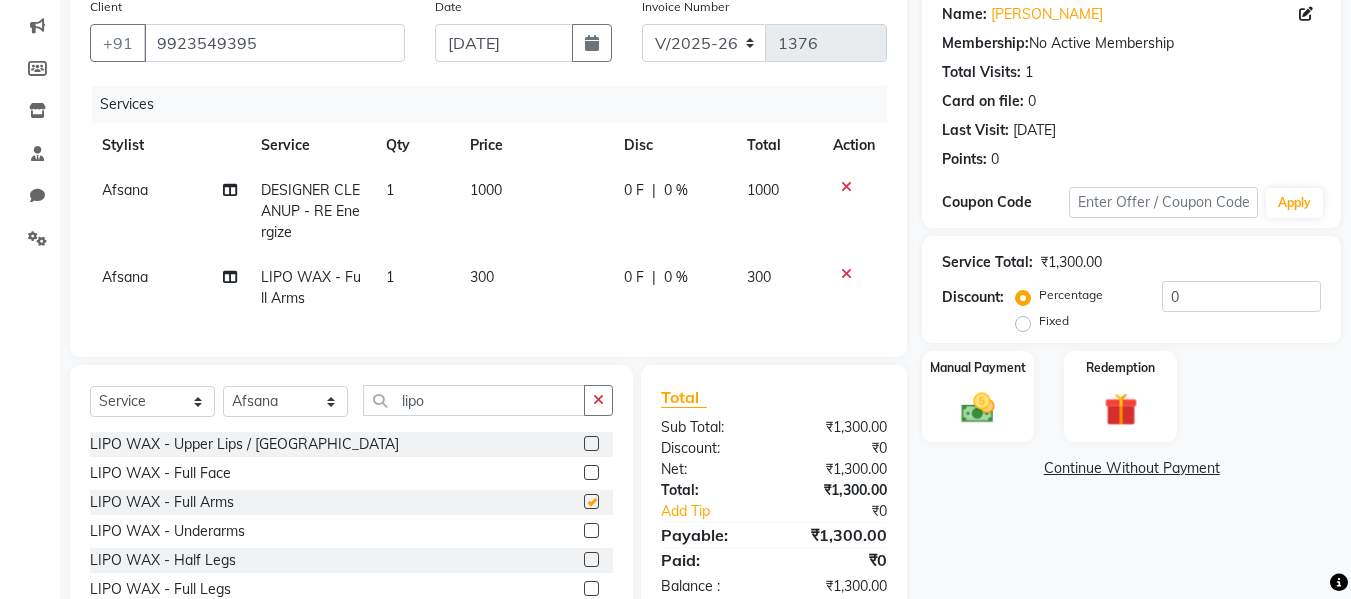 checkbox on "false" 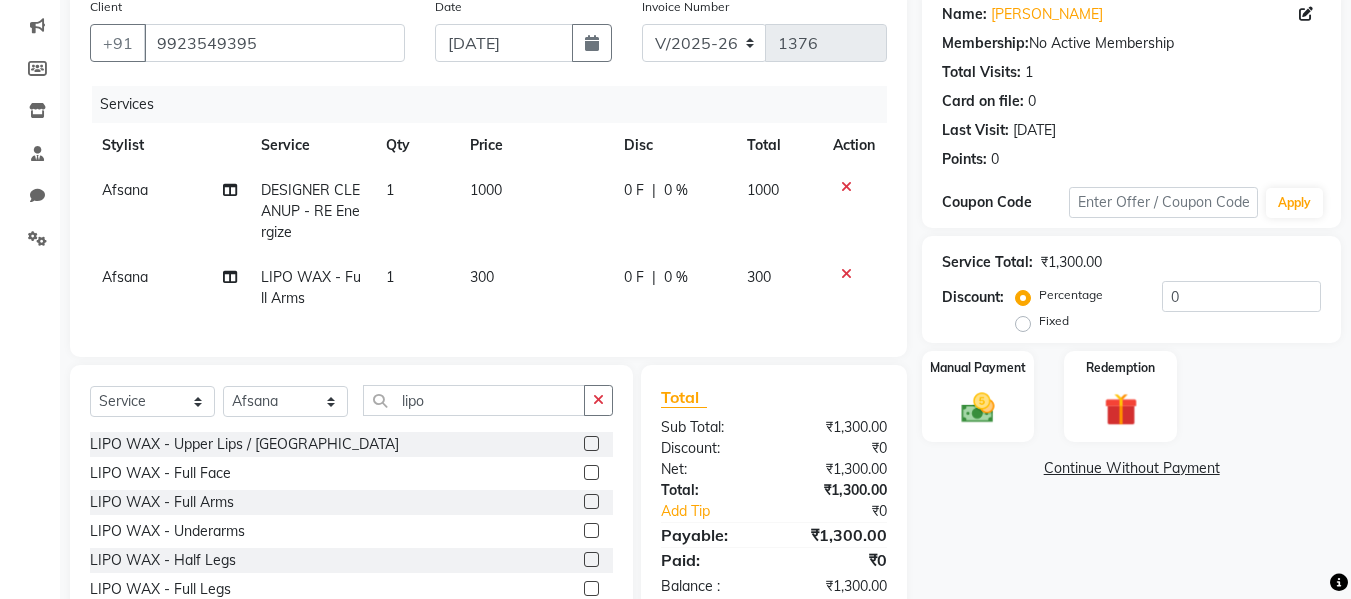 click 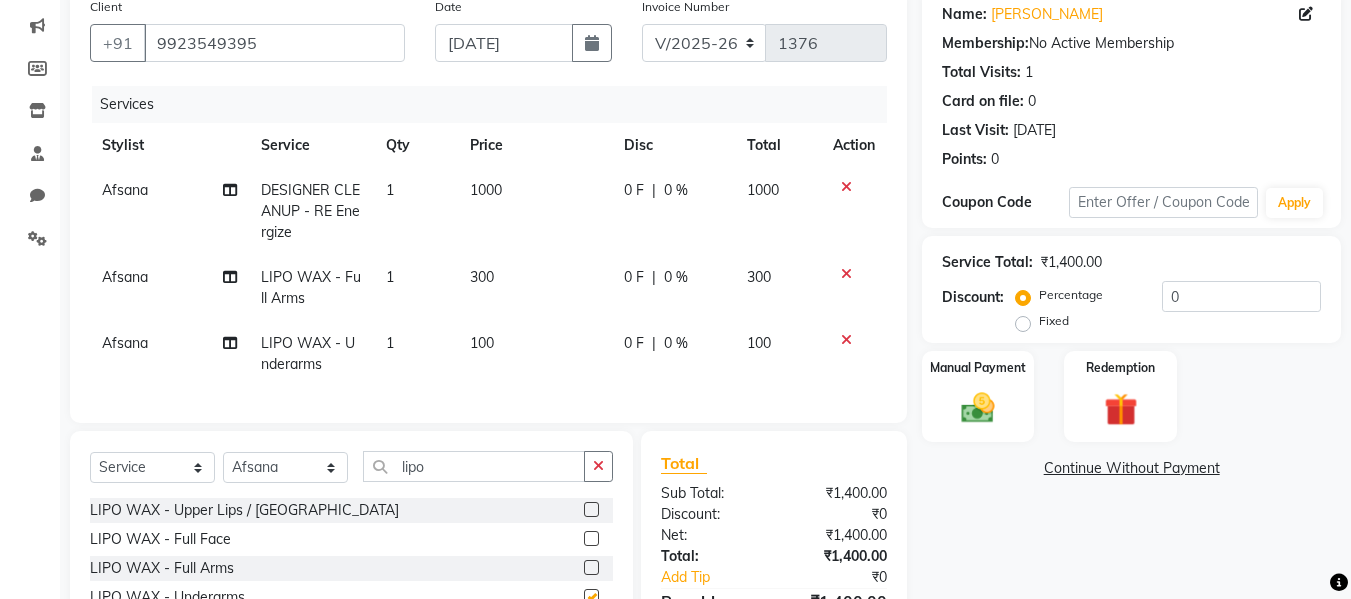 checkbox on "false" 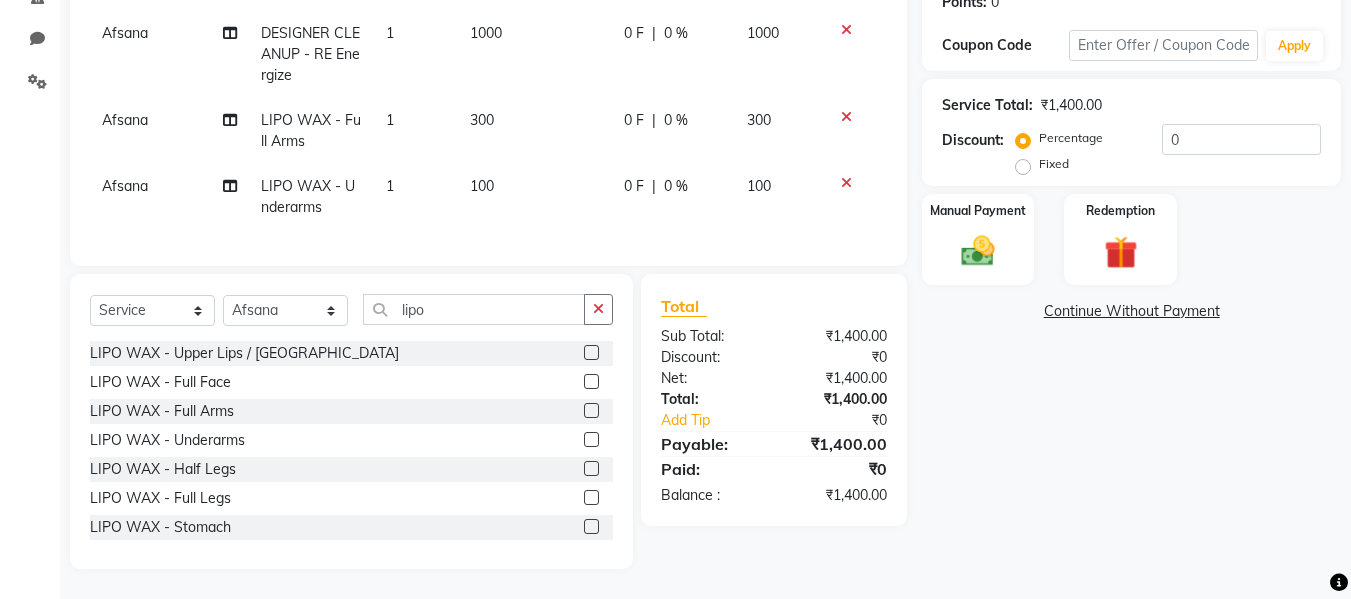 scroll, scrollTop: 334, scrollLeft: 0, axis: vertical 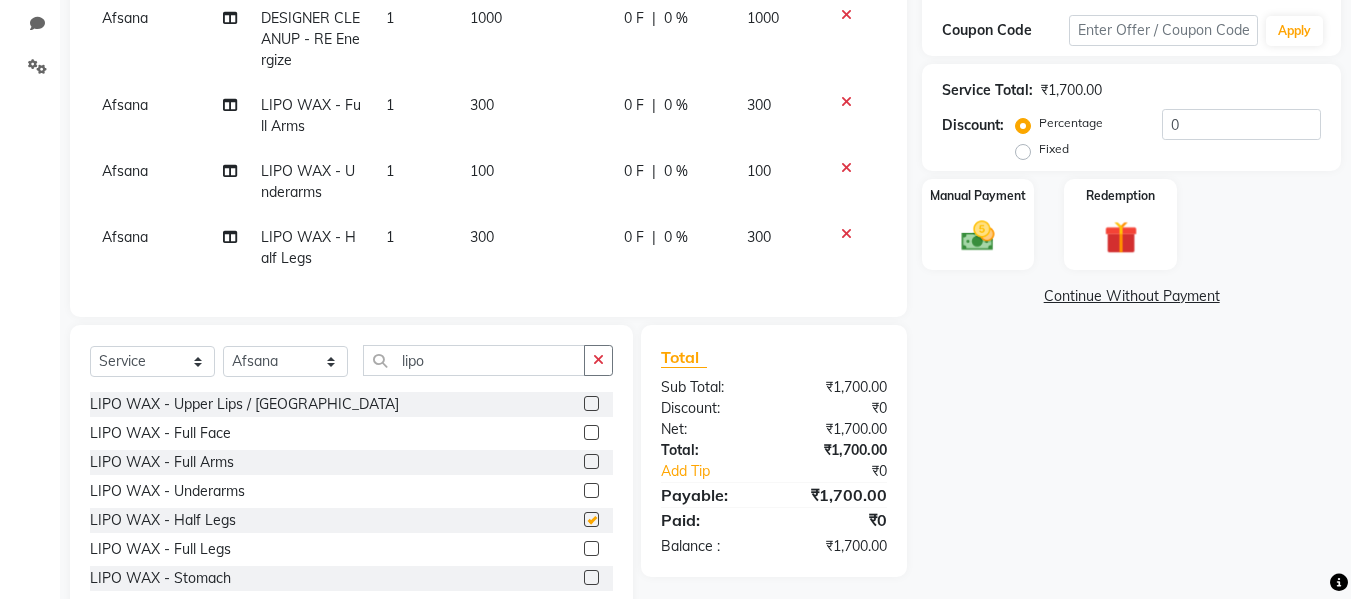 checkbox on "false" 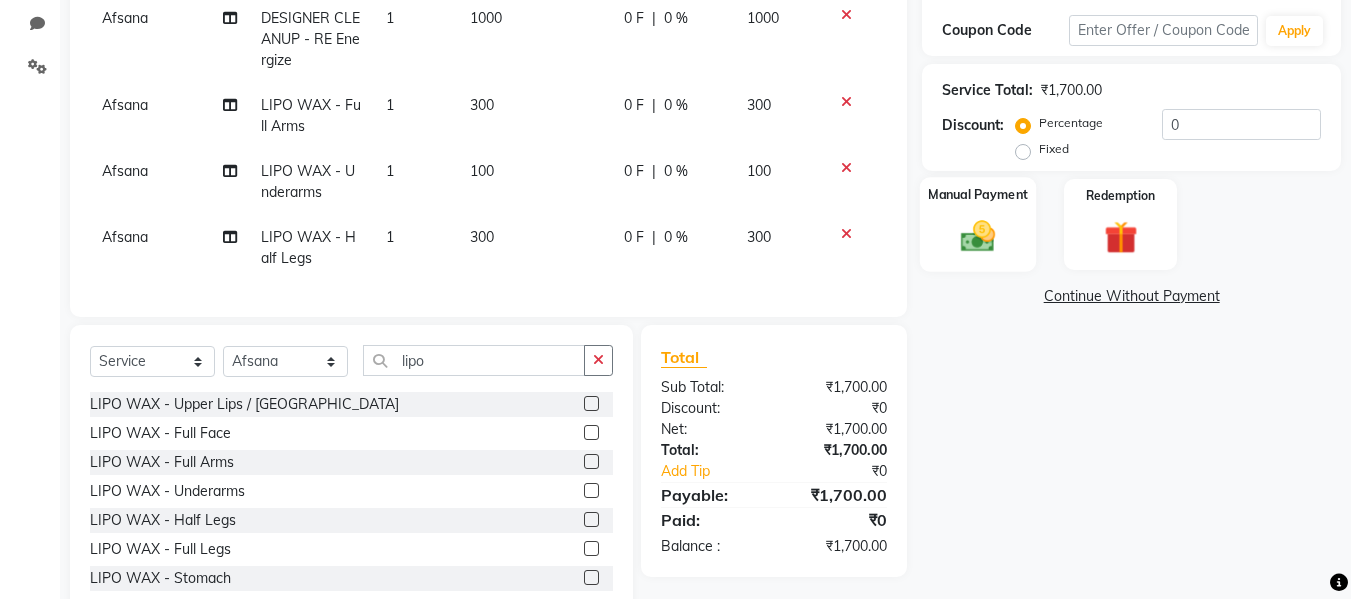 click 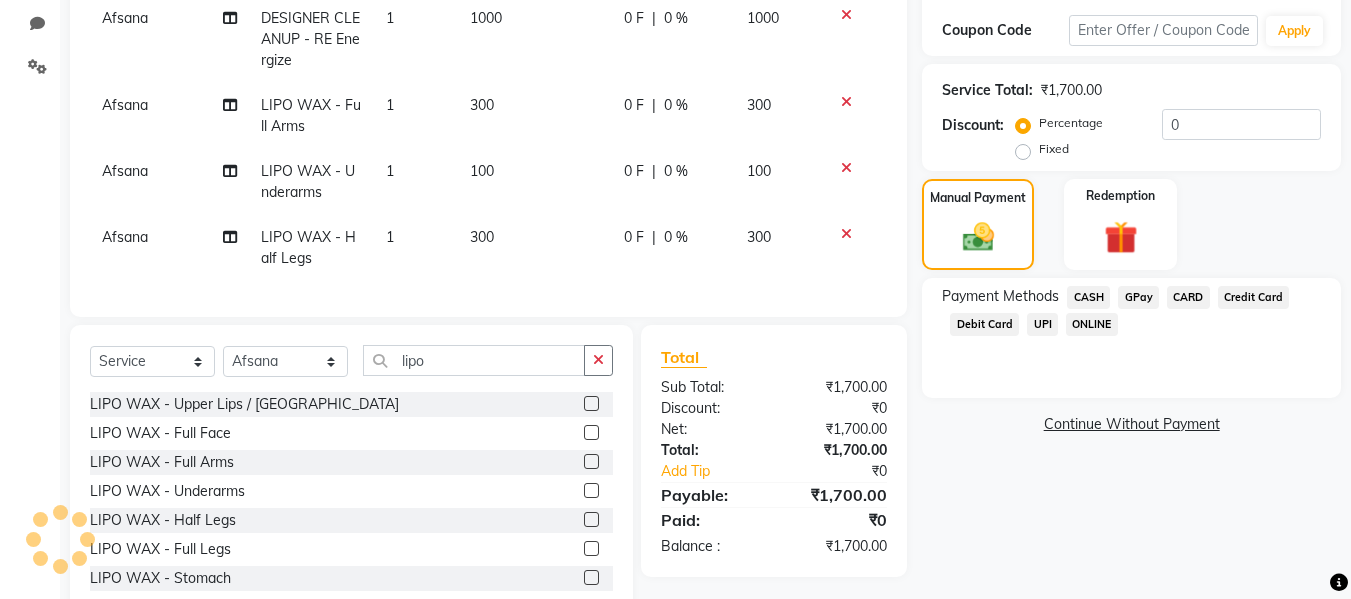 click on "GPay" 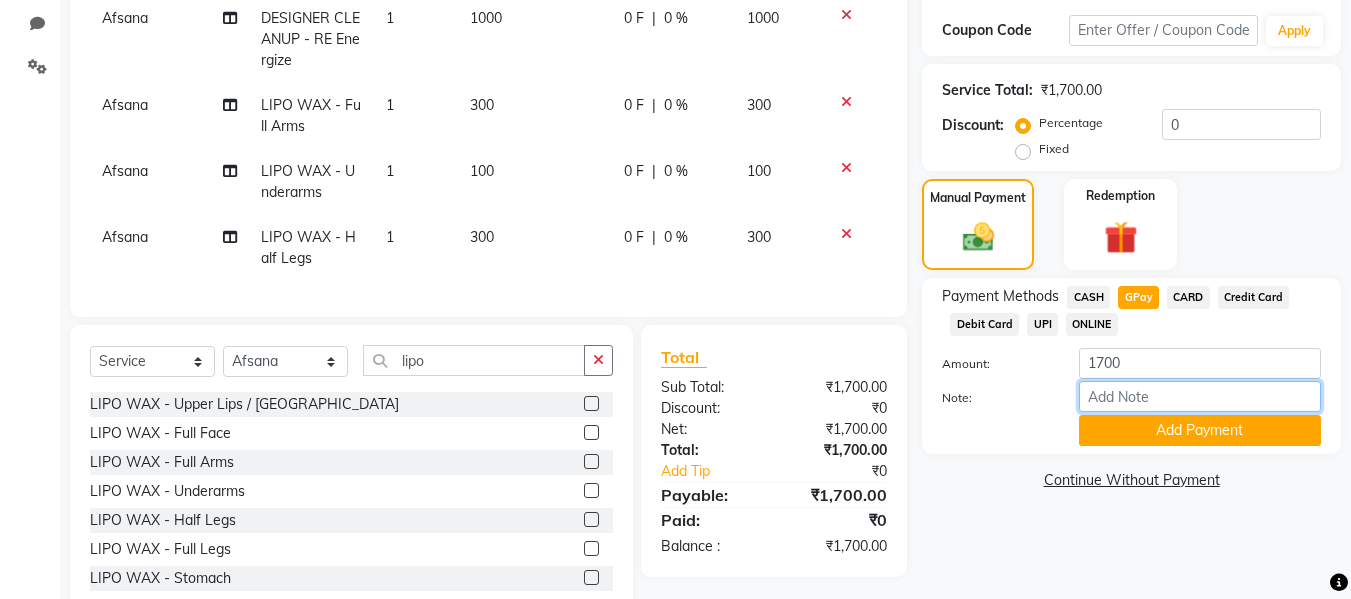 click on "Note:" at bounding box center (1200, 396) 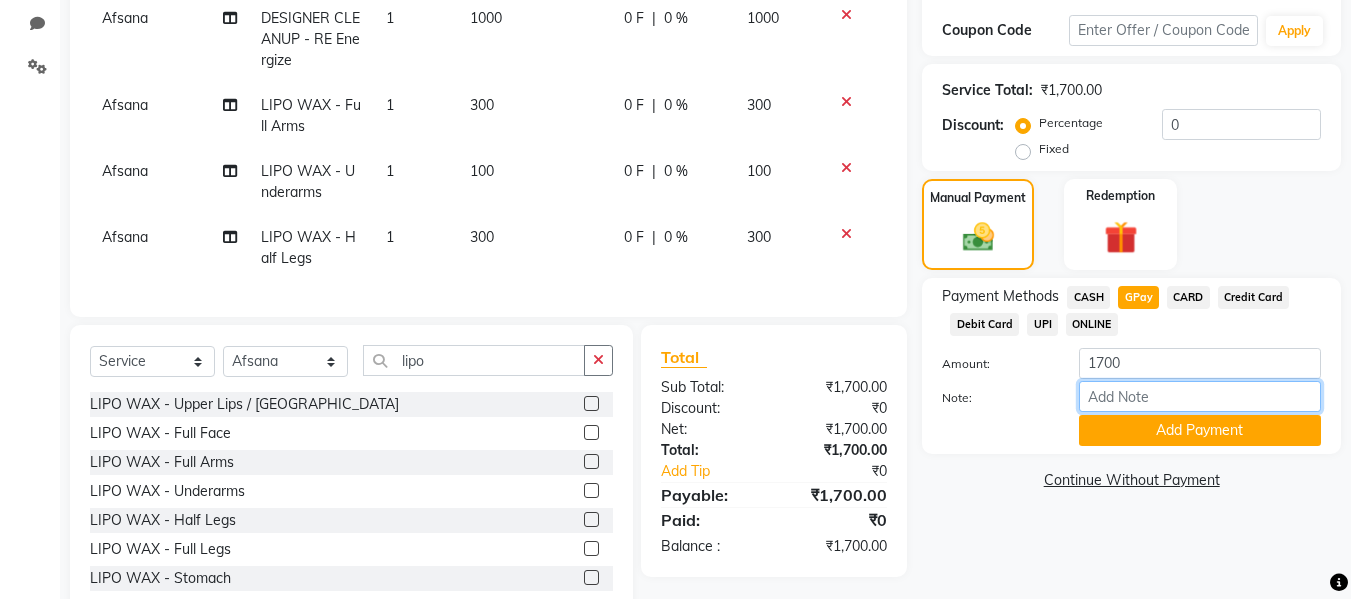 type on "fless" 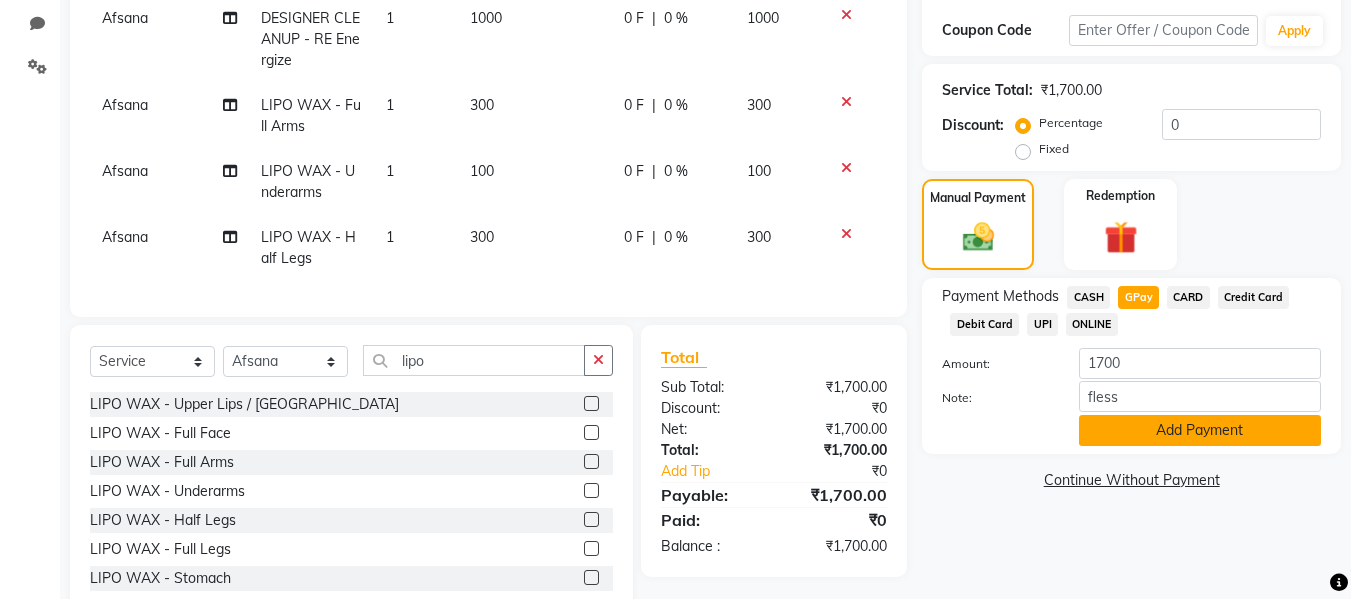click on "Add Payment" 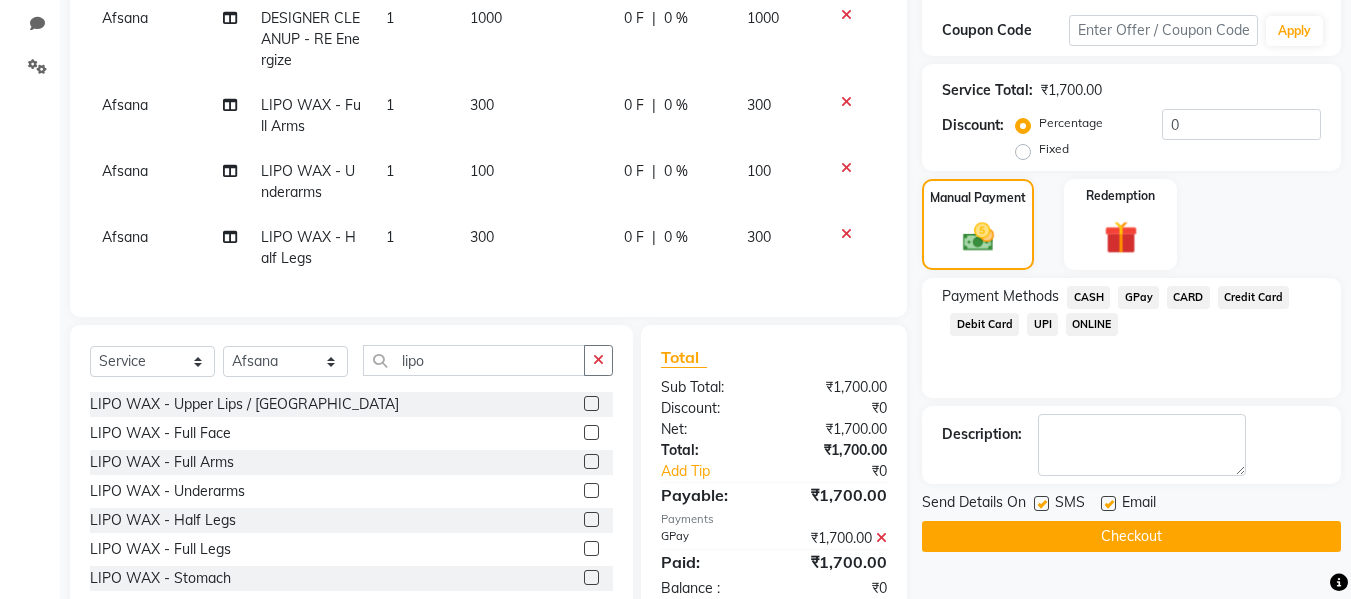 click 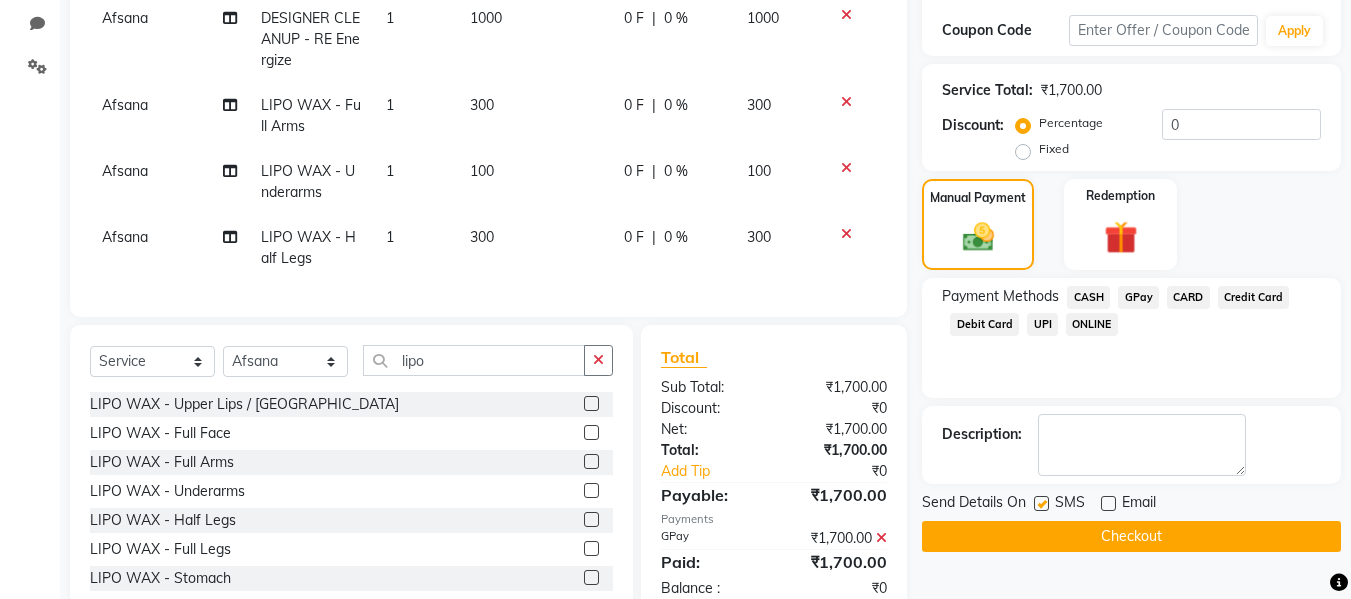 click 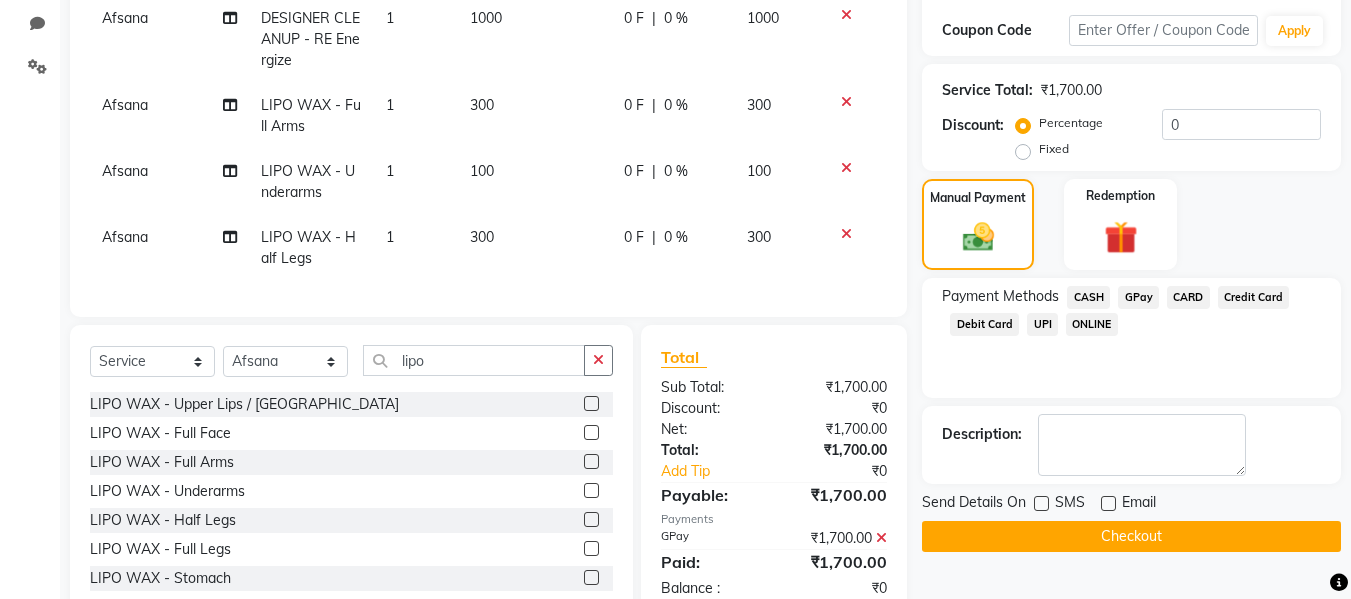 click on "Checkout" 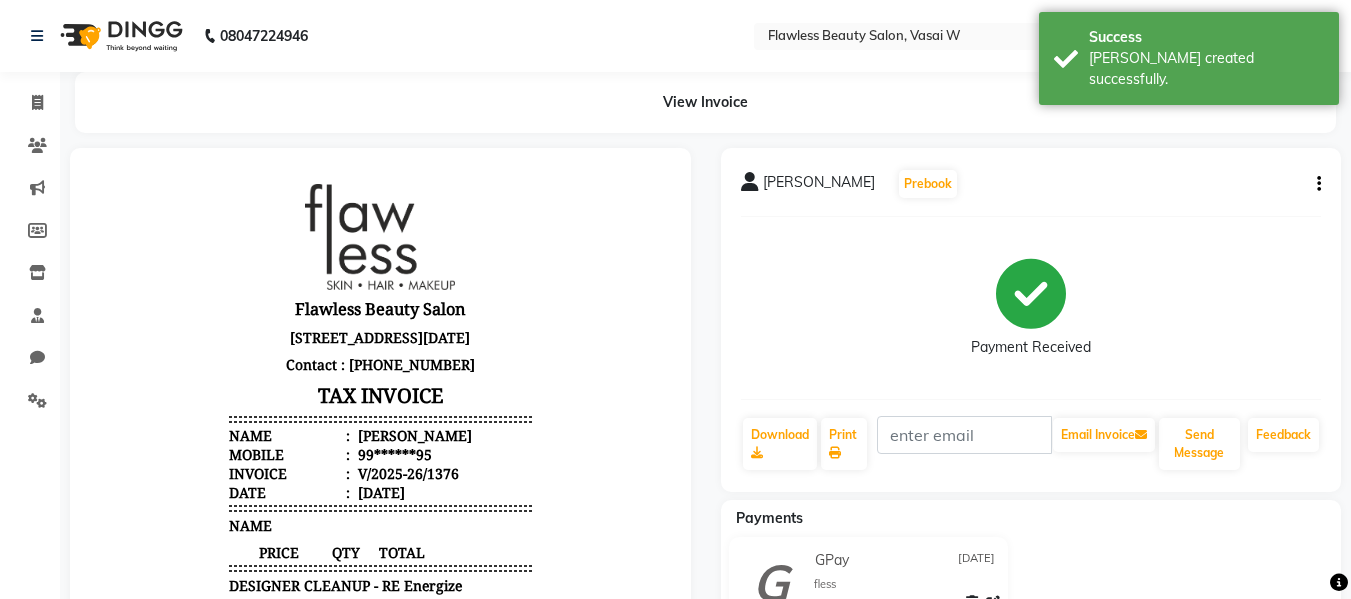scroll, scrollTop: 0, scrollLeft: 0, axis: both 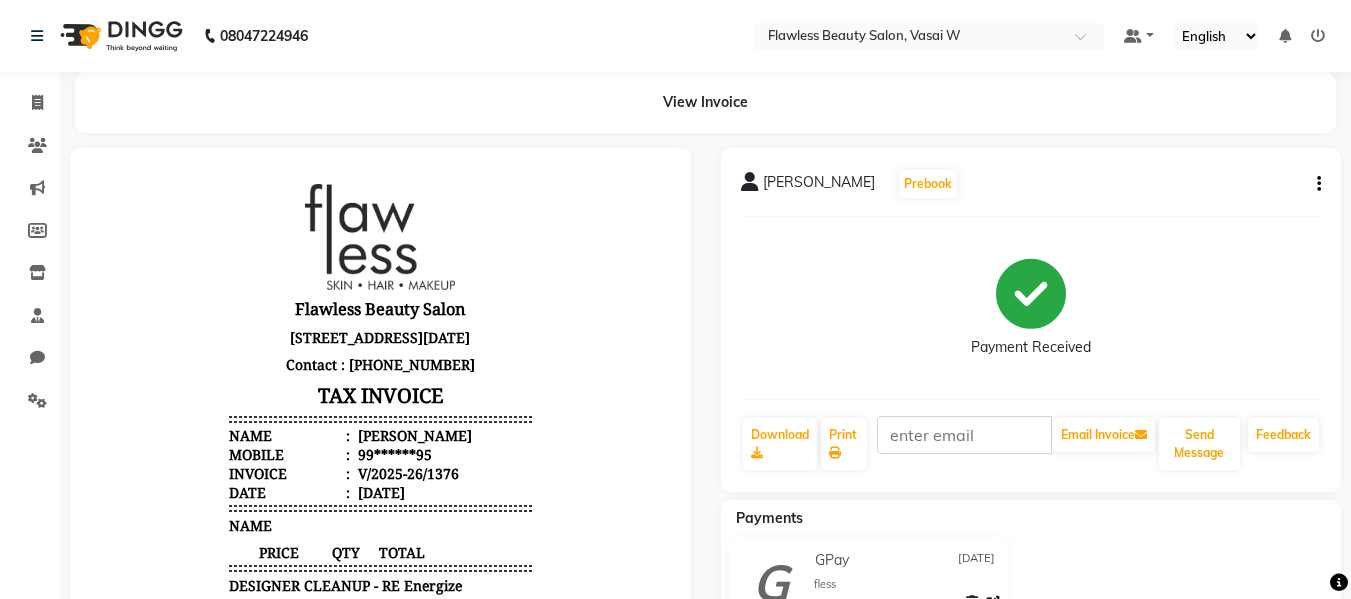 drag, startPoint x: 603, startPoint y: 375, endPoint x: 575, endPoint y: 328, distance: 54.708317 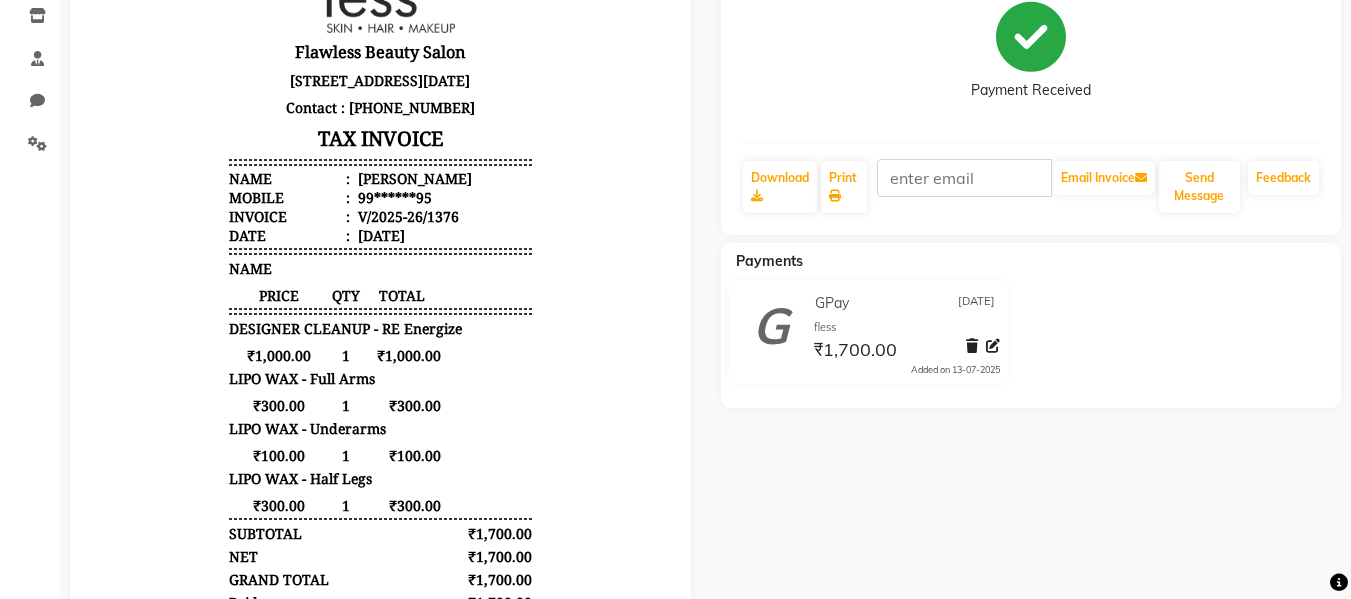 scroll, scrollTop: 259, scrollLeft: 0, axis: vertical 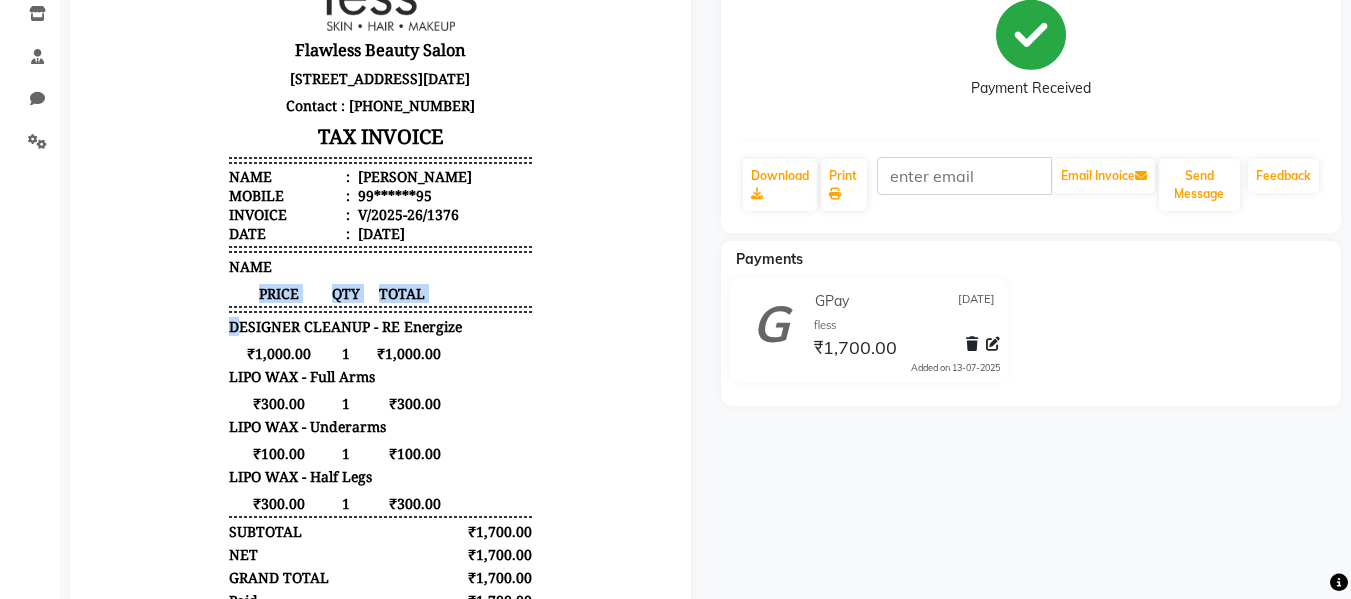 drag, startPoint x: 355, startPoint y: 278, endPoint x: 381, endPoint y: 271, distance: 26.925823 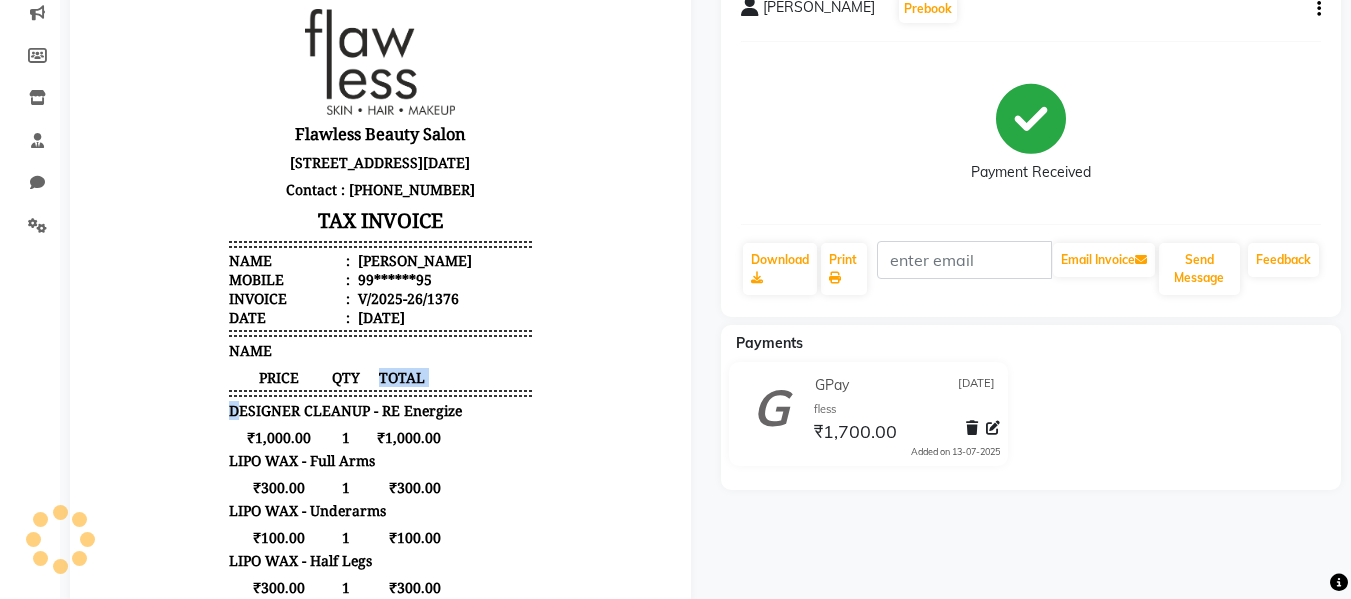 scroll, scrollTop: 0, scrollLeft: 0, axis: both 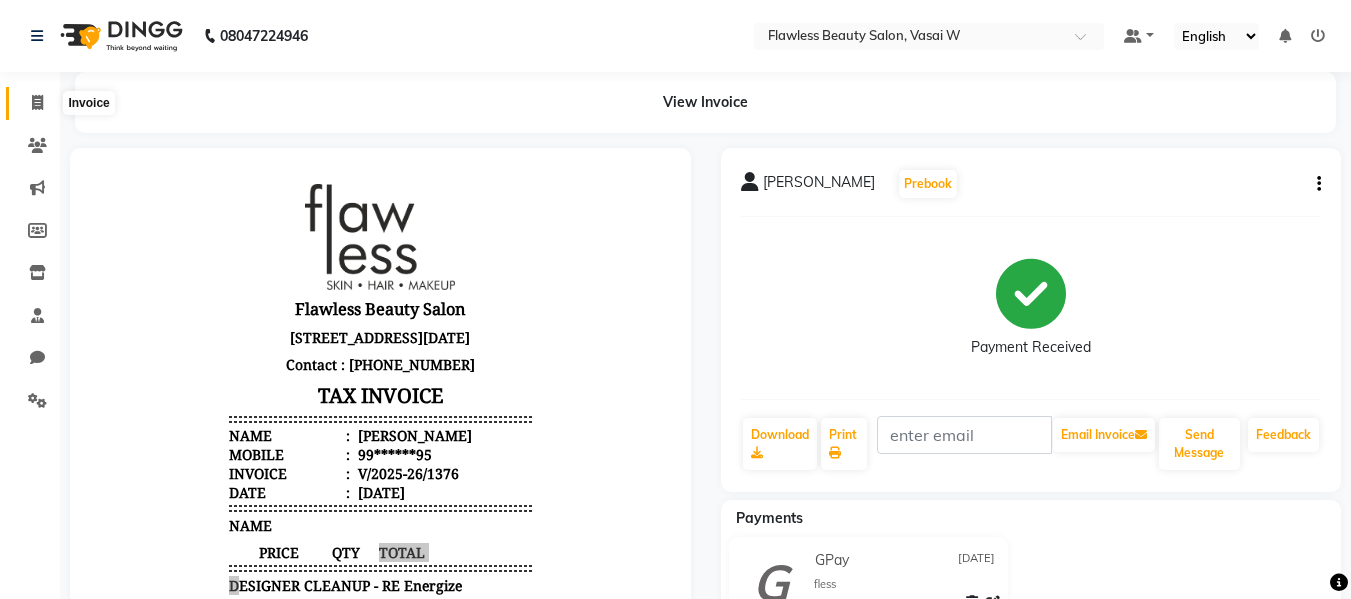 click 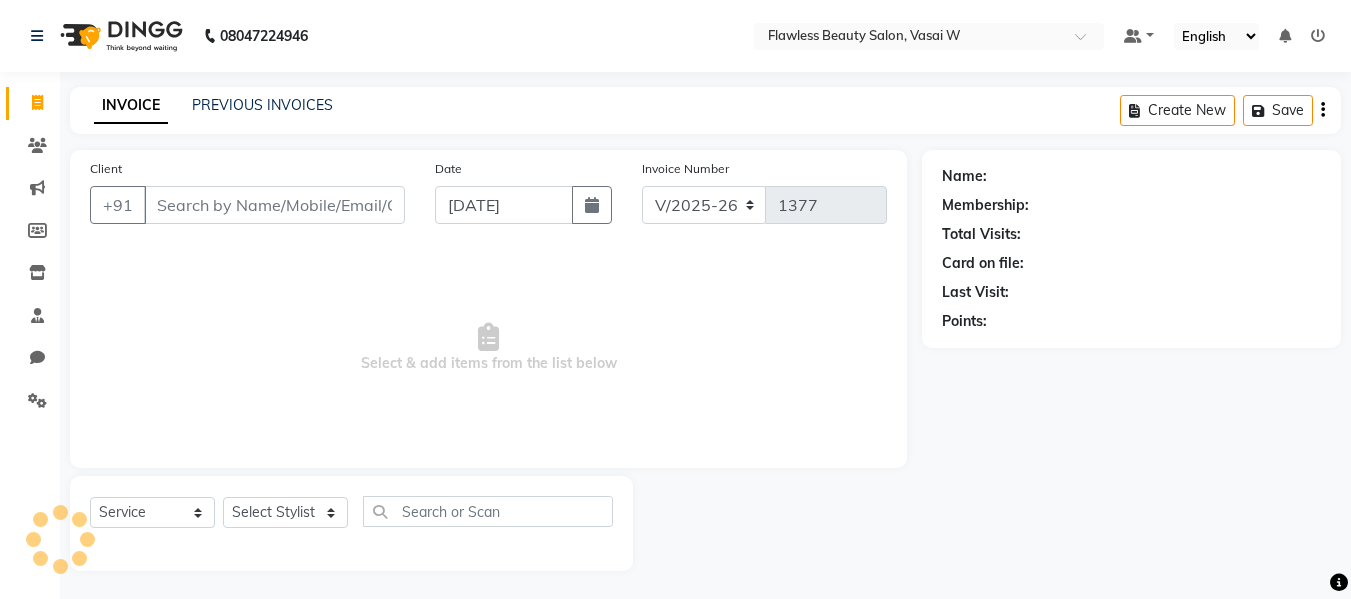 scroll, scrollTop: 2, scrollLeft: 0, axis: vertical 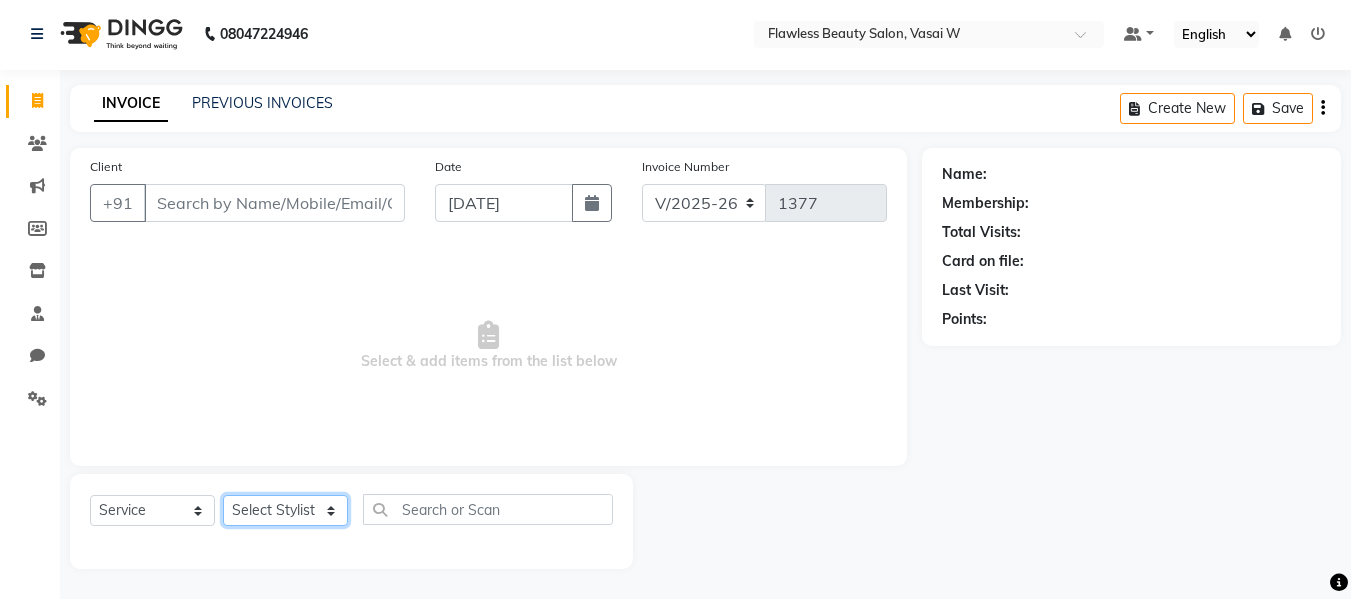 click on "Select Stylist Afsana [PERSON_NAME]  [PERSON_NAME] Maam Nisha  Pari [PERSON_NAME] [PERSON_NAME]" 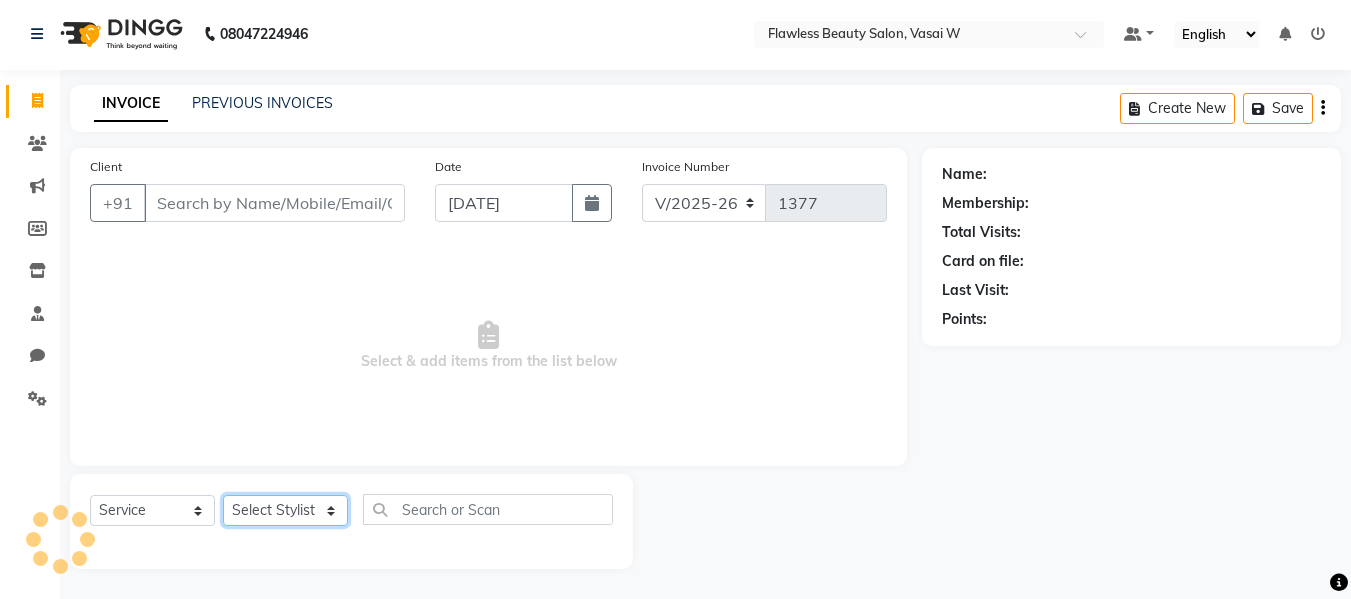 select on "76404" 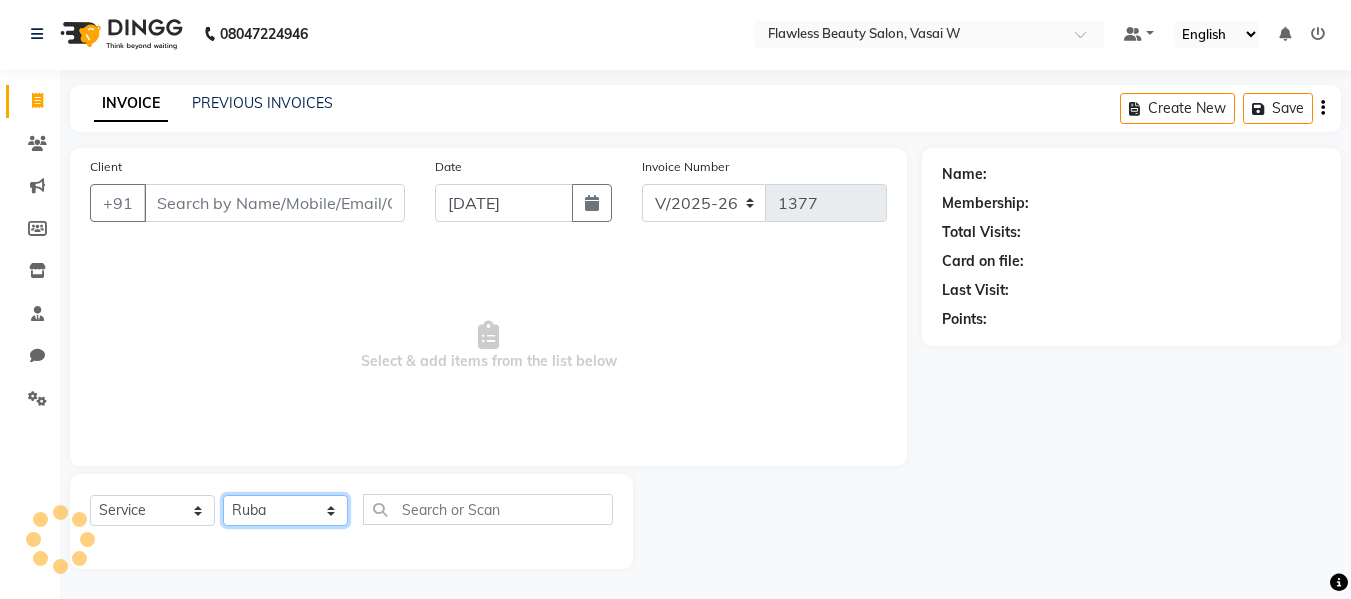 click on "Select Stylist Afsana [PERSON_NAME]  [PERSON_NAME] Maam Nisha  Pari [PERSON_NAME] [PERSON_NAME]" 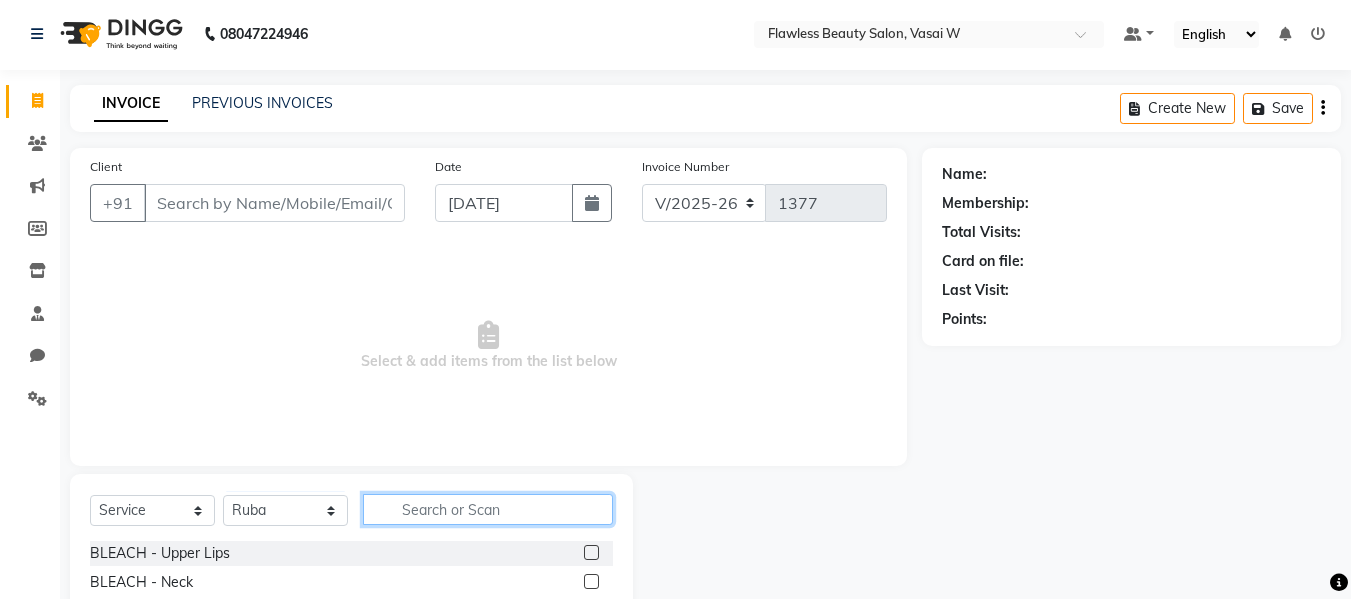 click 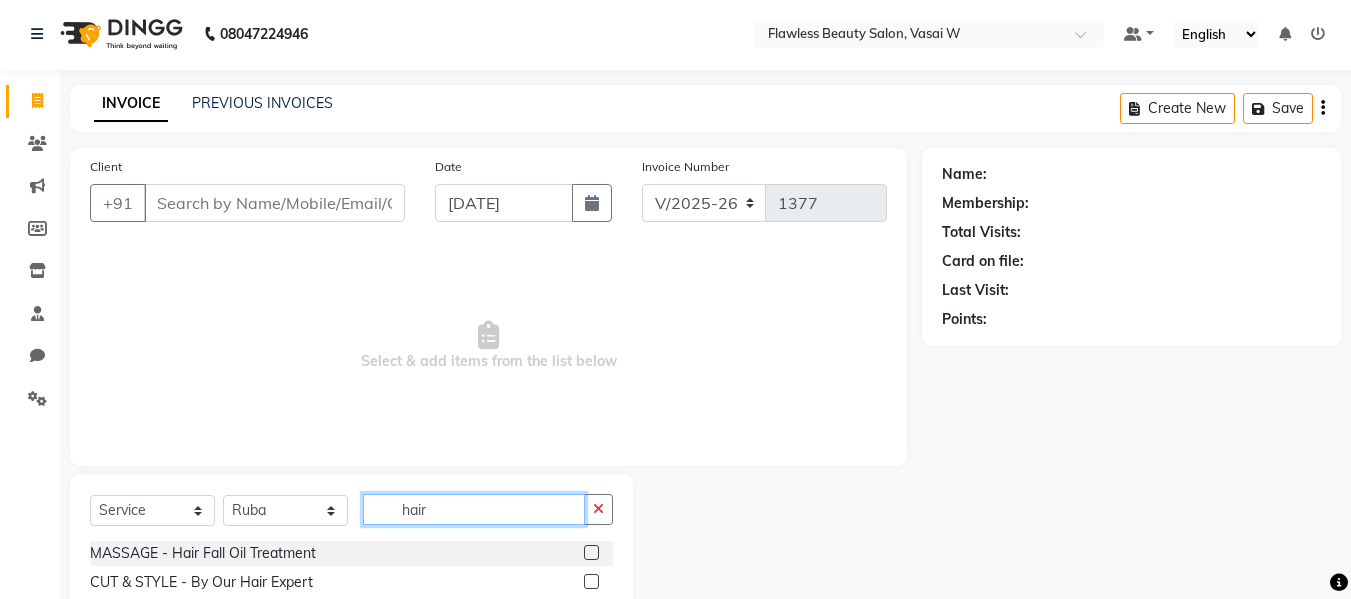 type on "hair" 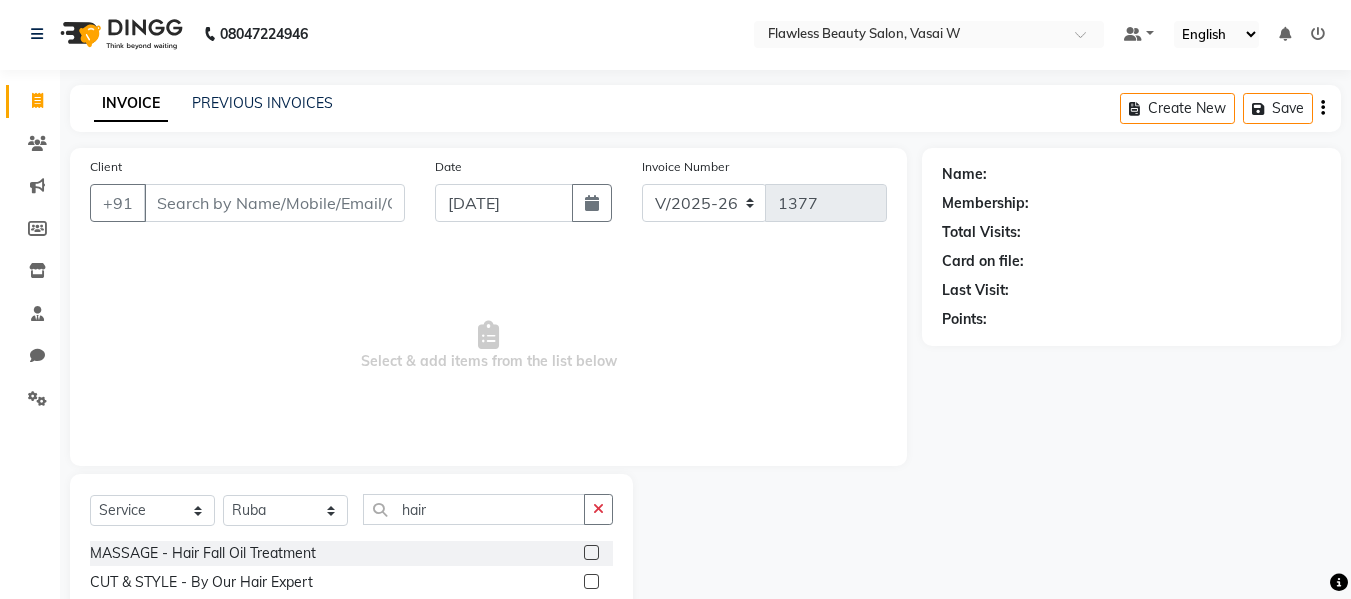 click 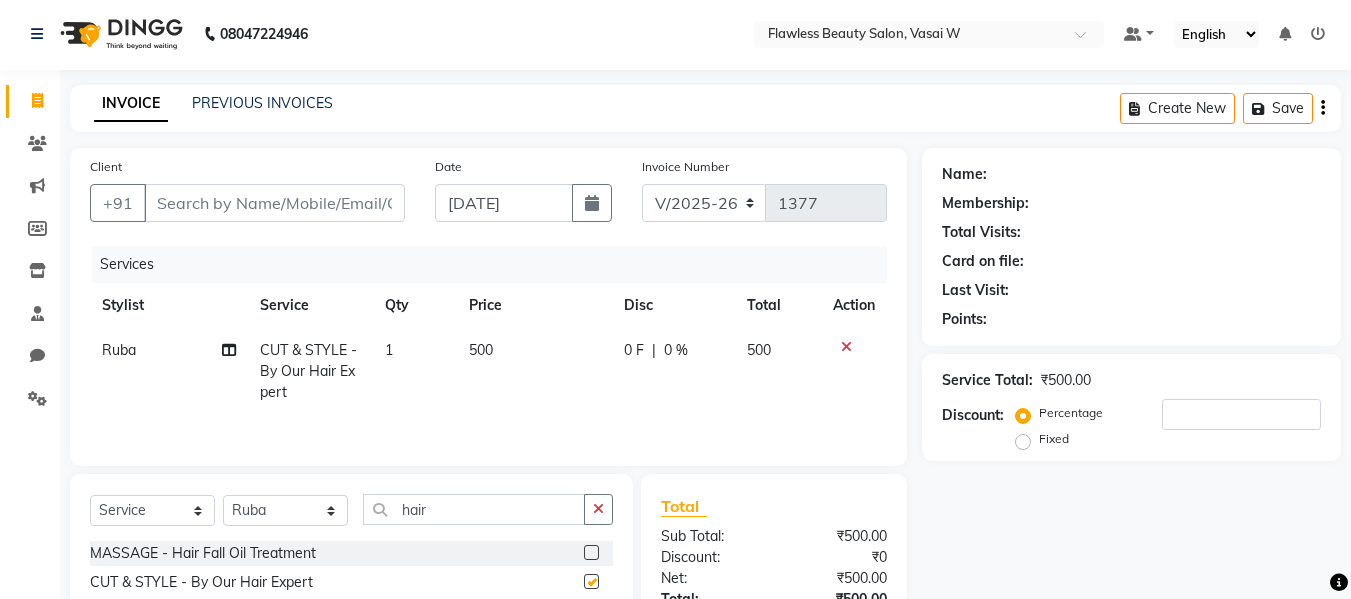 checkbox on "false" 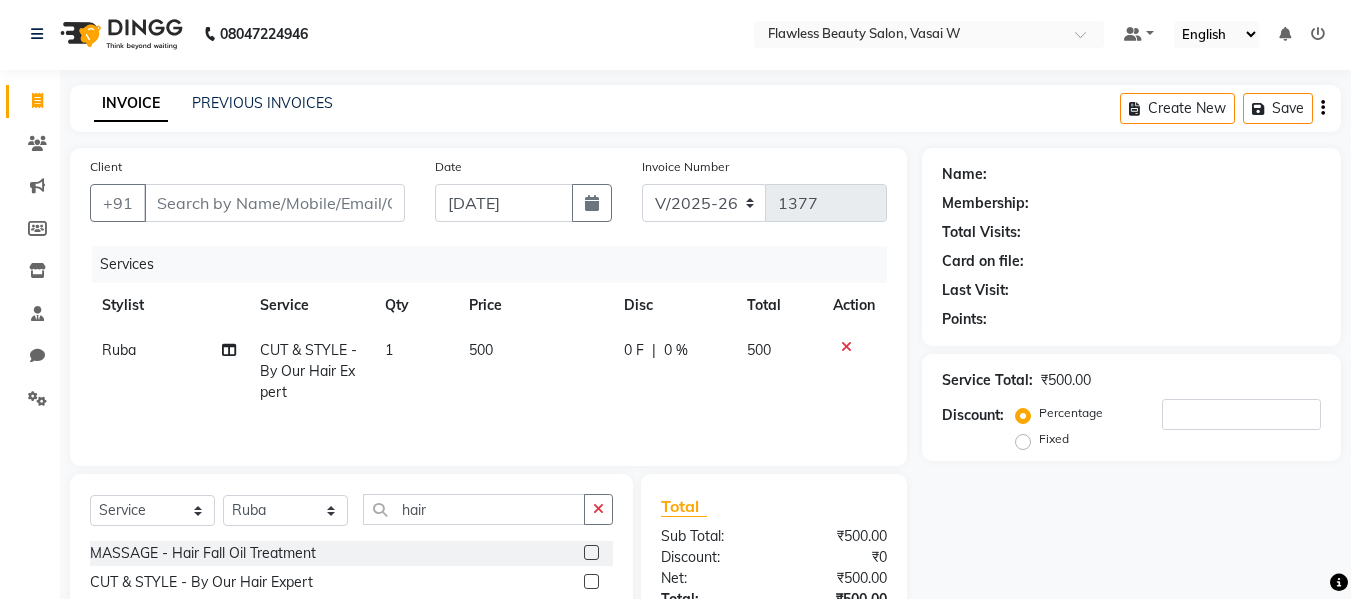 click on "500" 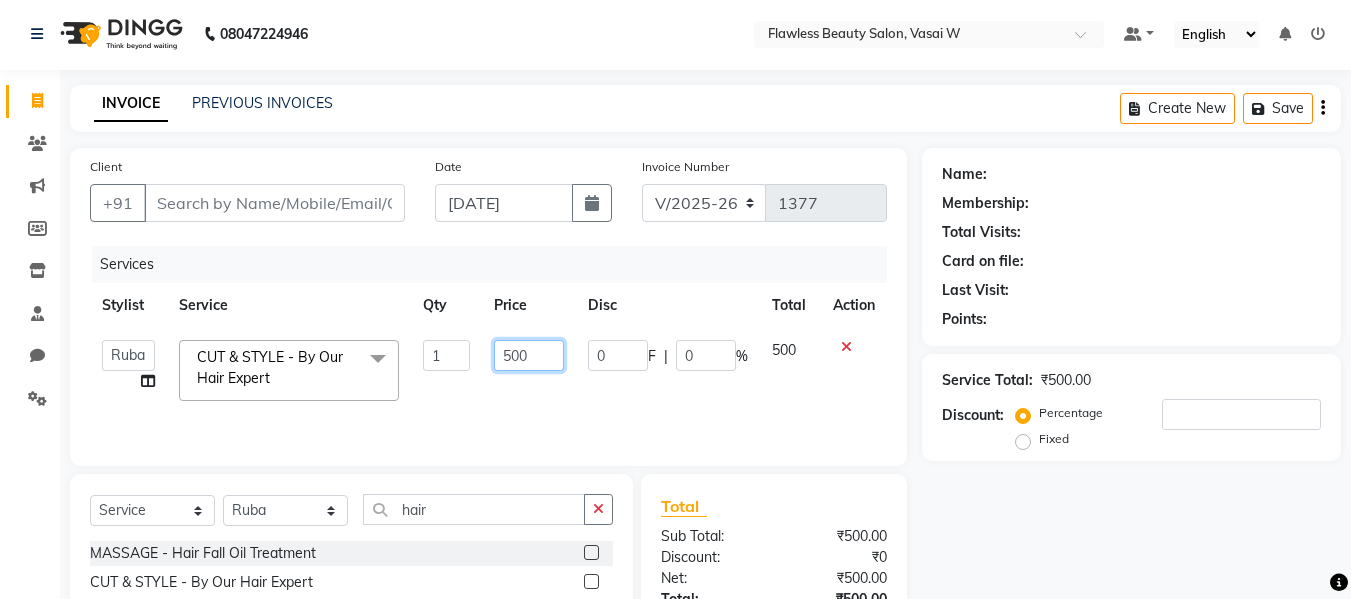 click on "500" 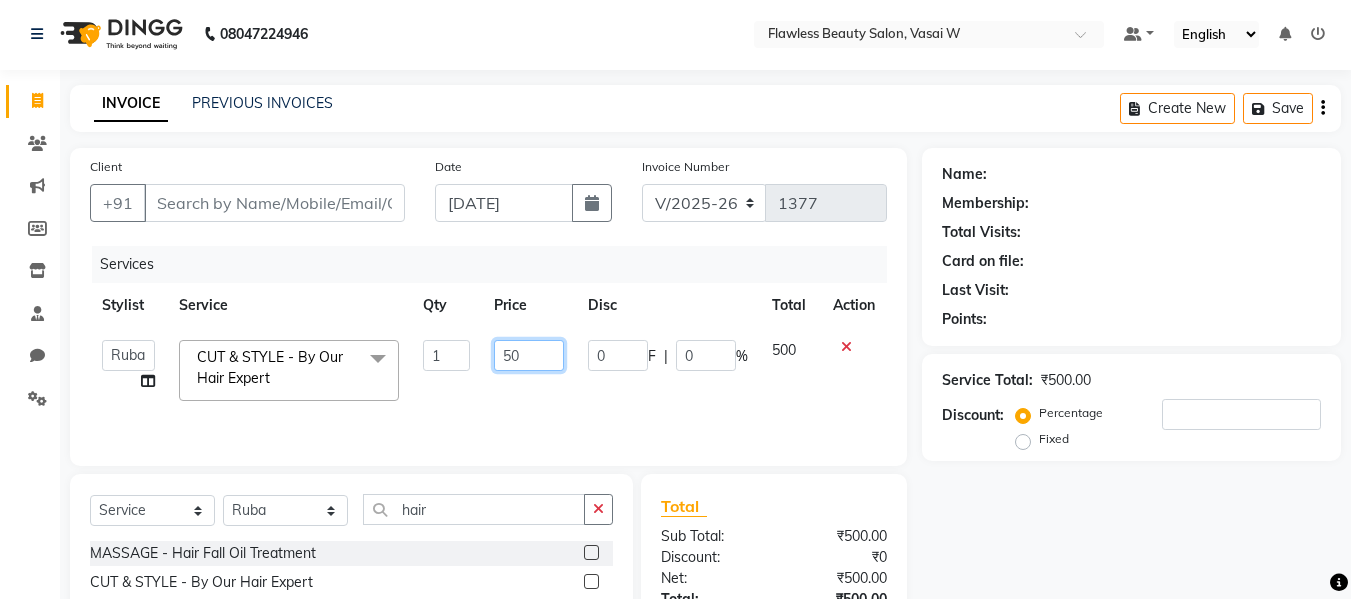 type on "5" 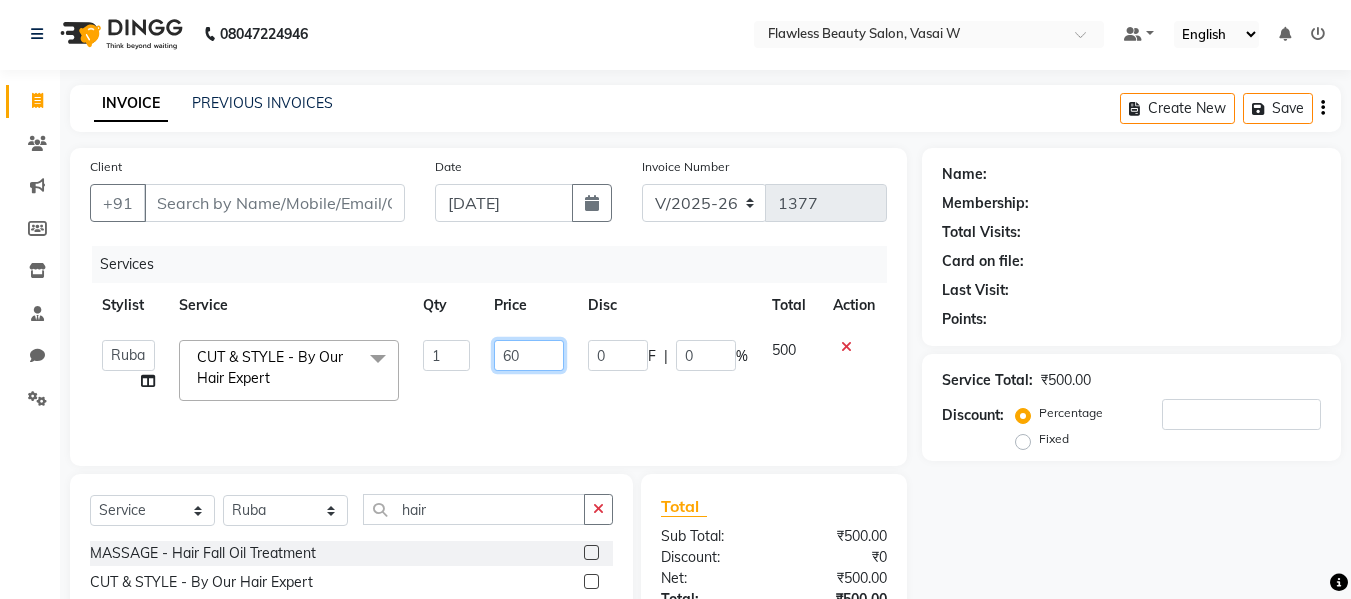 type on "600" 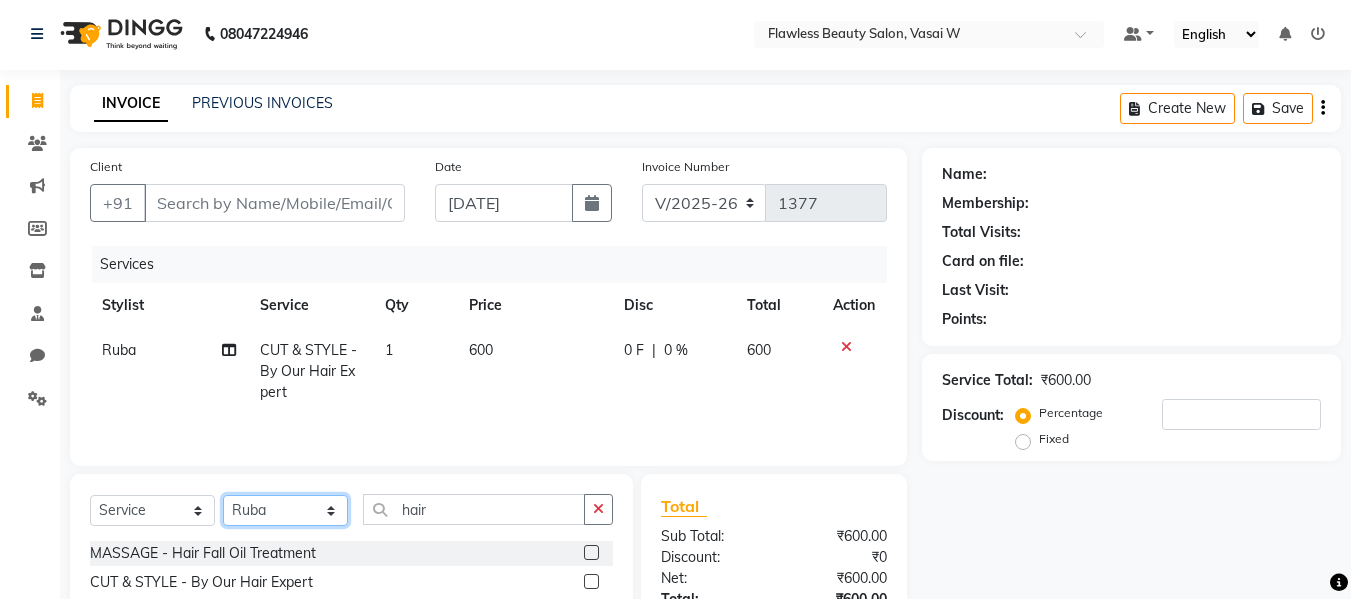 click on "Select Stylist Afsana [PERSON_NAME]  [PERSON_NAME] Maam Nisha  Pari [PERSON_NAME] [PERSON_NAME]" 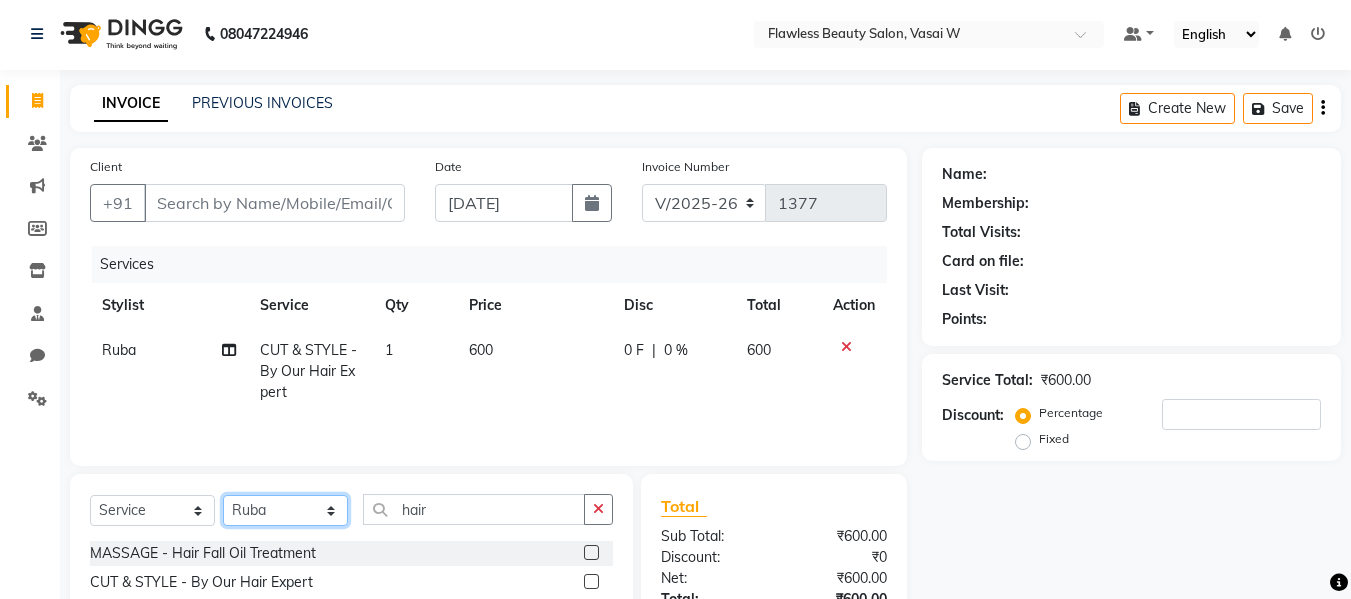select on "76408" 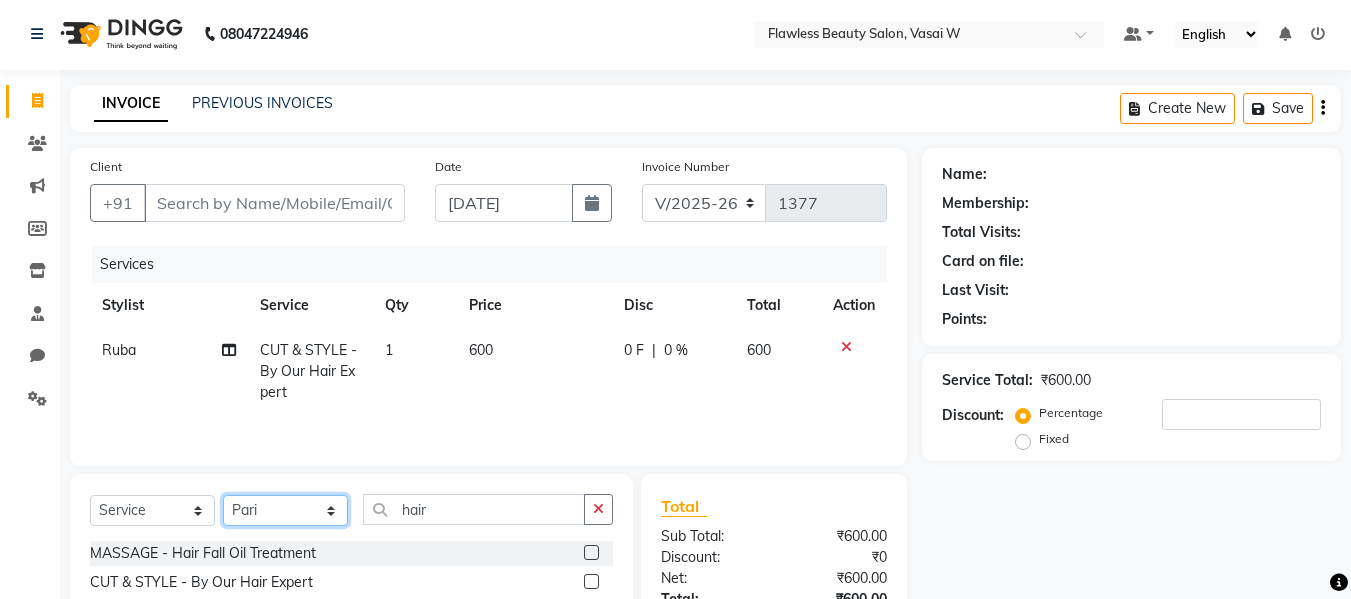 click on "Select Stylist Afsana [PERSON_NAME]  [PERSON_NAME] Maam Nisha  Pari [PERSON_NAME] [PERSON_NAME]" 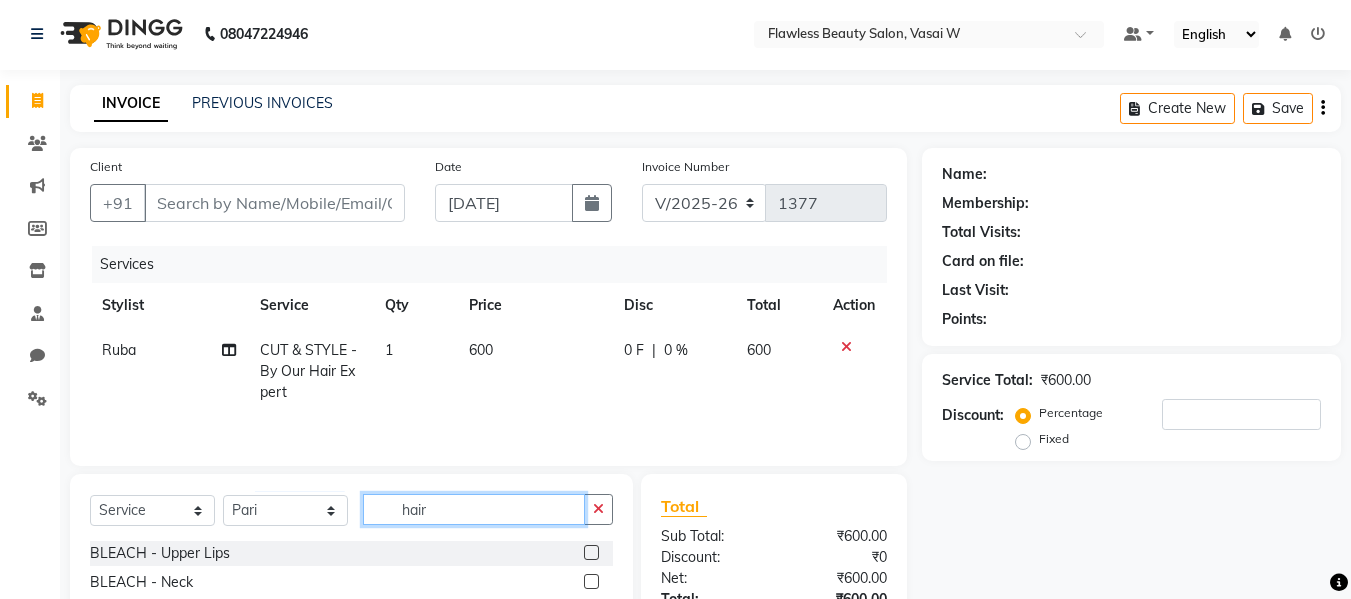 click on "hair" 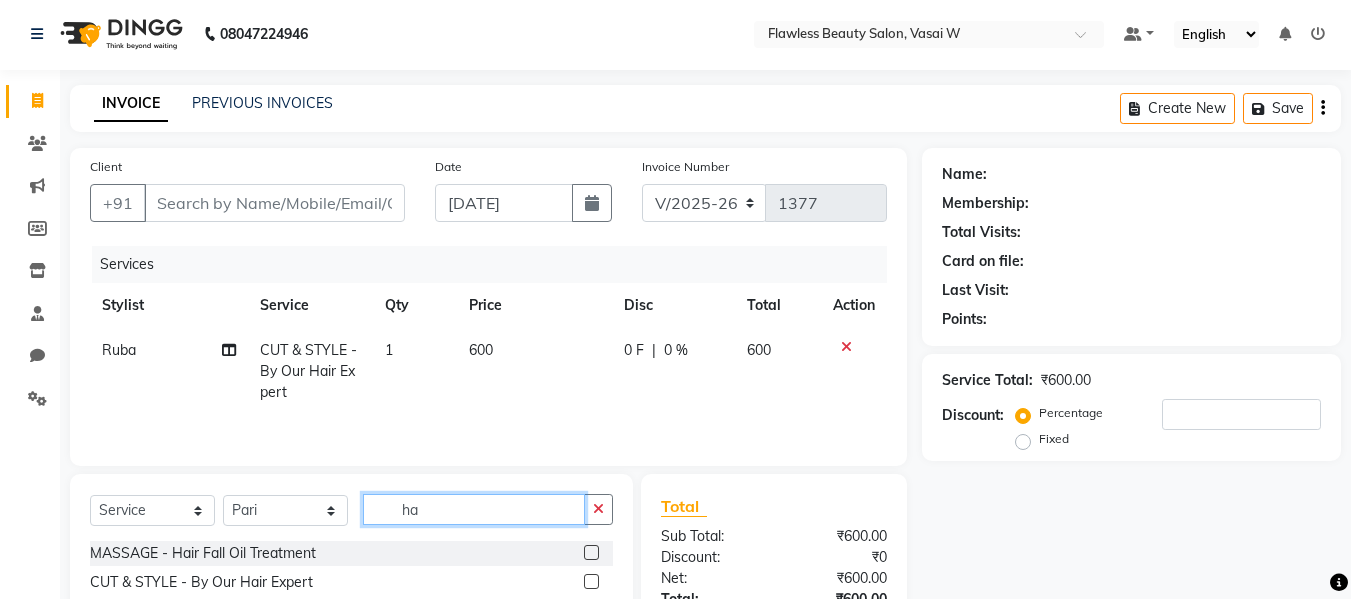 type on "h" 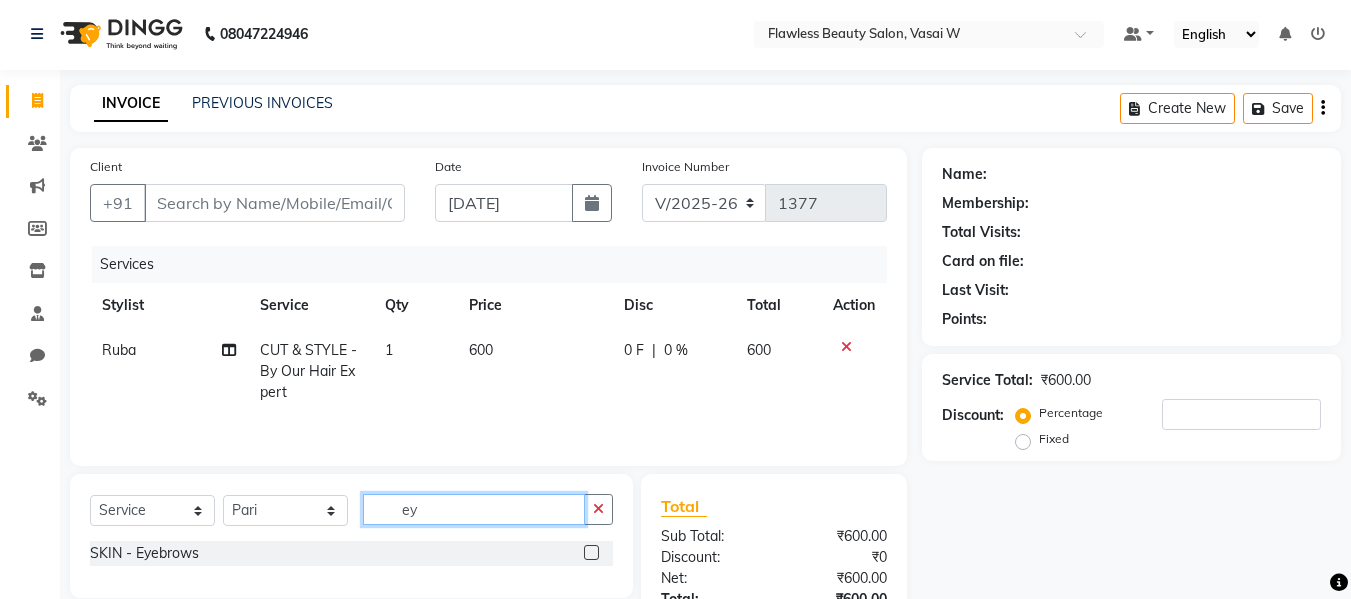 type on "ey" 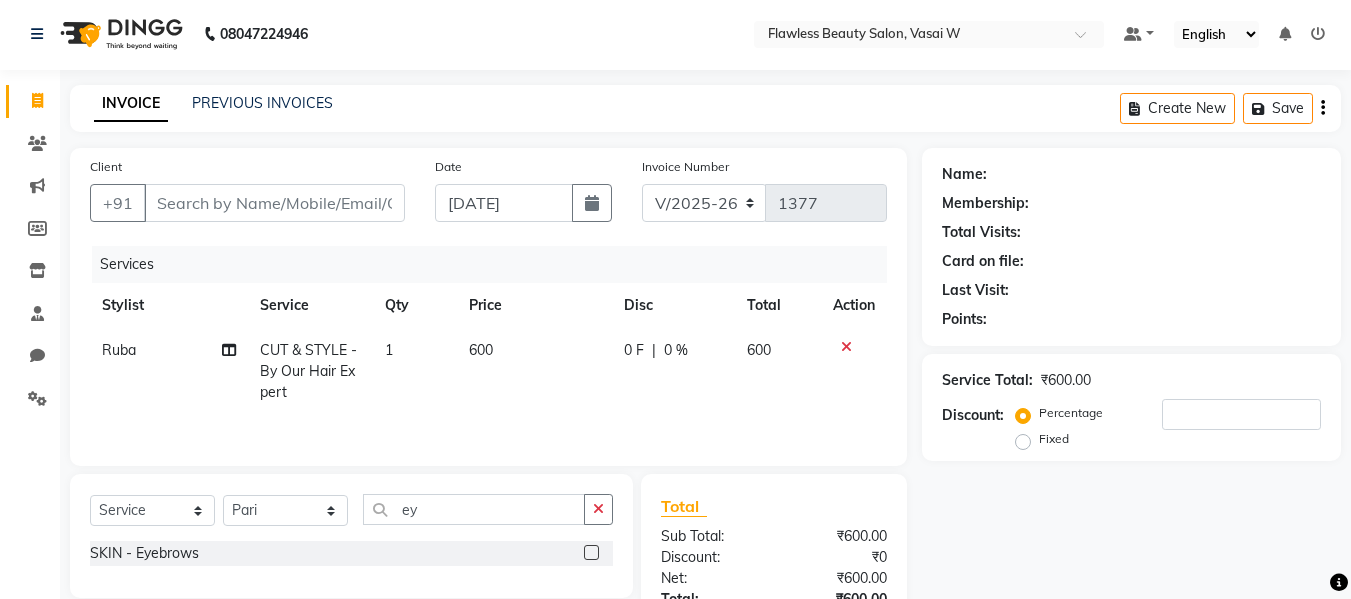 click 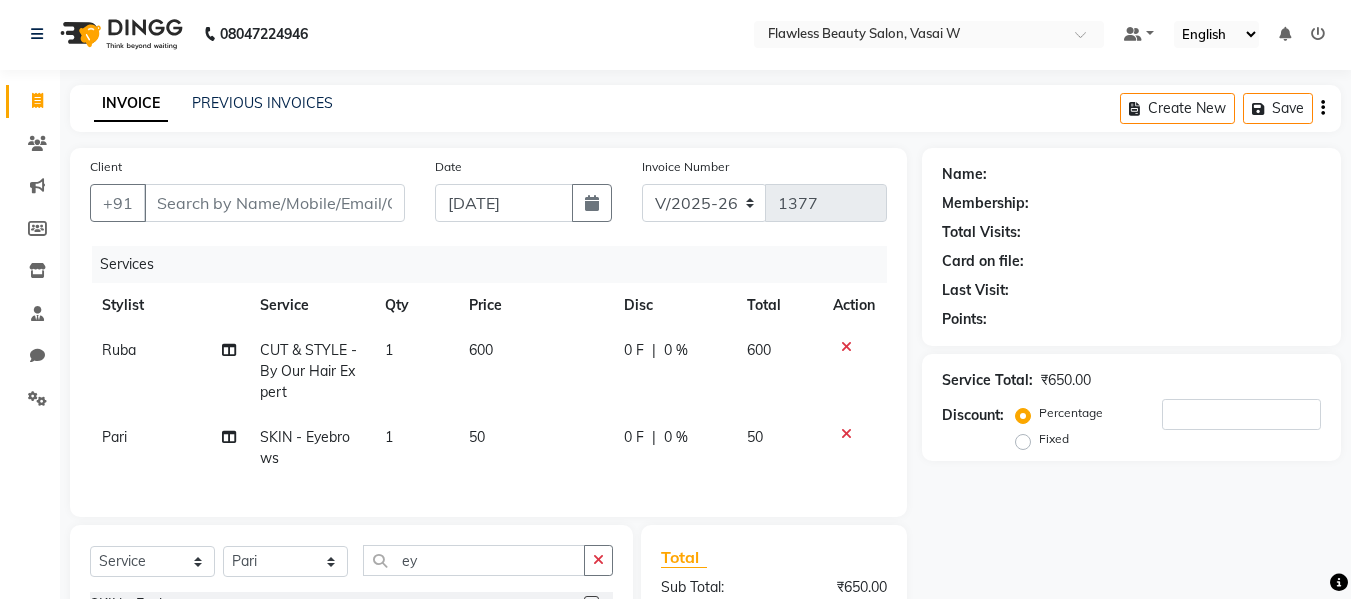 checkbox on "false" 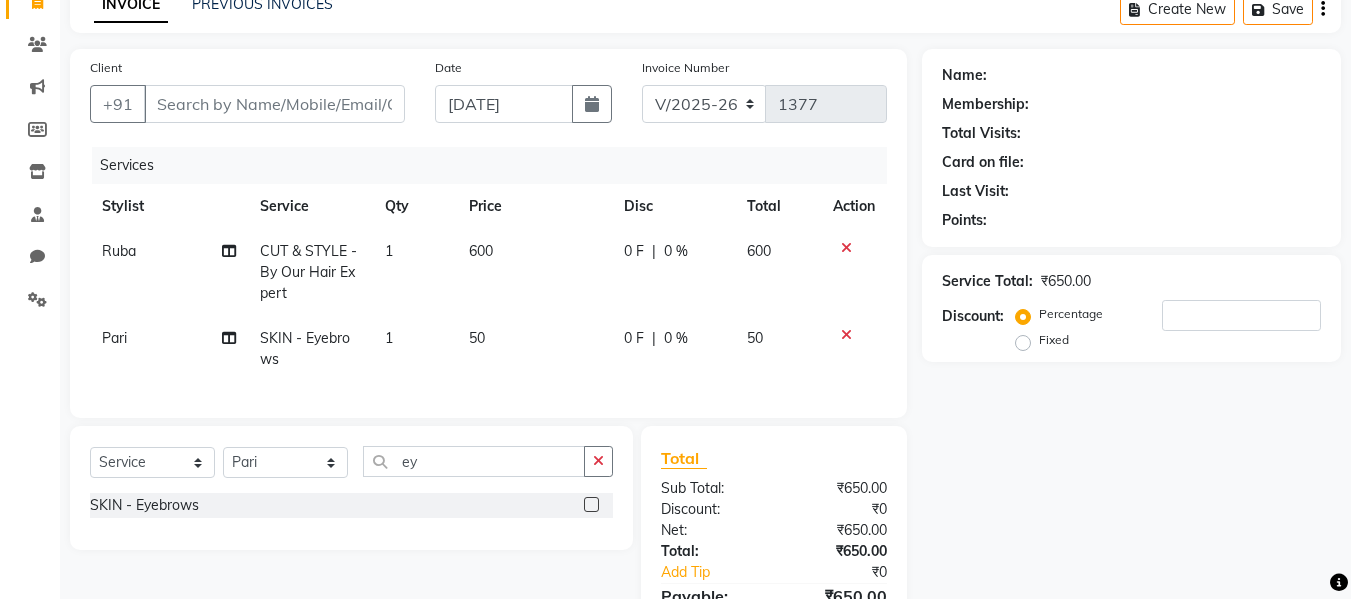 scroll, scrollTop: 225, scrollLeft: 0, axis: vertical 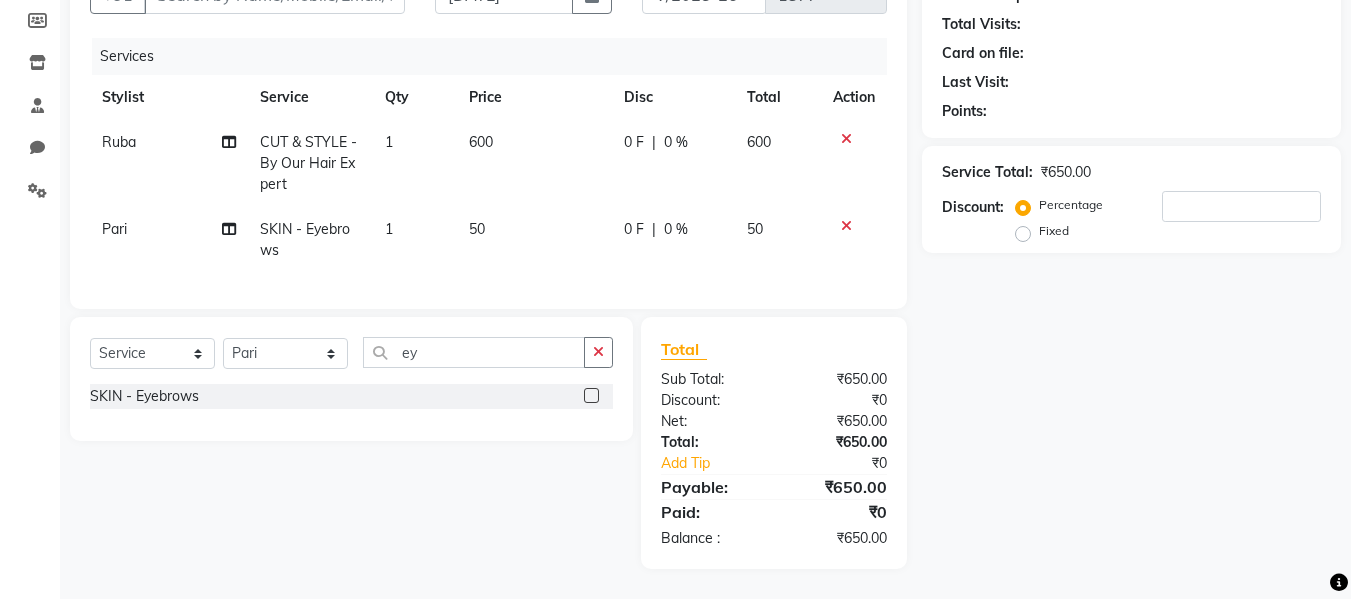 click on "Net:" 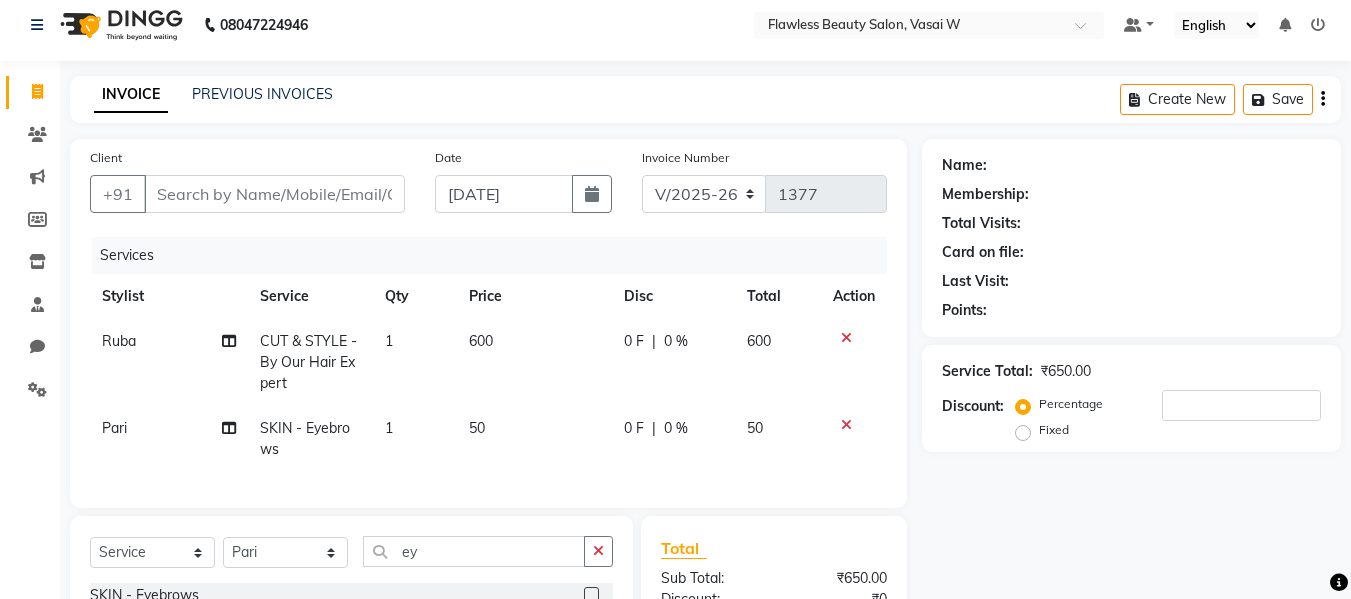 scroll, scrollTop: 0, scrollLeft: 0, axis: both 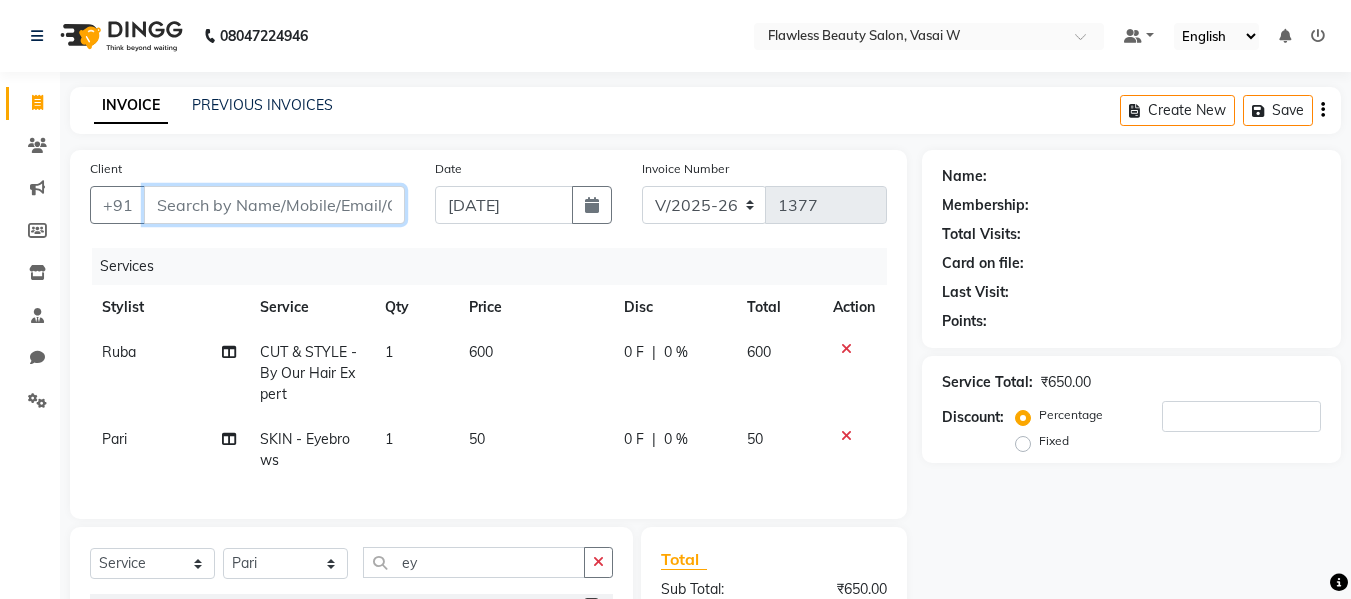 click on "Client" at bounding box center (274, 205) 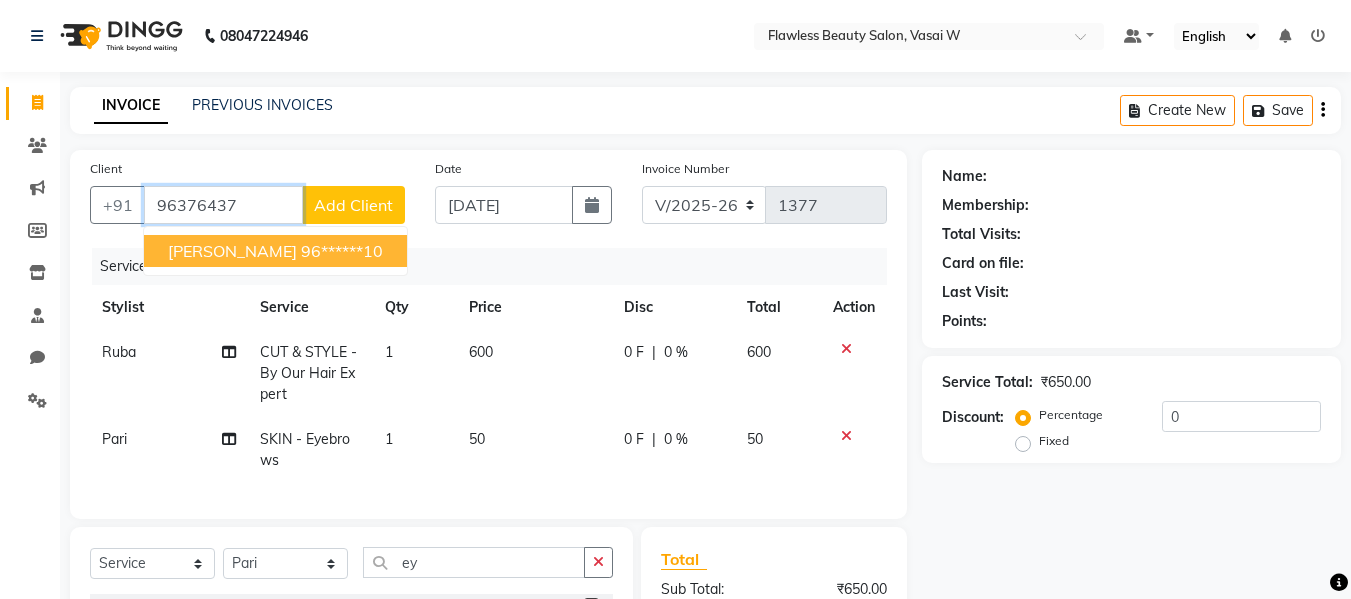 click on "[PERSON_NAME]" at bounding box center (232, 251) 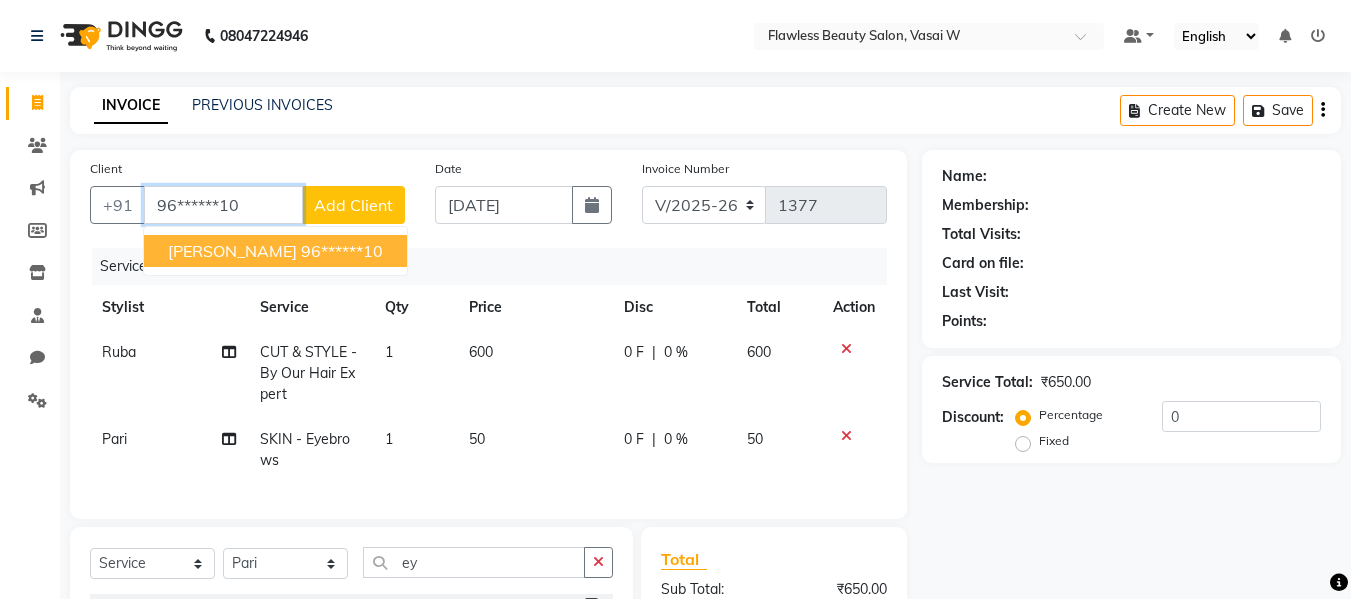 type on "96******10" 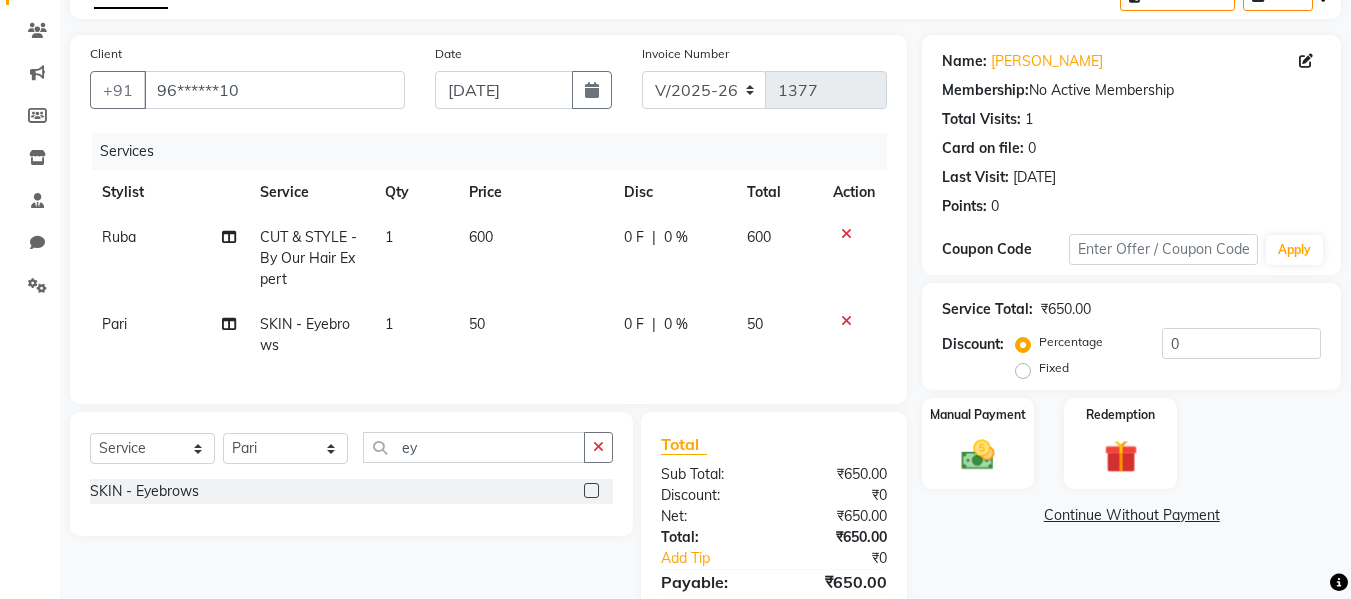 scroll, scrollTop: 138, scrollLeft: 0, axis: vertical 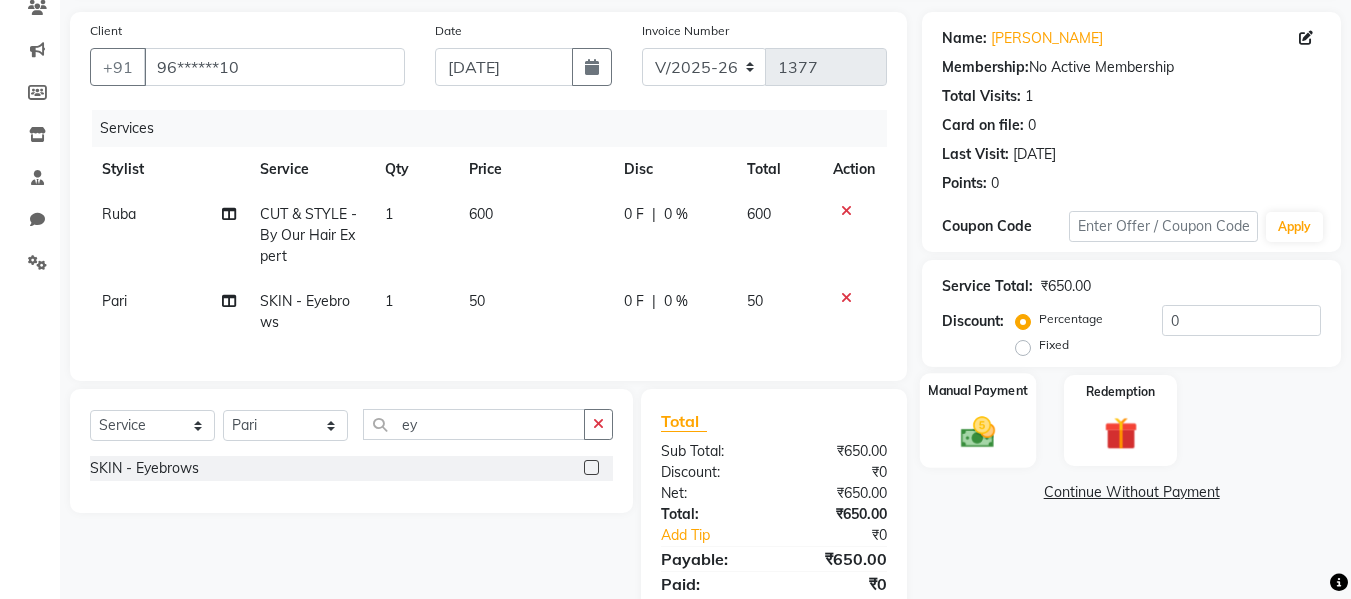 click on "Manual Payment" 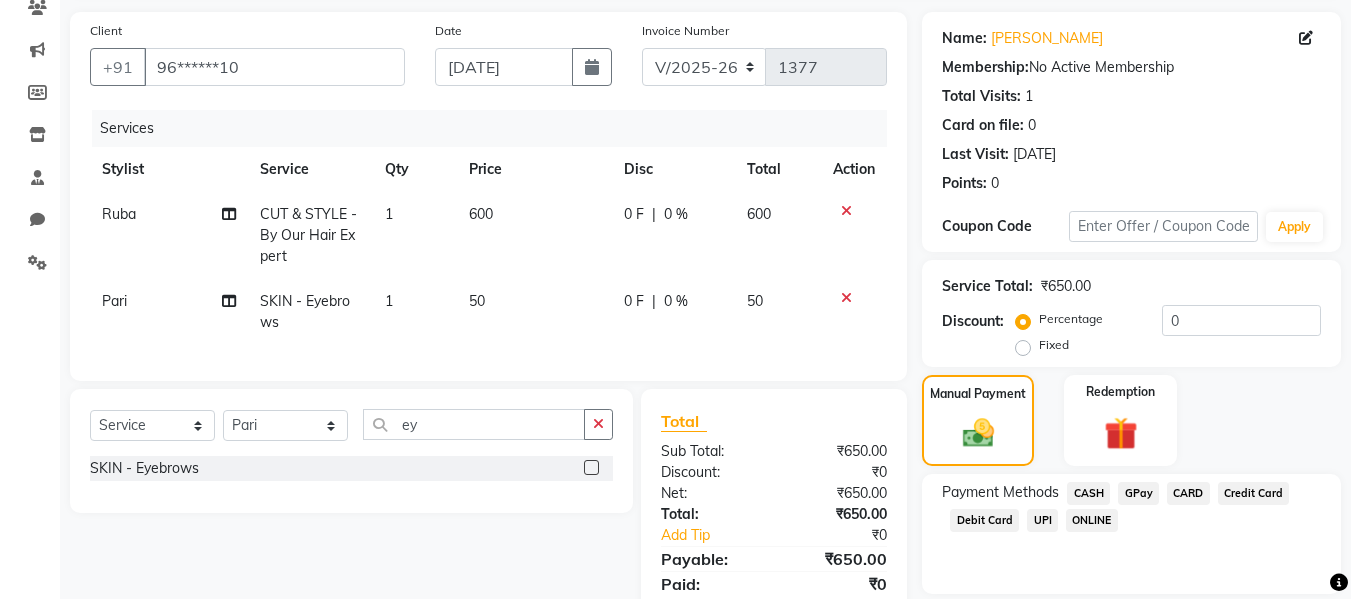 click on "GPay" 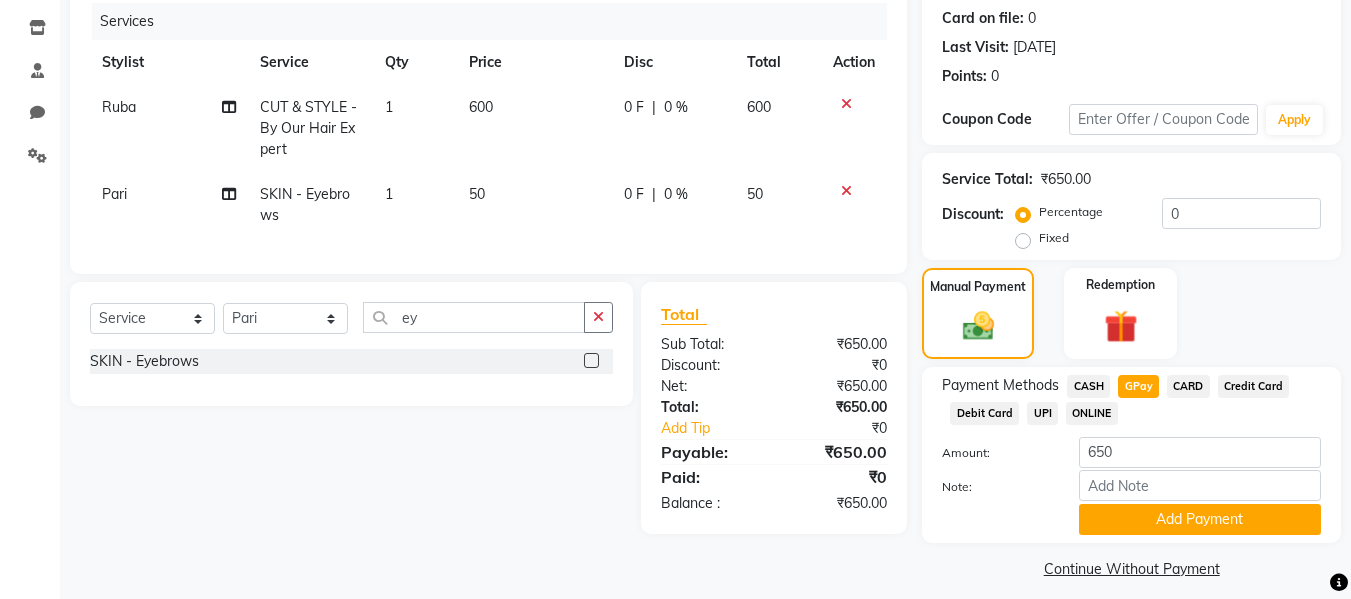 scroll, scrollTop: 260, scrollLeft: 0, axis: vertical 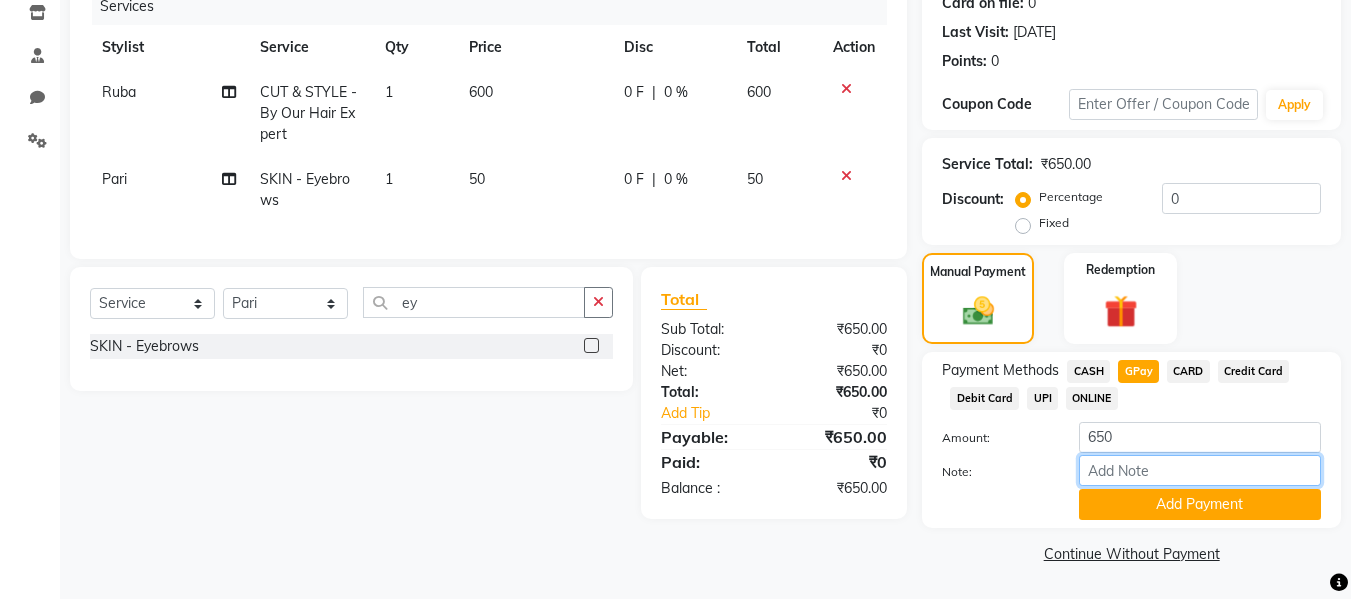 click on "Note:" at bounding box center (1200, 470) 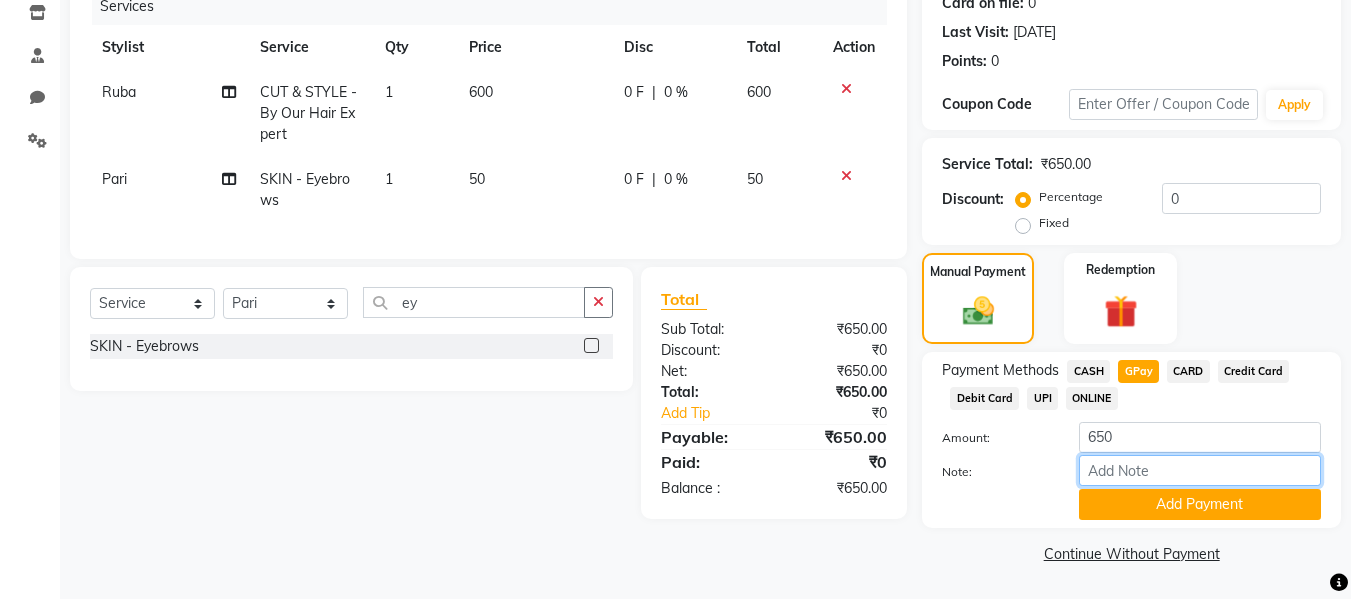 type on "fless" 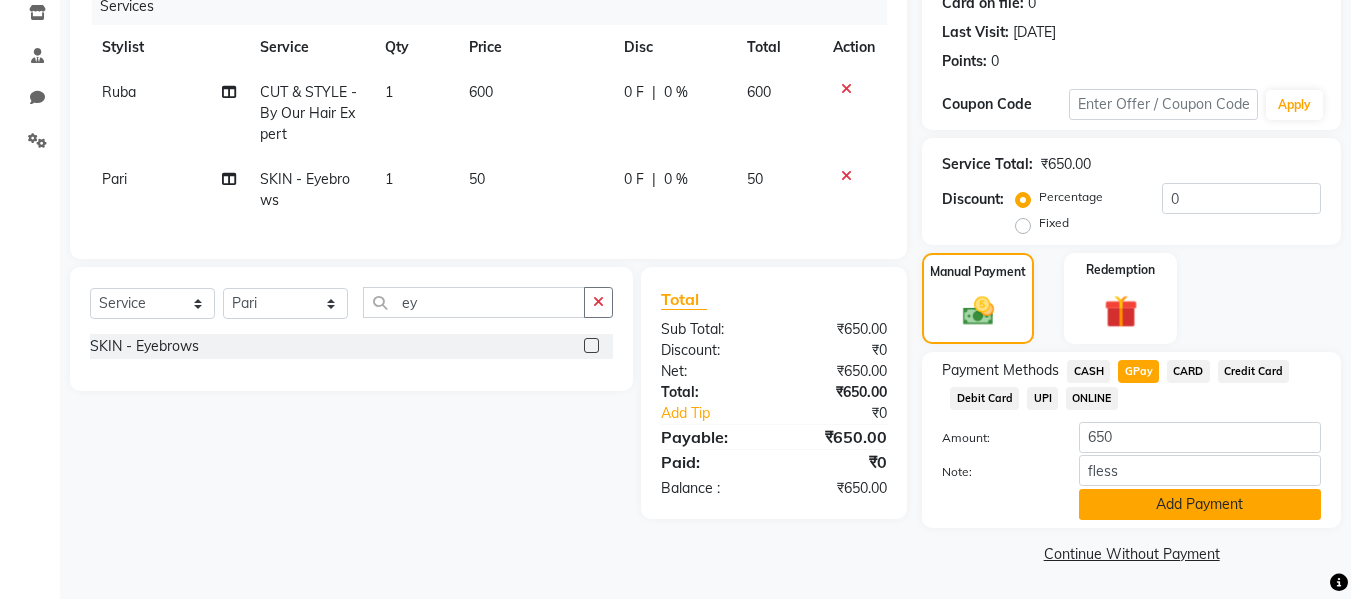 click on "Add Payment" 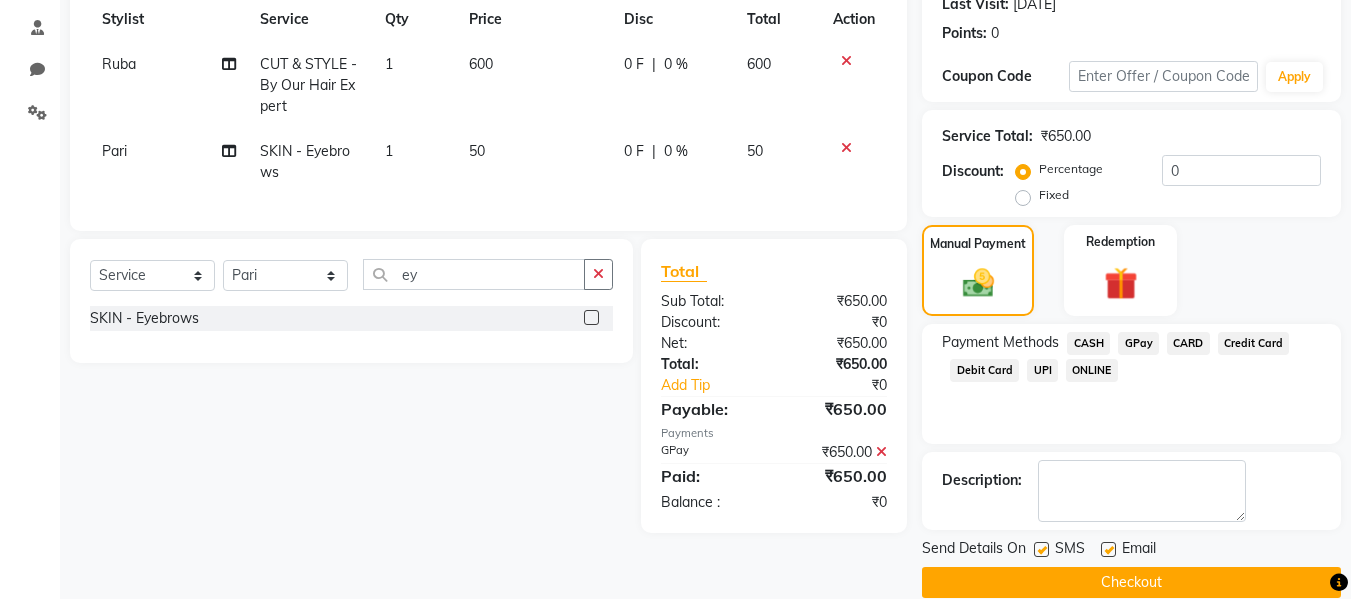 scroll, scrollTop: 317, scrollLeft: 0, axis: vertical 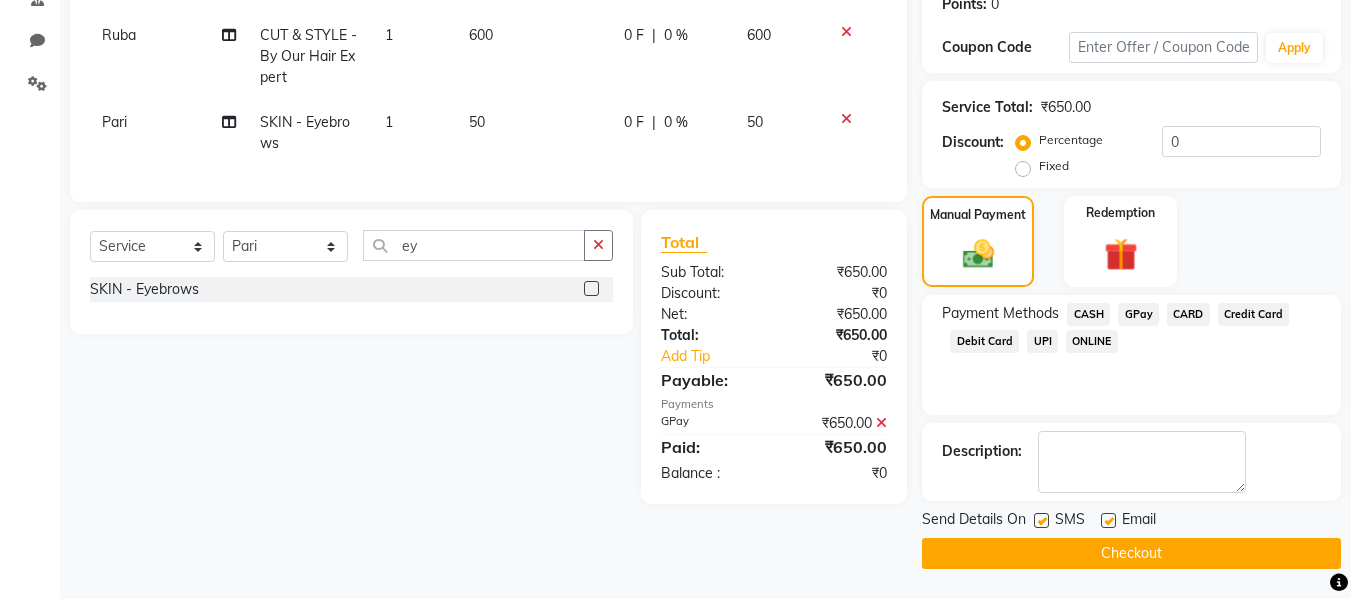 click 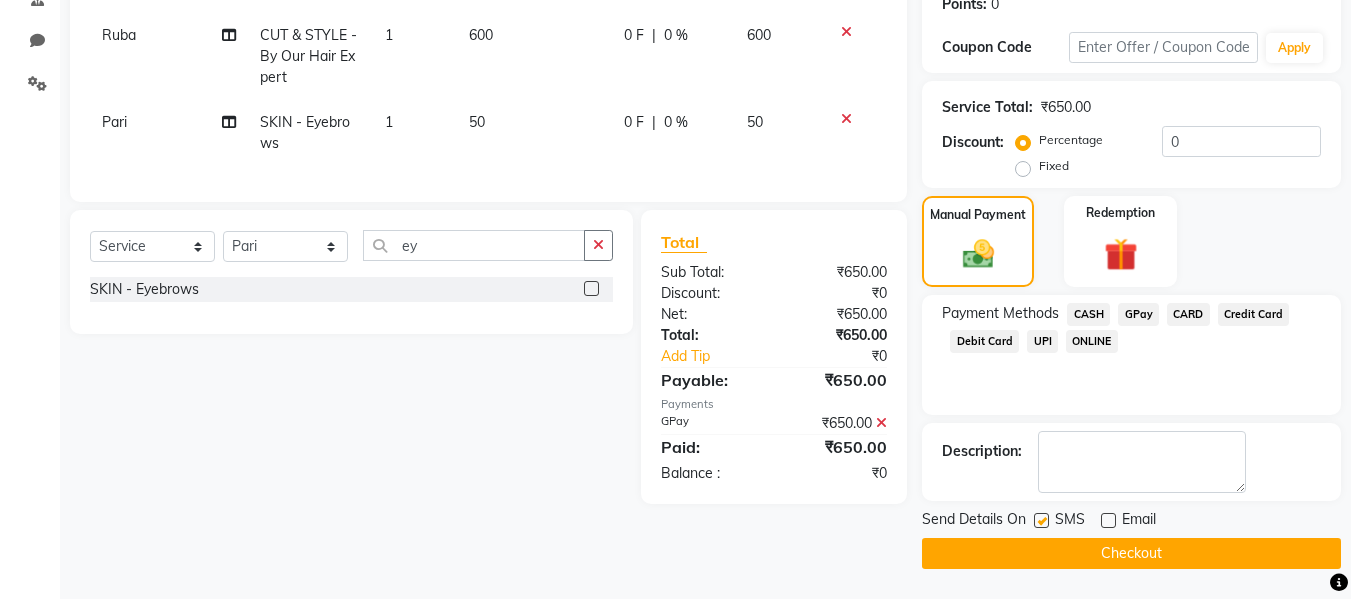 click 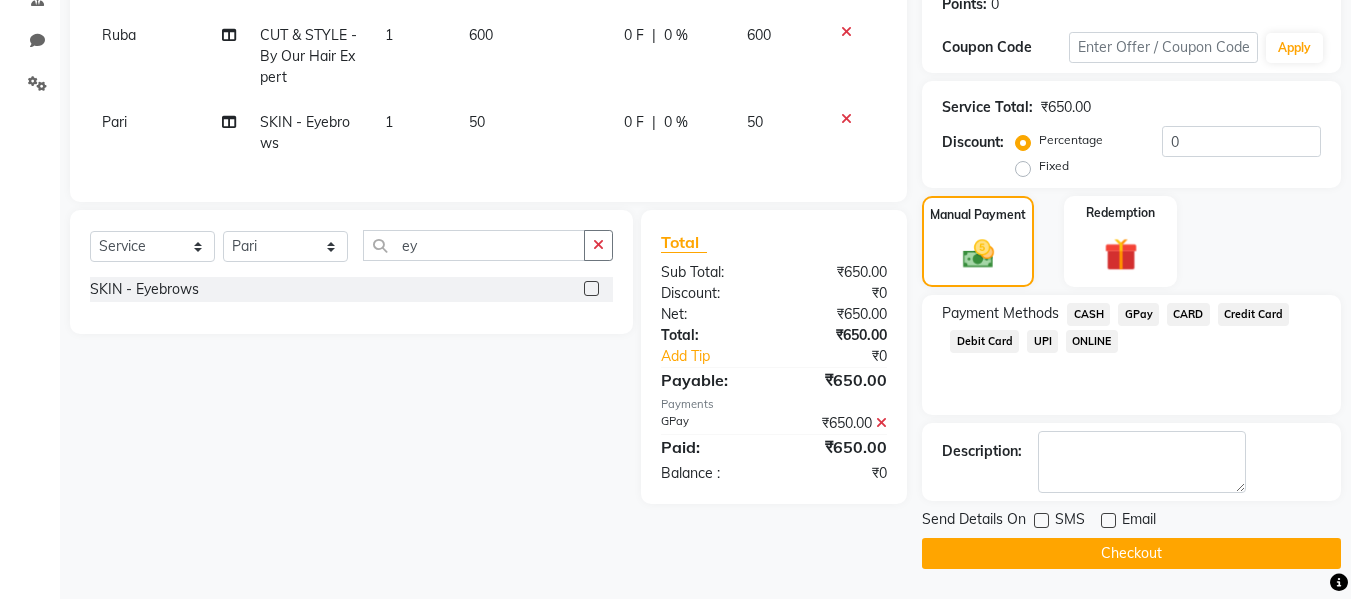 click on "Checkout" 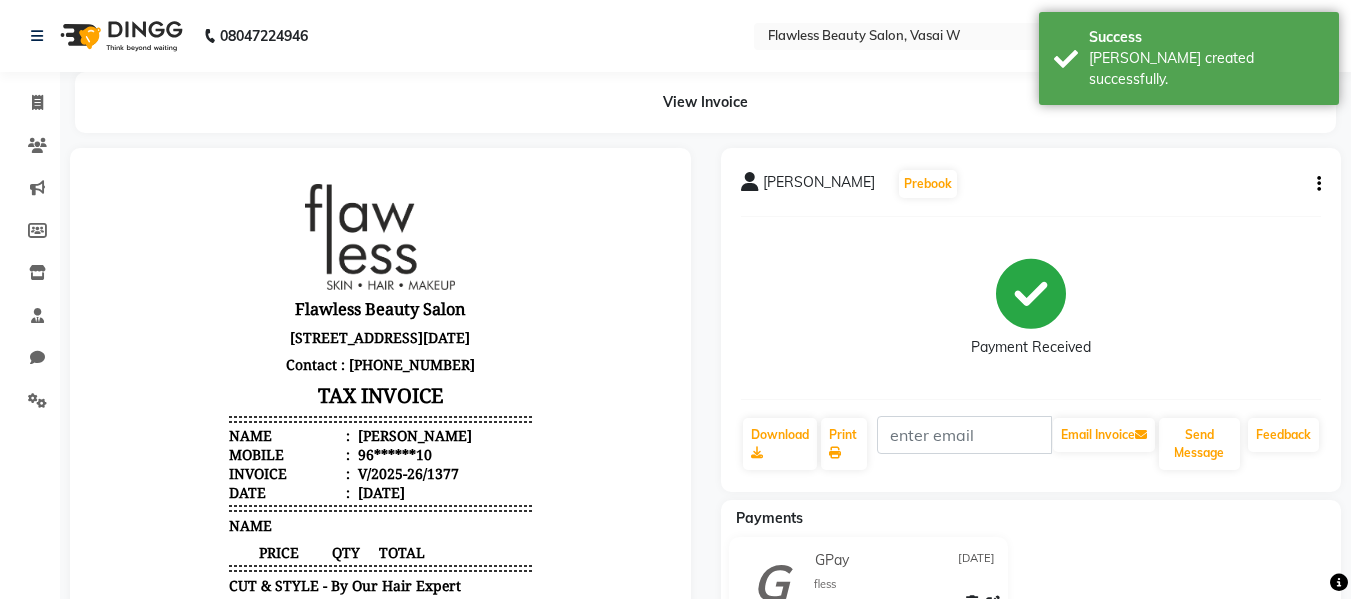 scroll, scrollTop: 0, scrollLeft: 0, axis: both 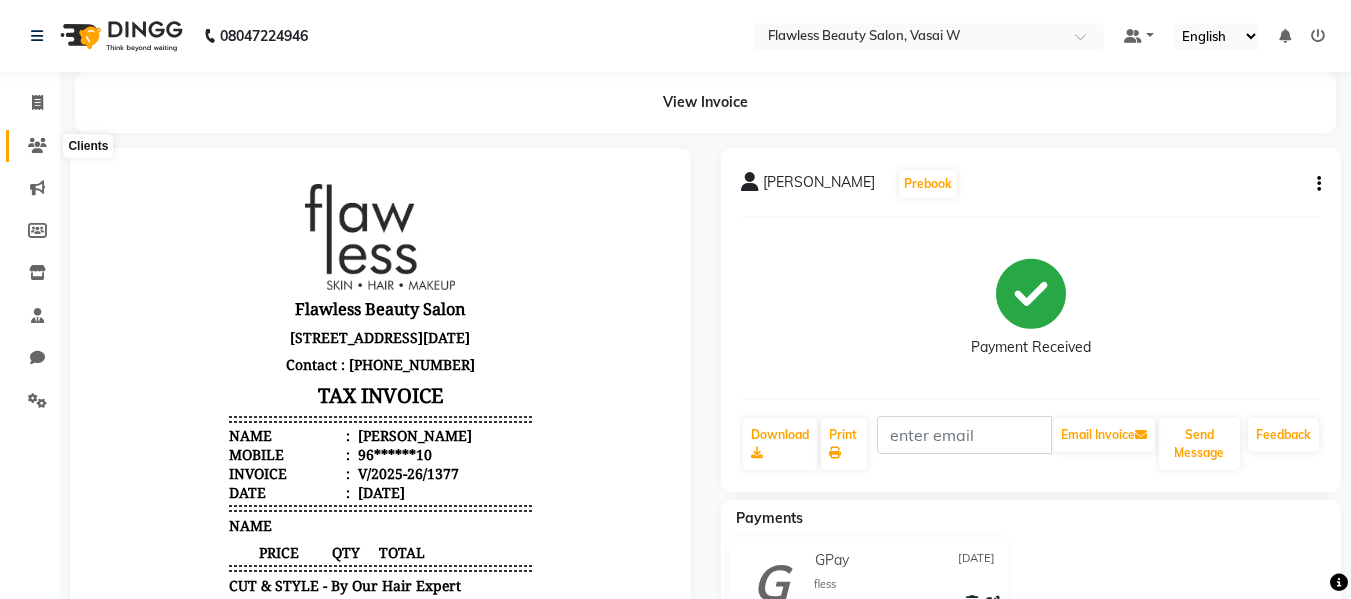 click 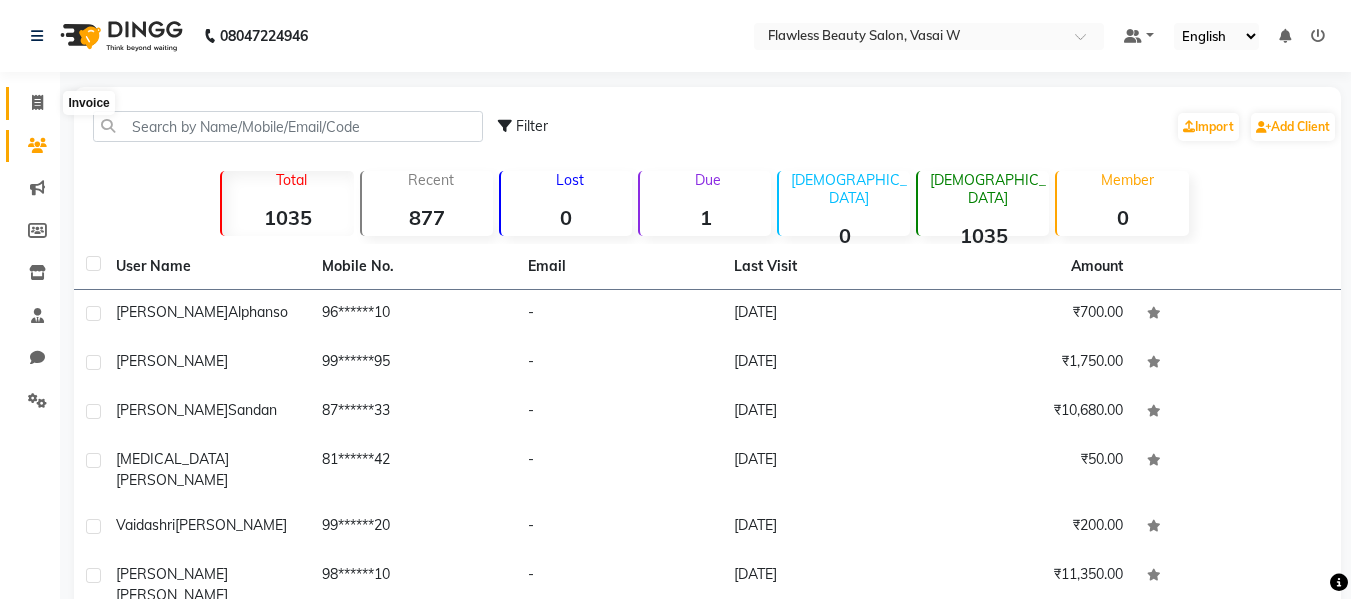 click 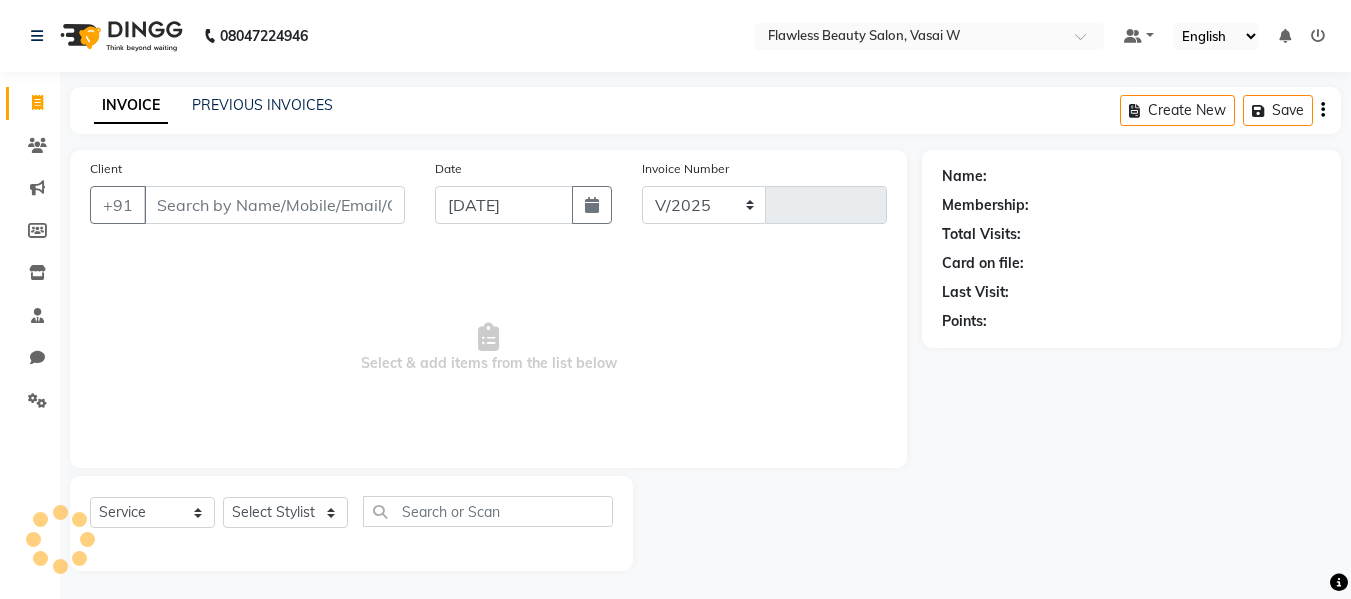 select on "8090" 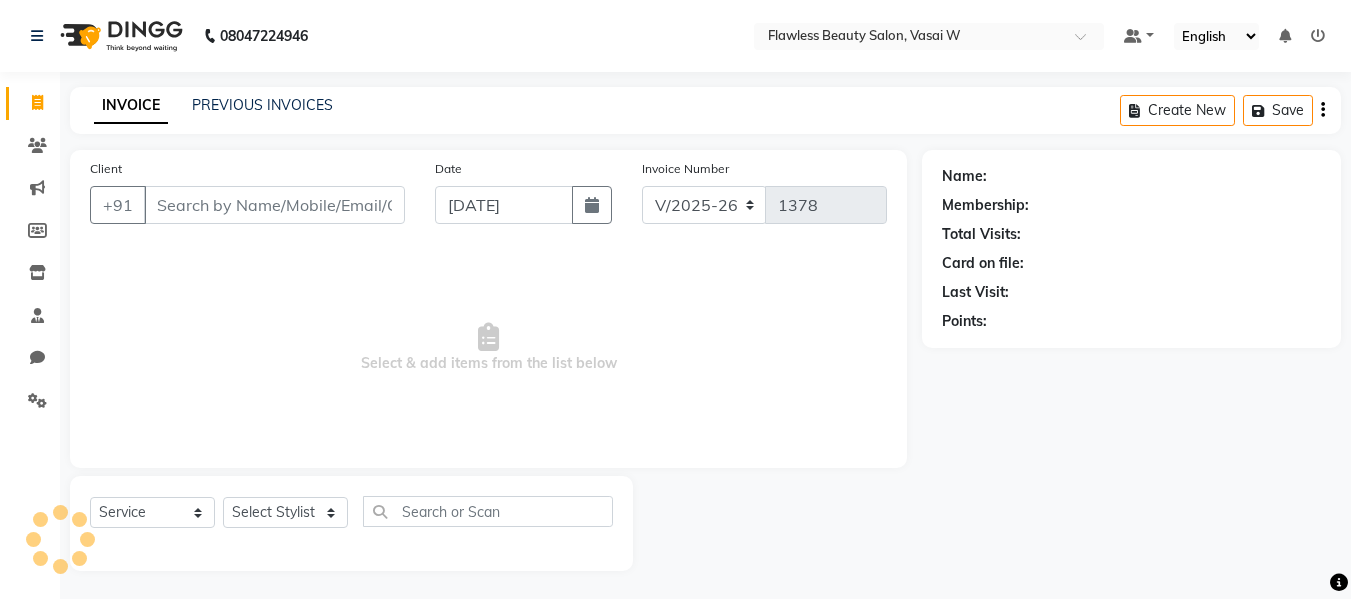 scroll, scrollTop: 2, scrollLeft: 0, axis: vertical 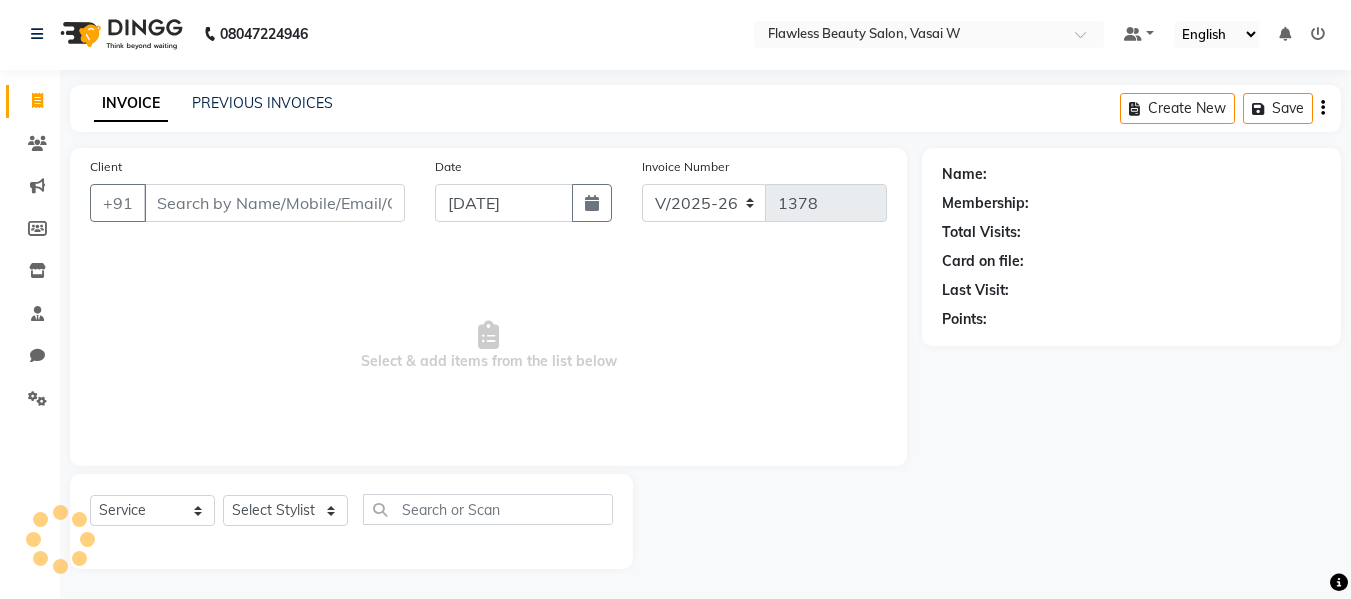 click 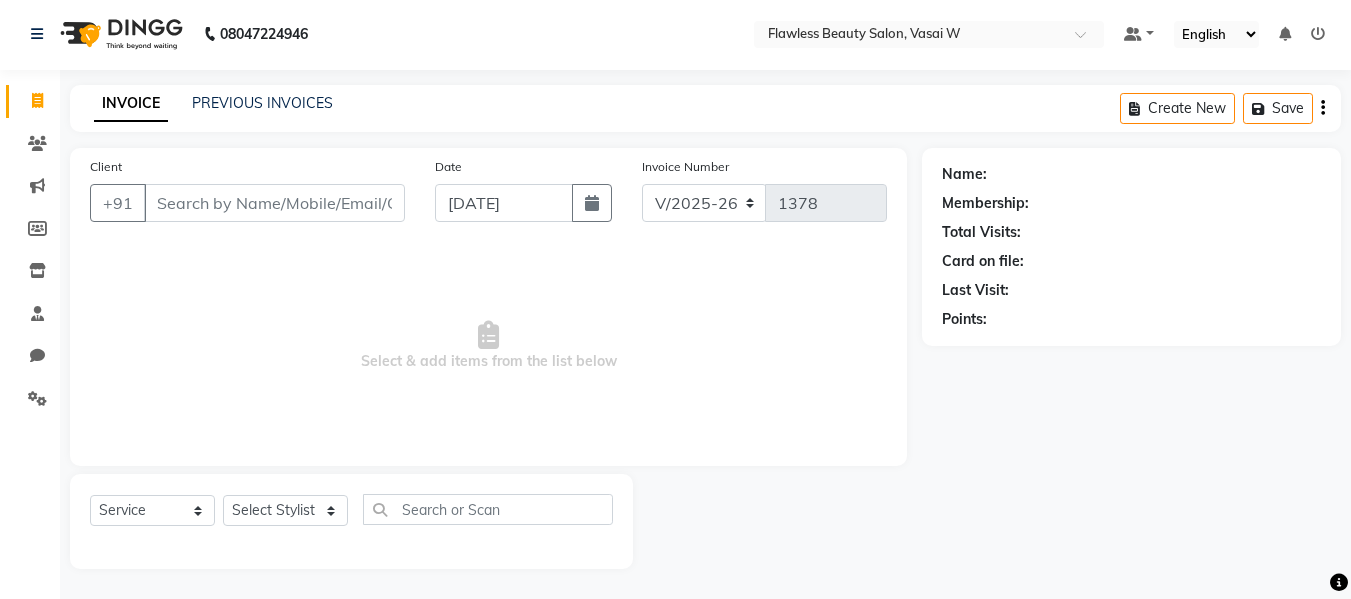 click 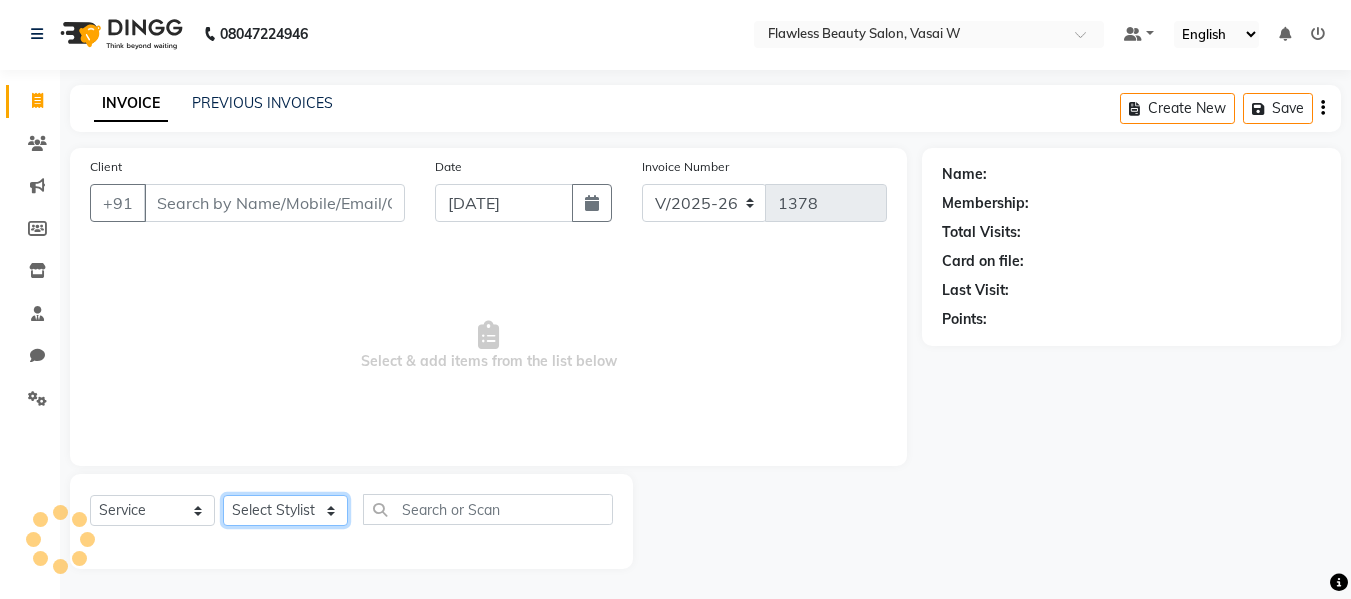 click on "Select Stylist Afsana [PERSON_NAME]  [PERSON_NAME] Maam Nisha  Pari [PERSON_NAME] [PERSON_NAME]" 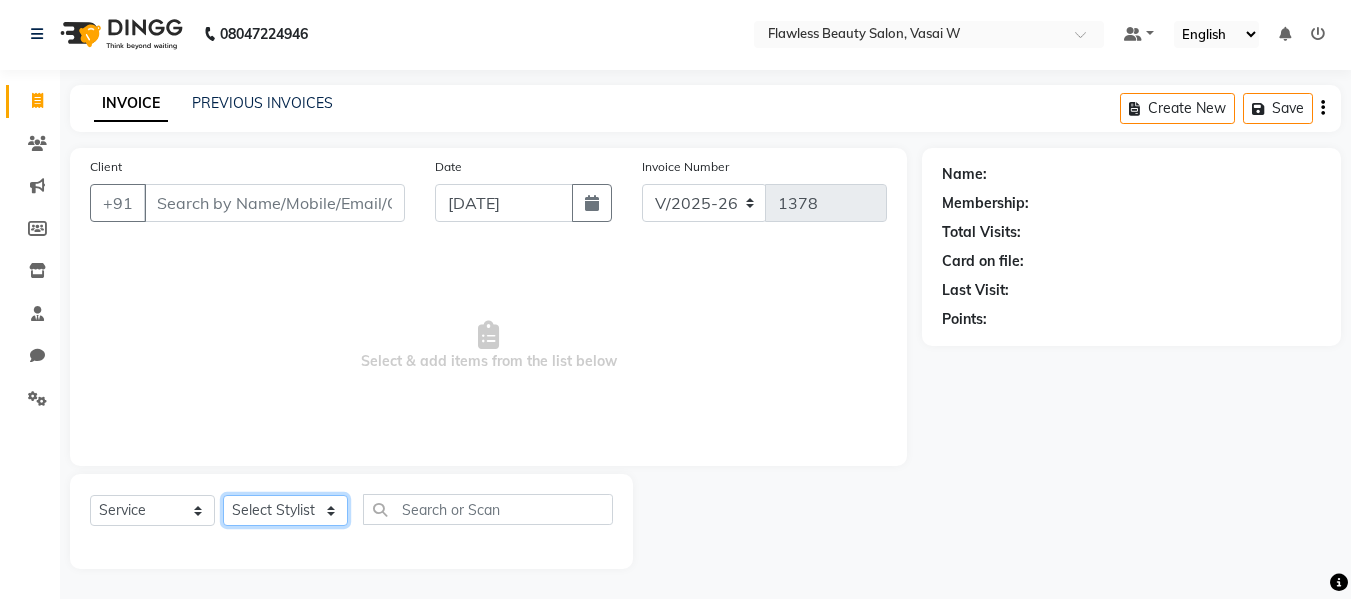 select on "76407" 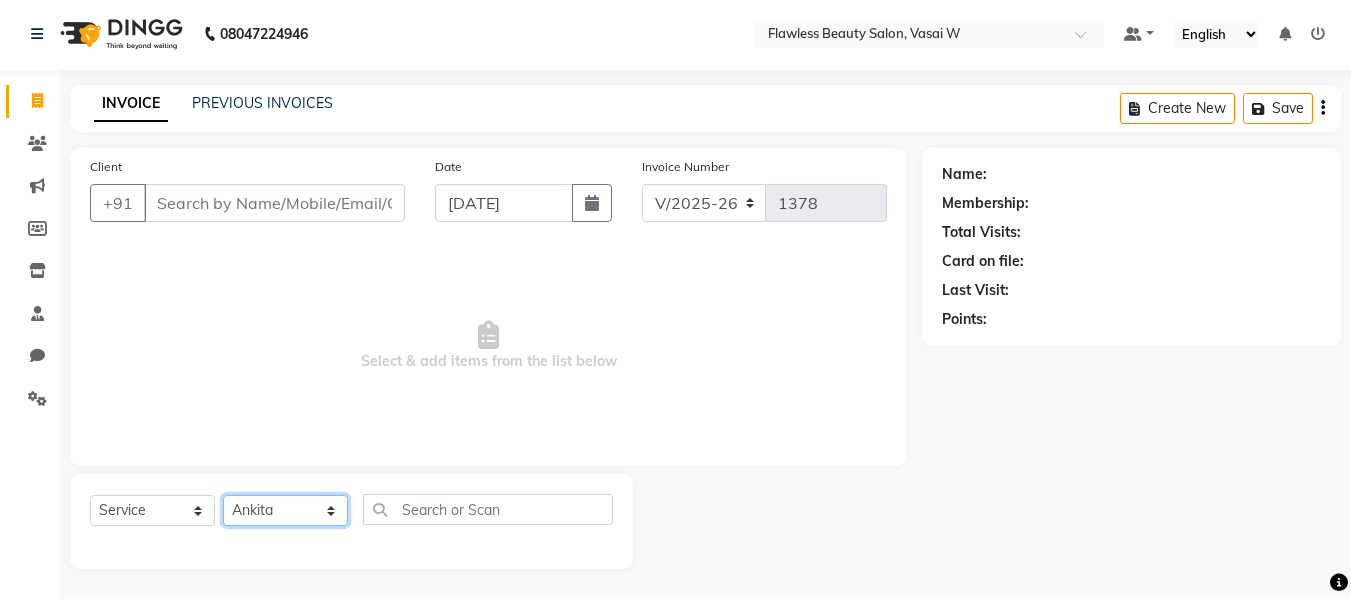 click on "Select Stylist Afsana [PERSON_NAME]  [PERSON_NAME] Maam Nisha  Pari [PERSON_NAME] [PERSON_NAME]" 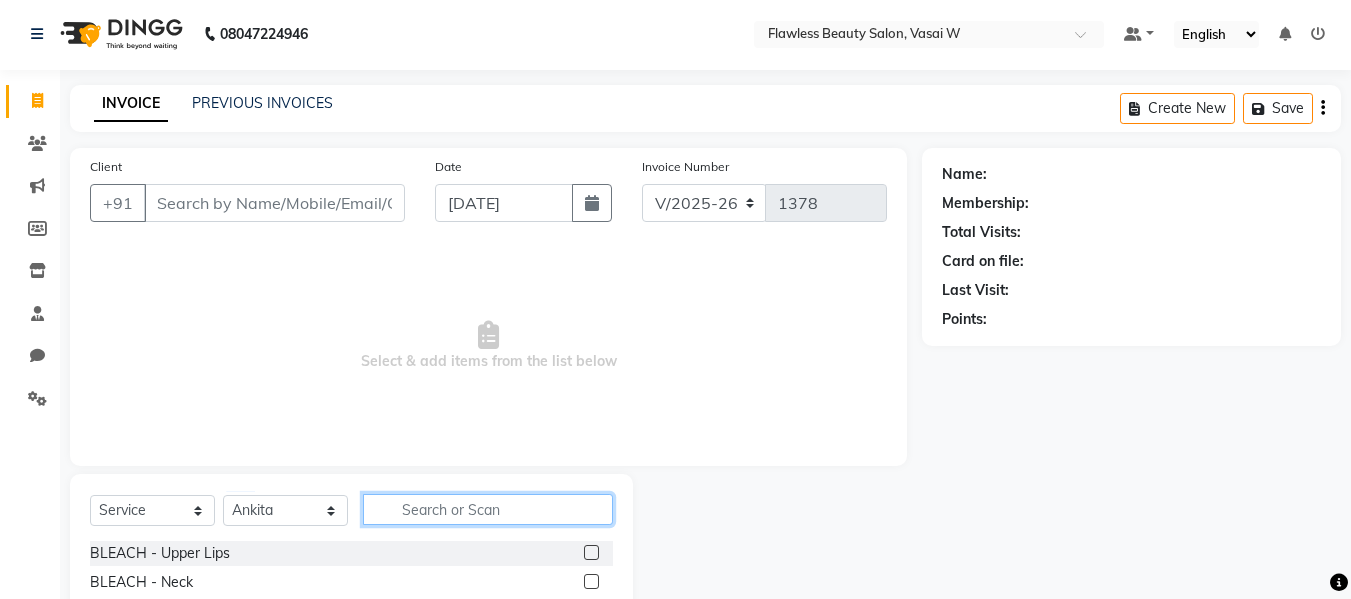 click 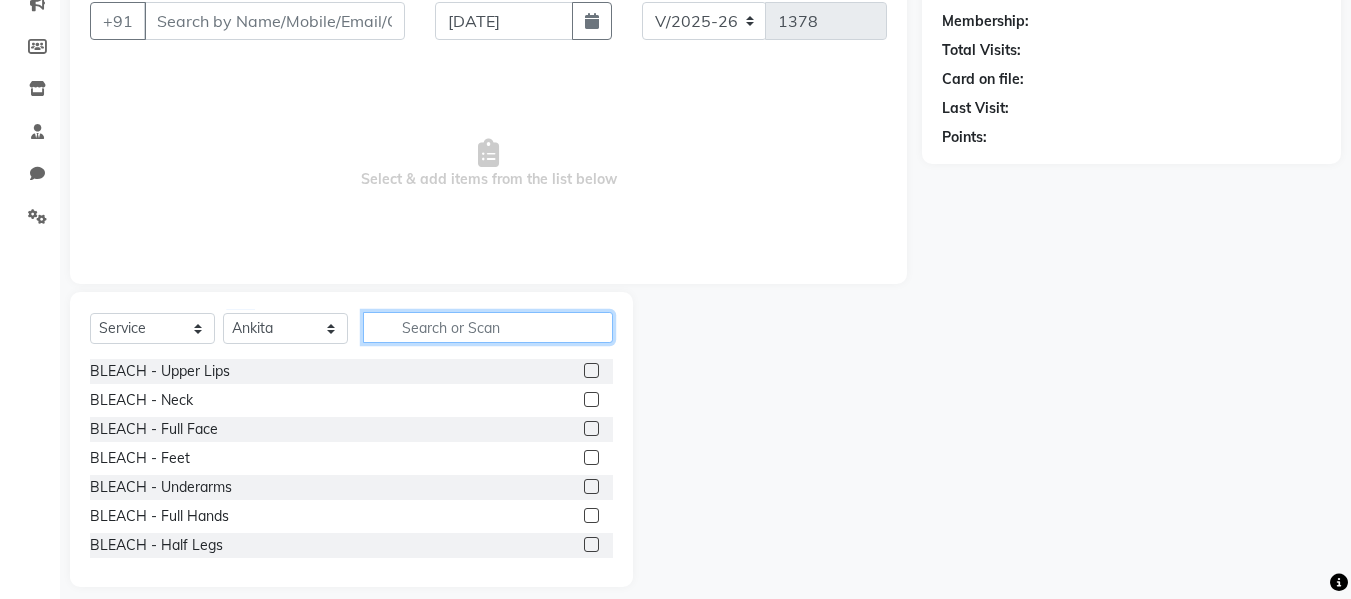 scroll, scrollTop: 202, scrollLeft: 0, axis: vertical 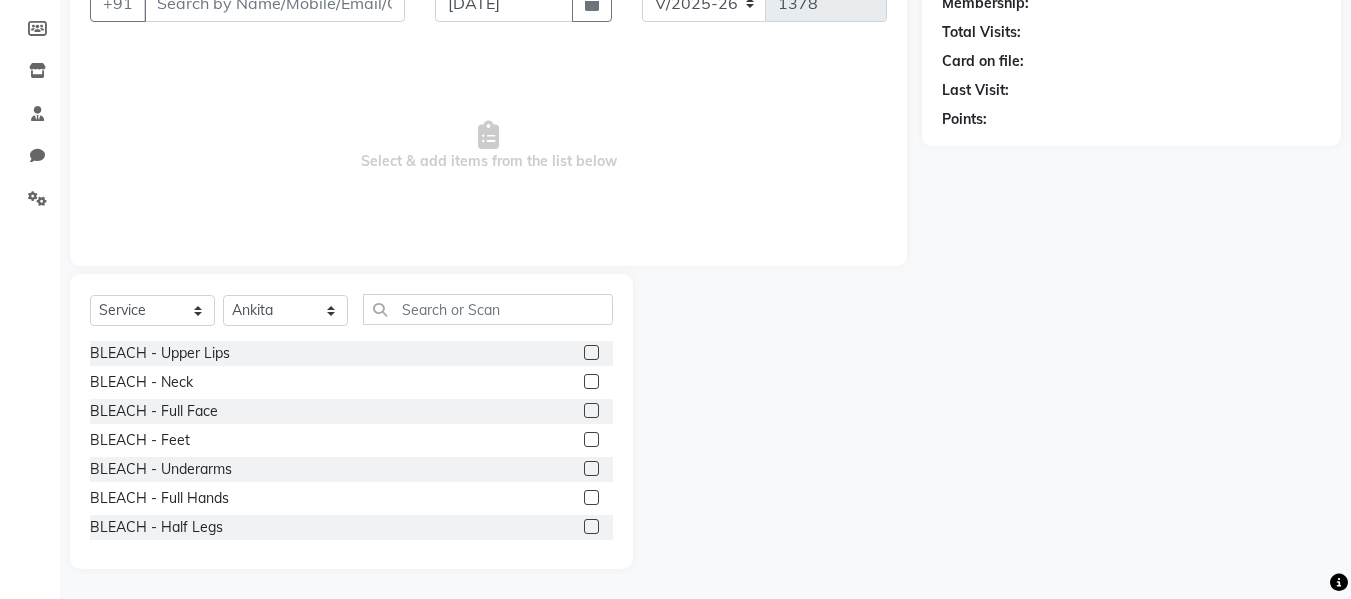 click 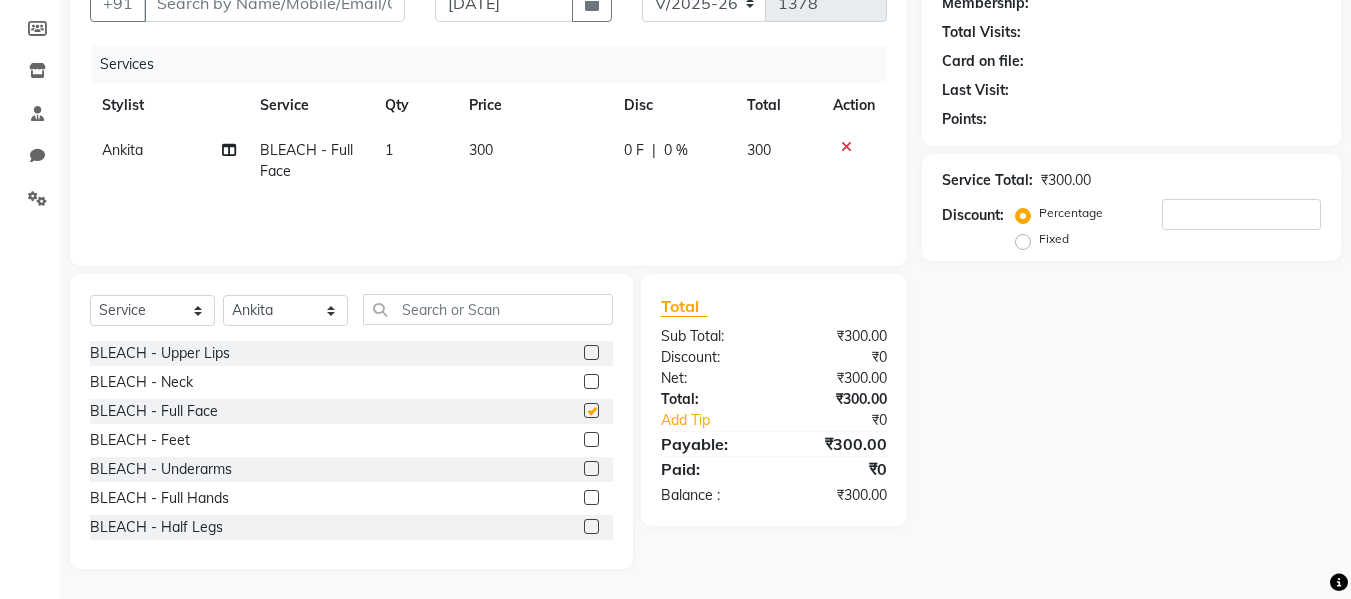 checkbox on "false" 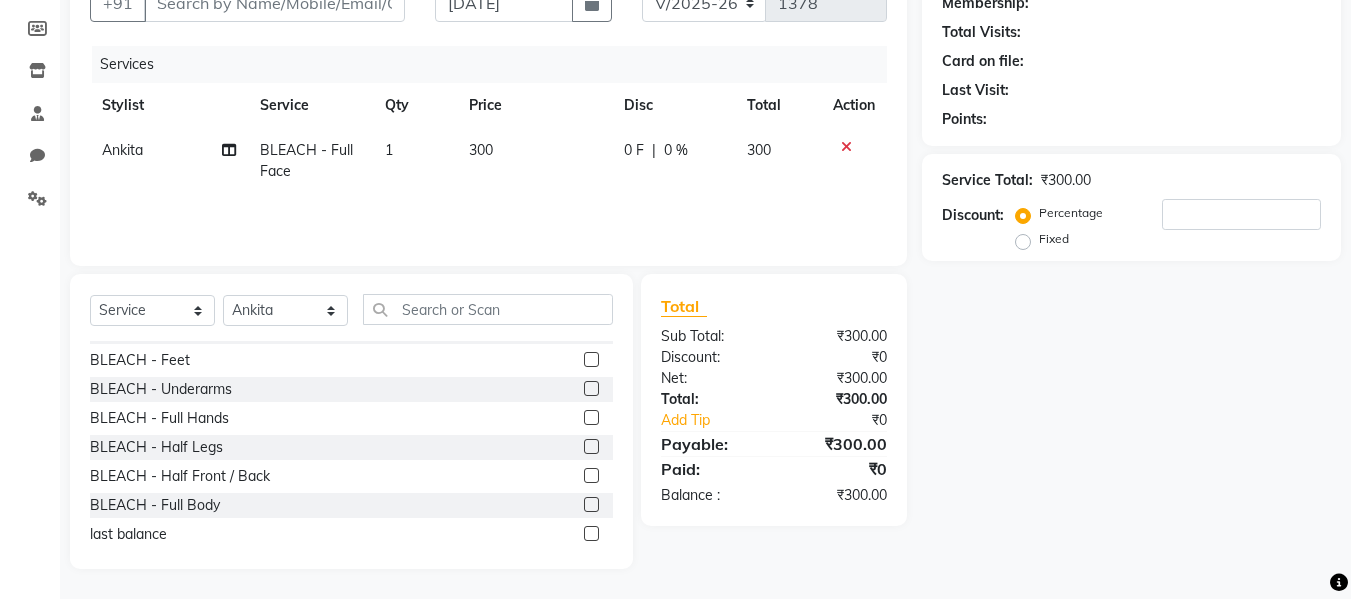 scroll, scrollTop: 86, scrollLeft: 0, axis: vertical 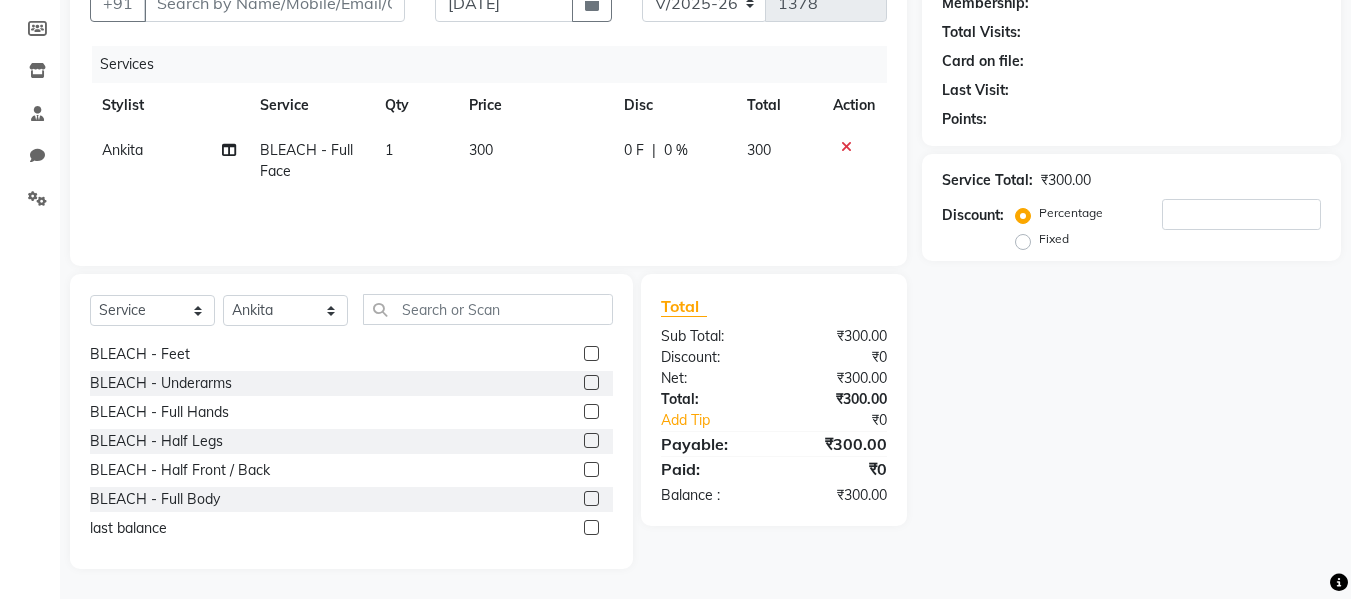 click 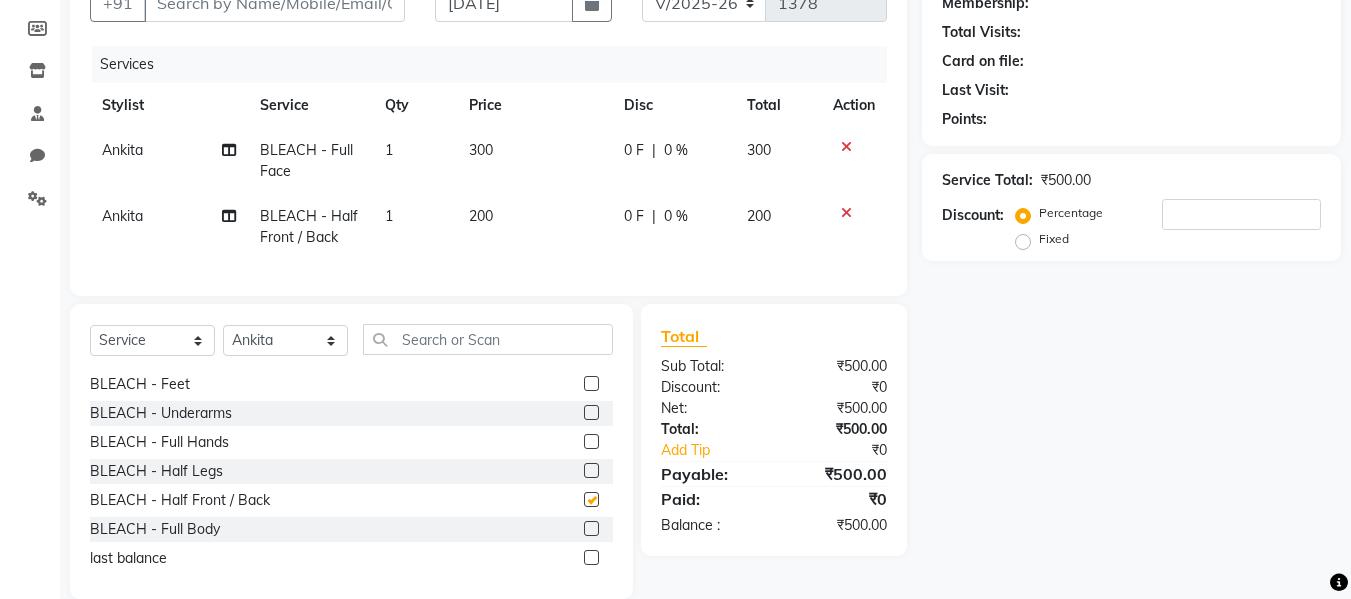 checkbox on "false" 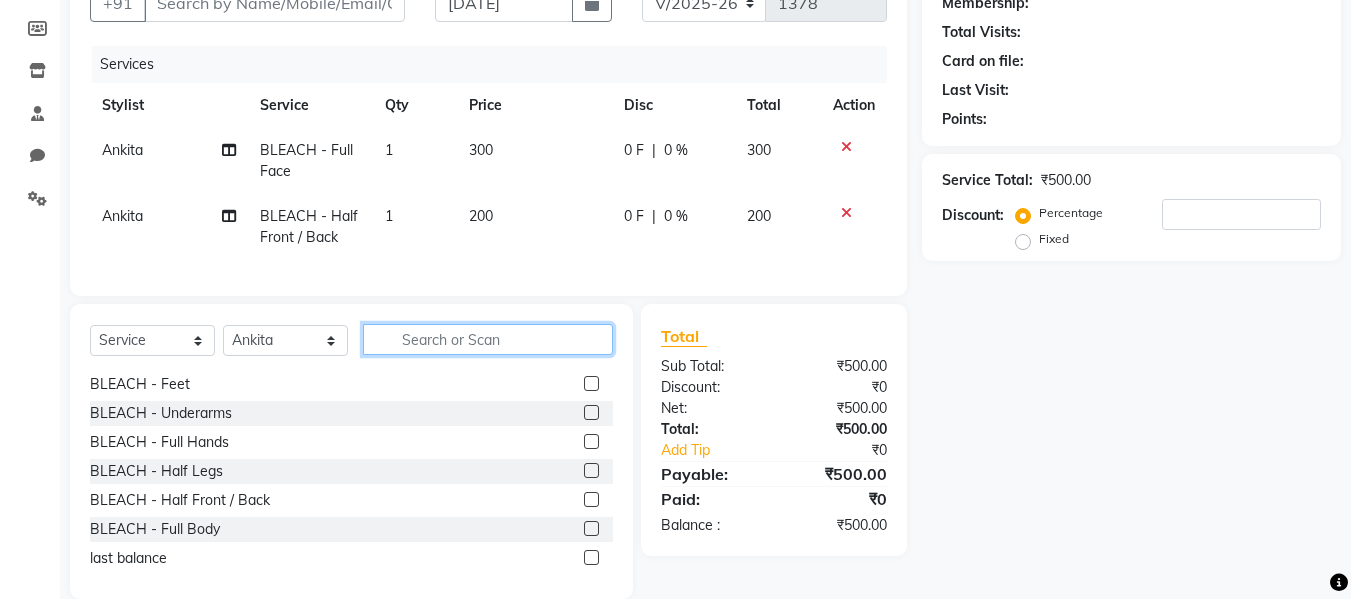 click 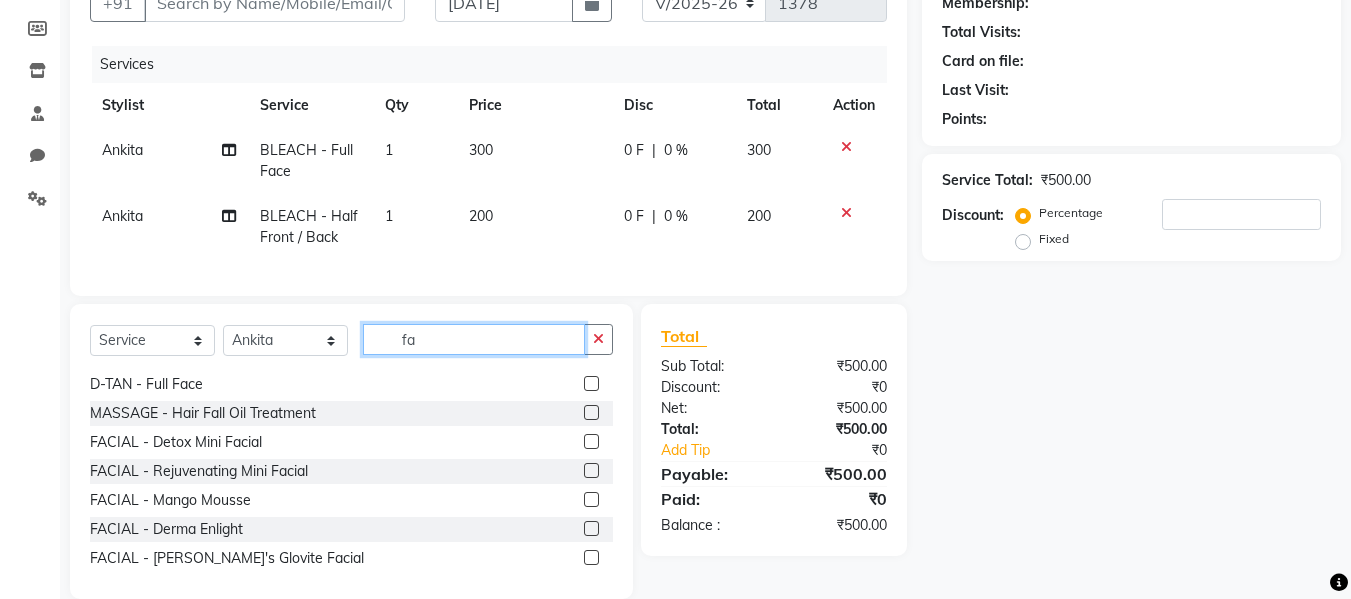 scroll, scrollTop: 0, scrollLeft: 0, axis: both 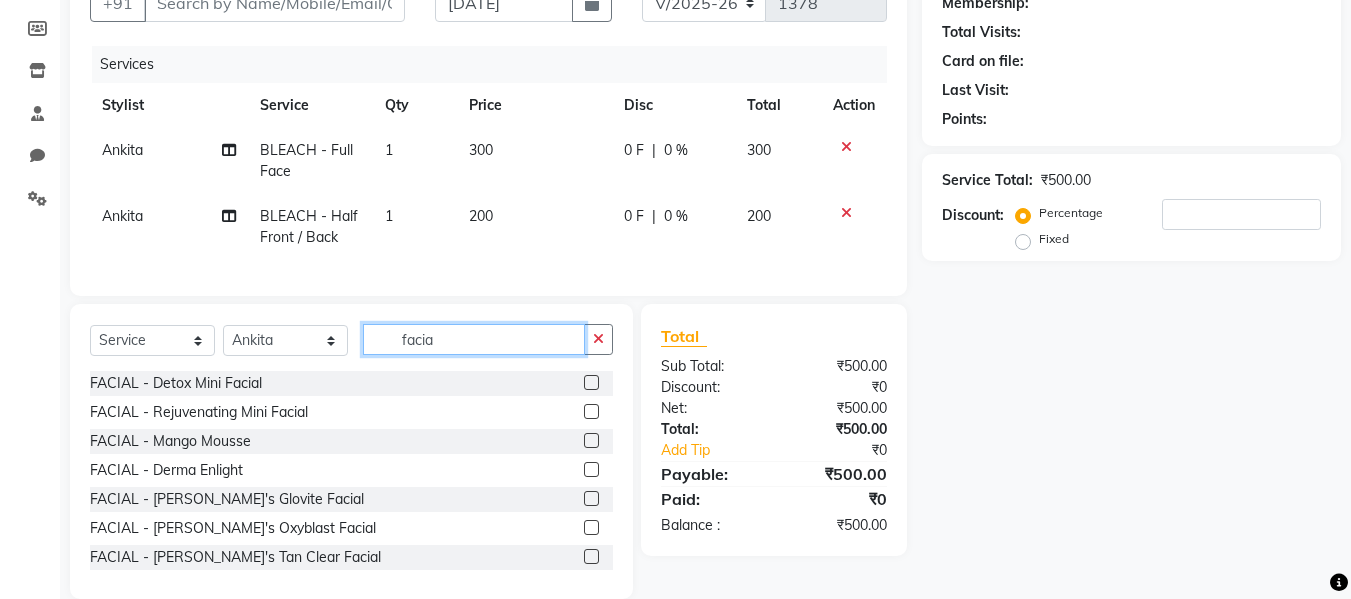 type on "facia" 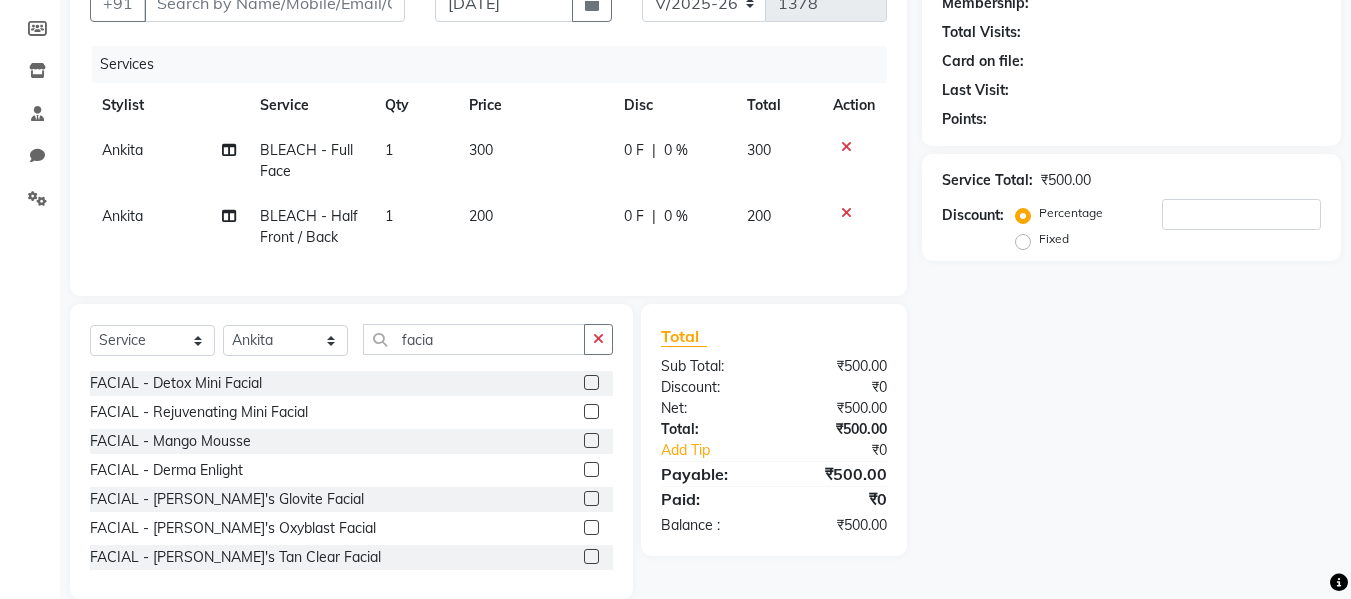 click 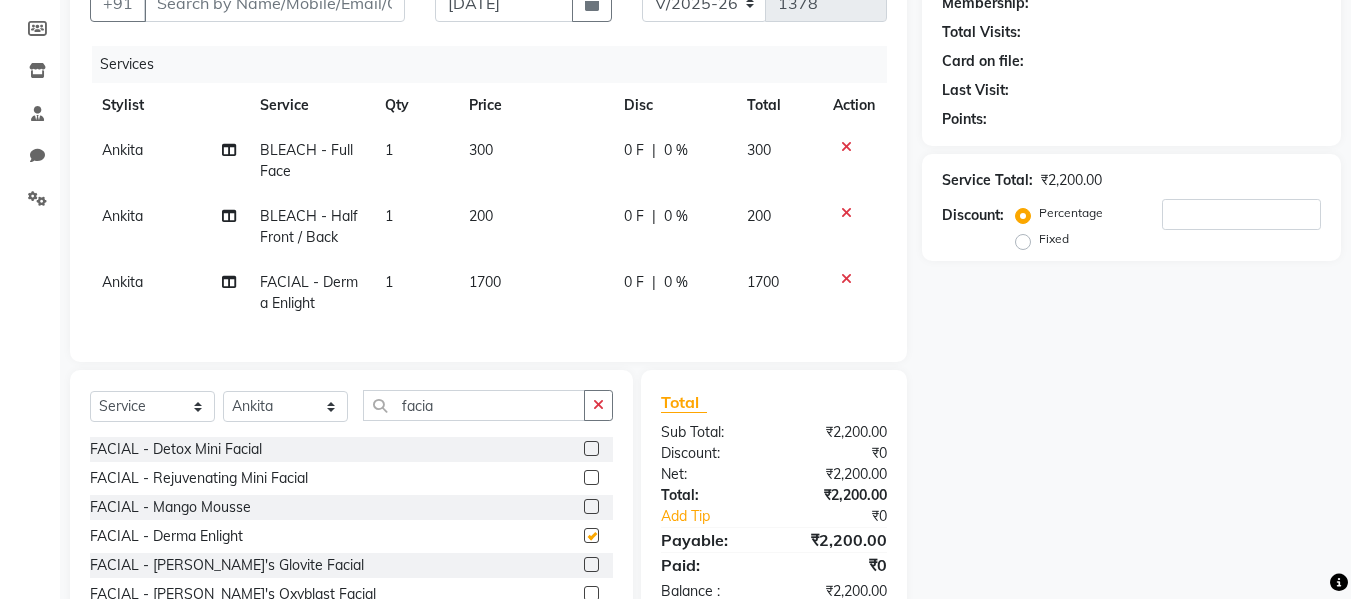 checkbox on "false" 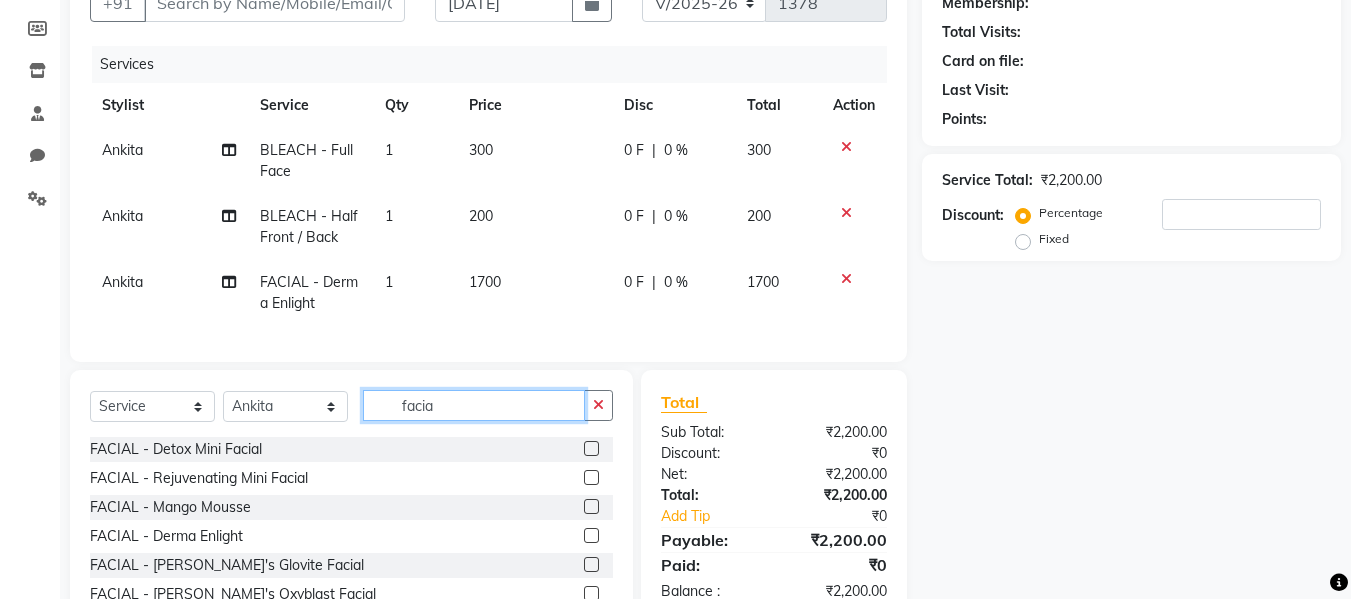 click on "facia" 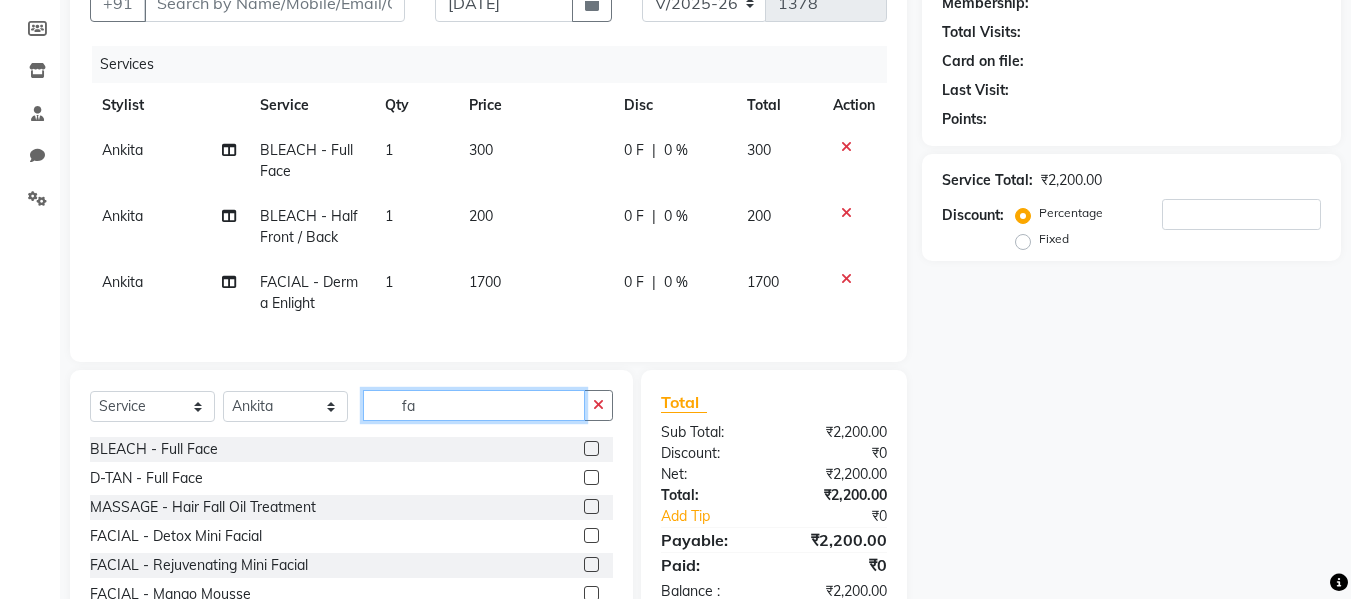 type on "f" 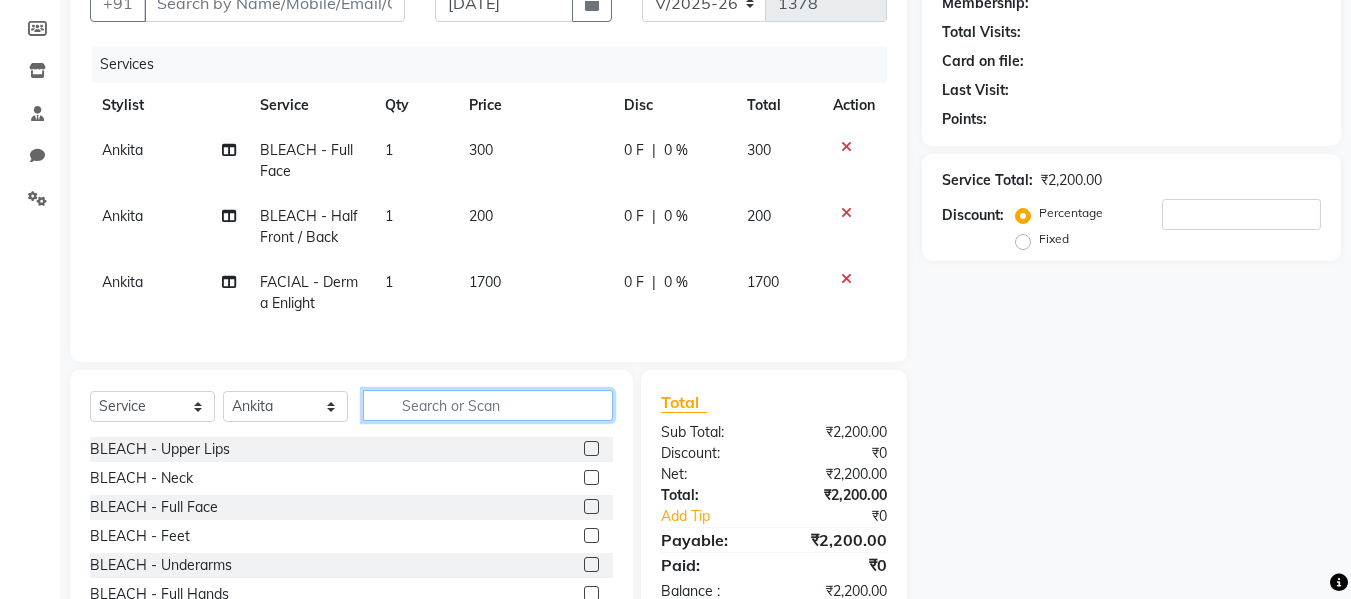 click 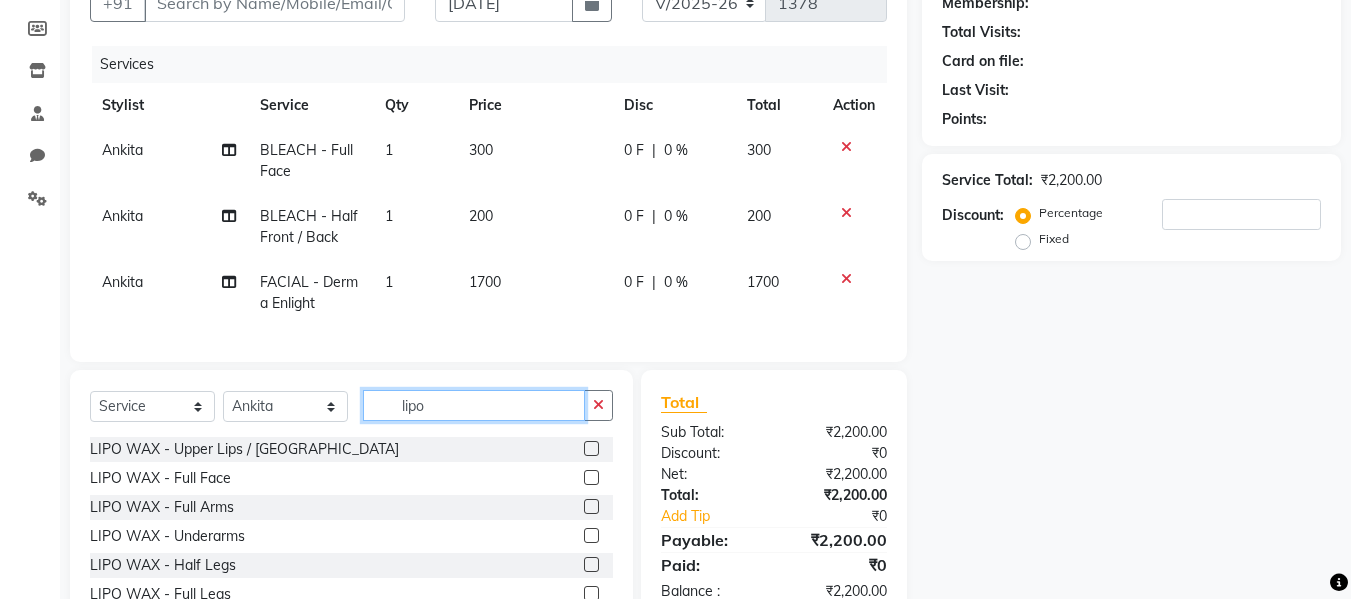type on "lipo" 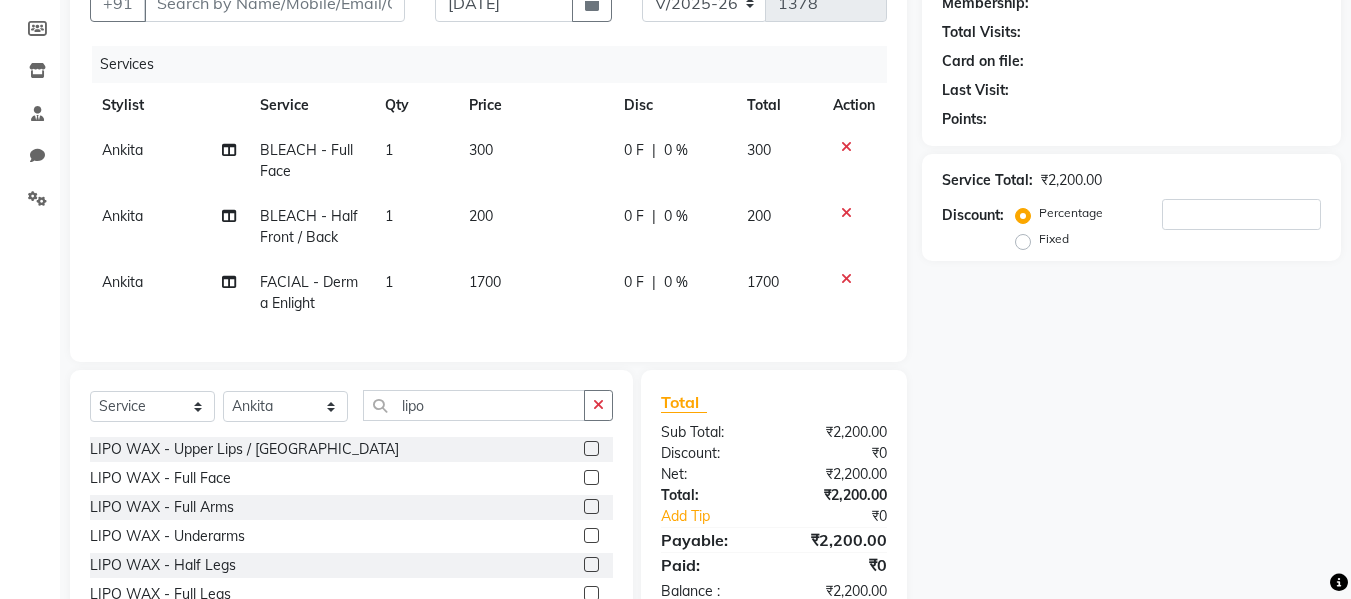 click 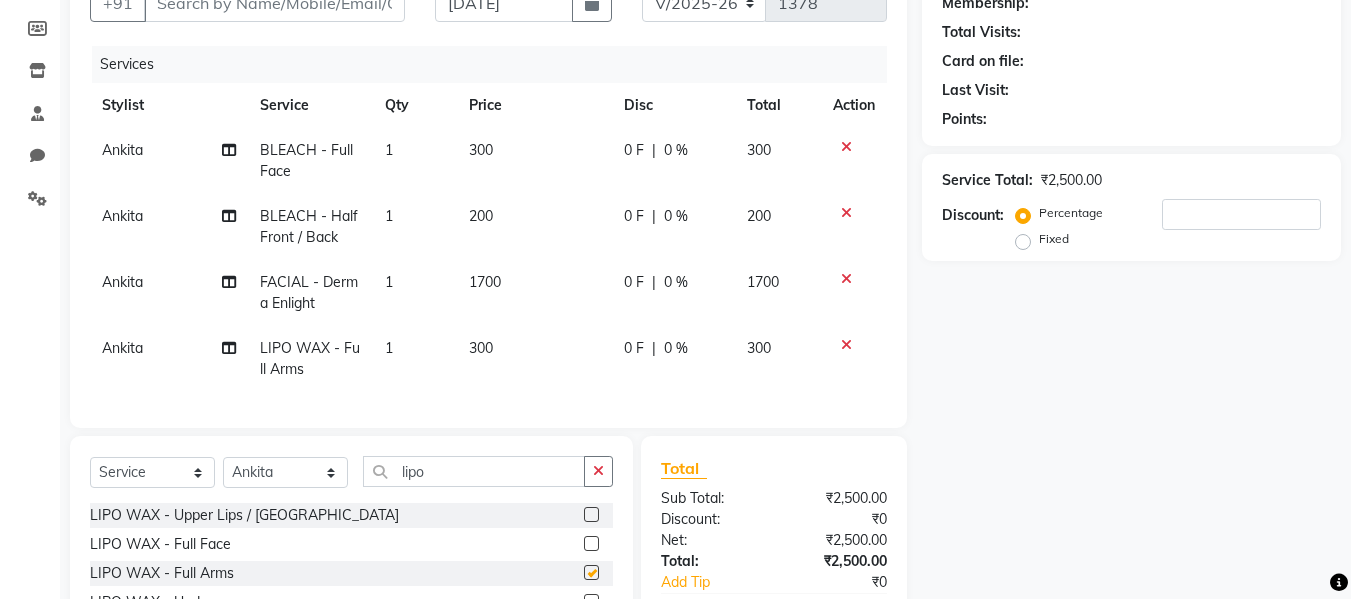 checkbox on "false" 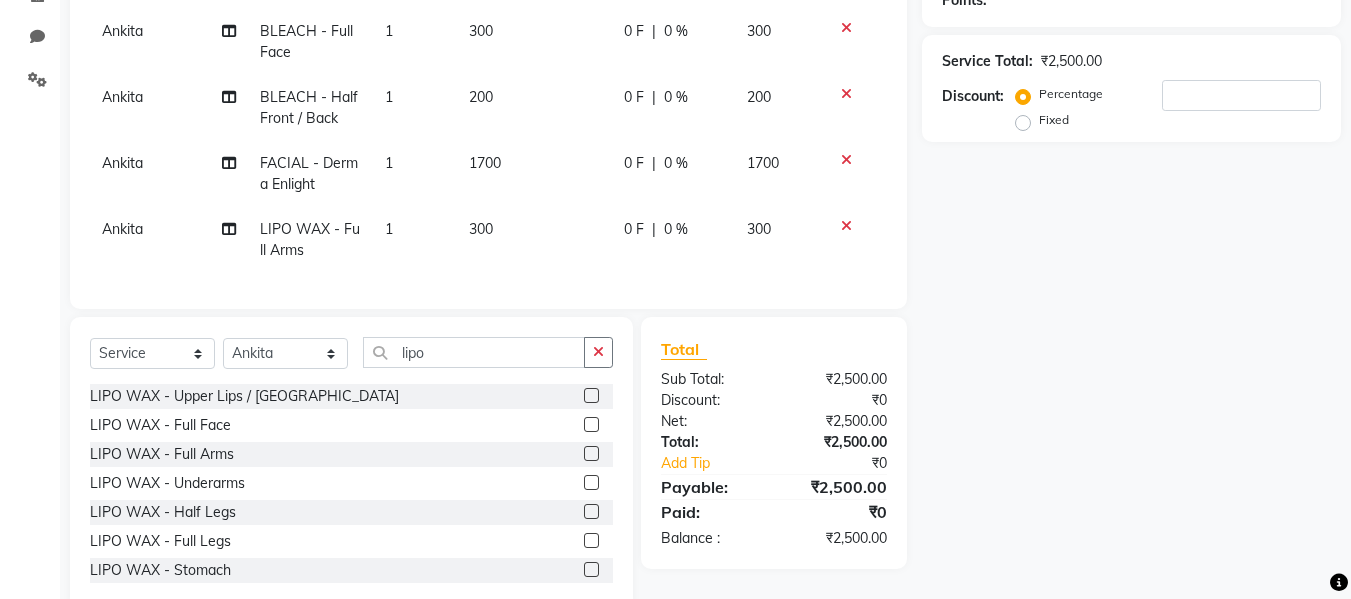 scroll, scrollTop: 340, scrollLeft: 0, axis: vertical 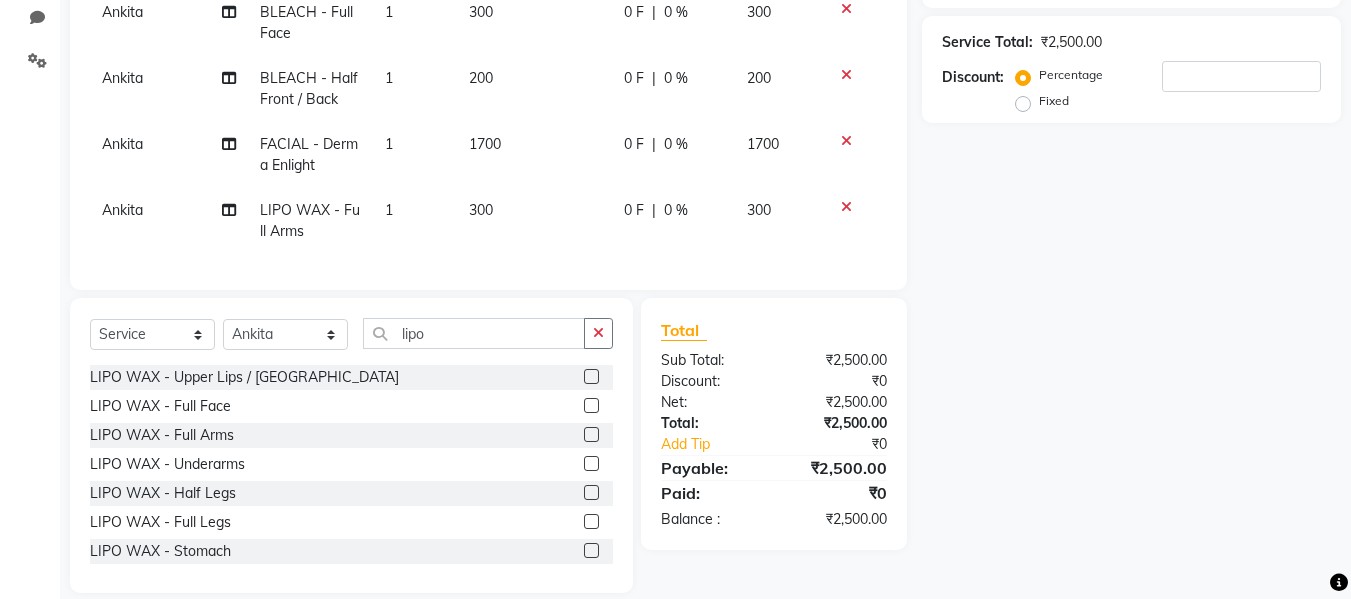 click 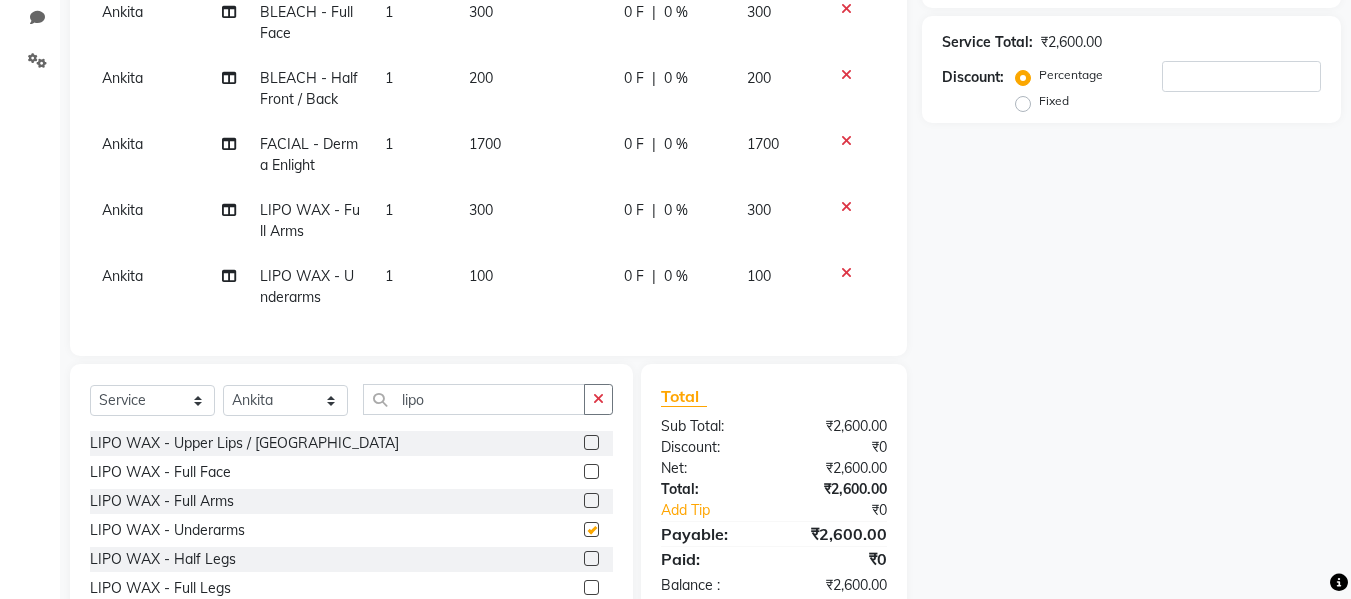 checkbox on "false" 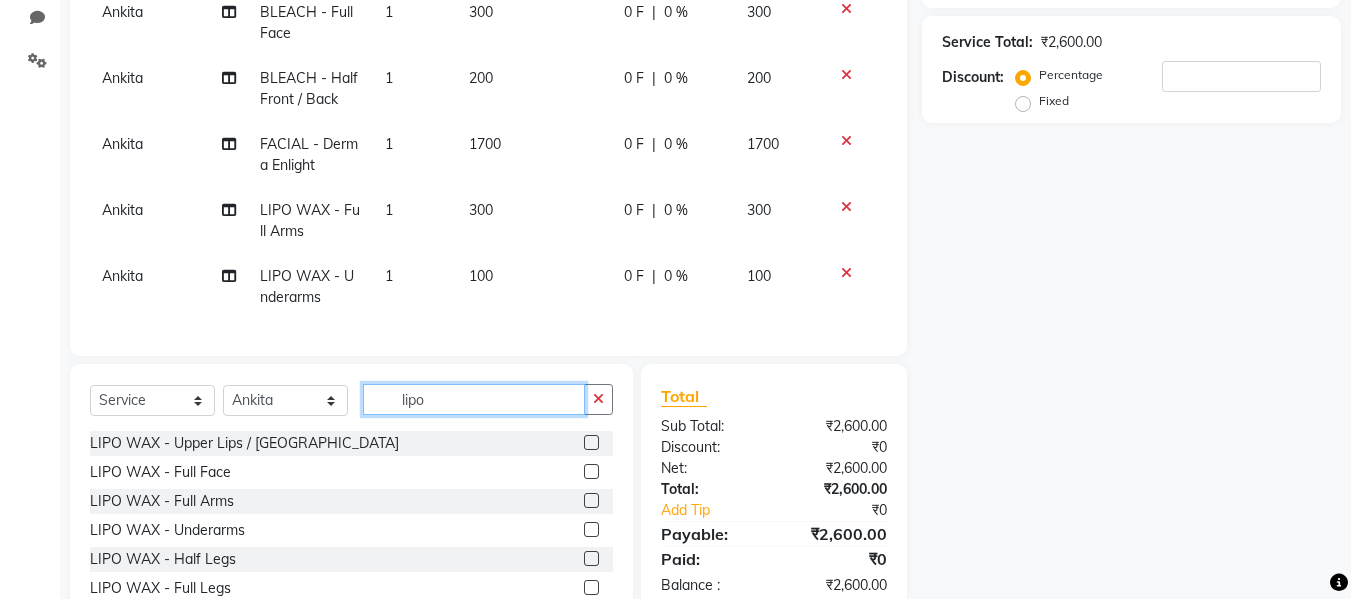 click on "lipo" 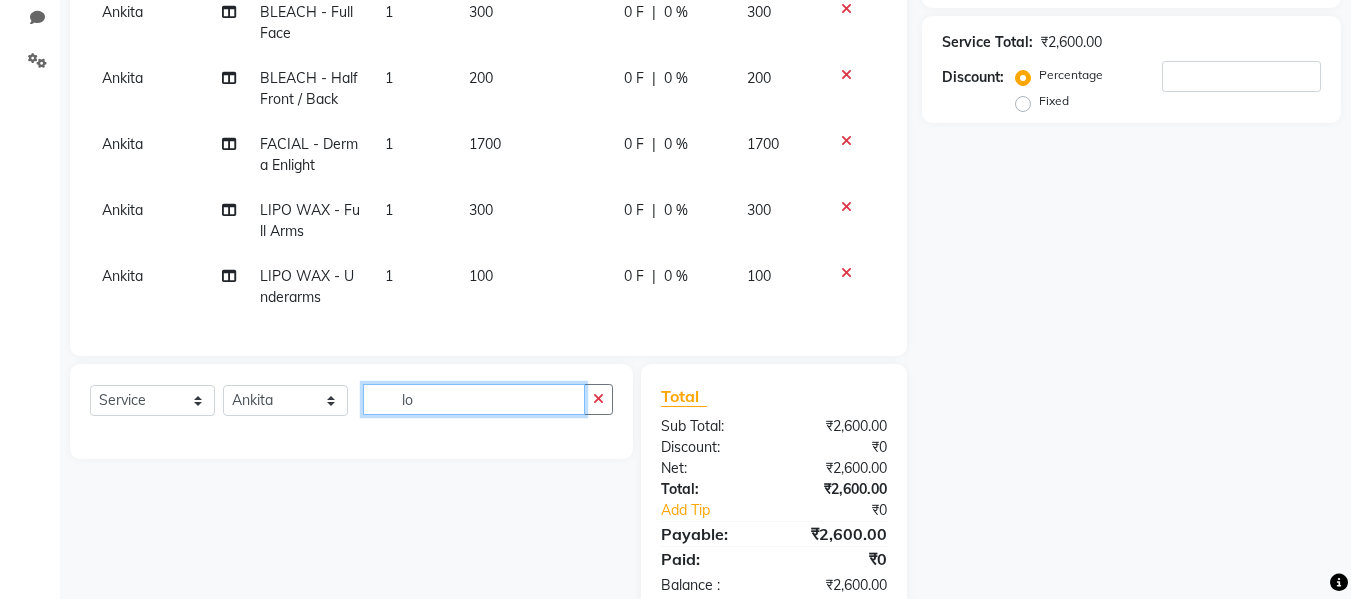 type on "o" 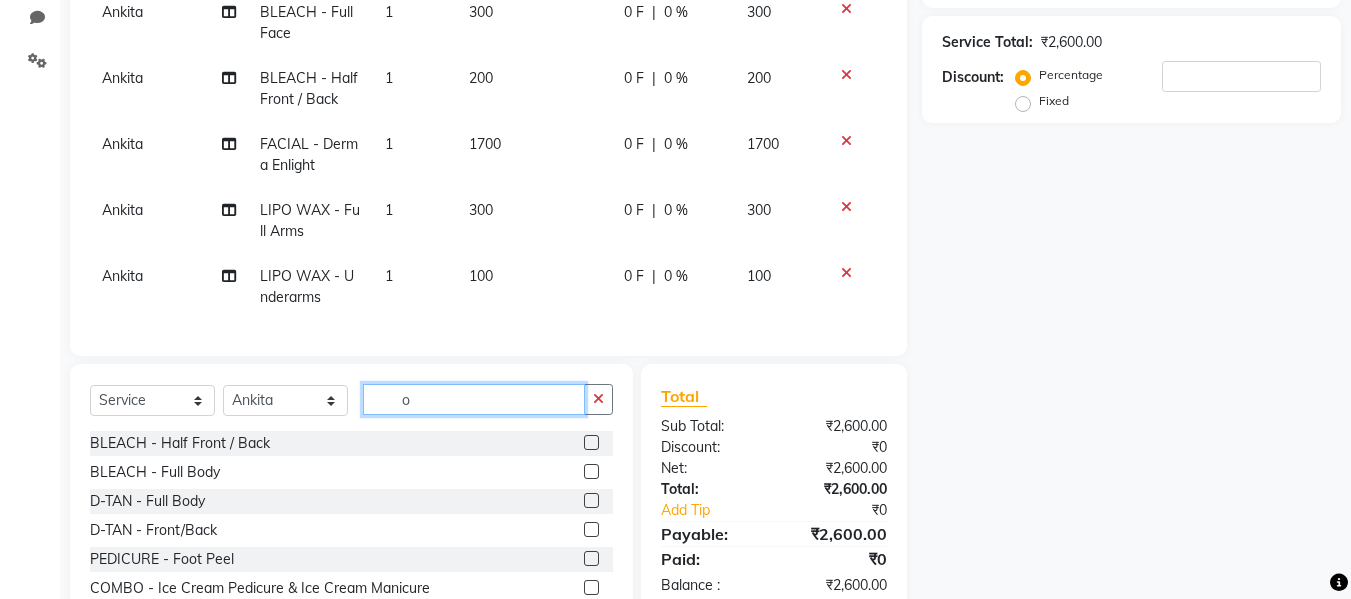 click on "o" 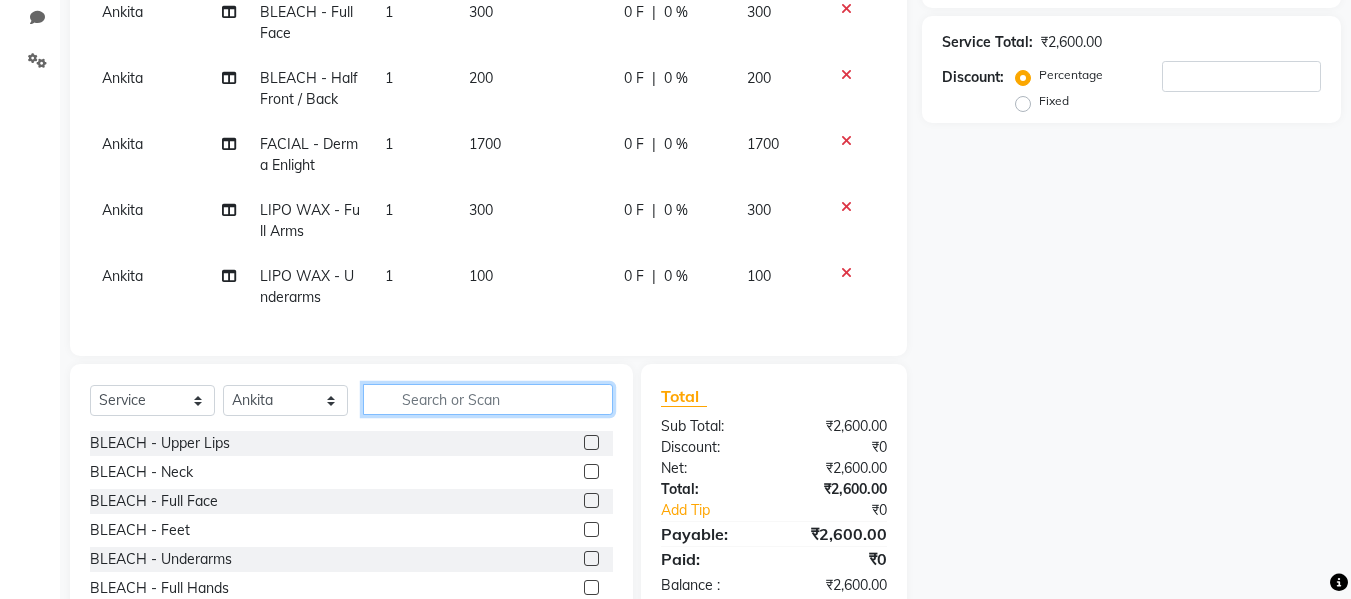 type 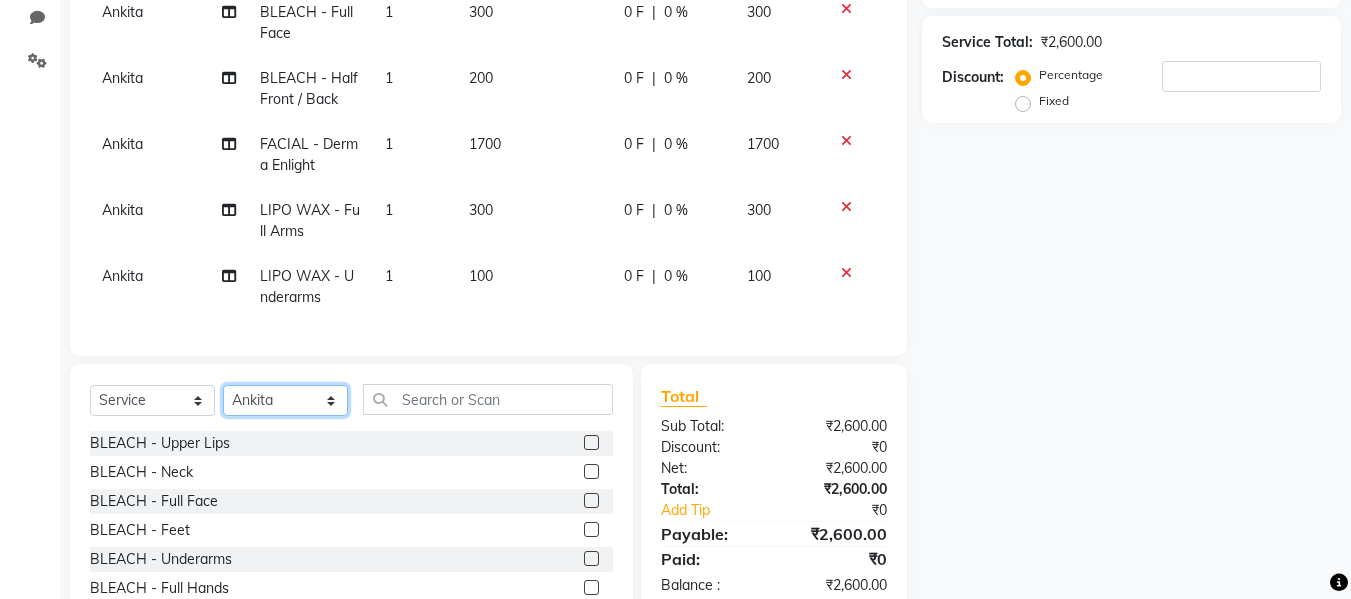 click on "Select Stylist Afsana [PERSON_NAME]  [PERSON_NAME] Maam Nisha  Pari [PERSON_NAME] [PERSON_NAME]" 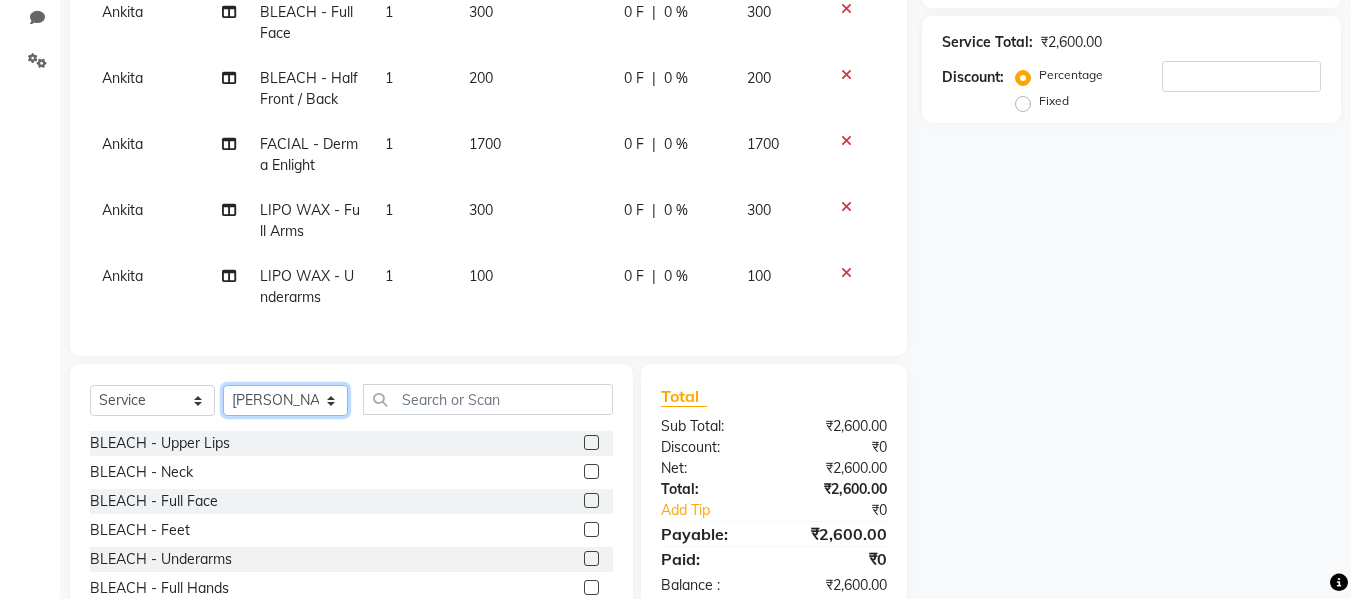 click on "Select Stylist Afsana [PERSON_NAME]  [PERSON_NAME] Maam Nisha  Pari [PERSON_NAME] [PERSON_NAME]" 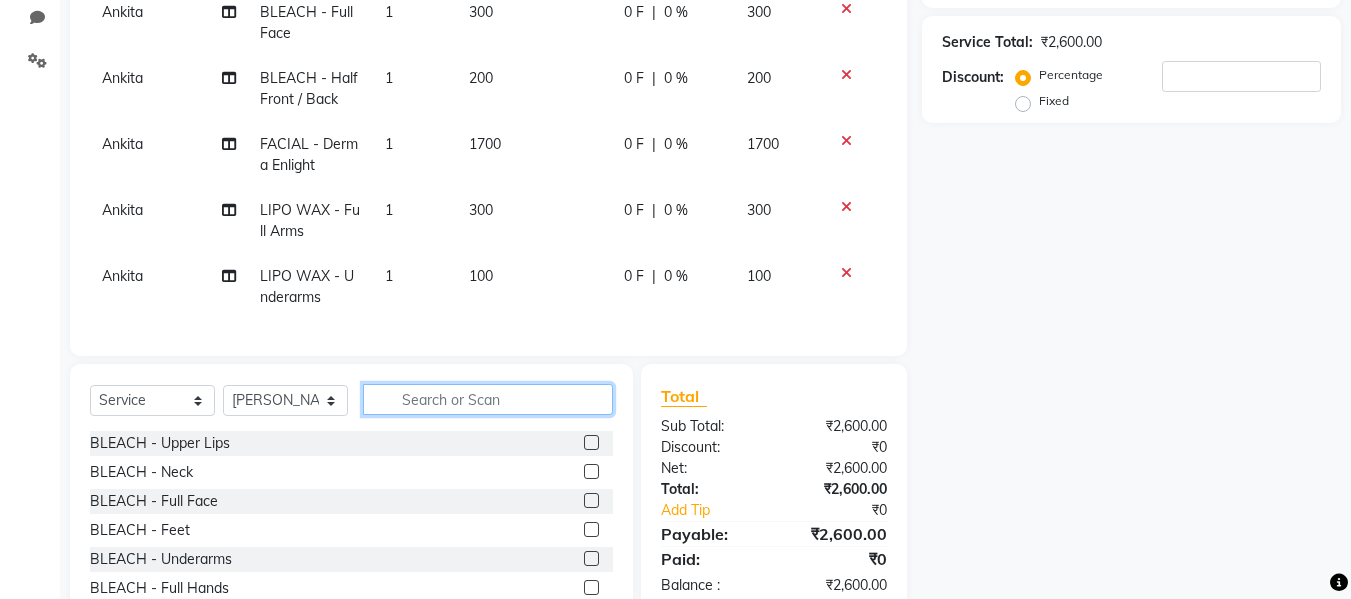 click 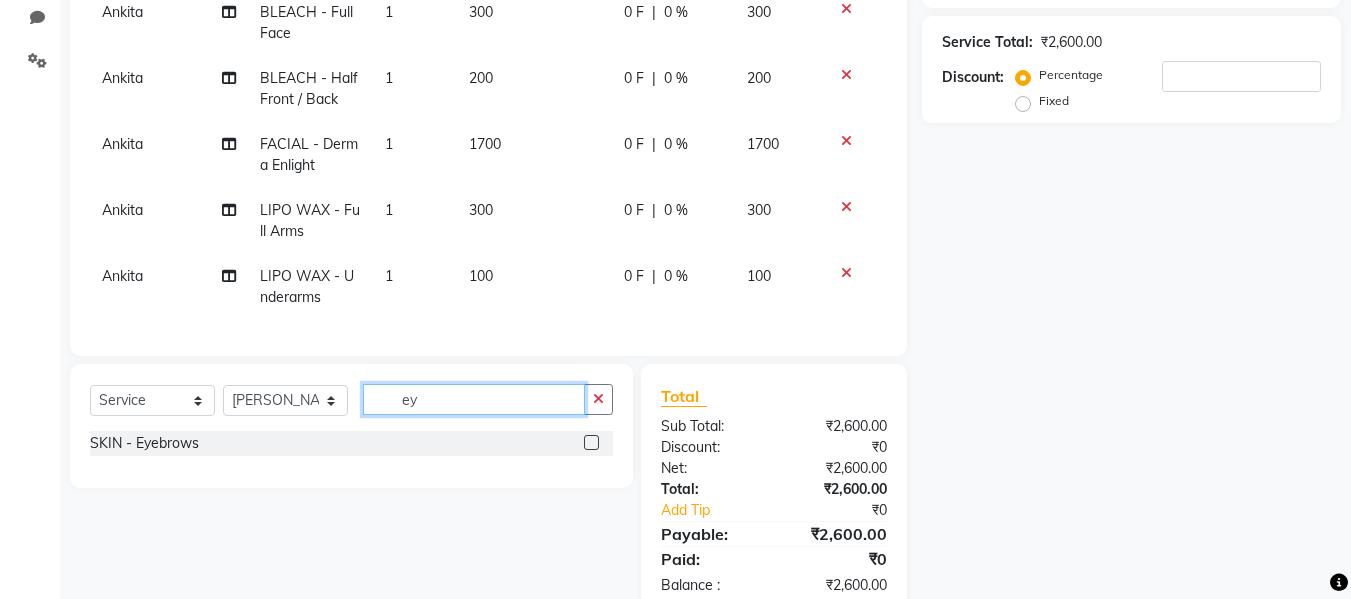 type on "ey" 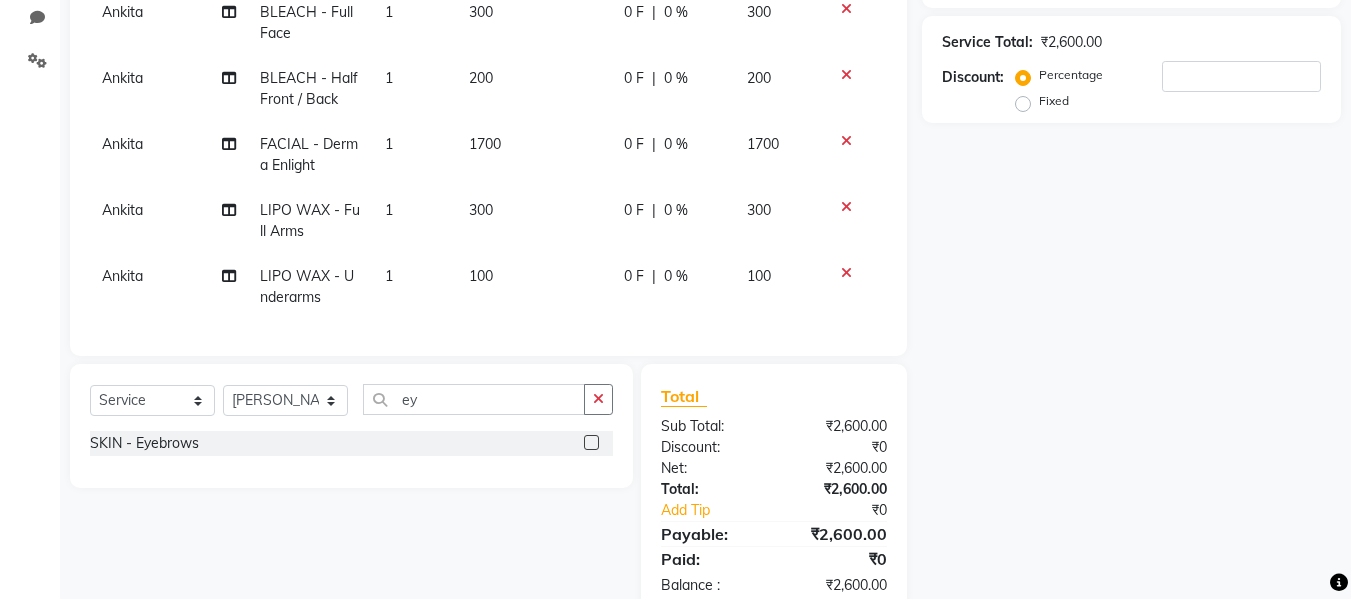 click 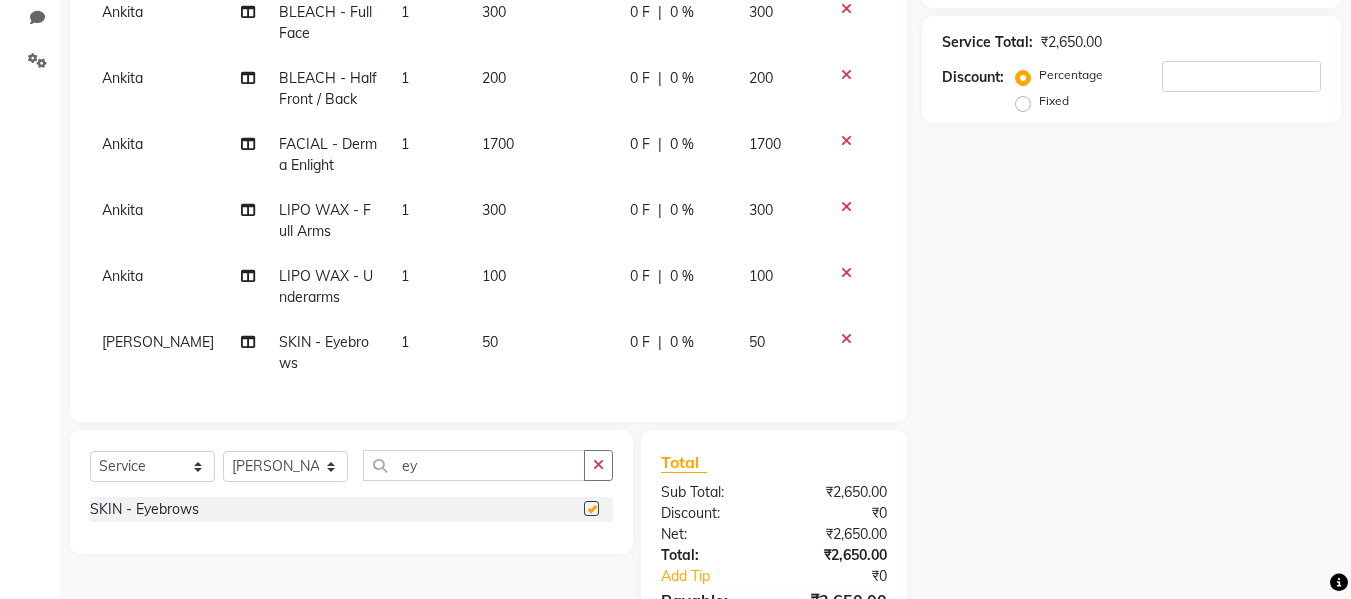 checkbox on "false" 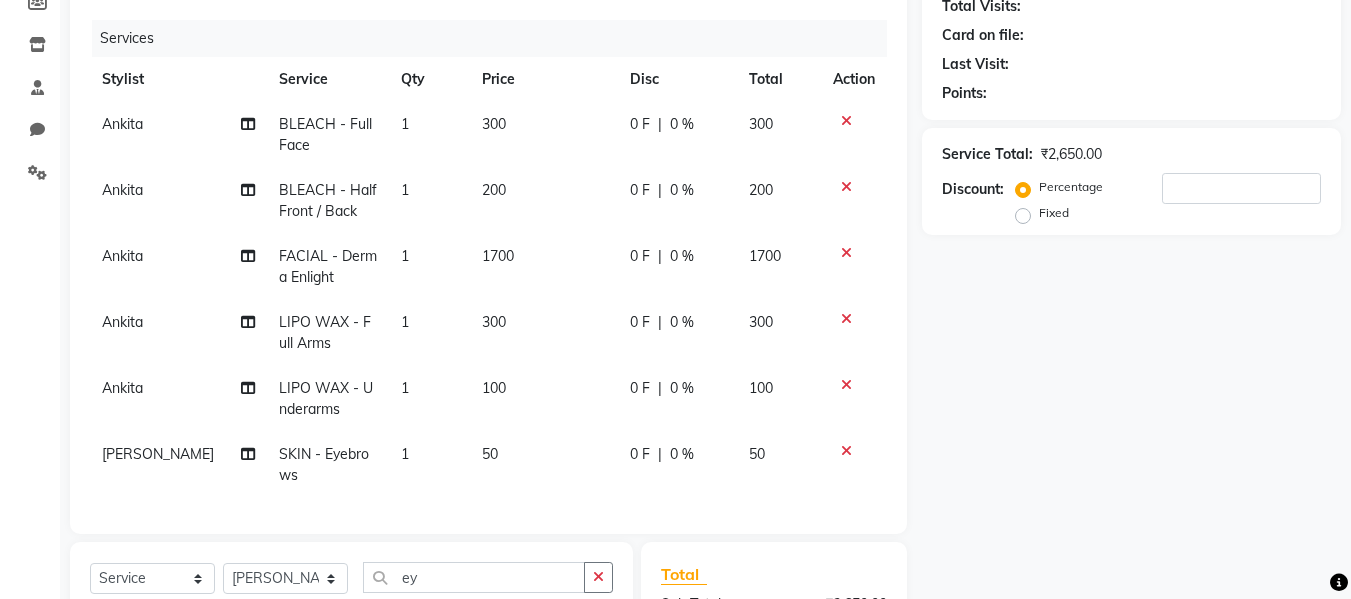 scroll, scrollTop: 220, scrollLeft: 0, axis: vertical 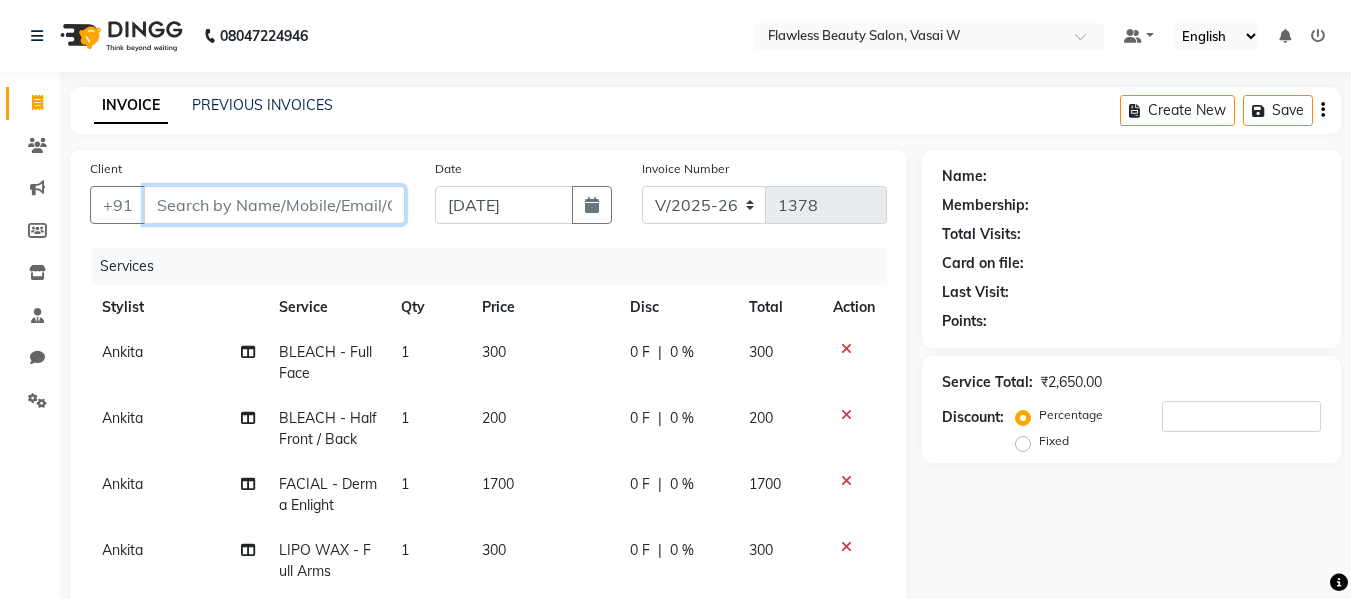 click on "Client" at bounding box center [274, 205] 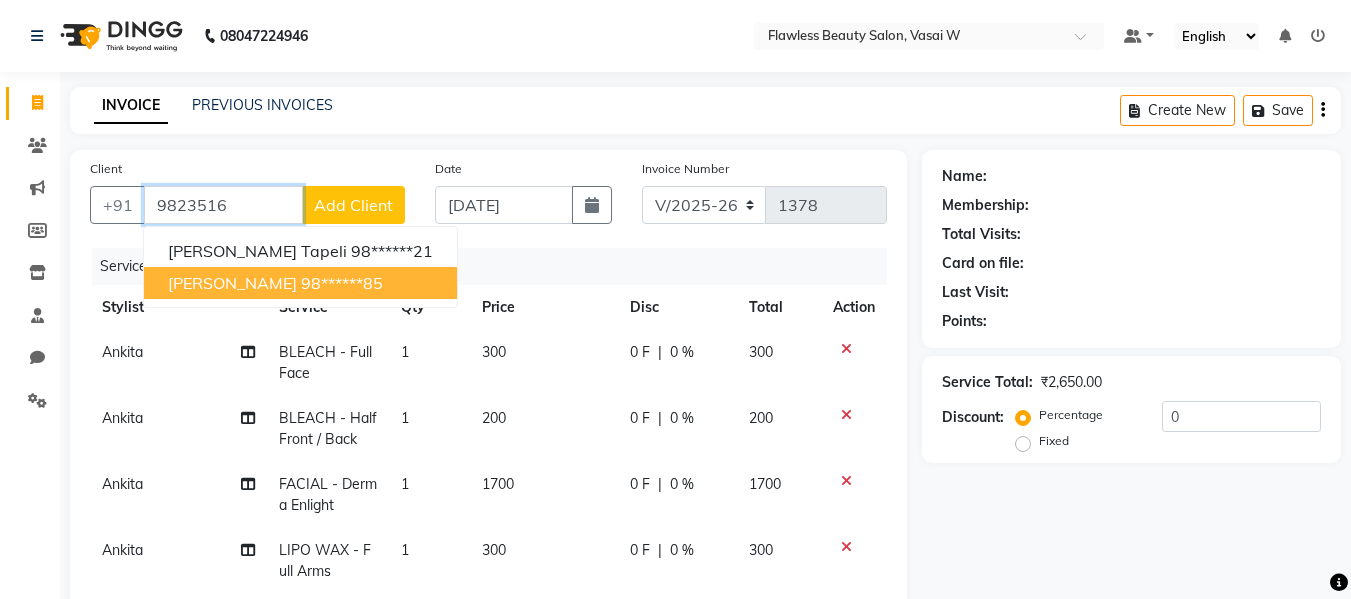 click on "[PERSON_NAME]" at bounding box center (232, 283) 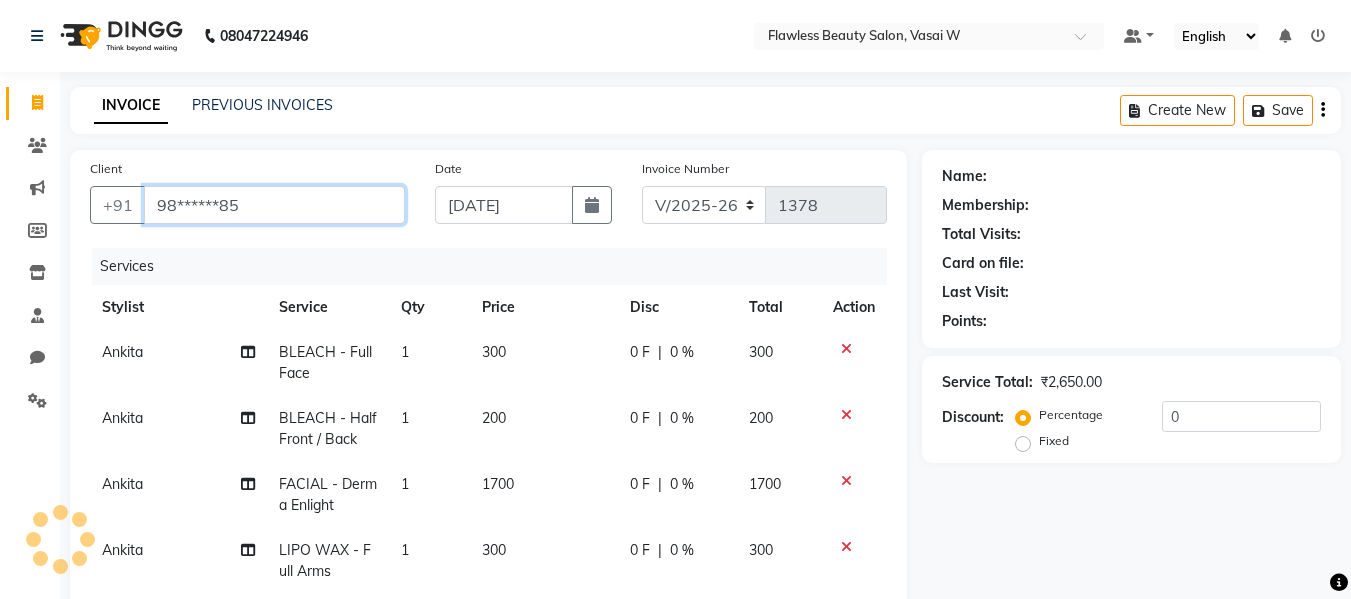 type on "98******85" 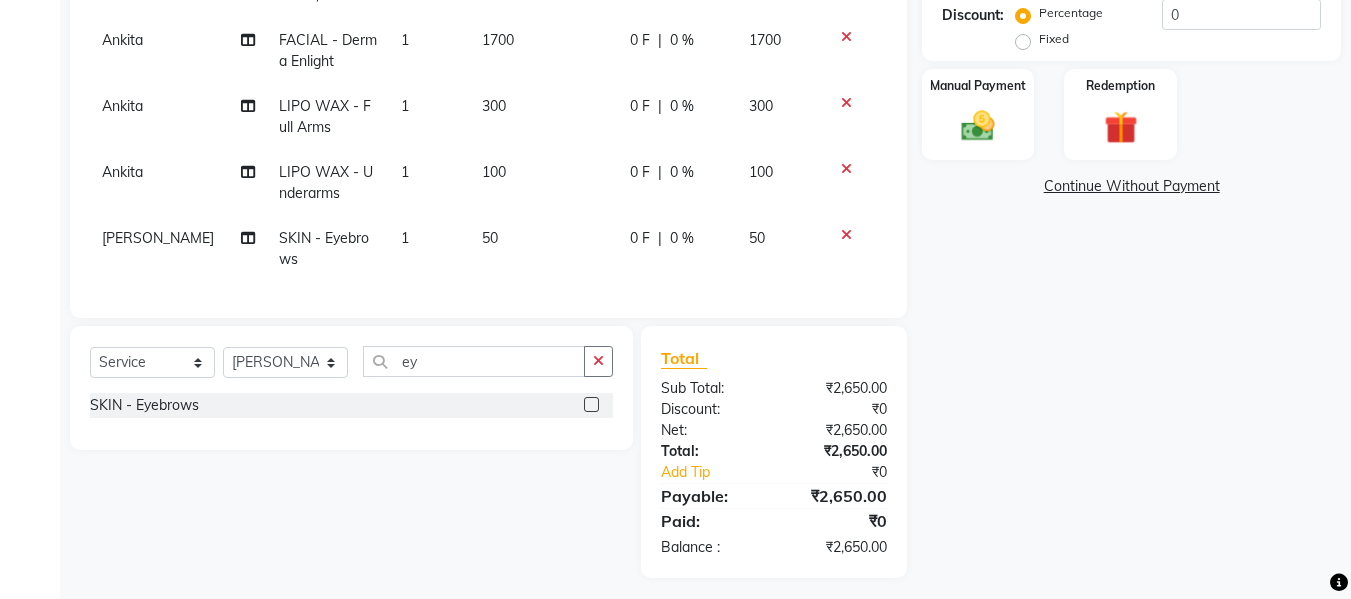 scroll, scrollTop: 459, scrollLeft: 0, axis: vertical 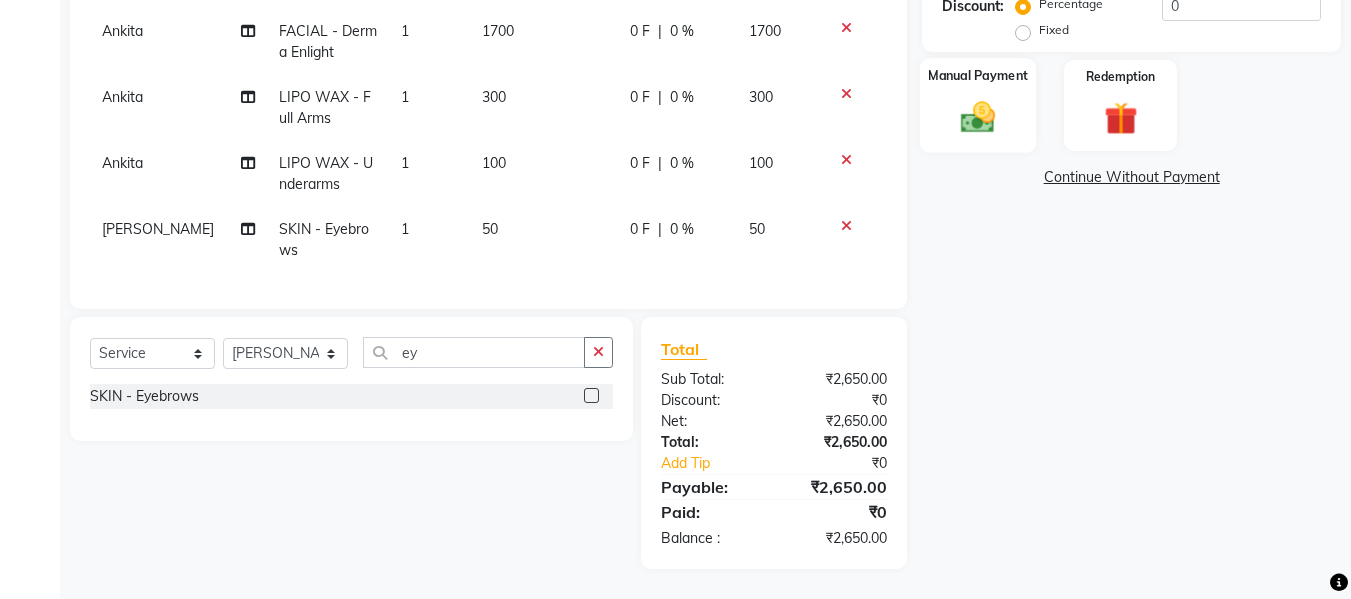 click 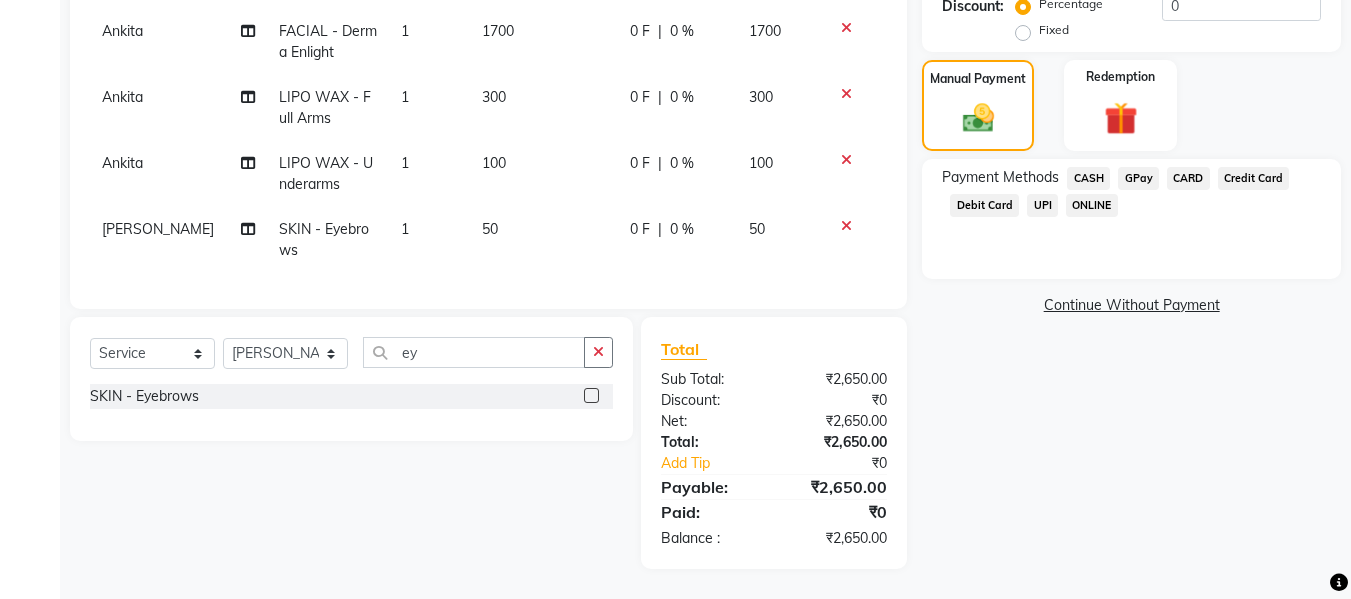 click on "GPay" 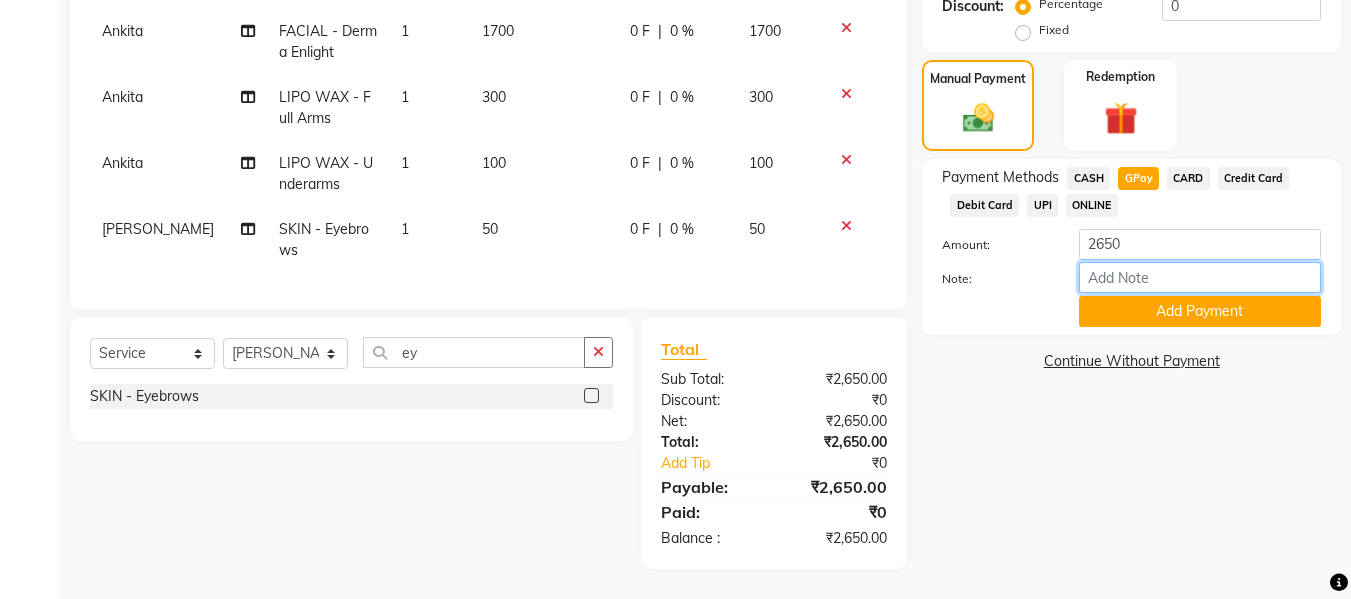click on "Note:" at bounding box center (1200, 277) 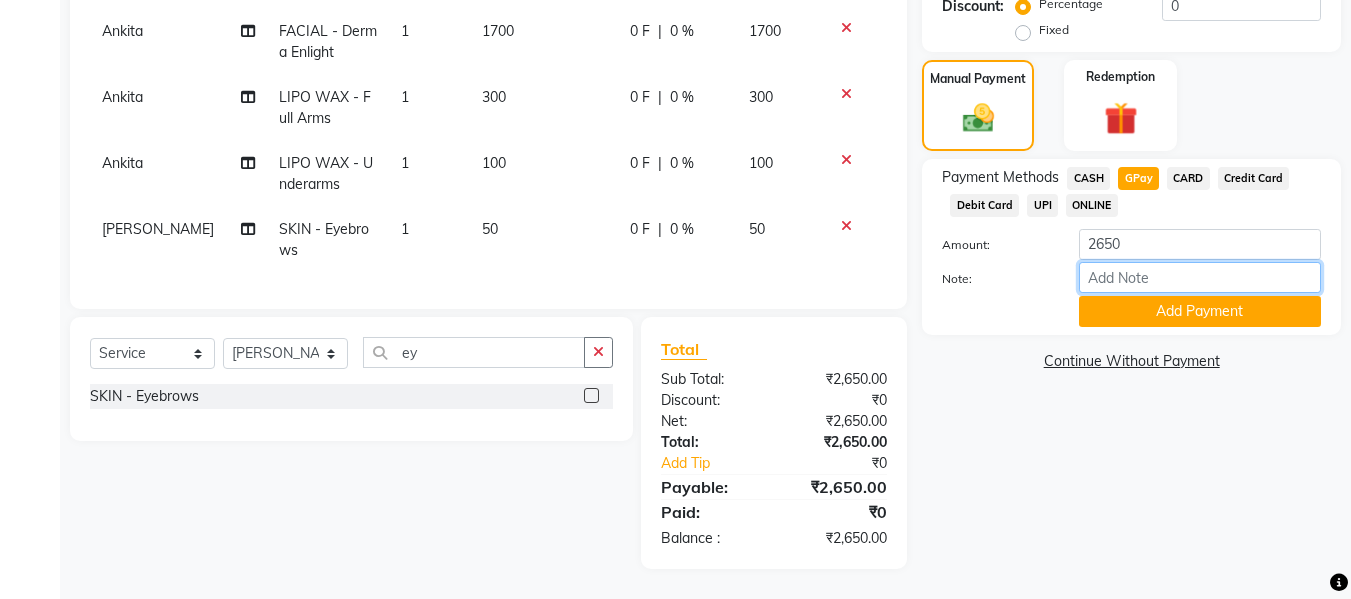 type on "fless" 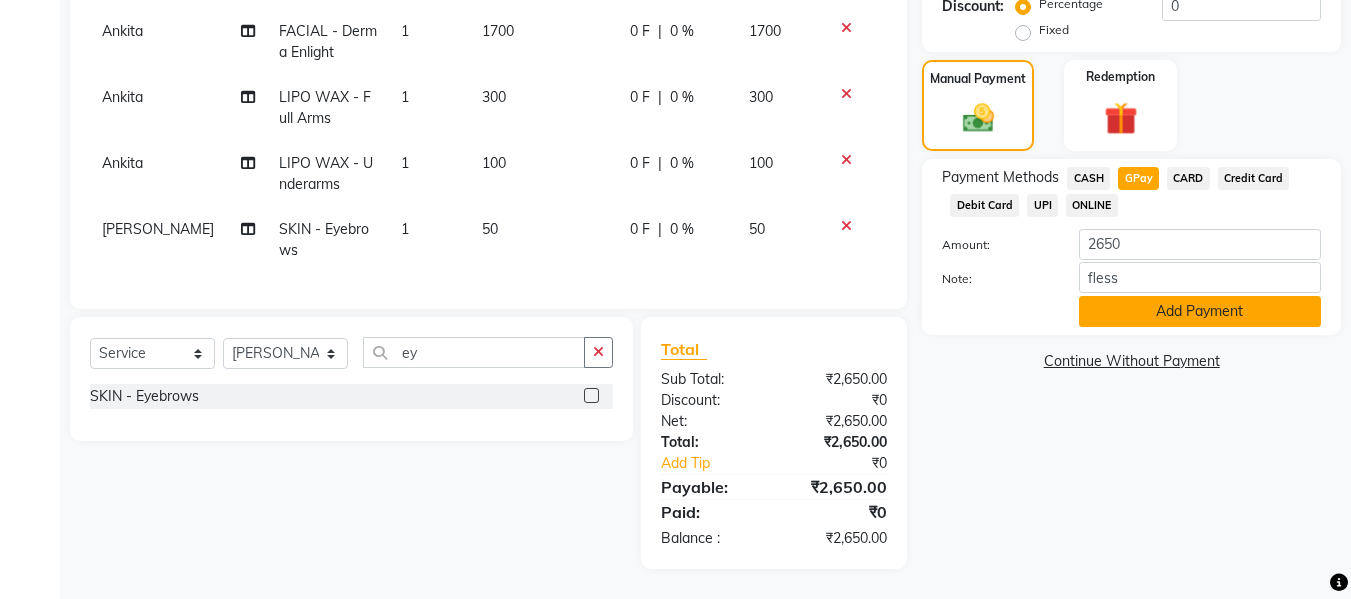 click on "Add Payment" 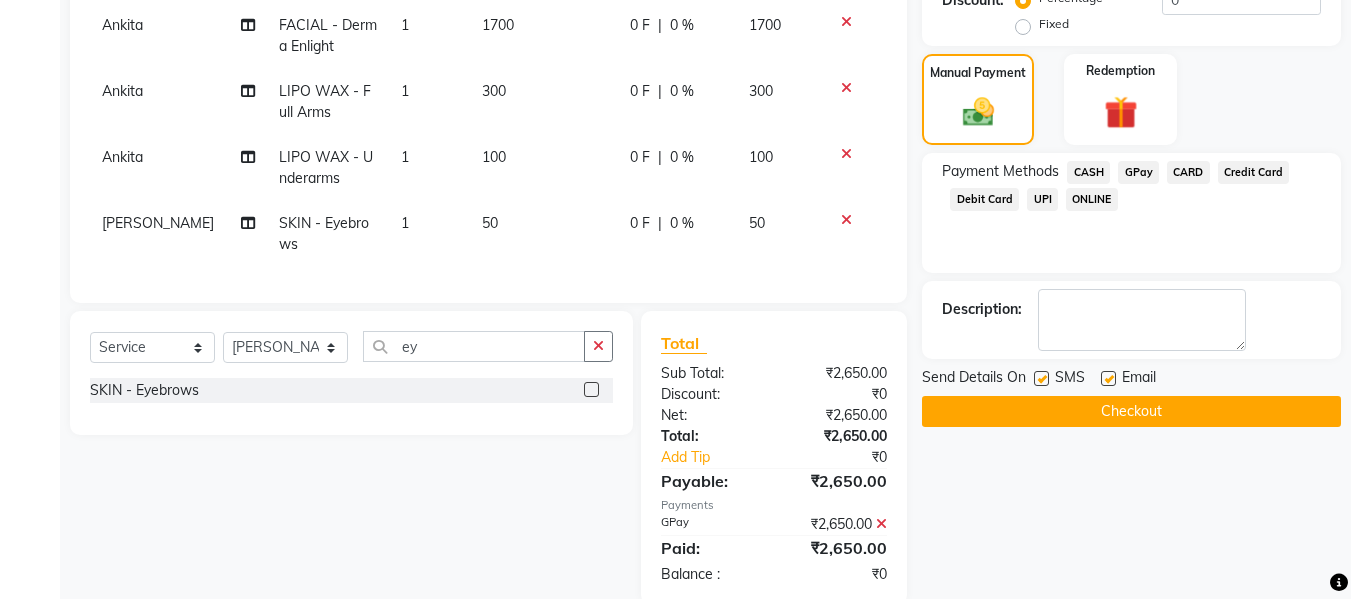 click 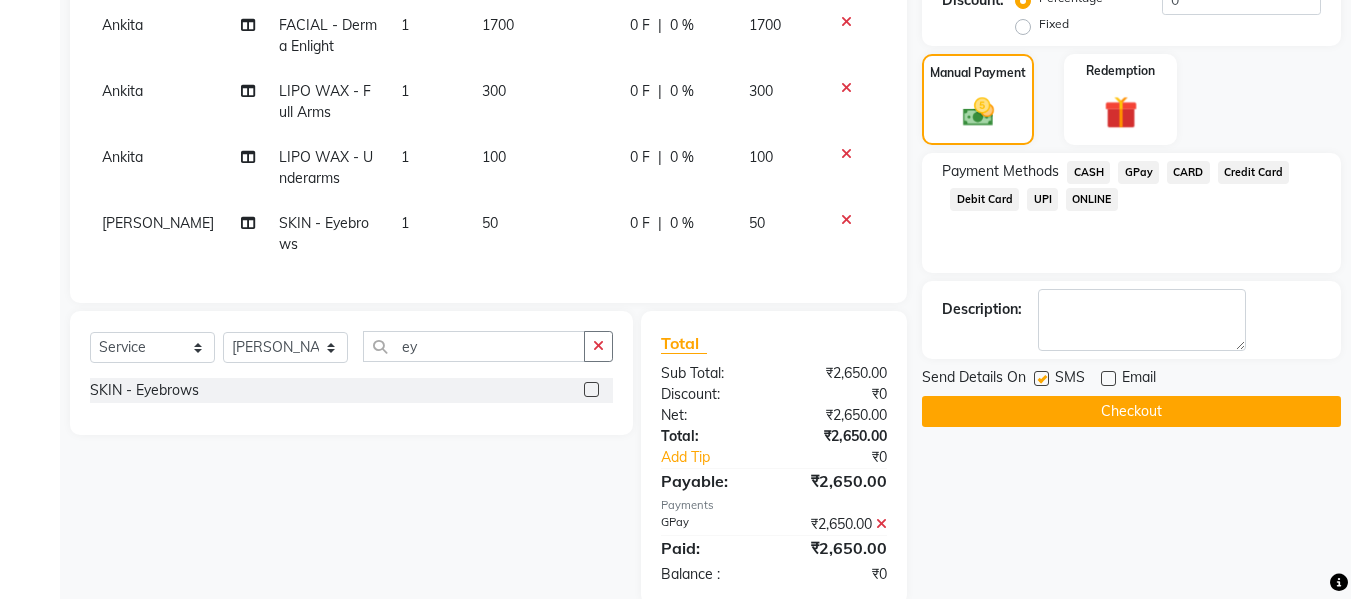 click 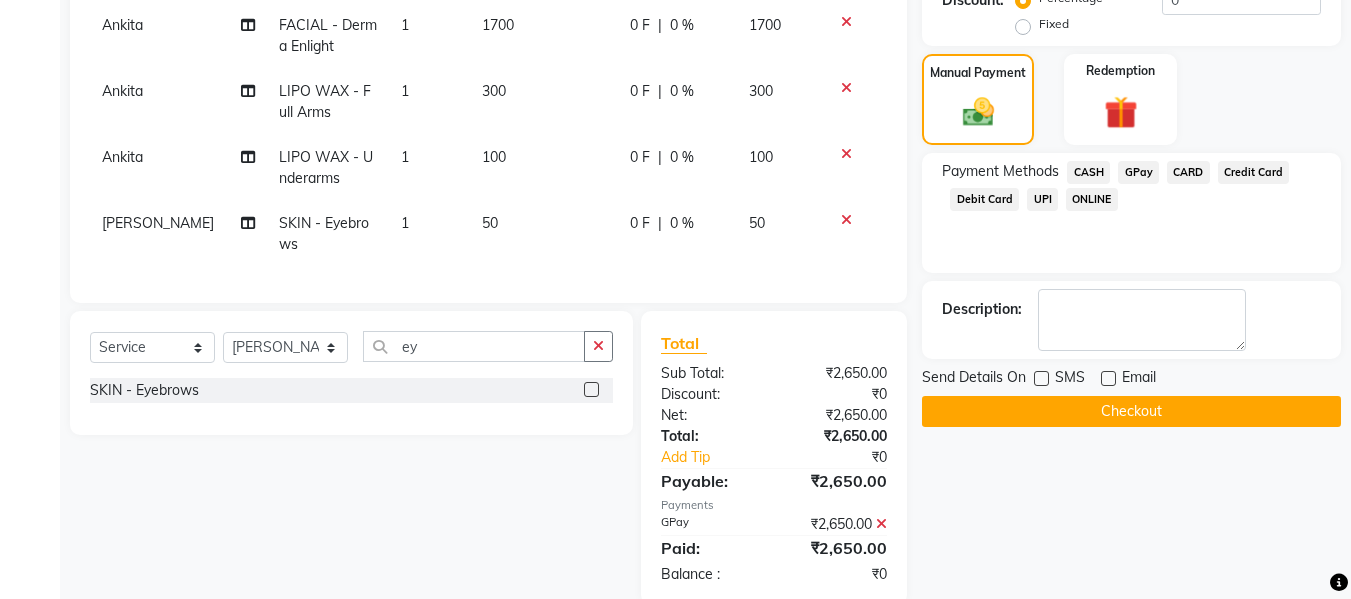 click on "Checkout" 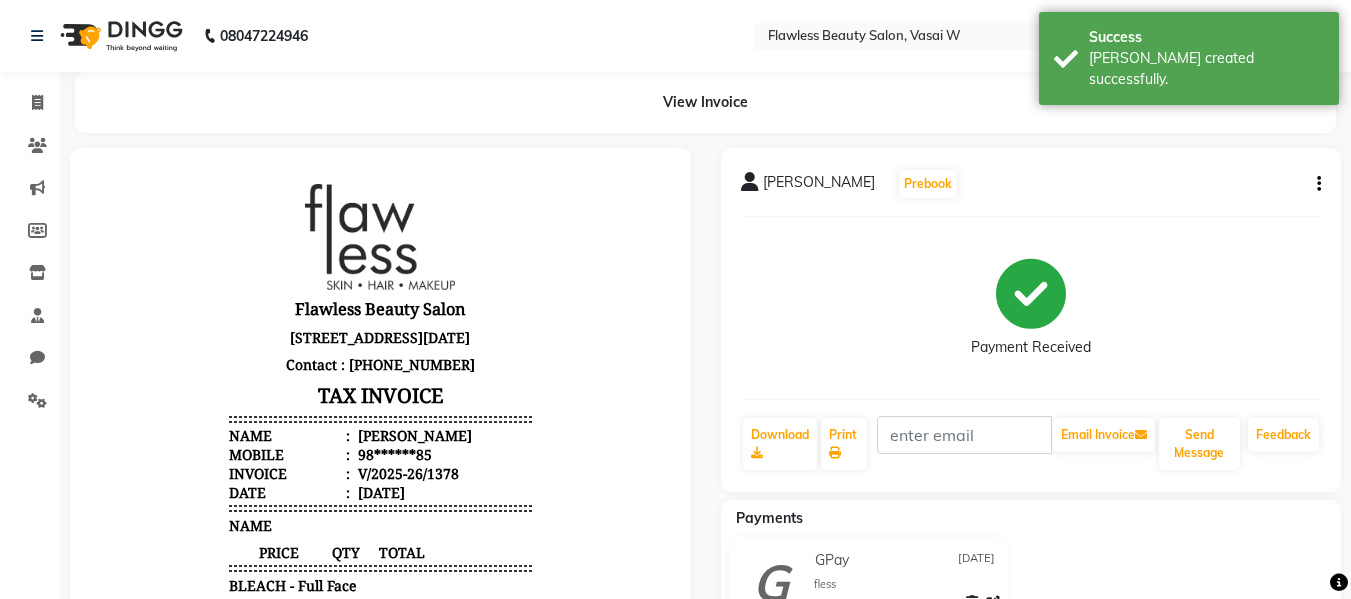 scroll, scrollTop: 0, scrollLeft: 0, axis: both 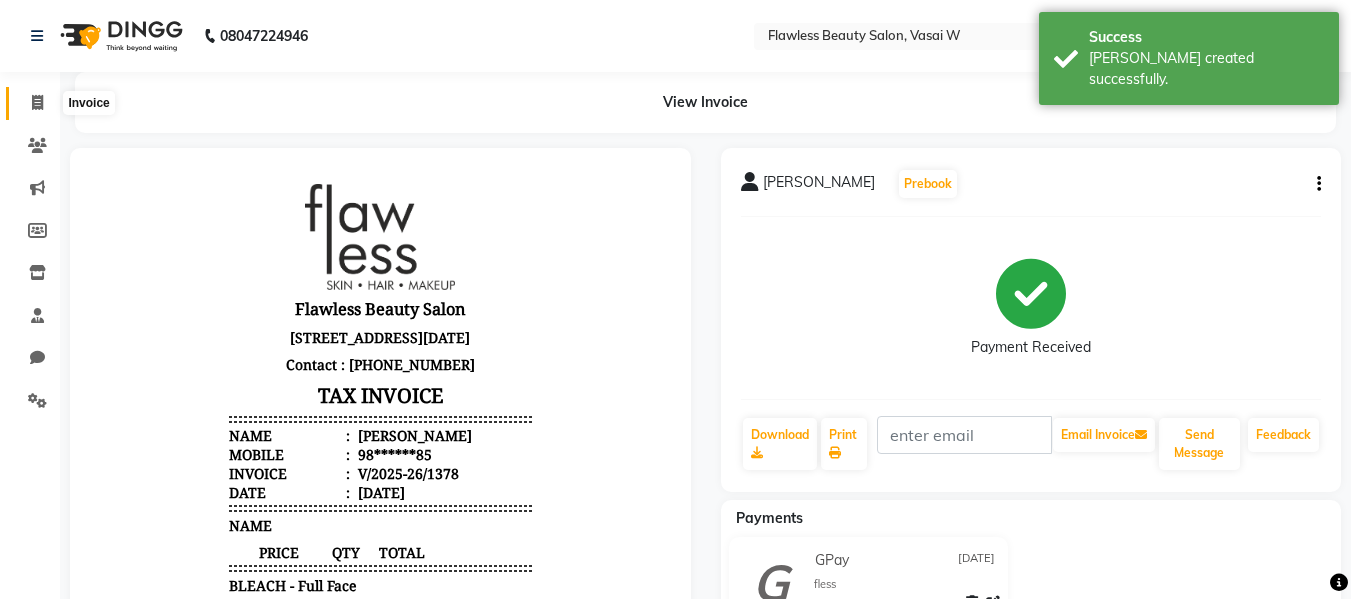 click 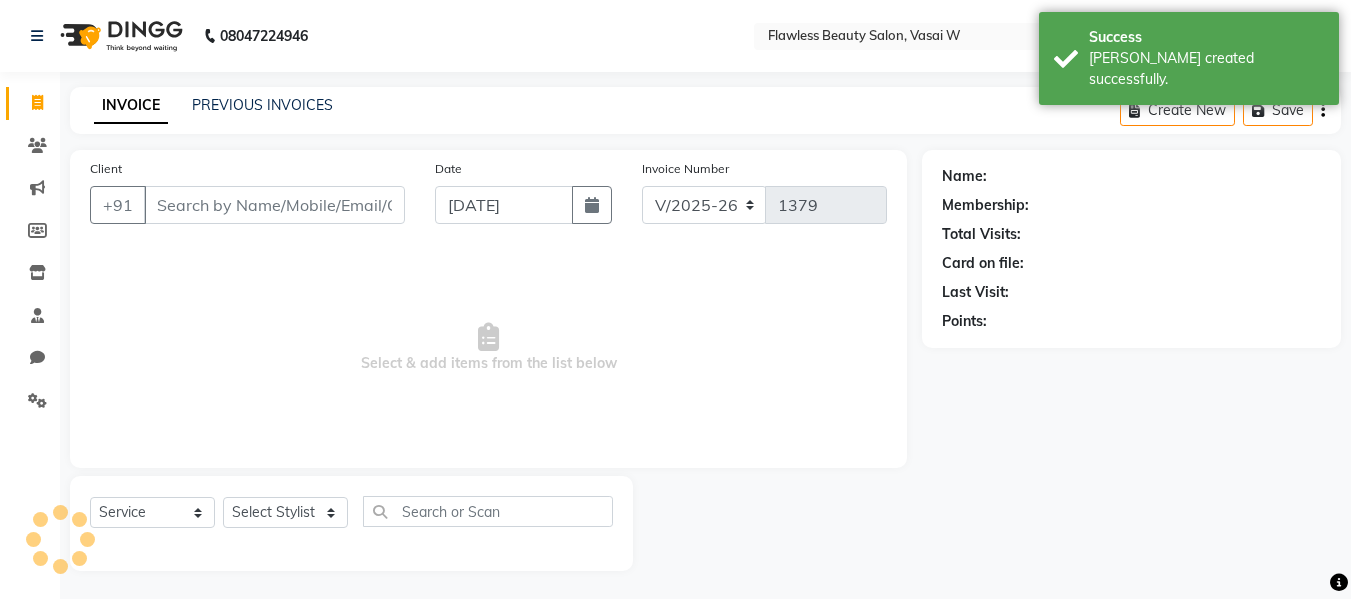scroll, scrollTop: 2, scrollLeft: 0, axis: vertical 